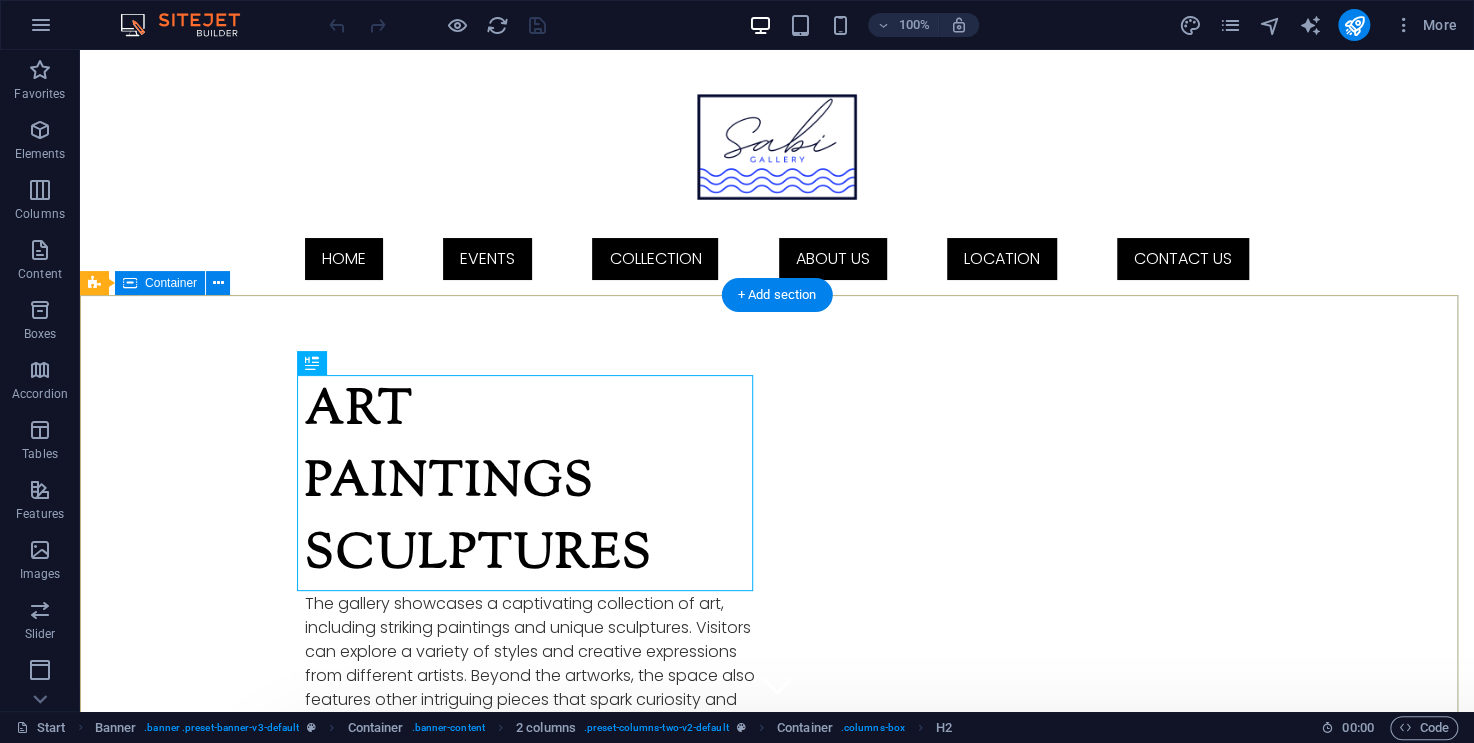 scroll, scrollTop: 100, scrollLeft: 0, axis: vertical 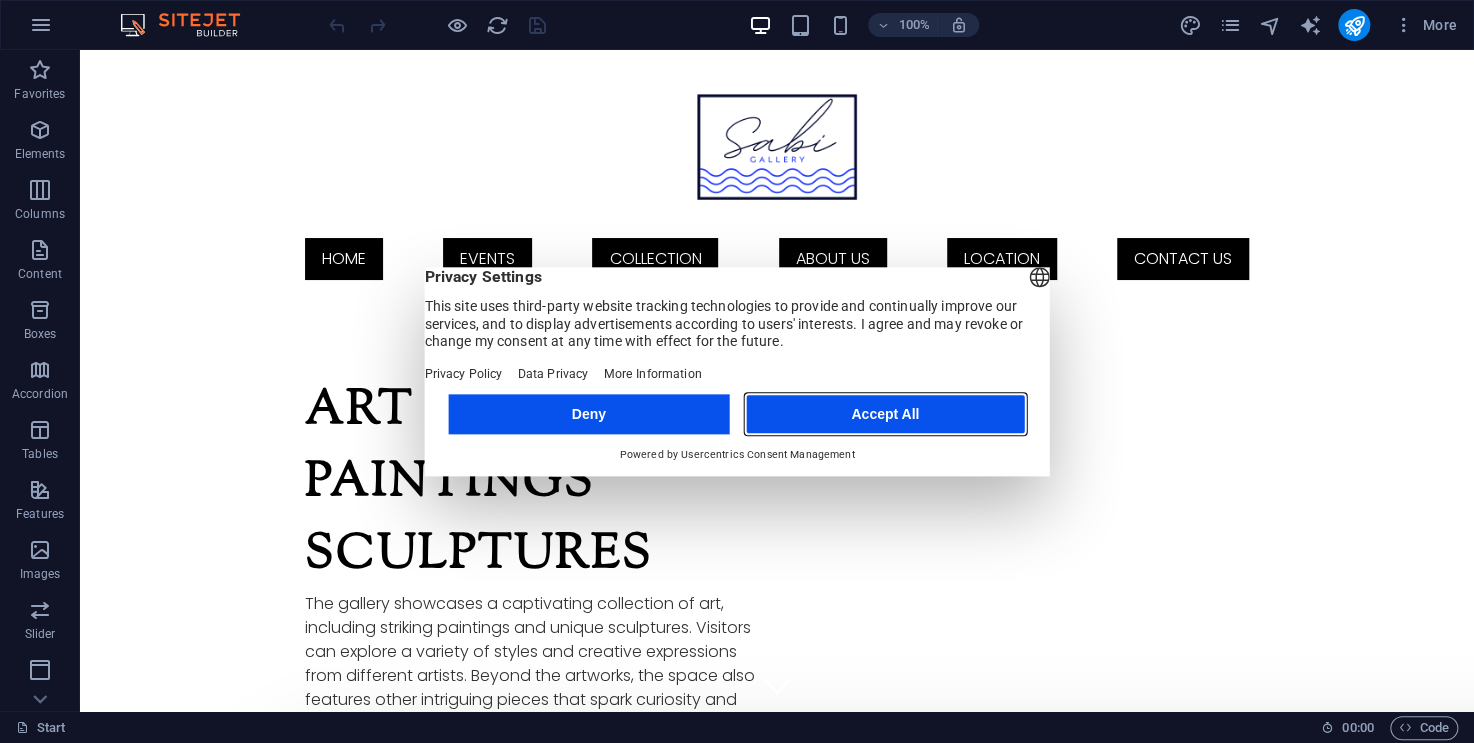 click on "Accept All" at bounding box center (885, 414) 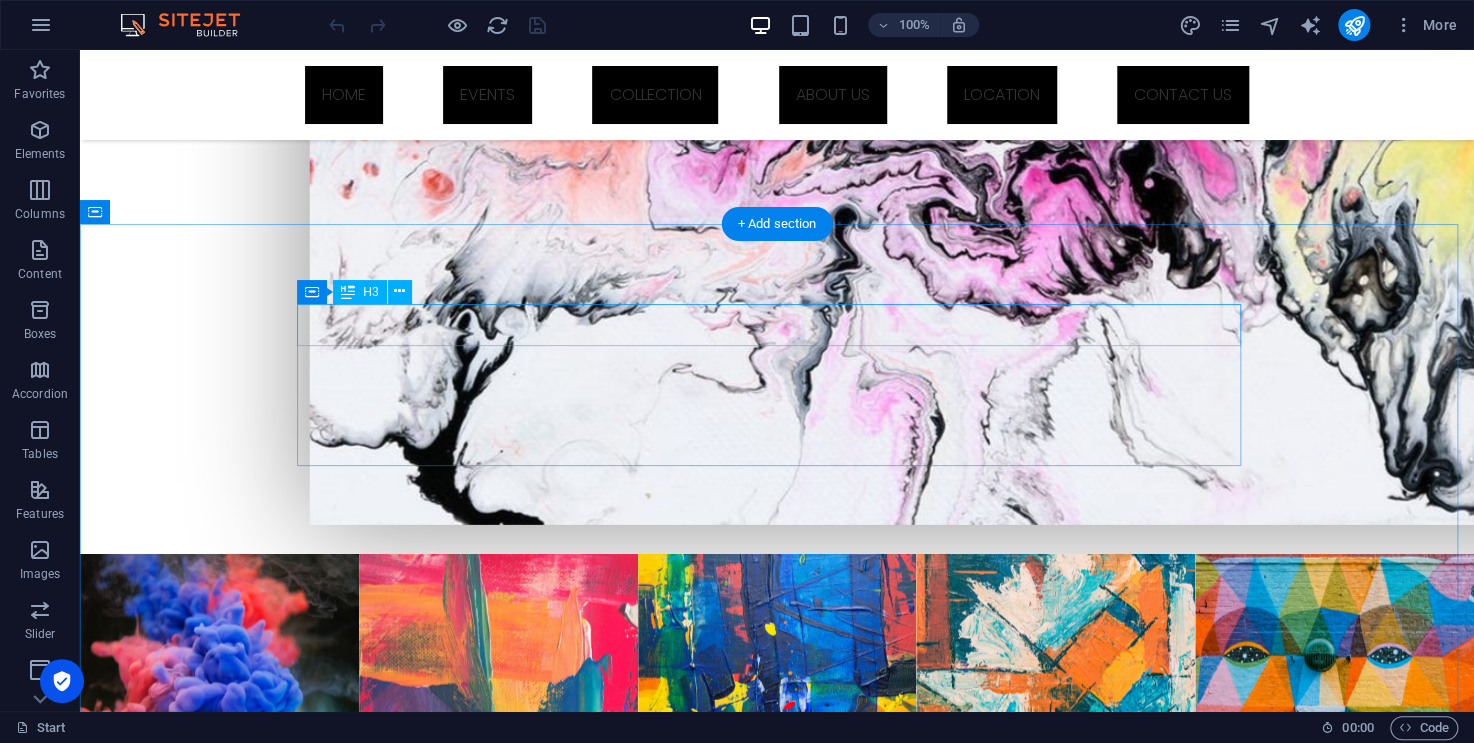 scroll, scrollTop: 1845, scrollLeft: 0, axis: vertical 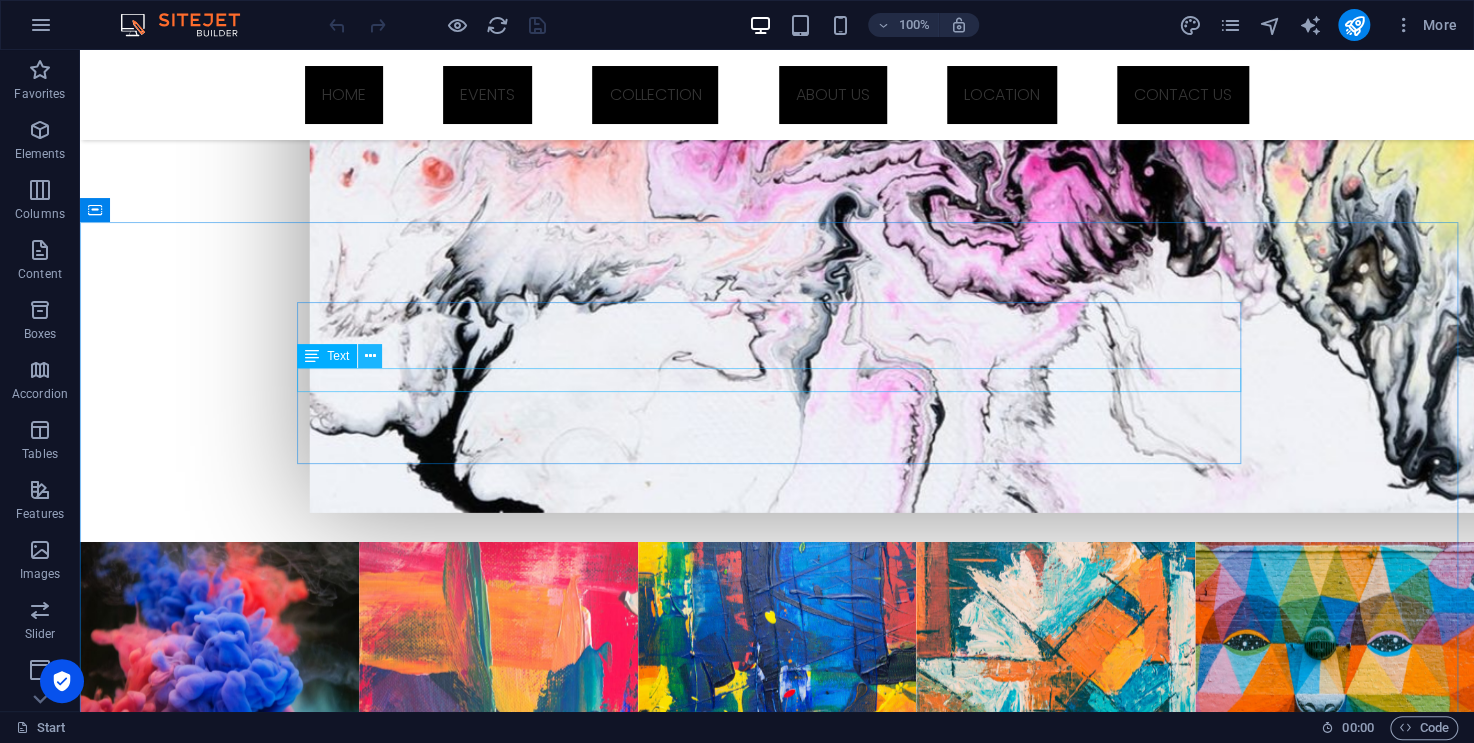 click at bounding box center (370, 356) 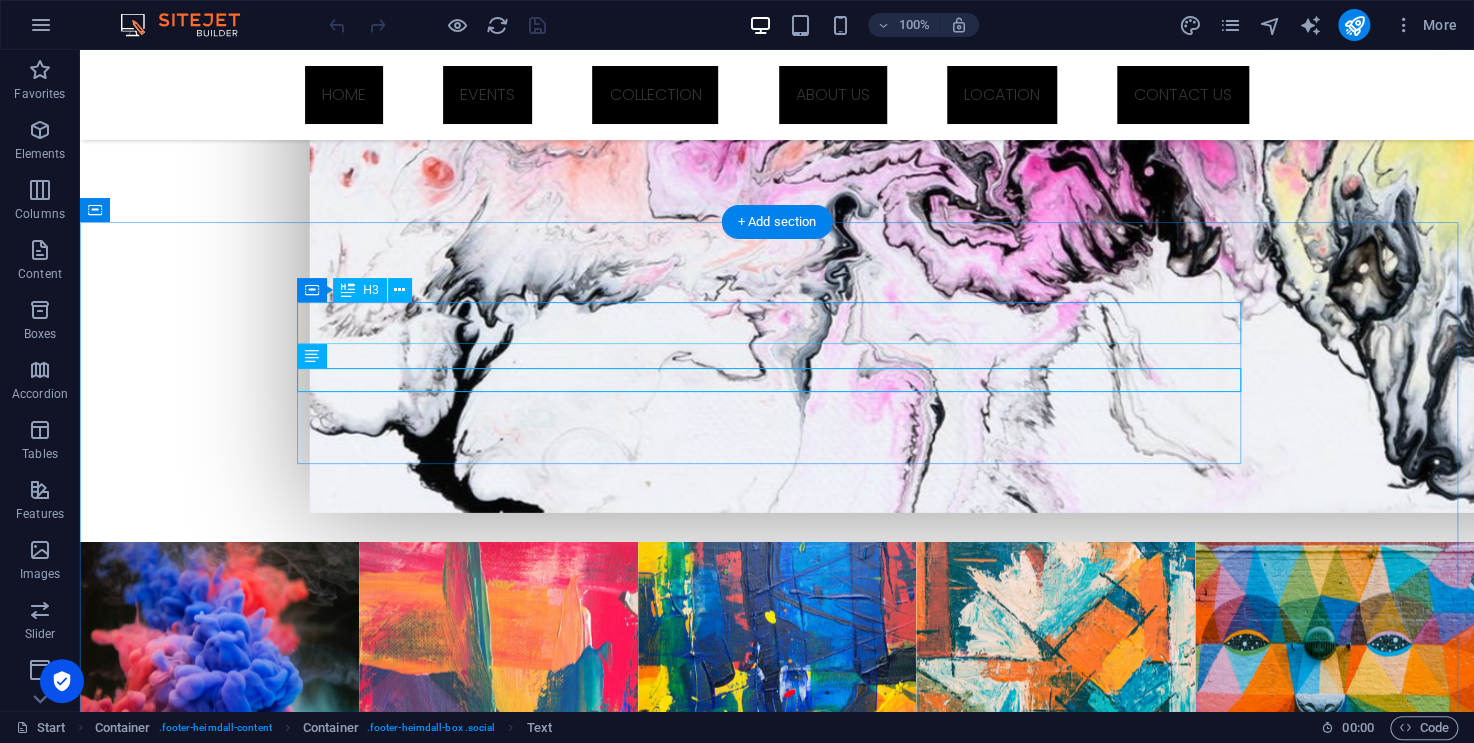 click on "Social" at bounding box center [777, 2575] 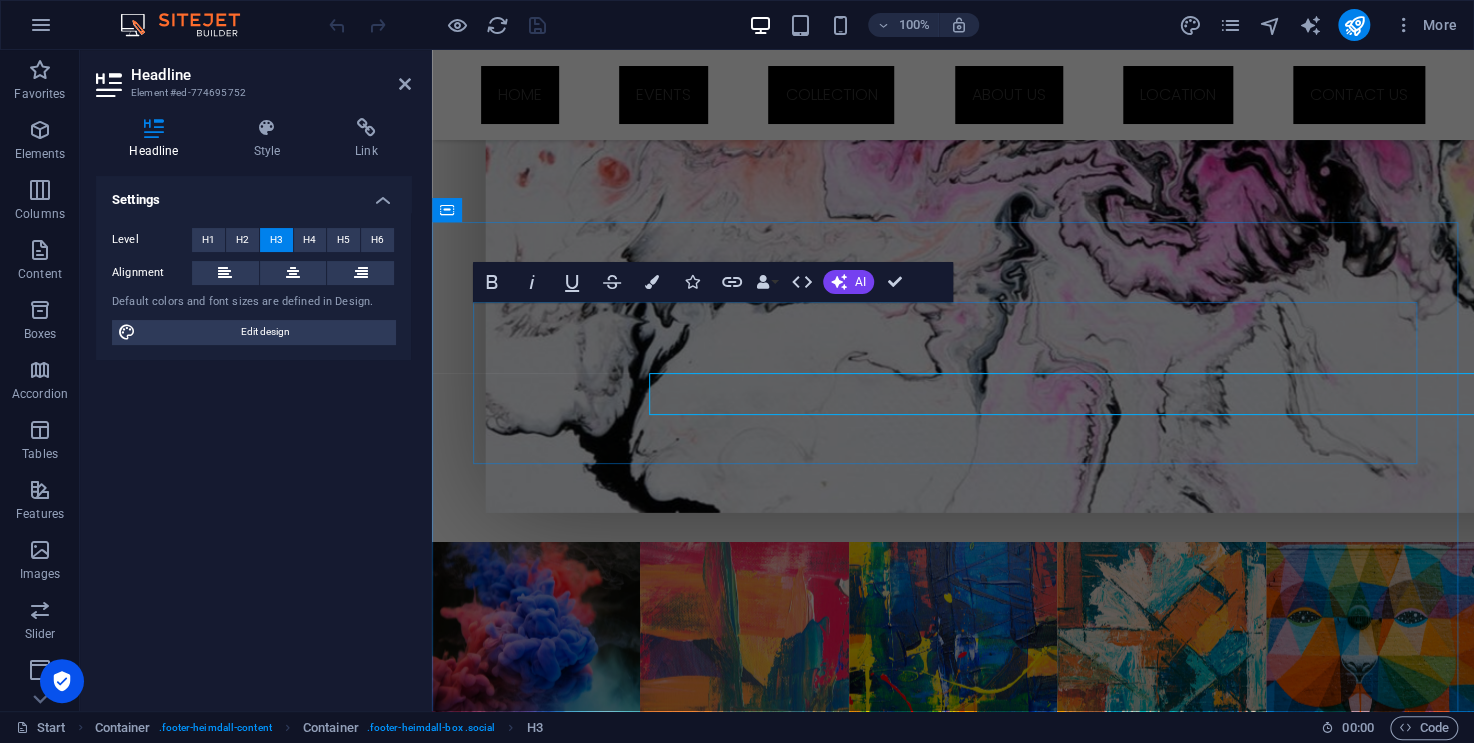 scroll, scrollTop: 1775, scrollLeft: 0, axis: vertical 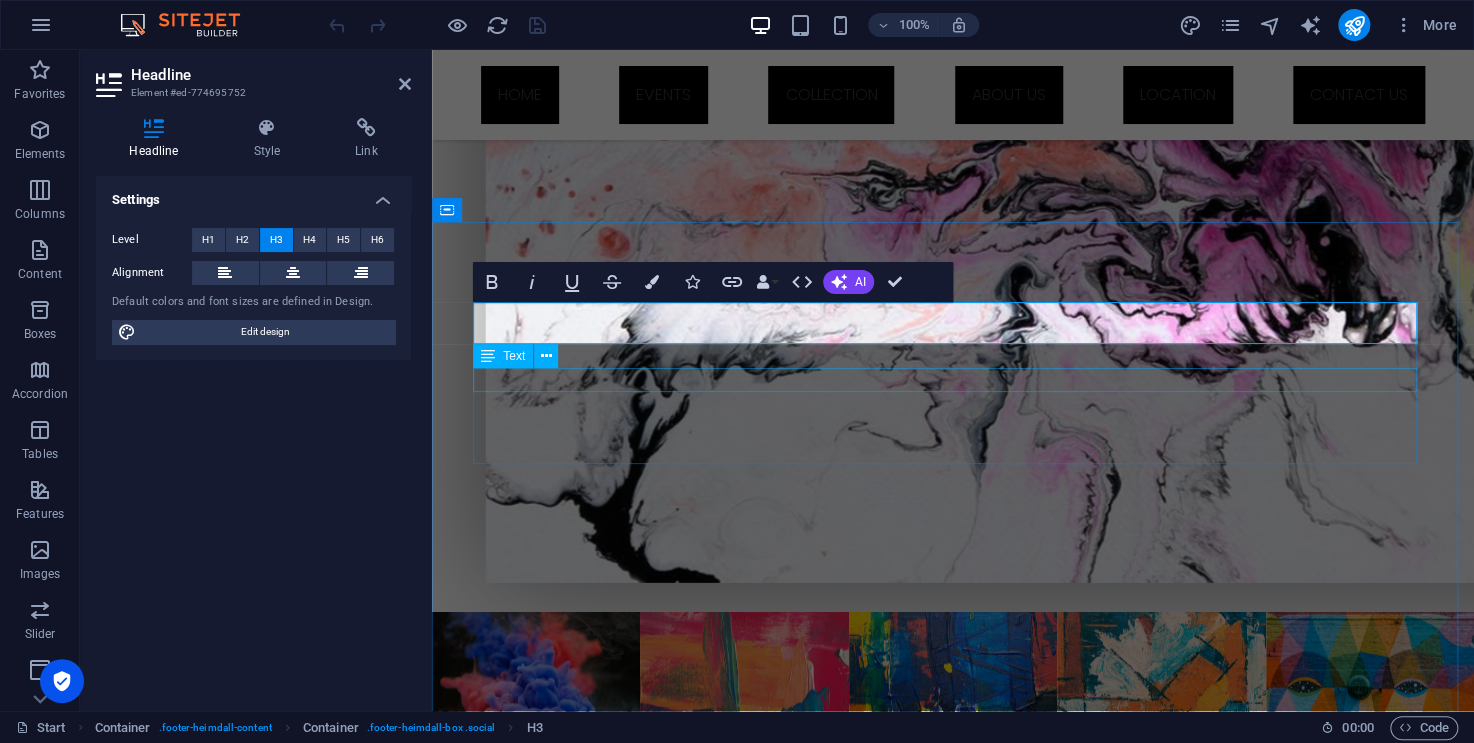 click on "Twitter" at bounding box center [953, 2631] 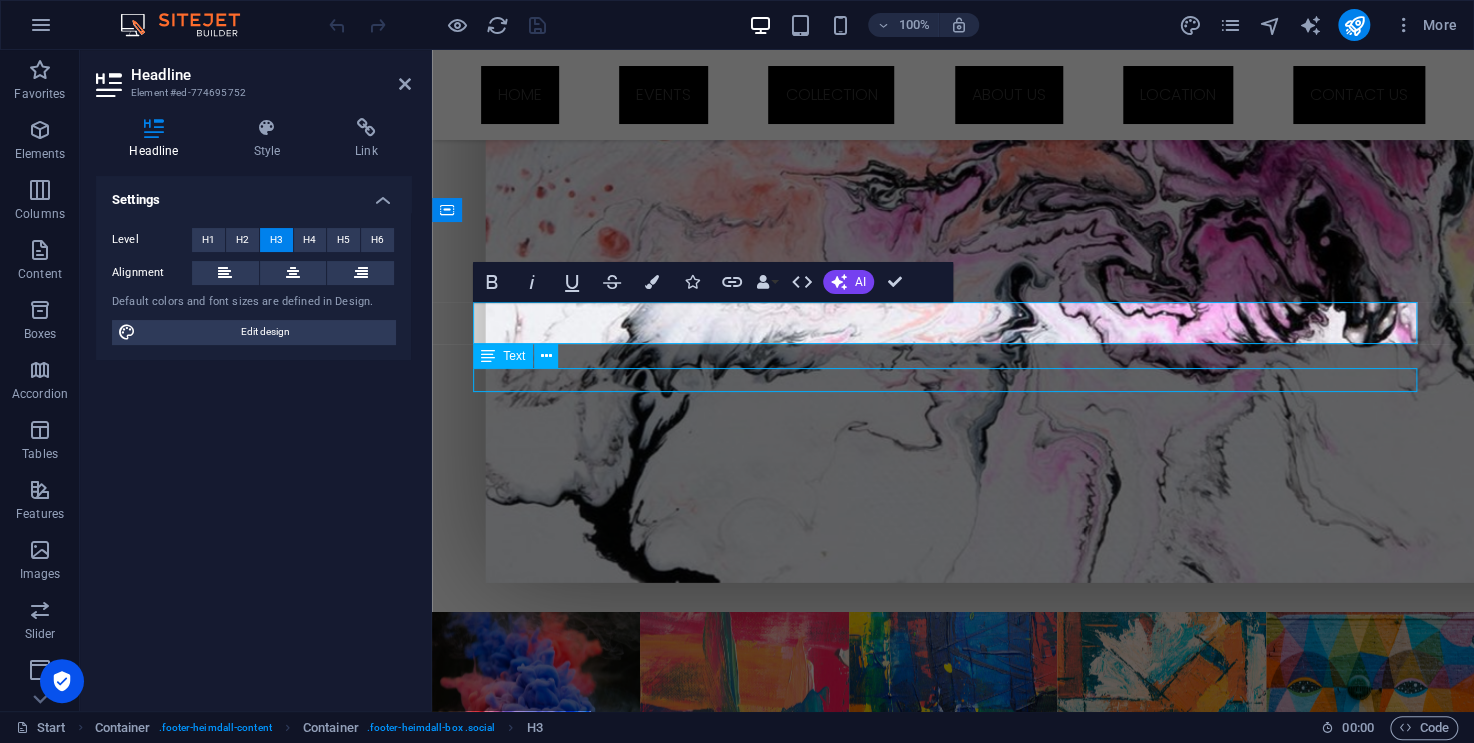 click on "Twitter" at bounding box center (953, 2631) 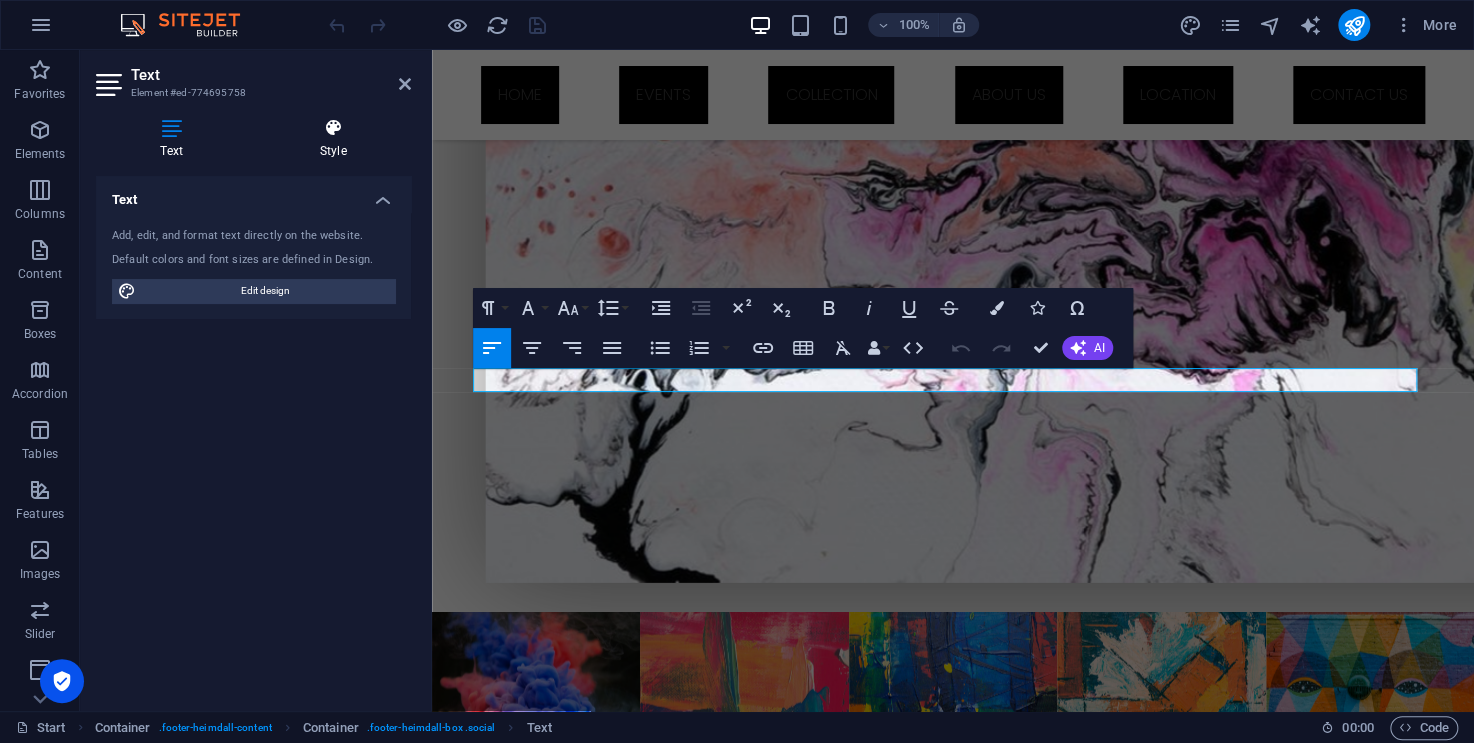 click on "Style" at bounding box center [333, 139] 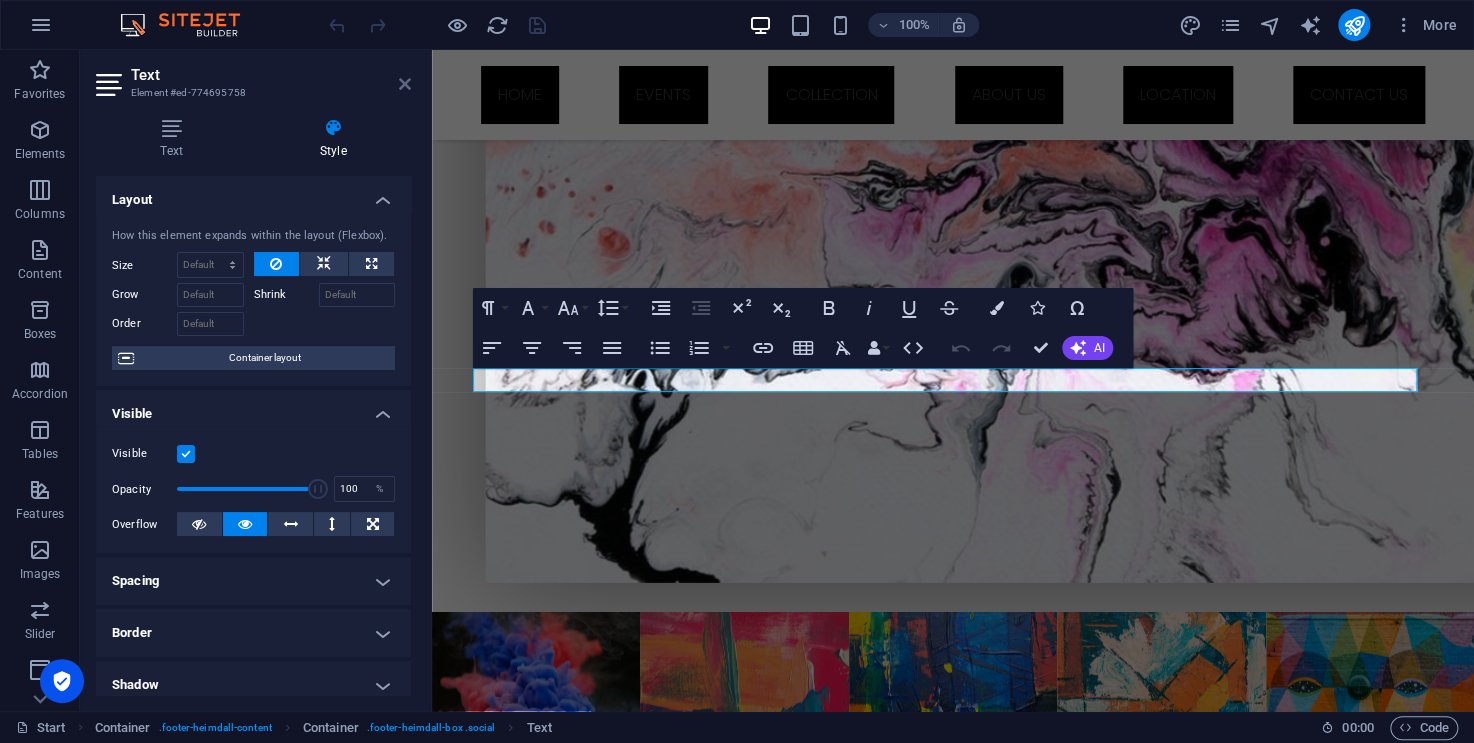 click at bounding box center [405, 84] 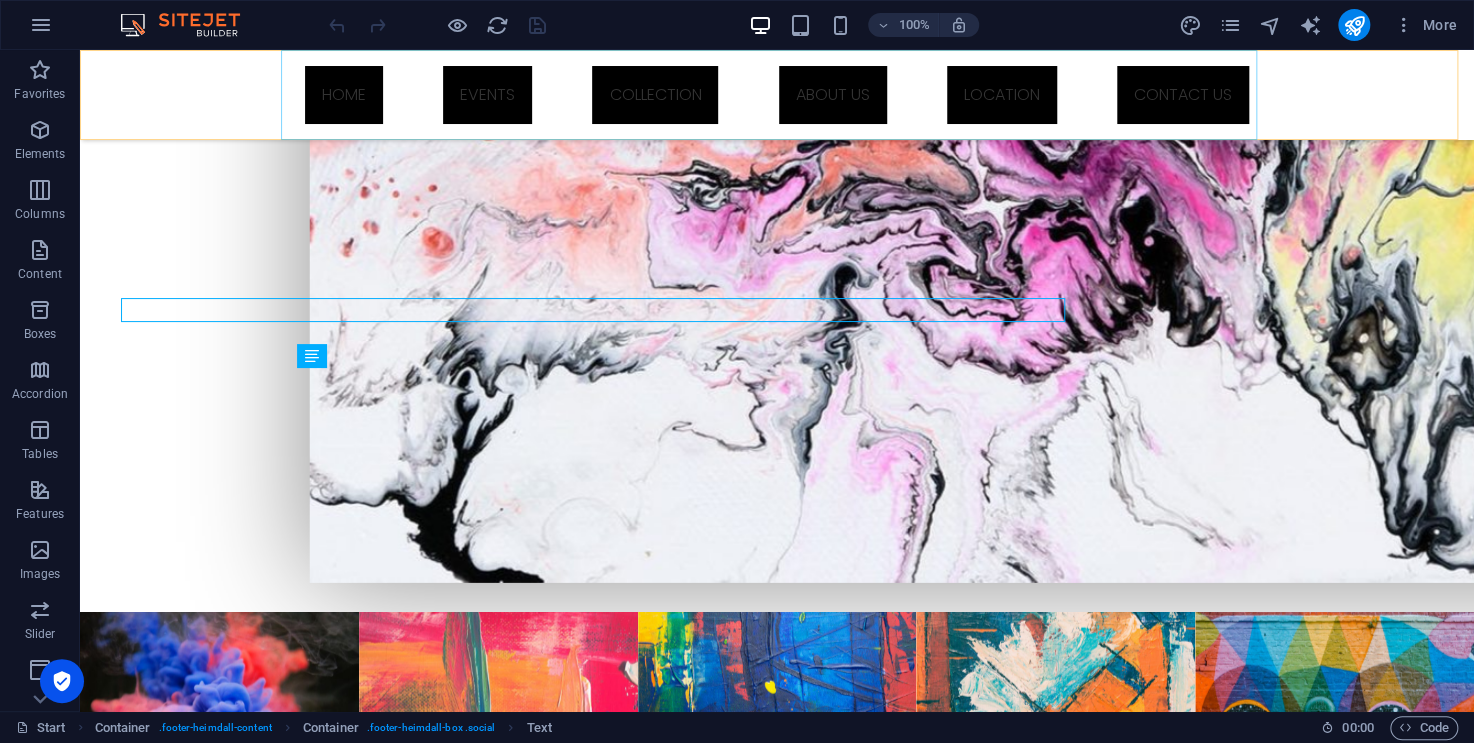 scroll, scrollTop: 1845, scrollLeft: 0, axis: vertical 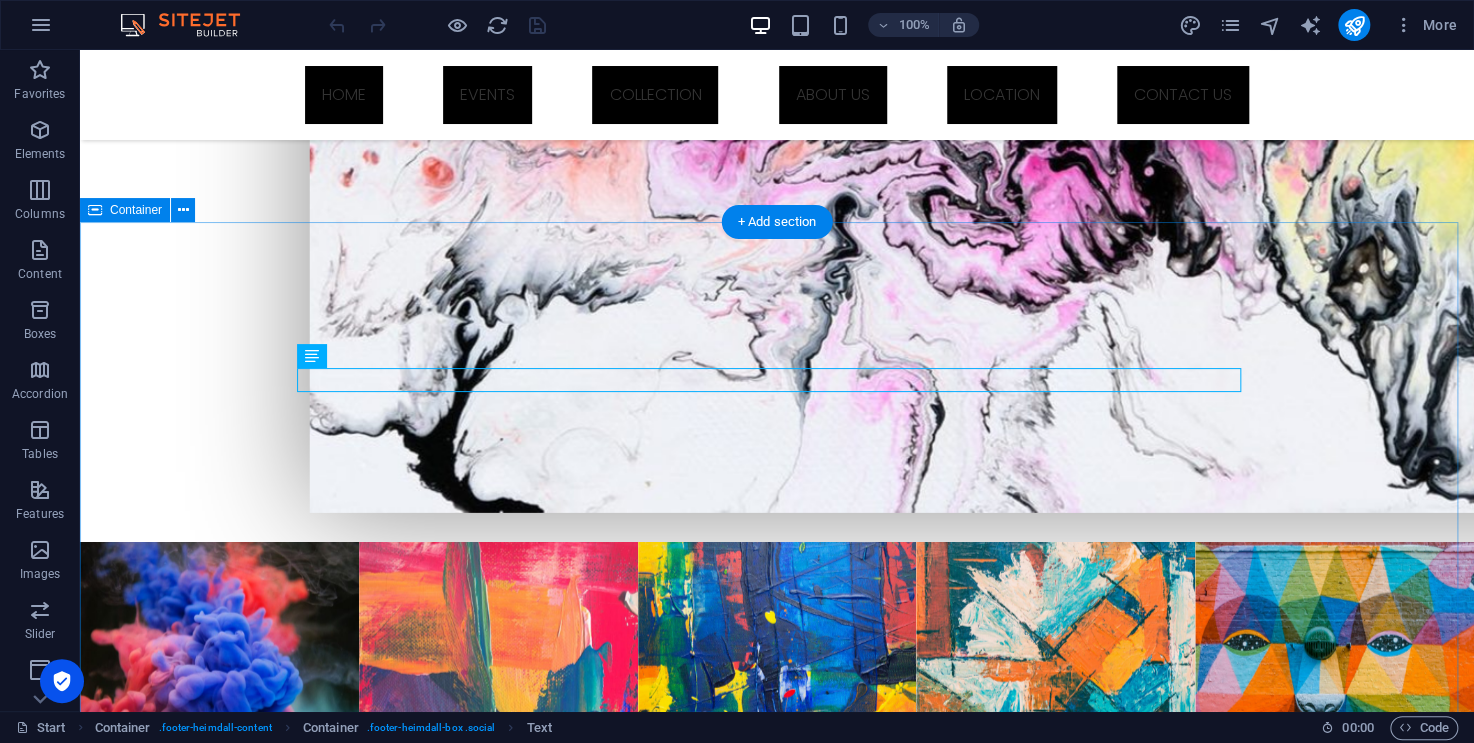 click on "Social Facebook Twitter Instagram Pinterest YouTube Contact [DOMAIN_NAME]   [EMAIL_ADDRESS] open hours Daily: 9am - 4pm [DATE] & Holiday: closed" at bounding box center (777, 2737) 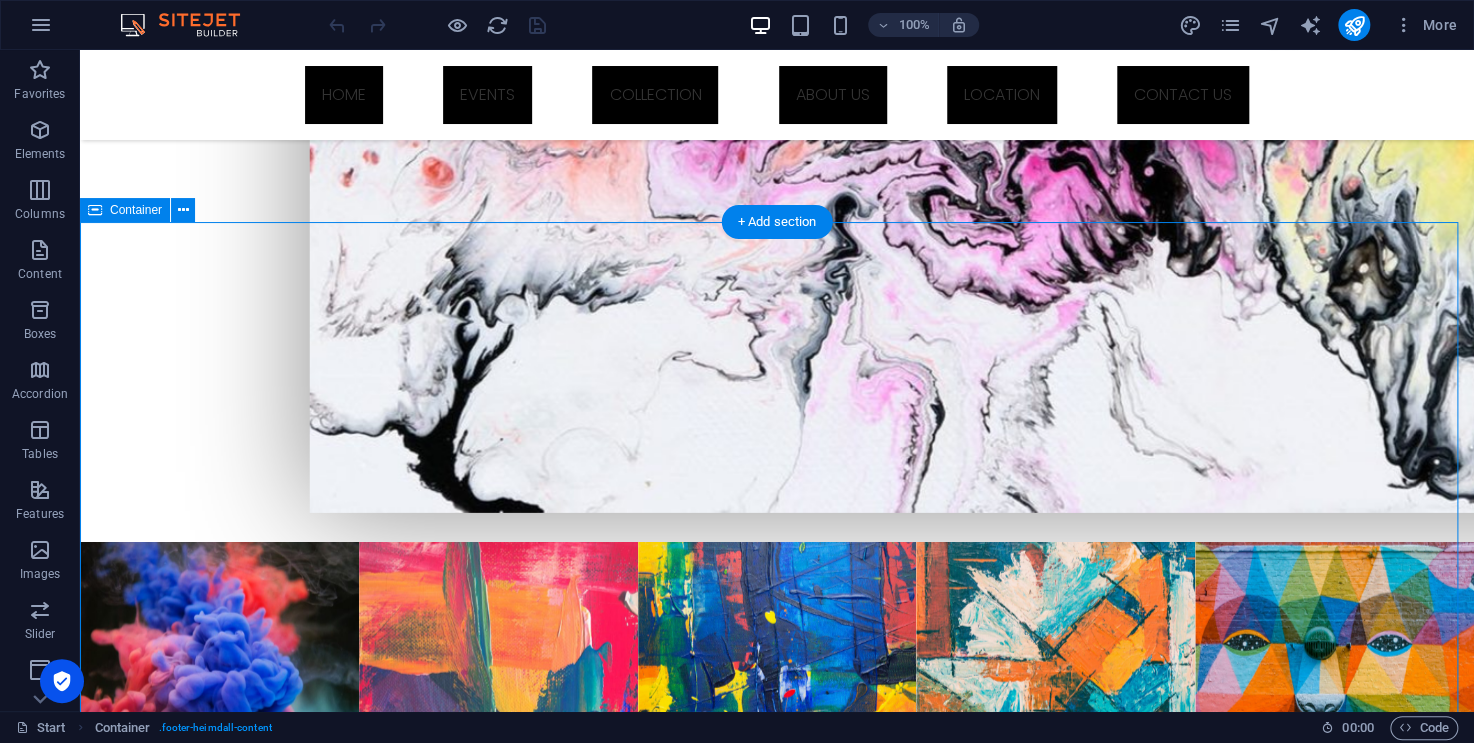 click on "Social Facebook Twitter Instagram Pinterest YouTube Contact [DOMAIN_NAME]   [EMAIL_ADDRESS] open hours Daily: 9am - 4pm [DATE] & Holiday: closed" at bounding box center (777, 2737) 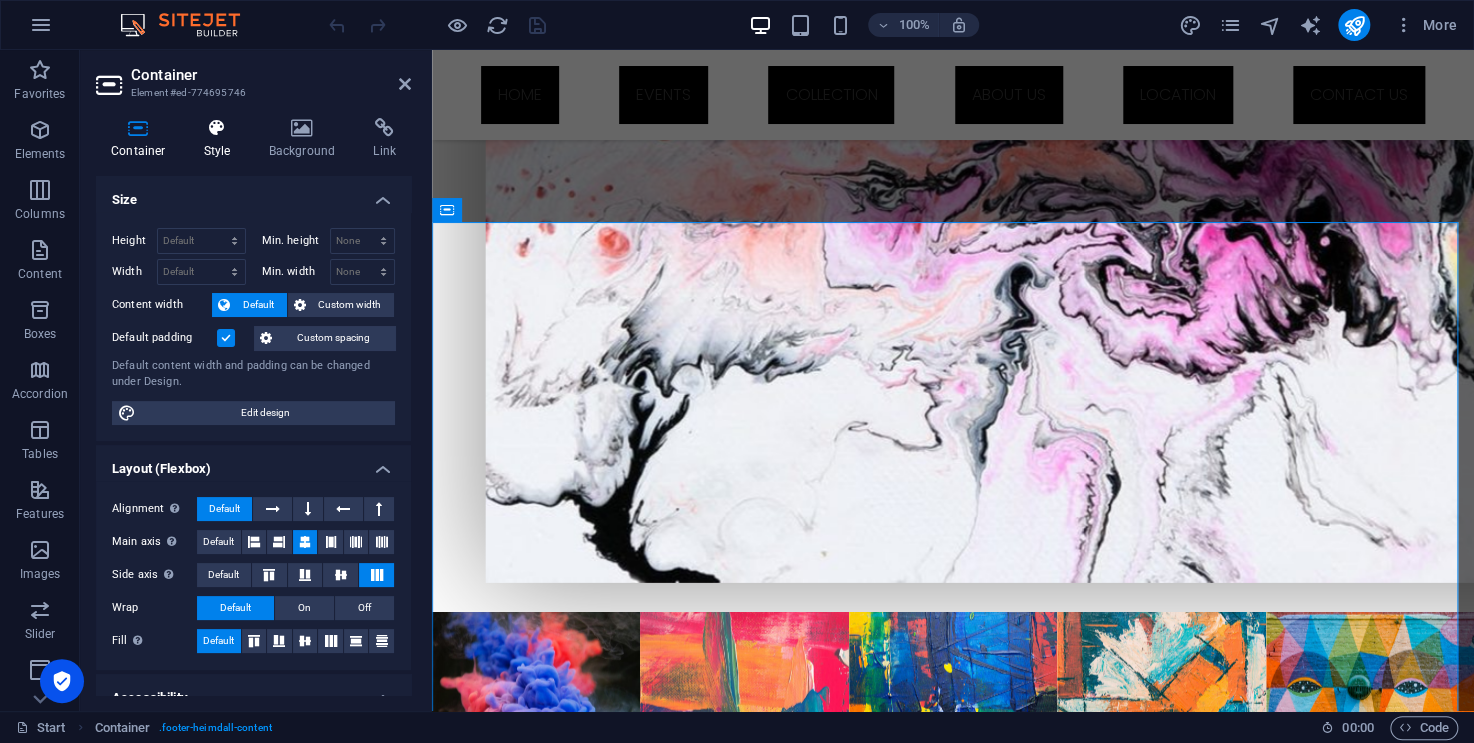 click on "Style" at bounding box center [221, 139] 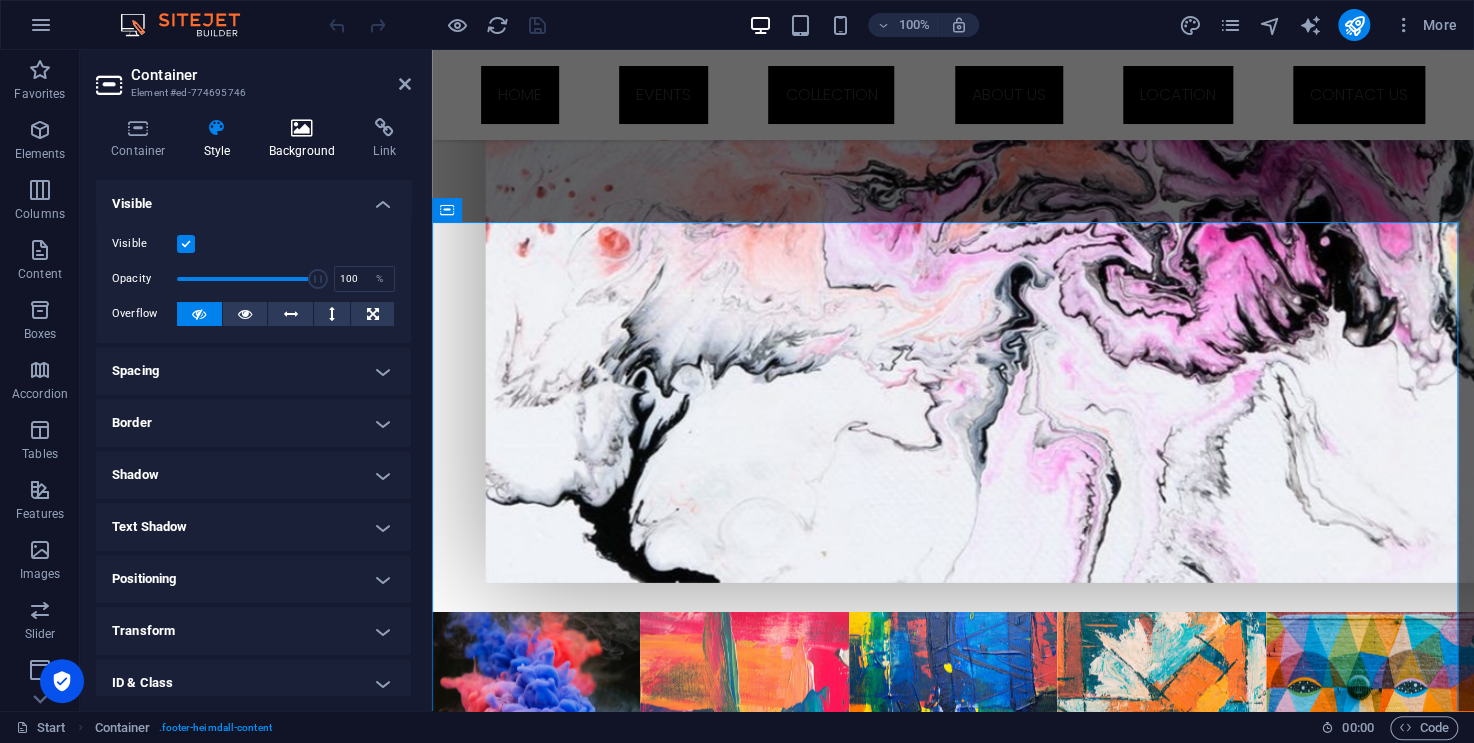 click at bounding box center (302, 128) 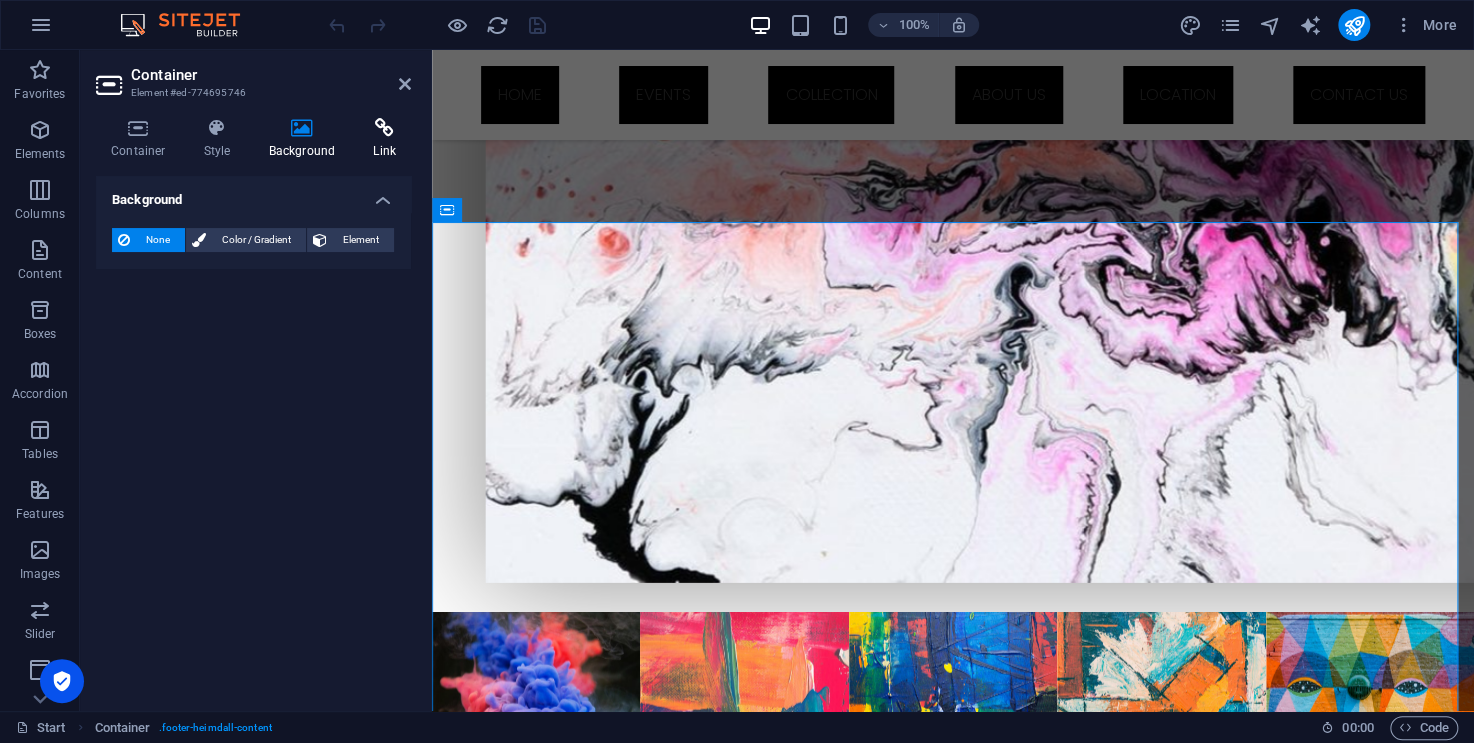 click at bounding box center (384, 128) 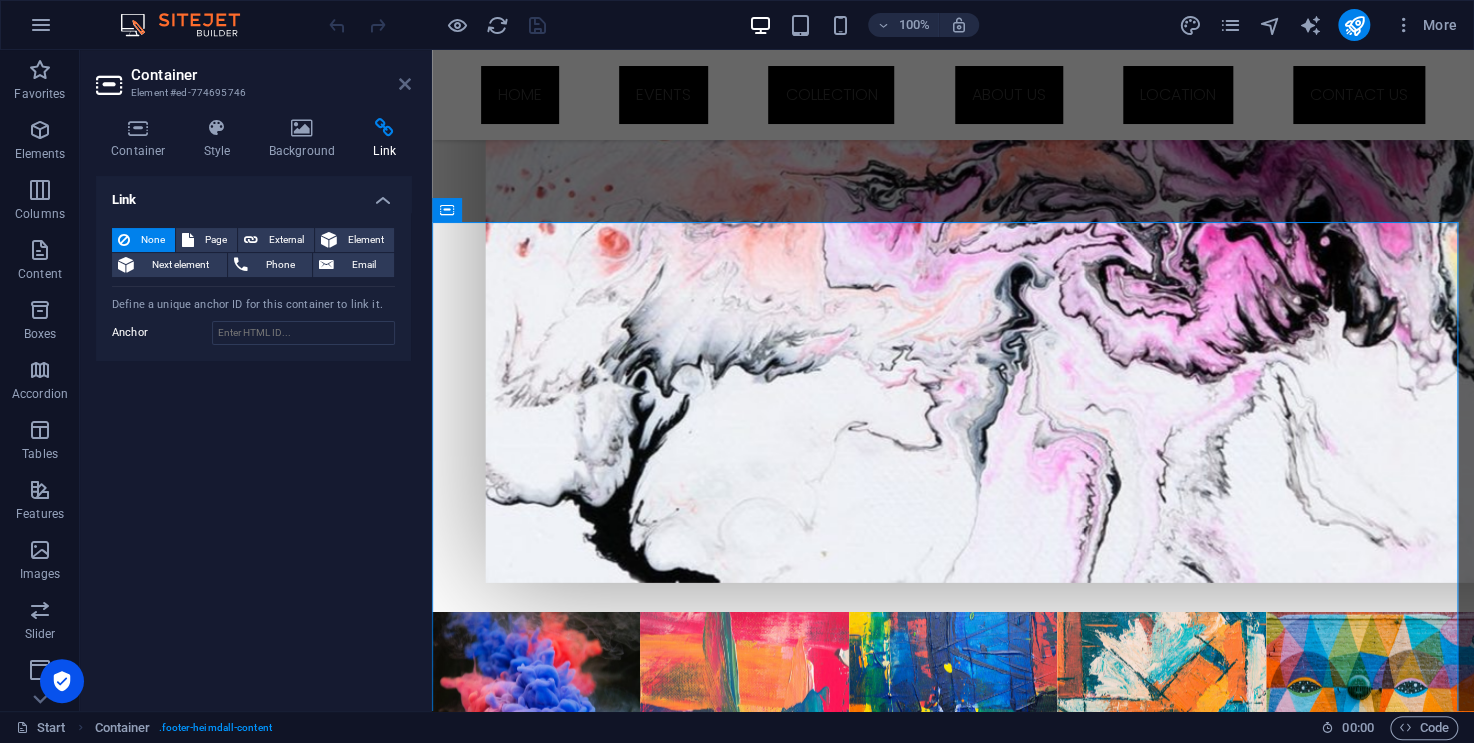 drag, startPoint x: 400, startPoint y: 89, endPoint x: 319, endPoint y: 66, distance: 84.20214 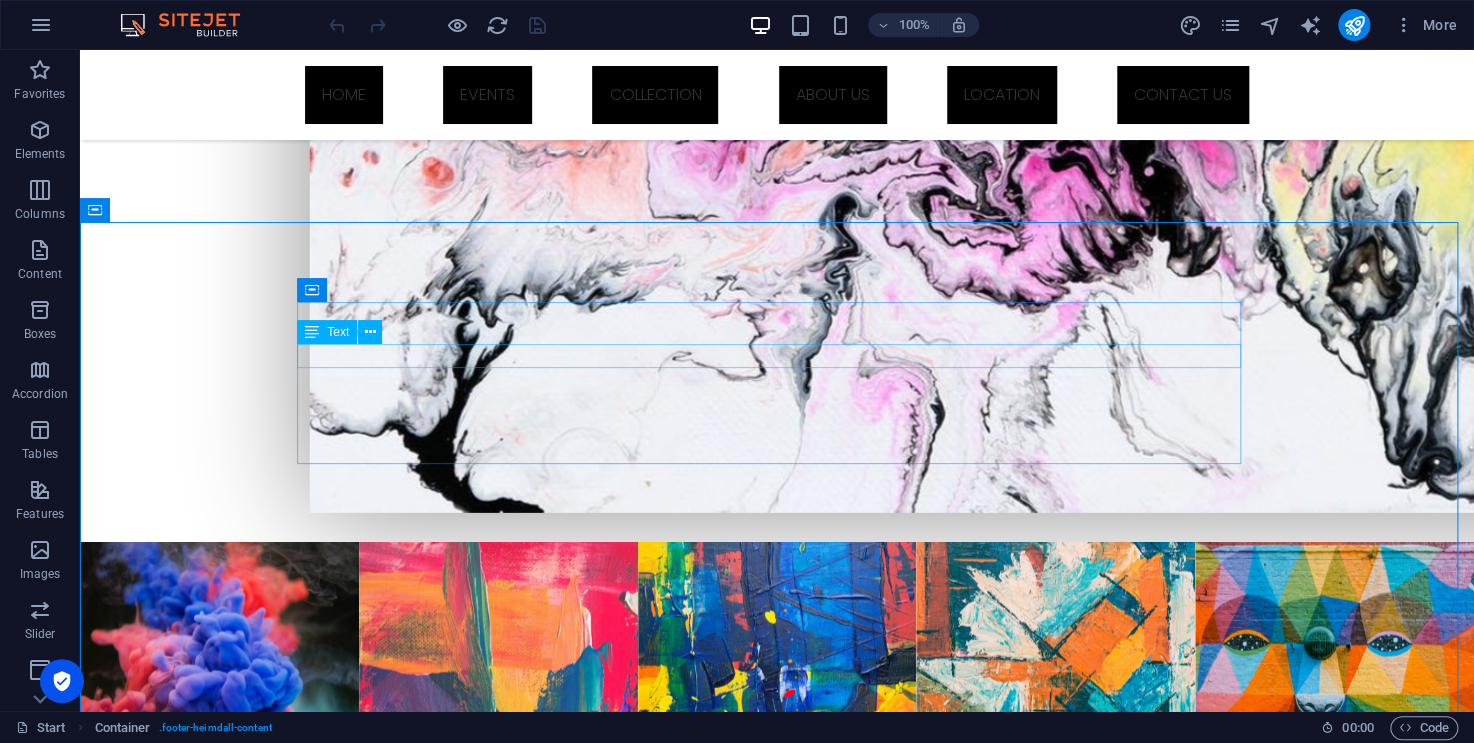 click on "Text" at bounding box center [327, 332] 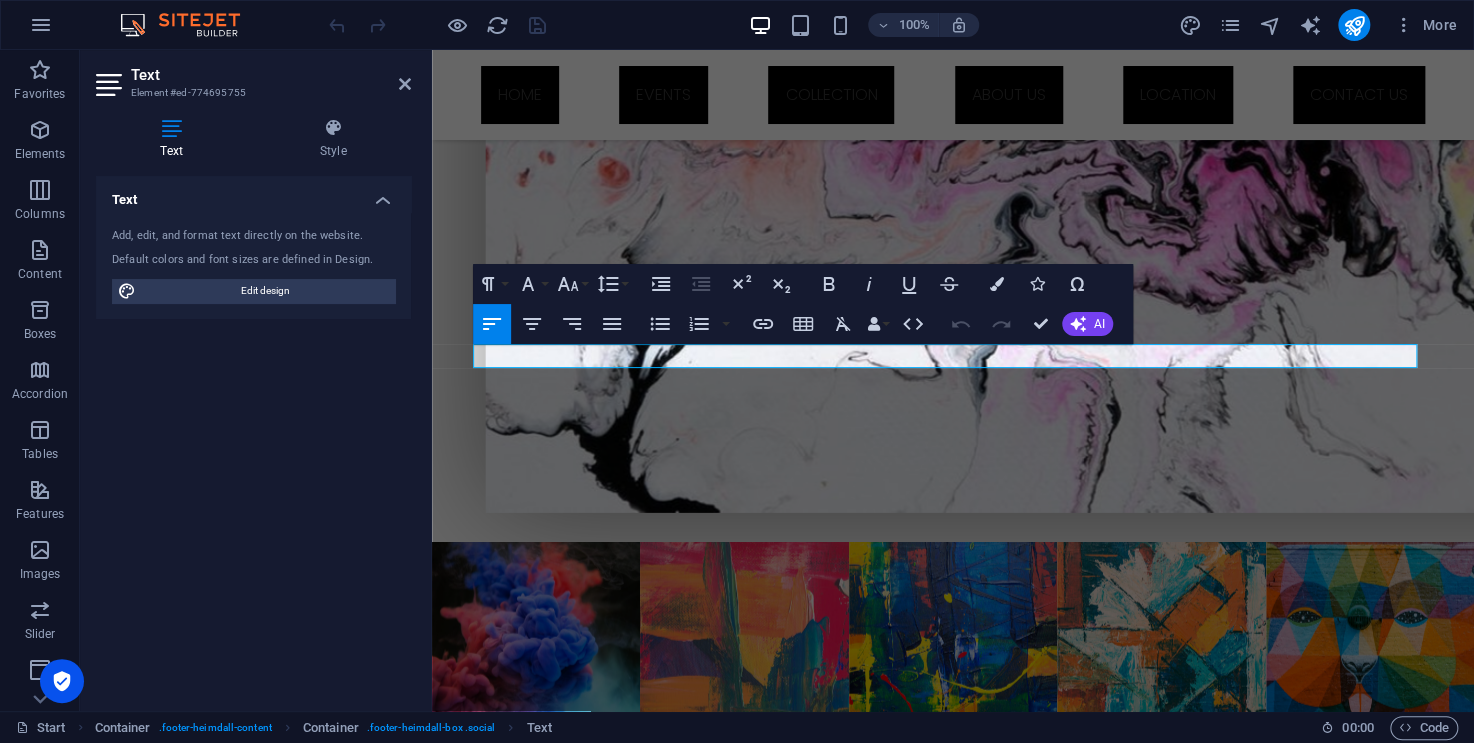 scroll, scrollTop: 1775, scrollLeft: 0, axis: vertical 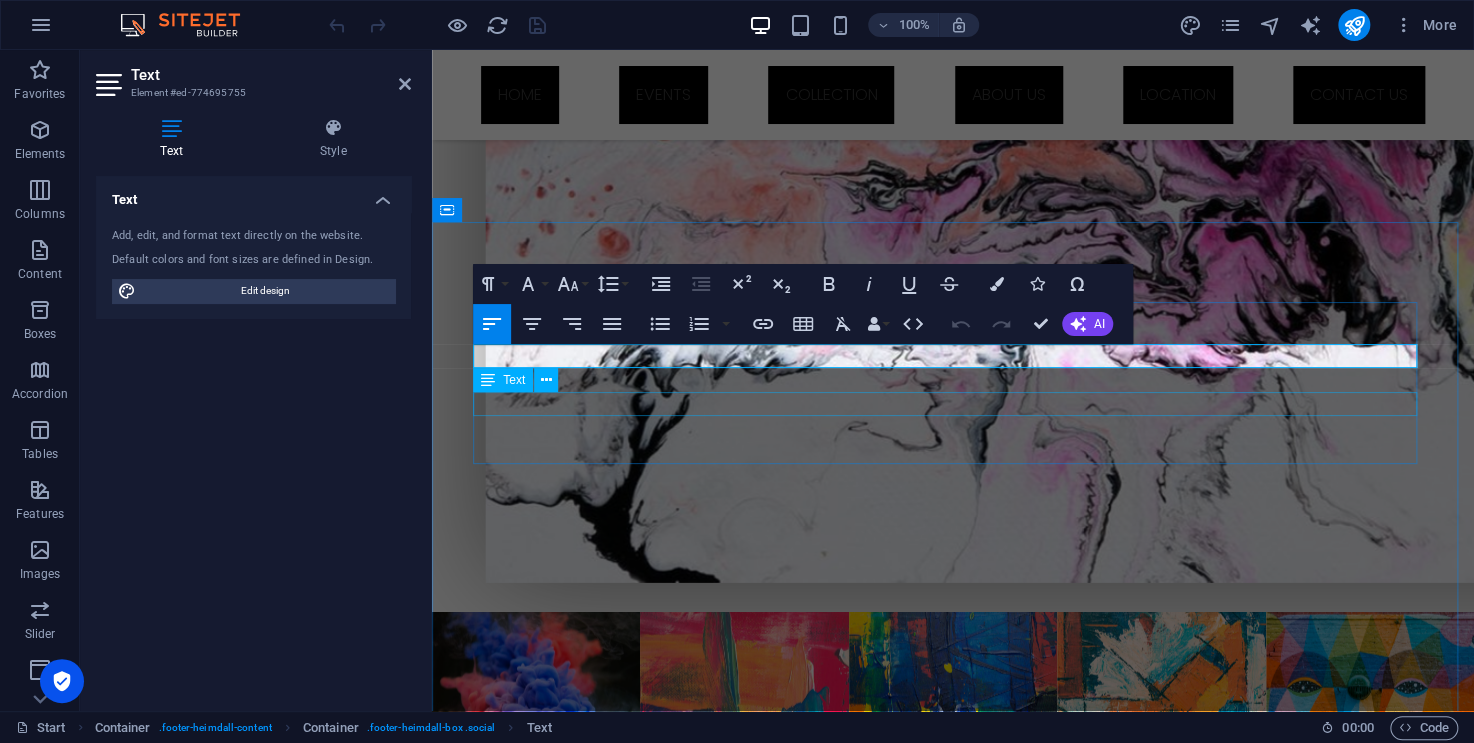 click on "Instagram" at bounding box center [953, 2655] 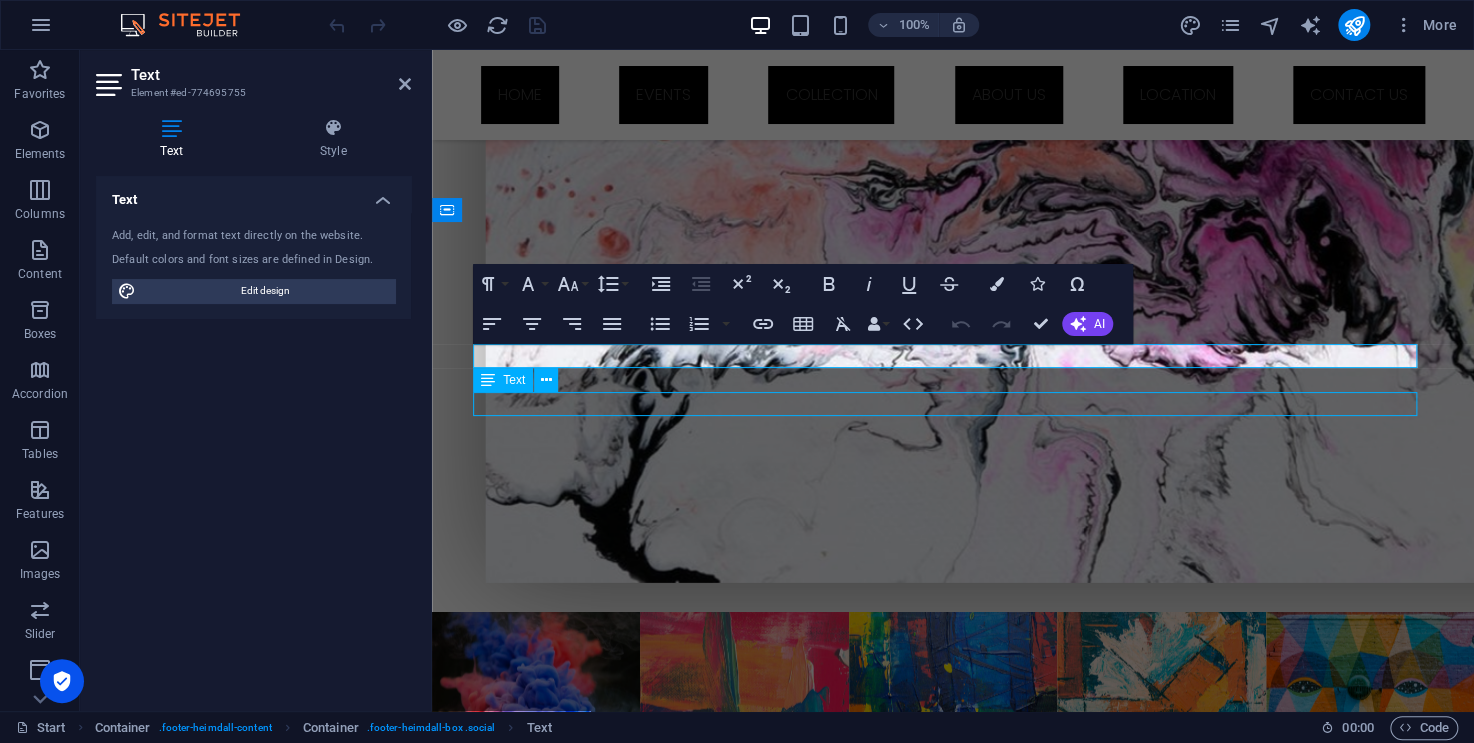 click on "Instagram" at bounding box center [953, 2655] 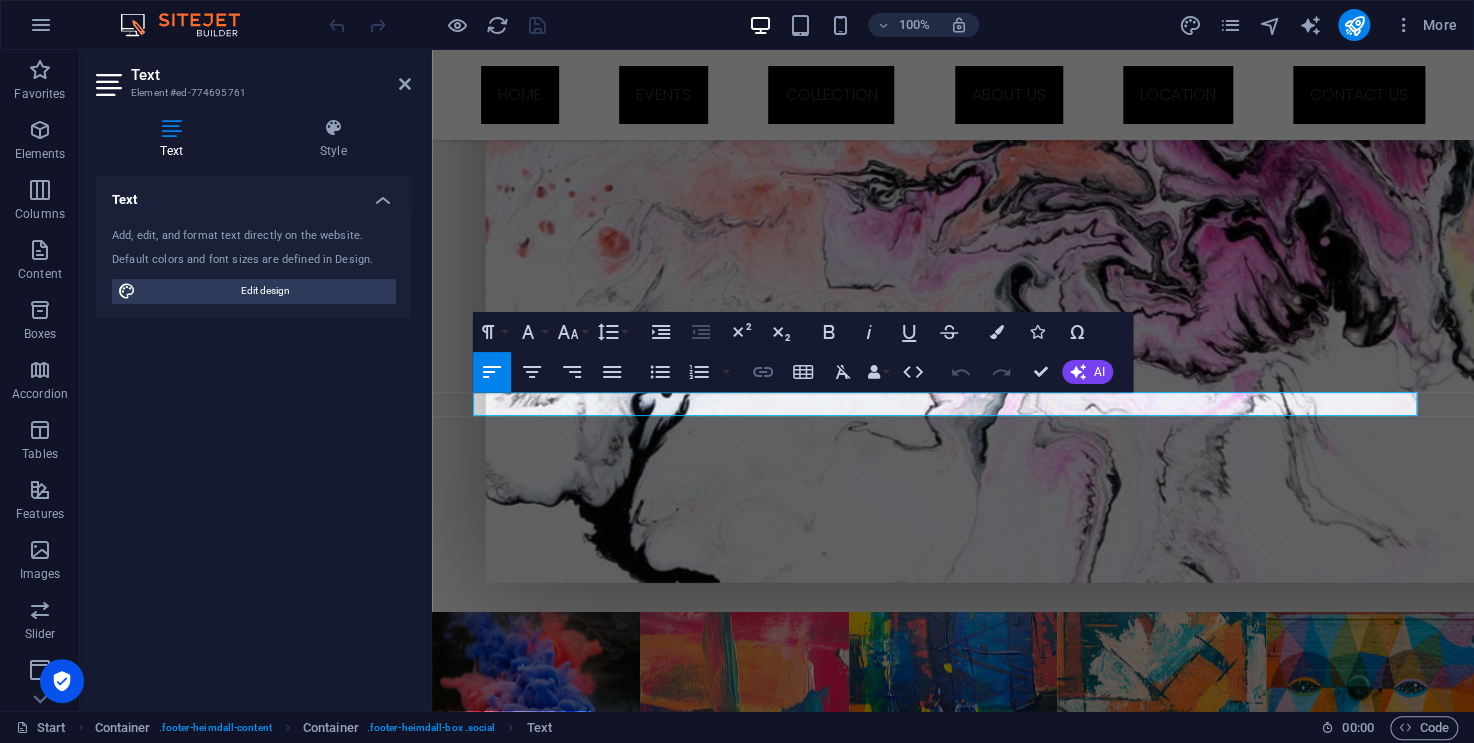 click 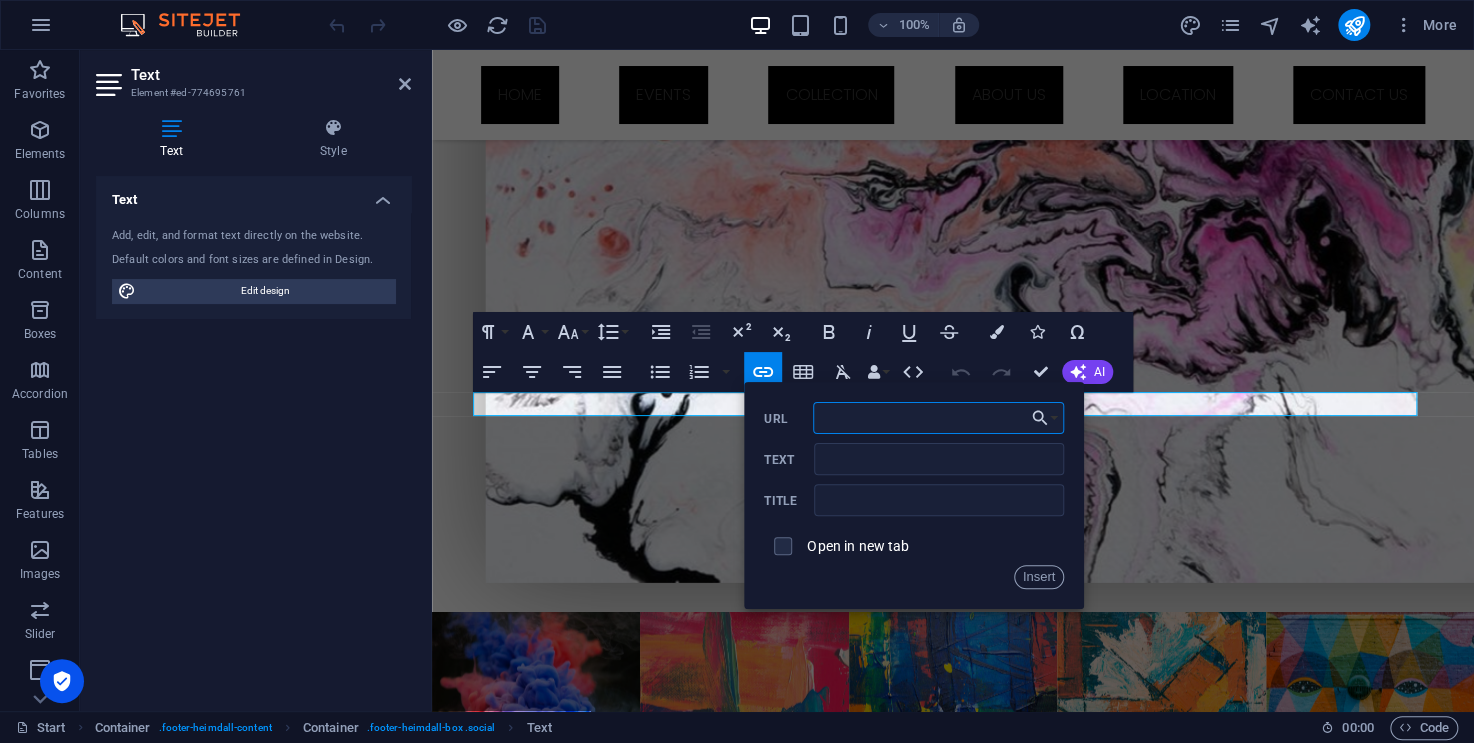 paste on "[URL][DOMAIN_NAME]" 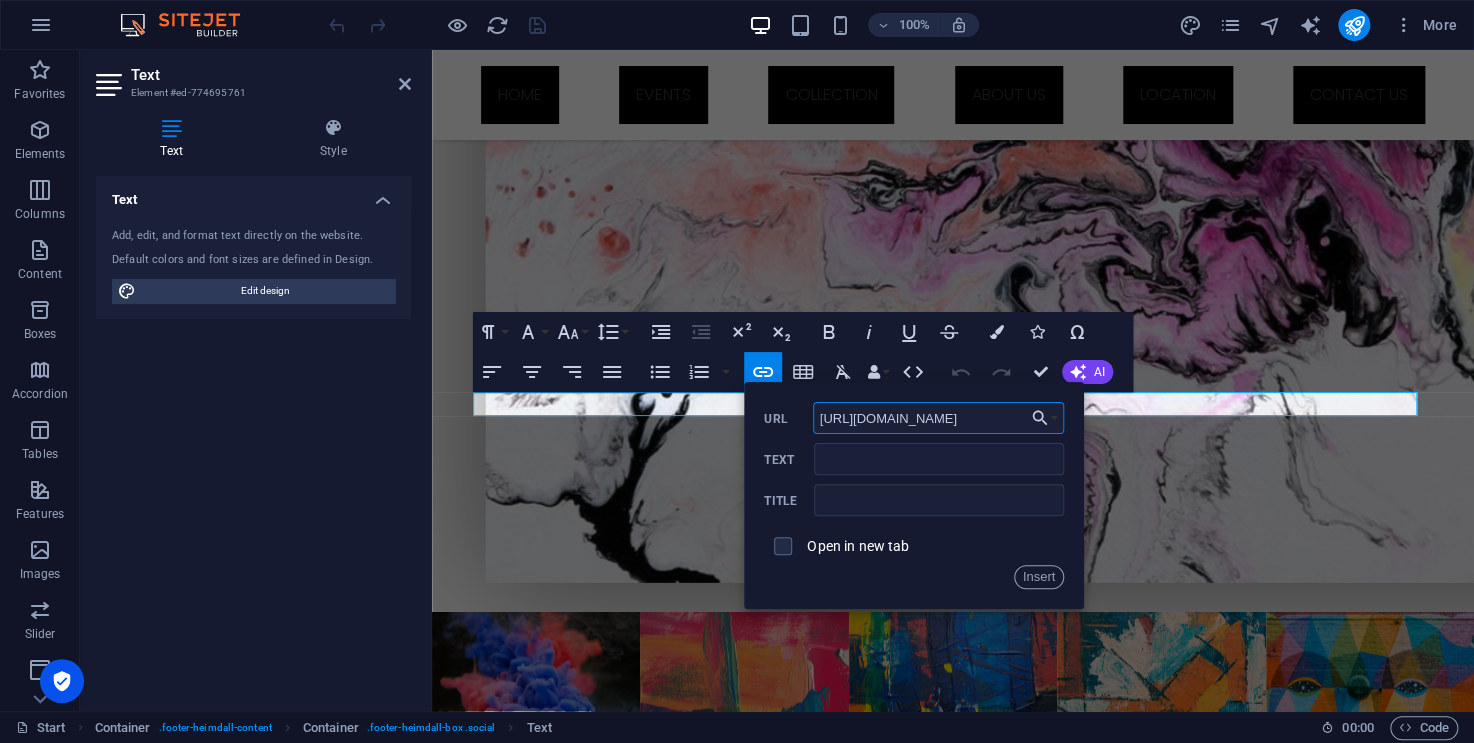 scroll, scrollTop: 0, scrollLeft: 29, axis: horizontal 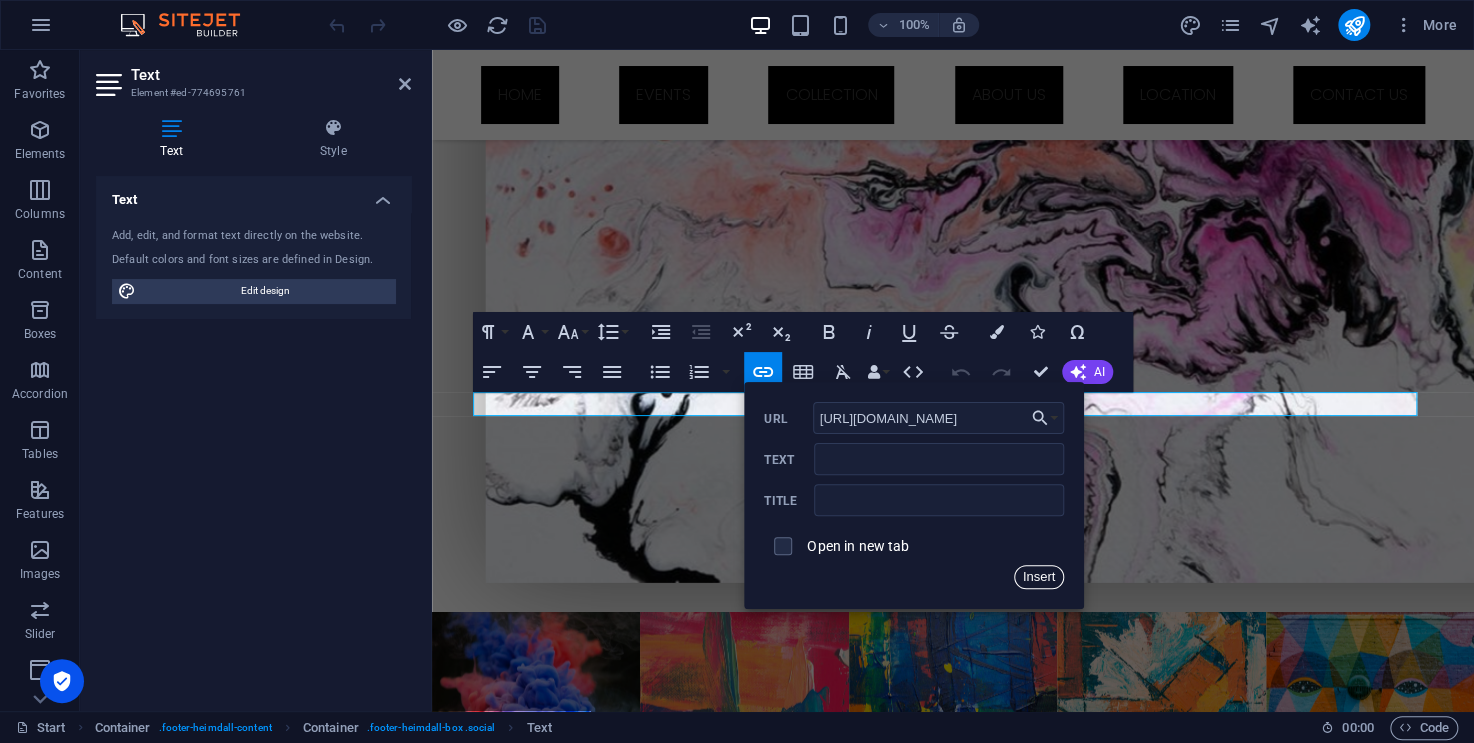 click on "Insert" at bounding box center (1039, 577) 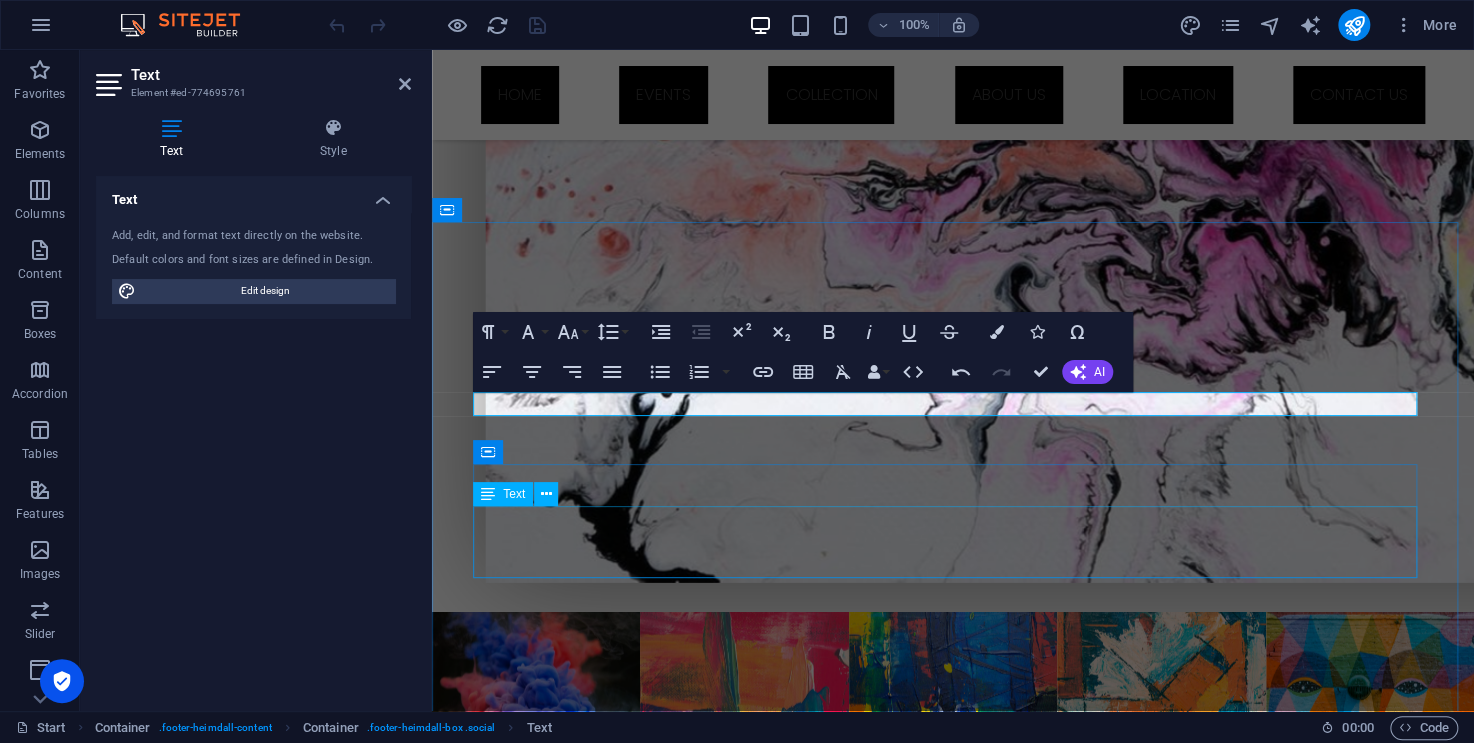 scroll, scrollTop: 0, scrollLeft: 0, axis: both 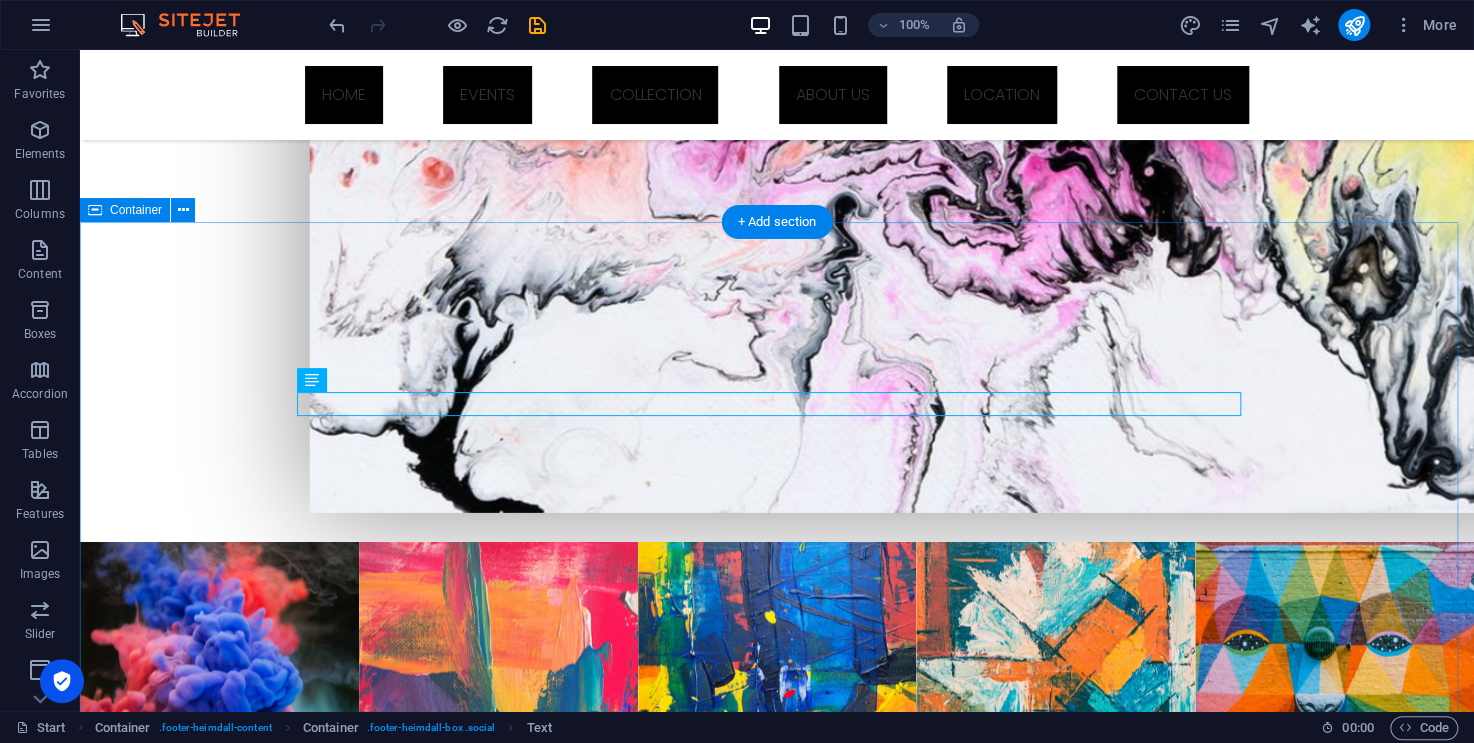 click on "Social Facebook Twitter [URL][DOMAIN_NAME] Instagram Pinterest YouTube Contact [DOMAIN_NAME]   [EMAIL_ADDRESS] open hours Daily: 9am - 4pm [DATE] & Holiday: closed" at bounding box center [777, 2737] 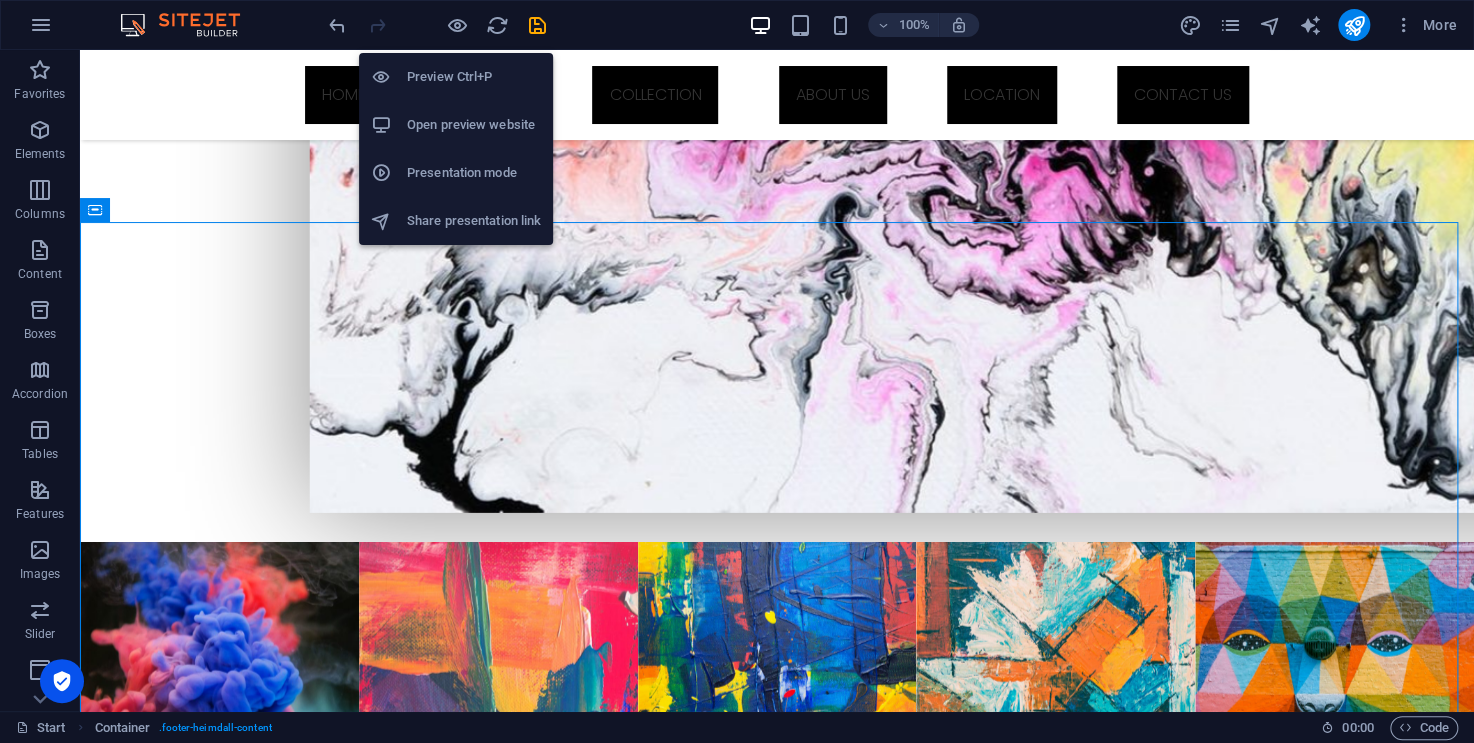 click on "Open preview website" at bounding box center (474, 125) 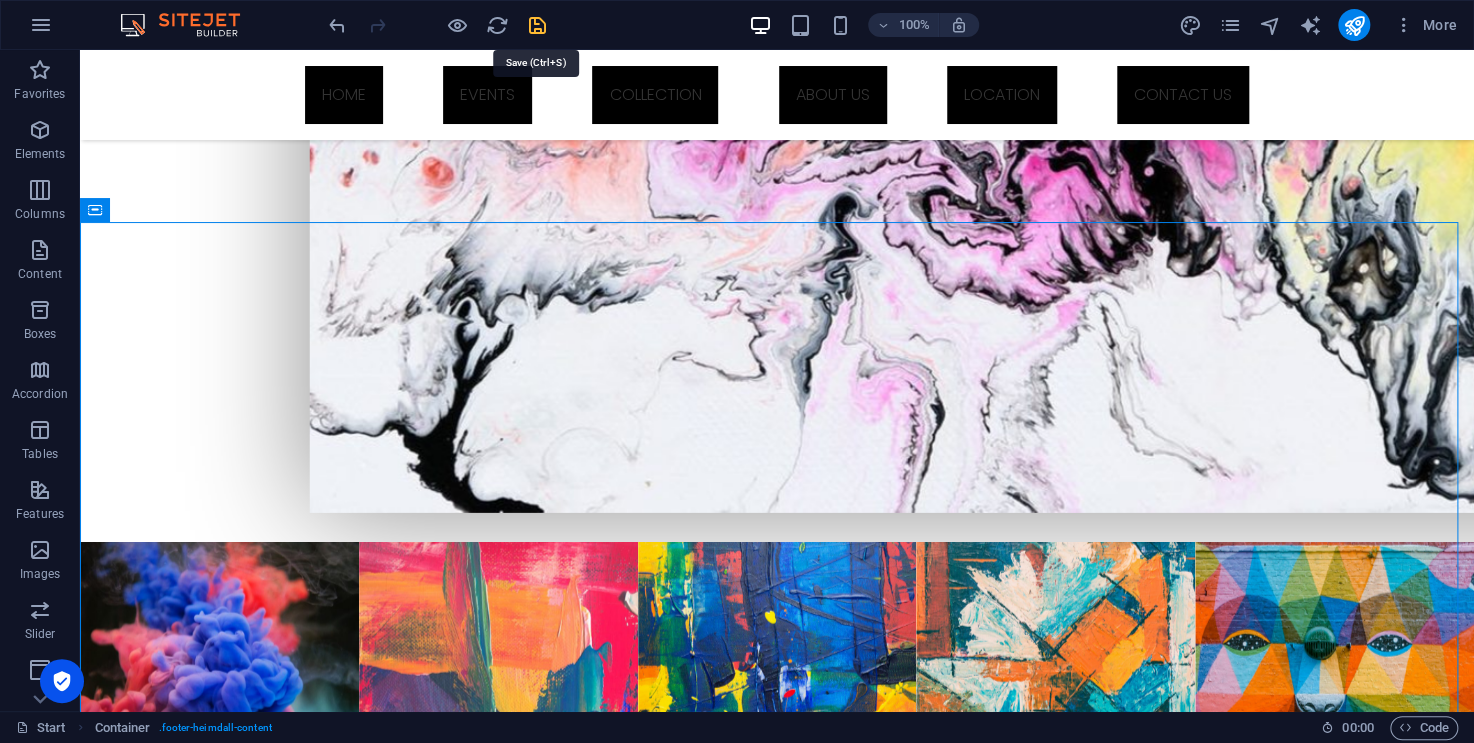 click at bounding box center [537, 25] 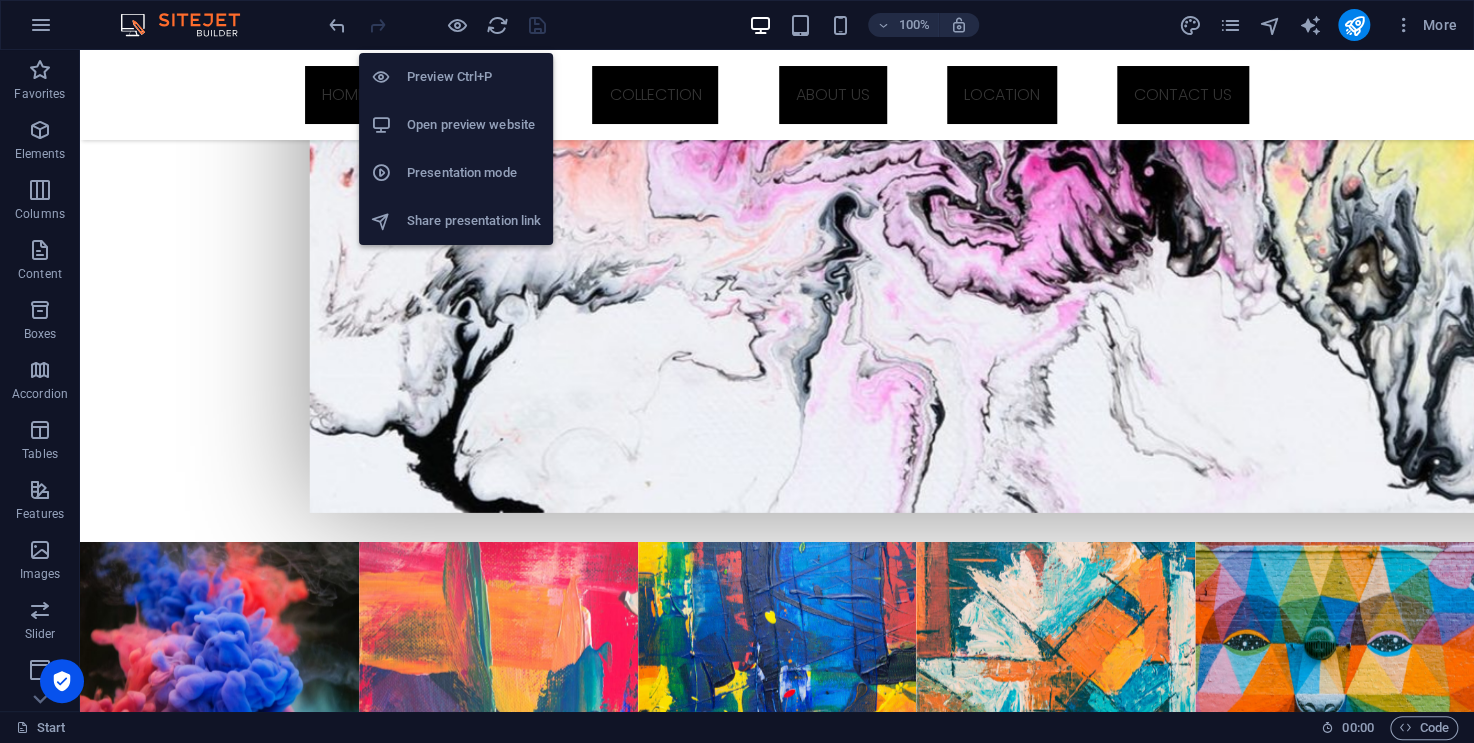 click on "Open preview website" at bounding box center (474, 125) 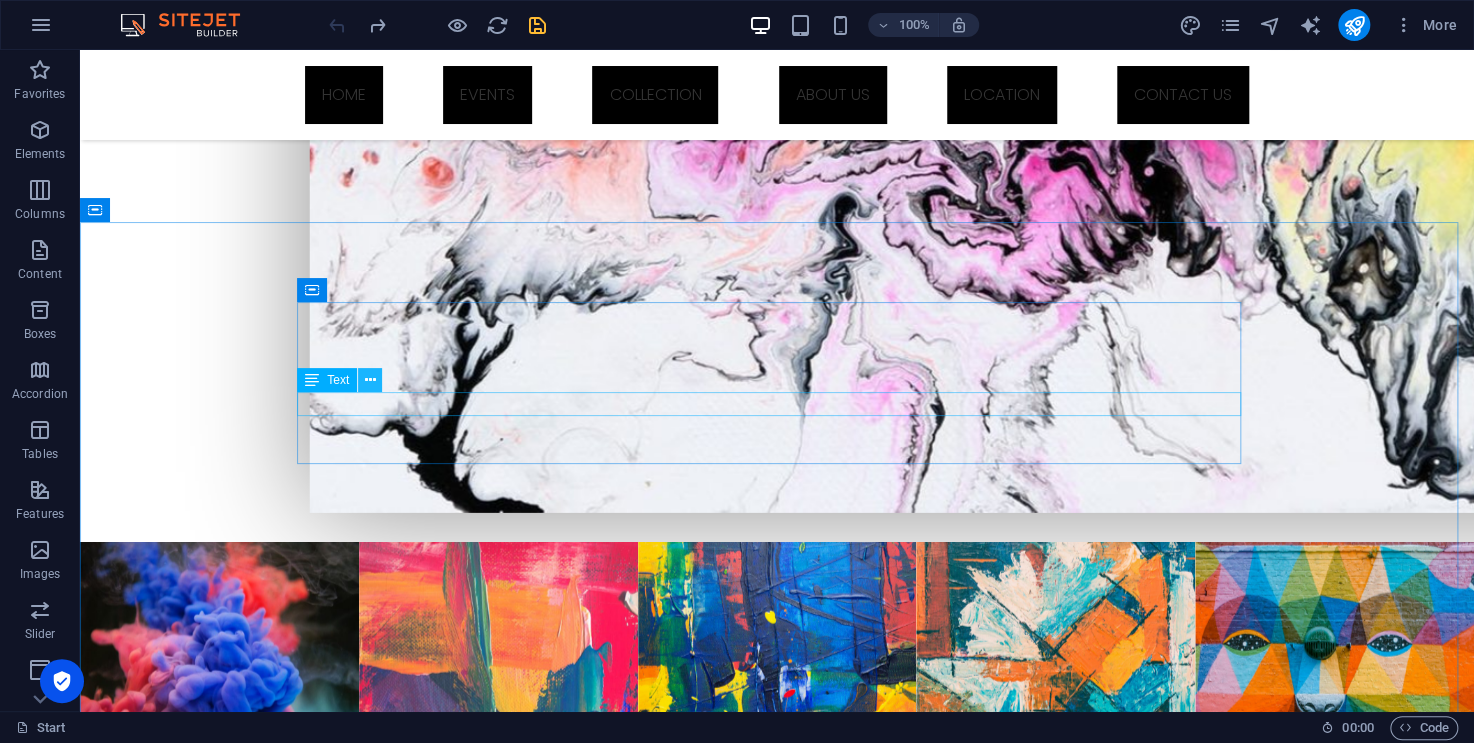 click at bounding box center [370, 380] 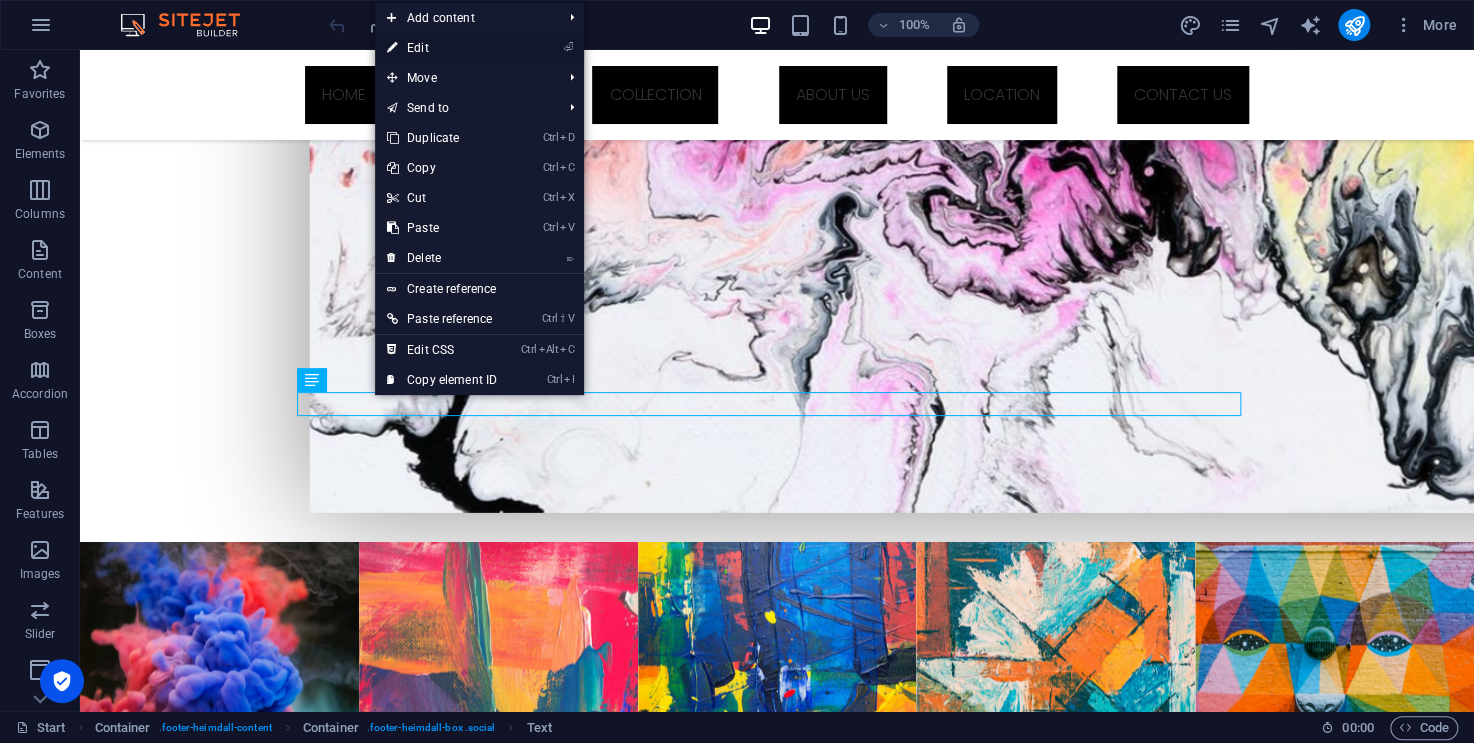 click on "⏎  Edit" at bounding box center [442, 48] 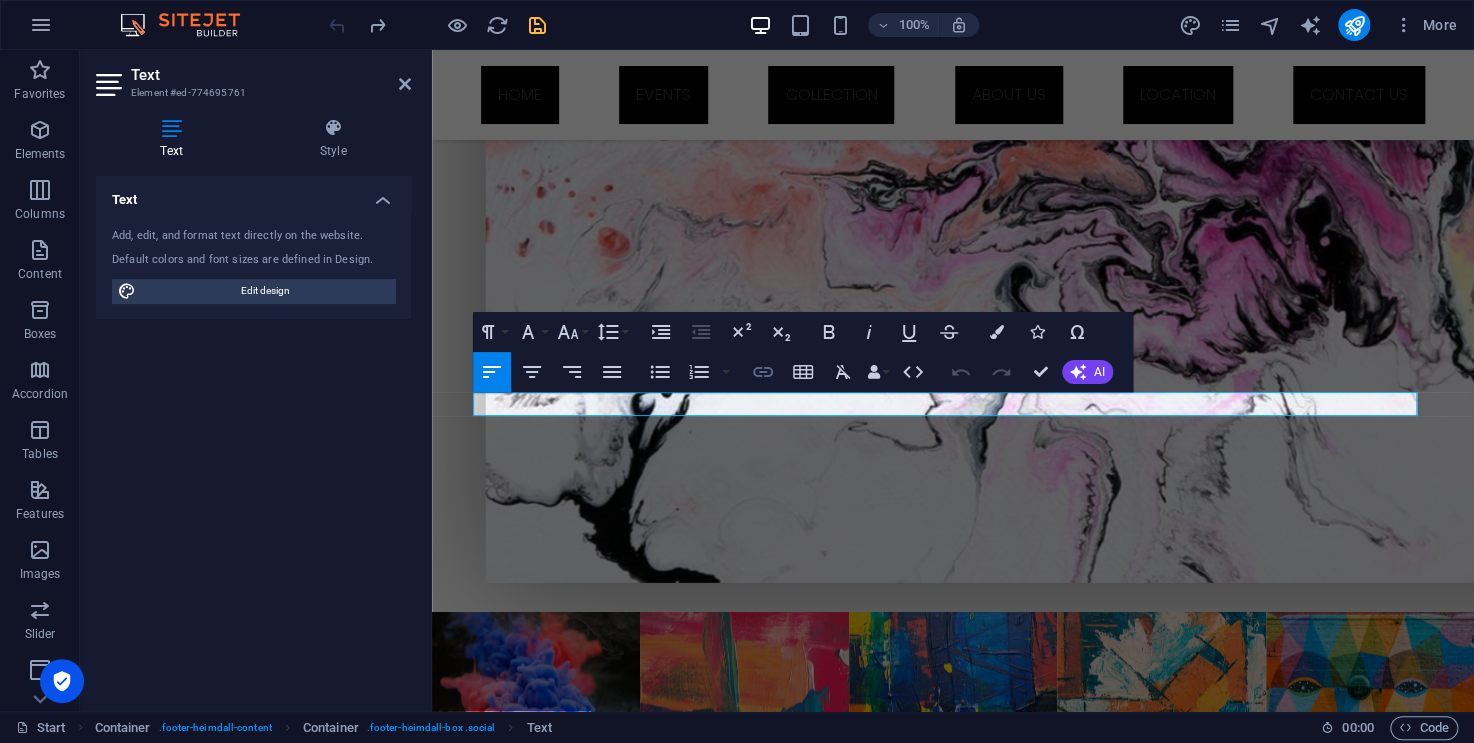 click 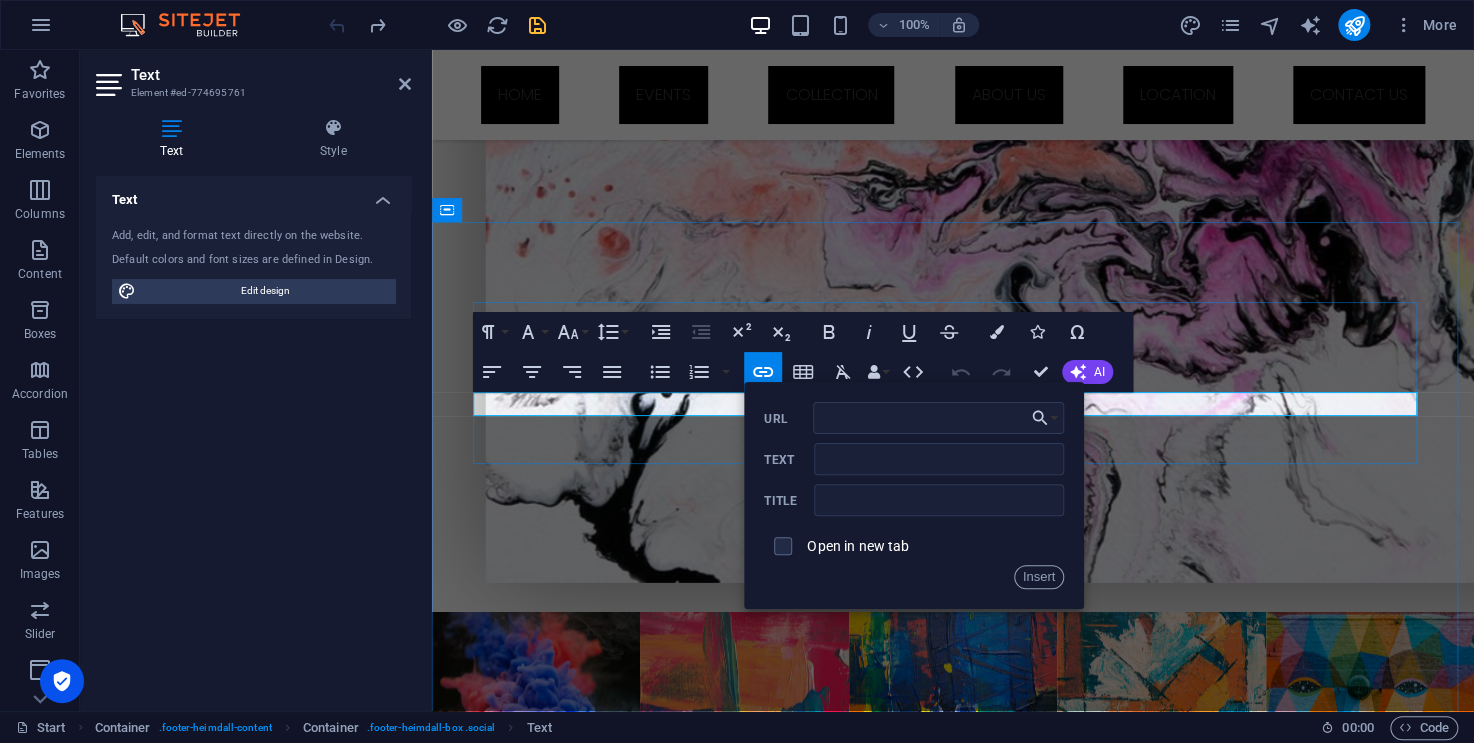 click on "​ ​" at bounding box center [481, 2654] 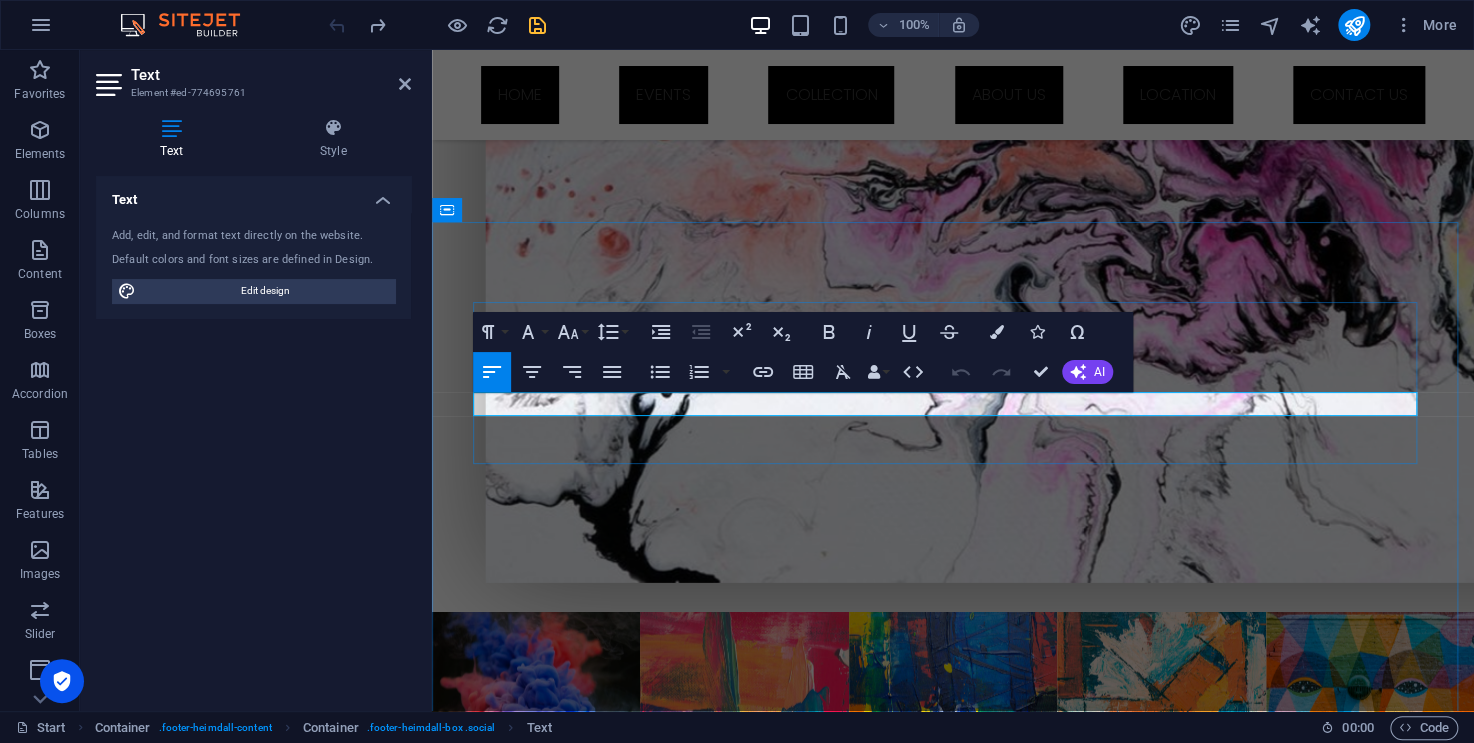 click at bounding box center (481, 2654) 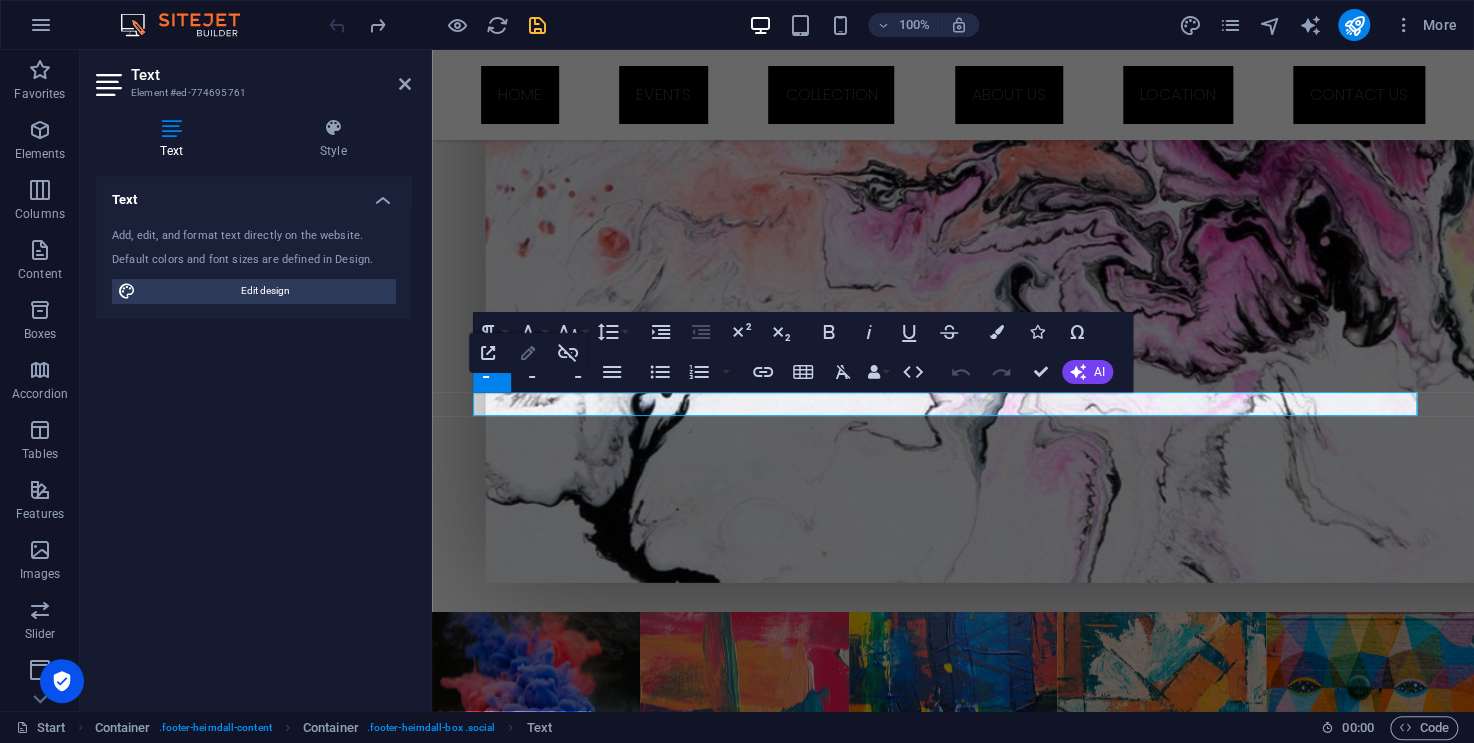 type on "[URL][DOMAIN_NAME]" 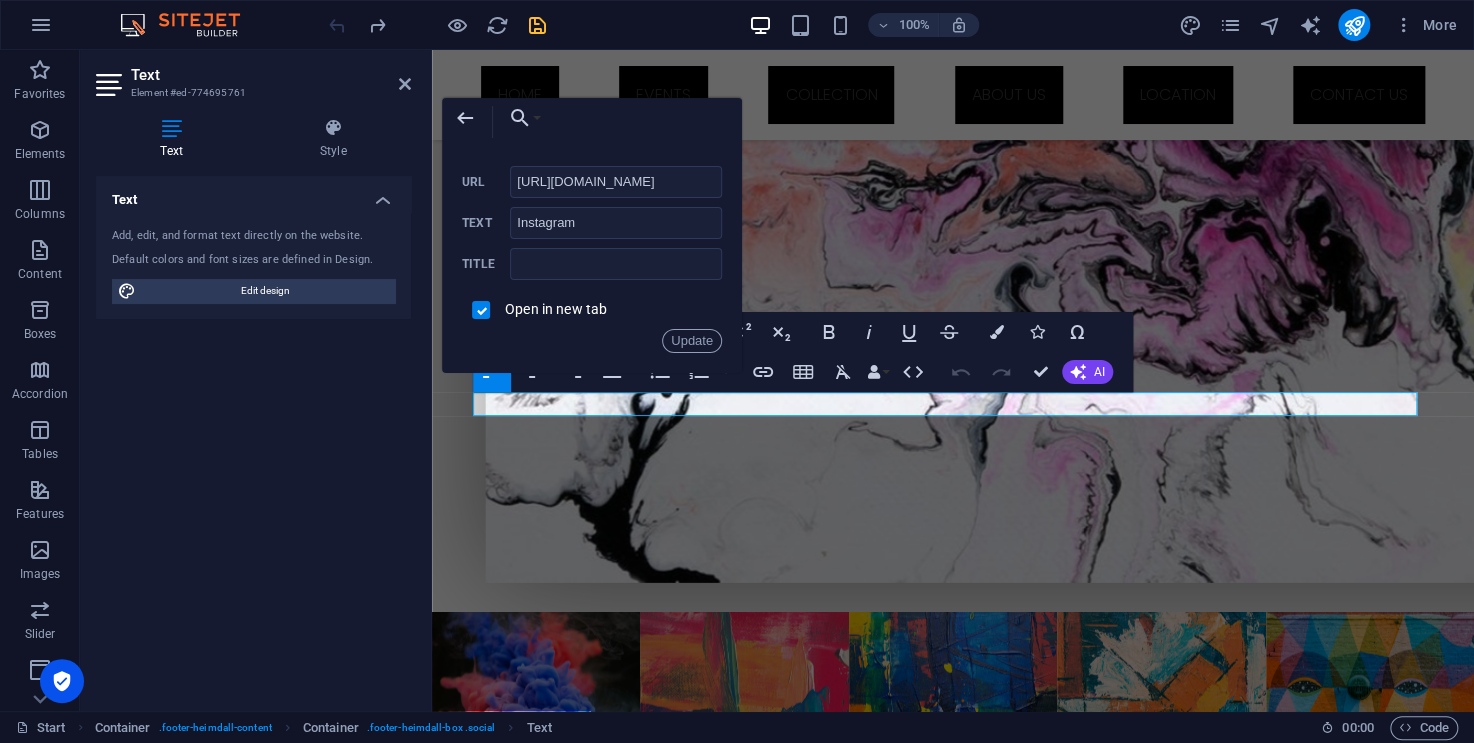 drag, startPoint x: 698, startPoint y: 188, endPoint x: 499, endPoint y: 199, distance: 199.30379 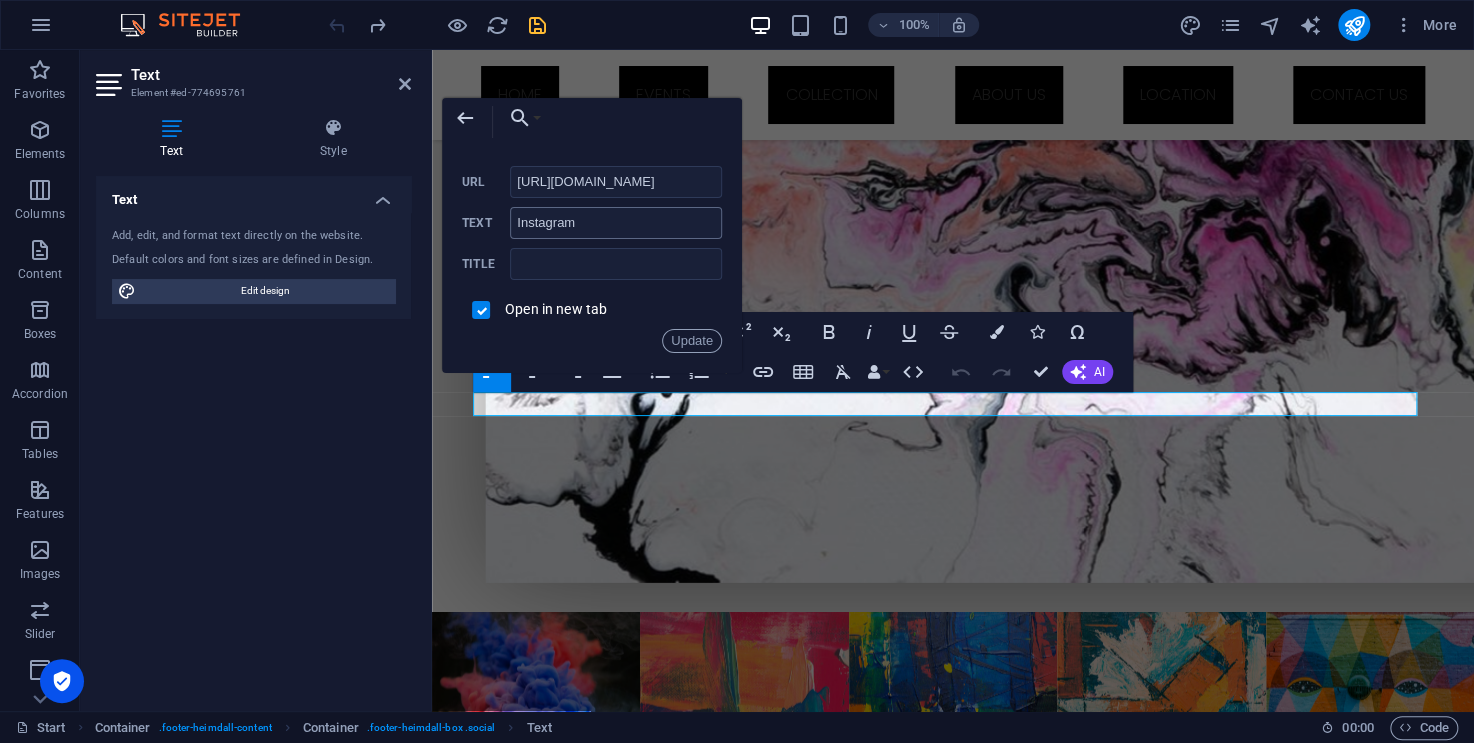 type on "[URL][DOMAIN_NAME]" 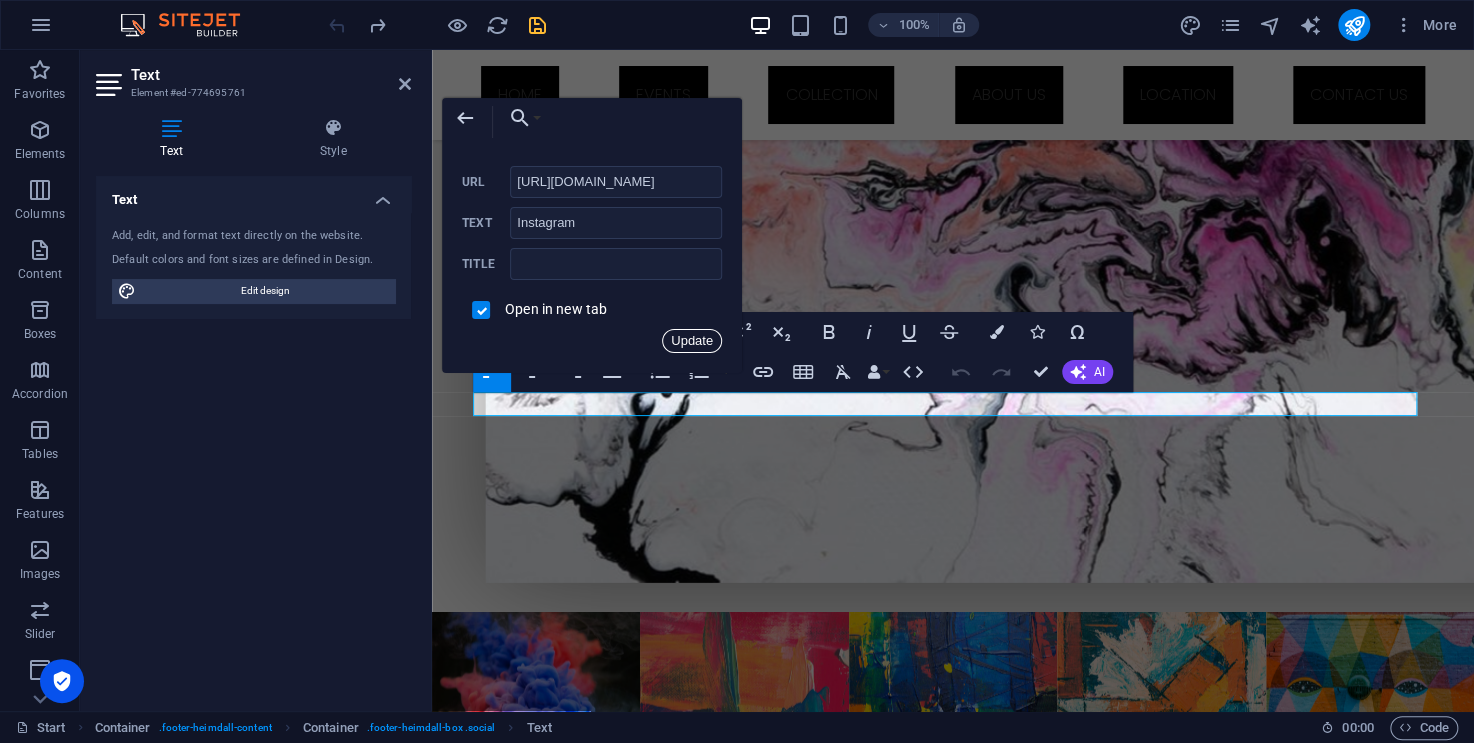 click on "Update" at bounding box center (692, 341) 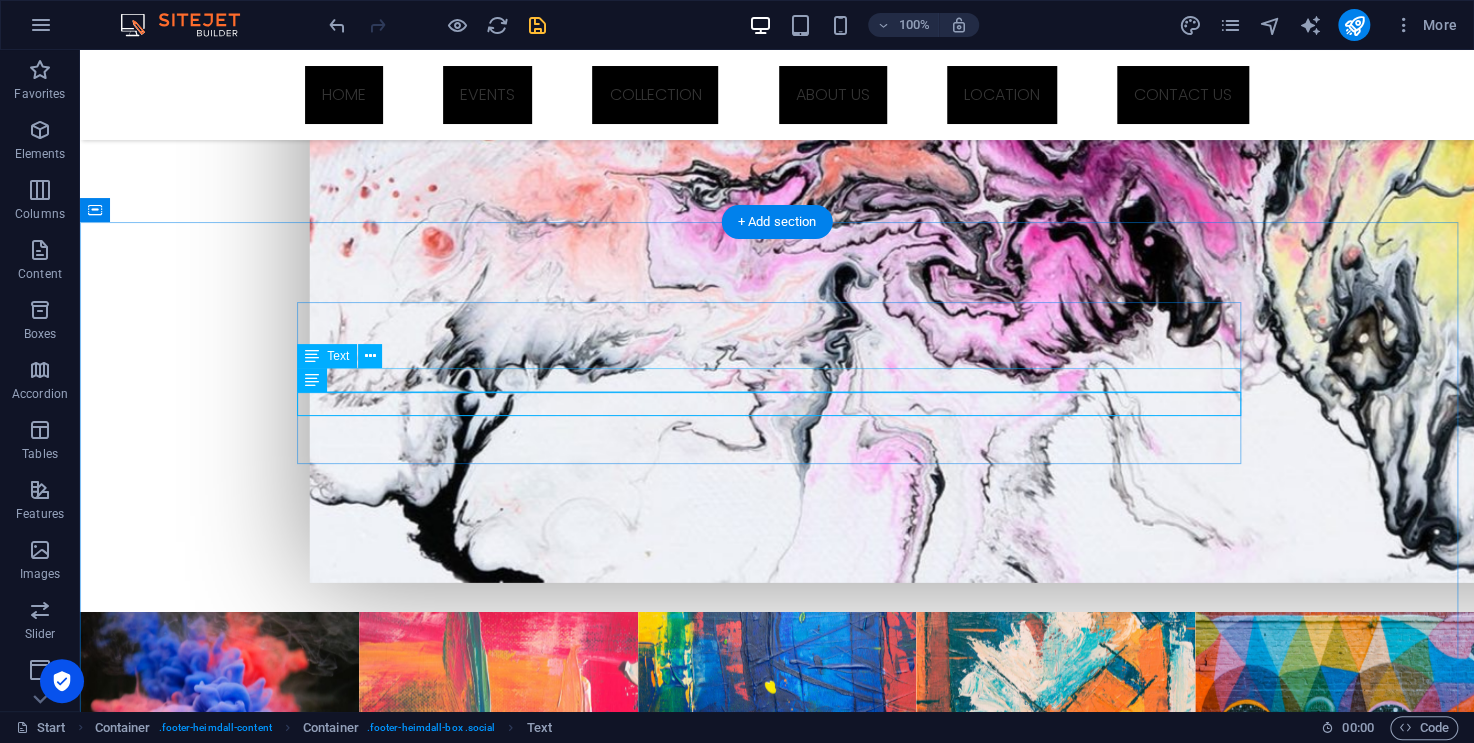 scroll, scrollTop: 1845, scrollLeft: 0, axis: vertical 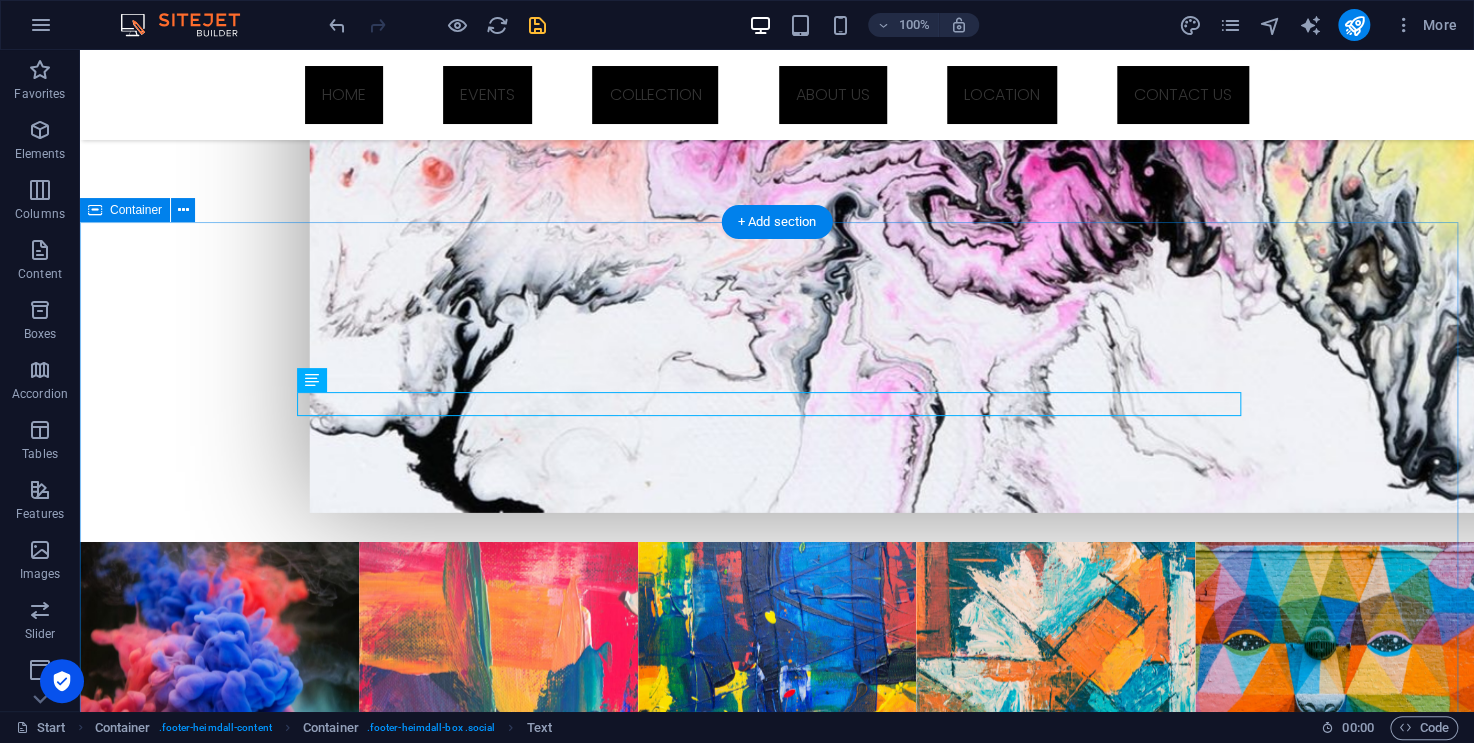 click on "Social Facebook Twitter Instagram Pinterest YouTube Contact [DOMAIN_NAME]   [EMAIL_ADDRESS] open hours Daily: 9am - 4pm [DATE] & Holiday: closed" at bounding box center [777, 2737] 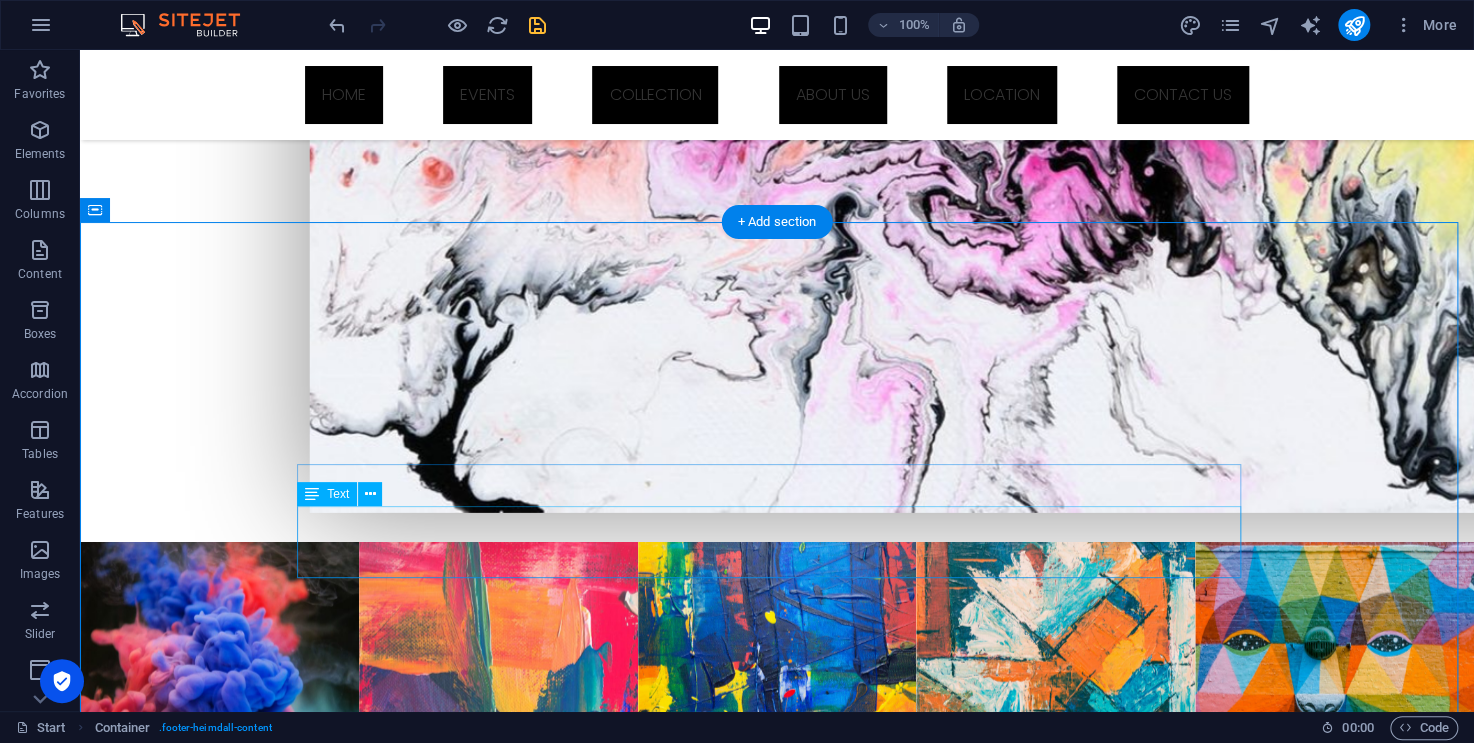 drag, startPoint x: 340, startPoint y: 560, endPoint x: 716, endPoint y: 566, distance: 376.04788 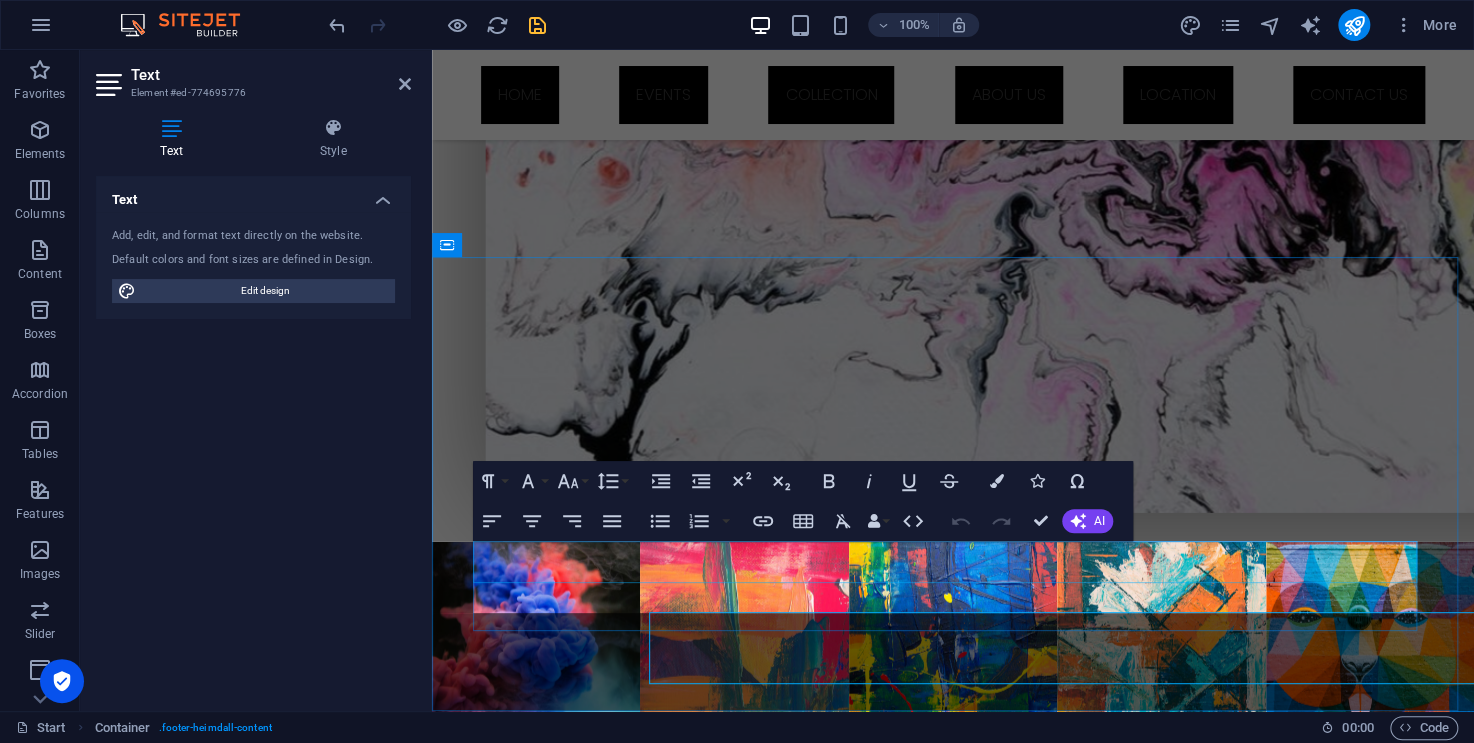 scroll, scrollTop: 1775, scrollLeft: 0, axis: vertical 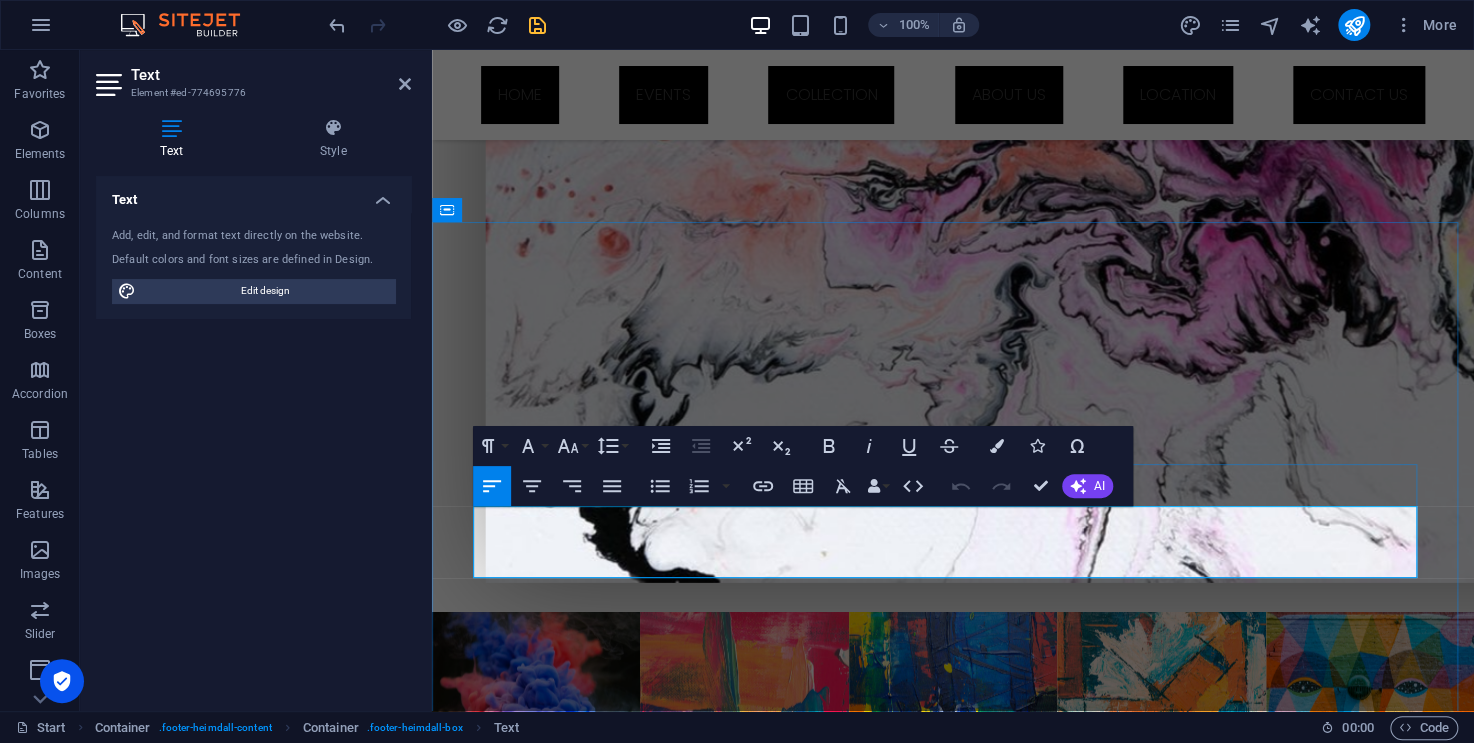 click on "[EMAIL_ADDRESS]" at bounding box center [545, 2816] 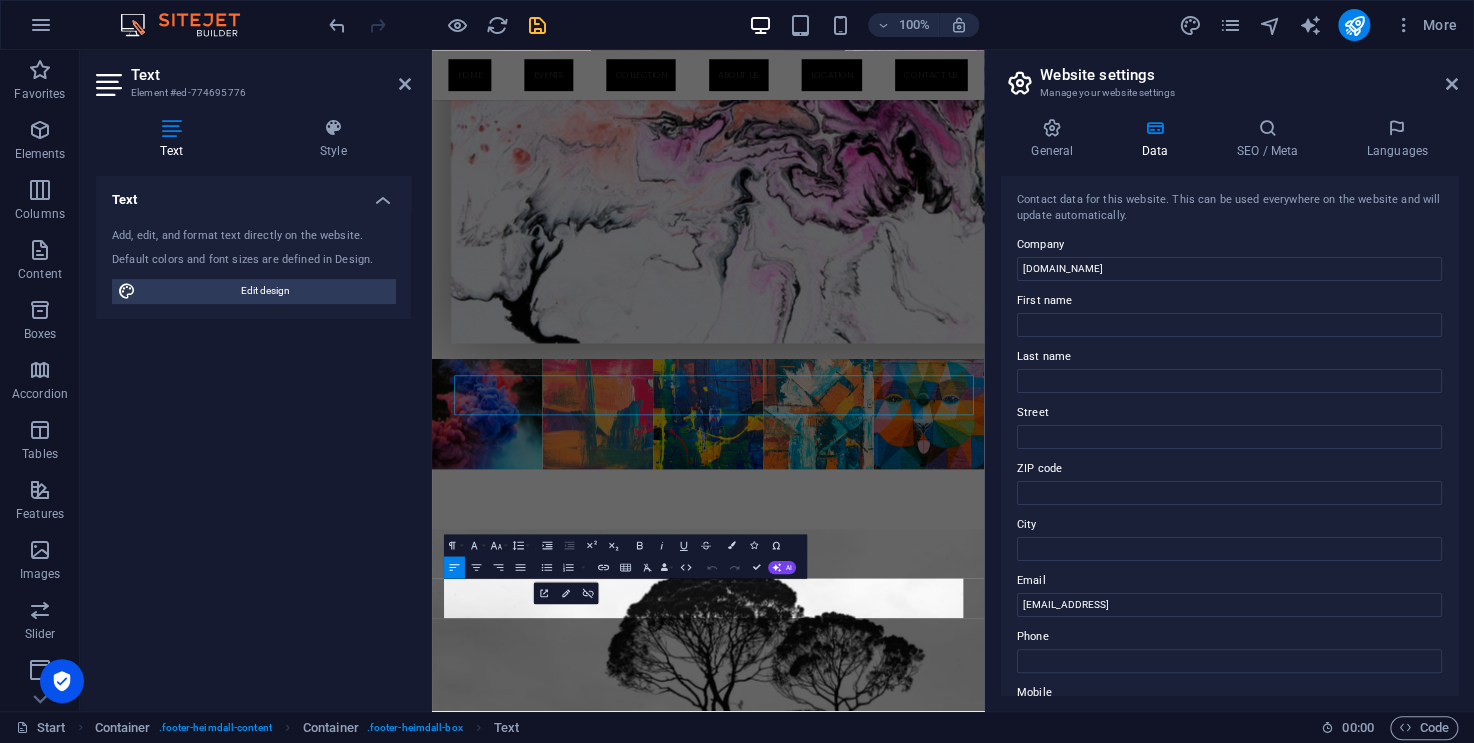 scroll, scrollTop: 1640, scrollLeft: 0, axis: vertical 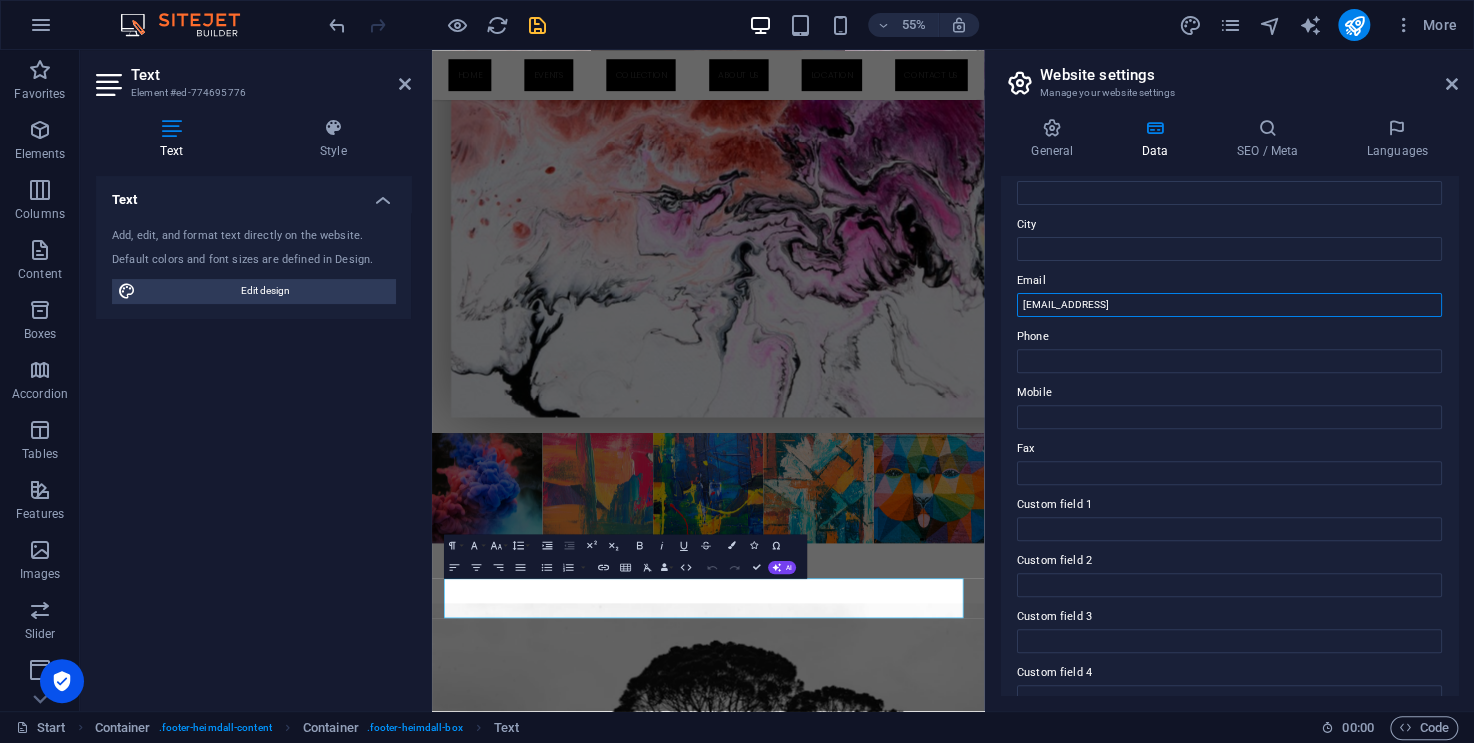 drag, startPoint x: 1267, startPoint y: 303, endPoint x: 995, endPoint y: 302, distance: 272.00183 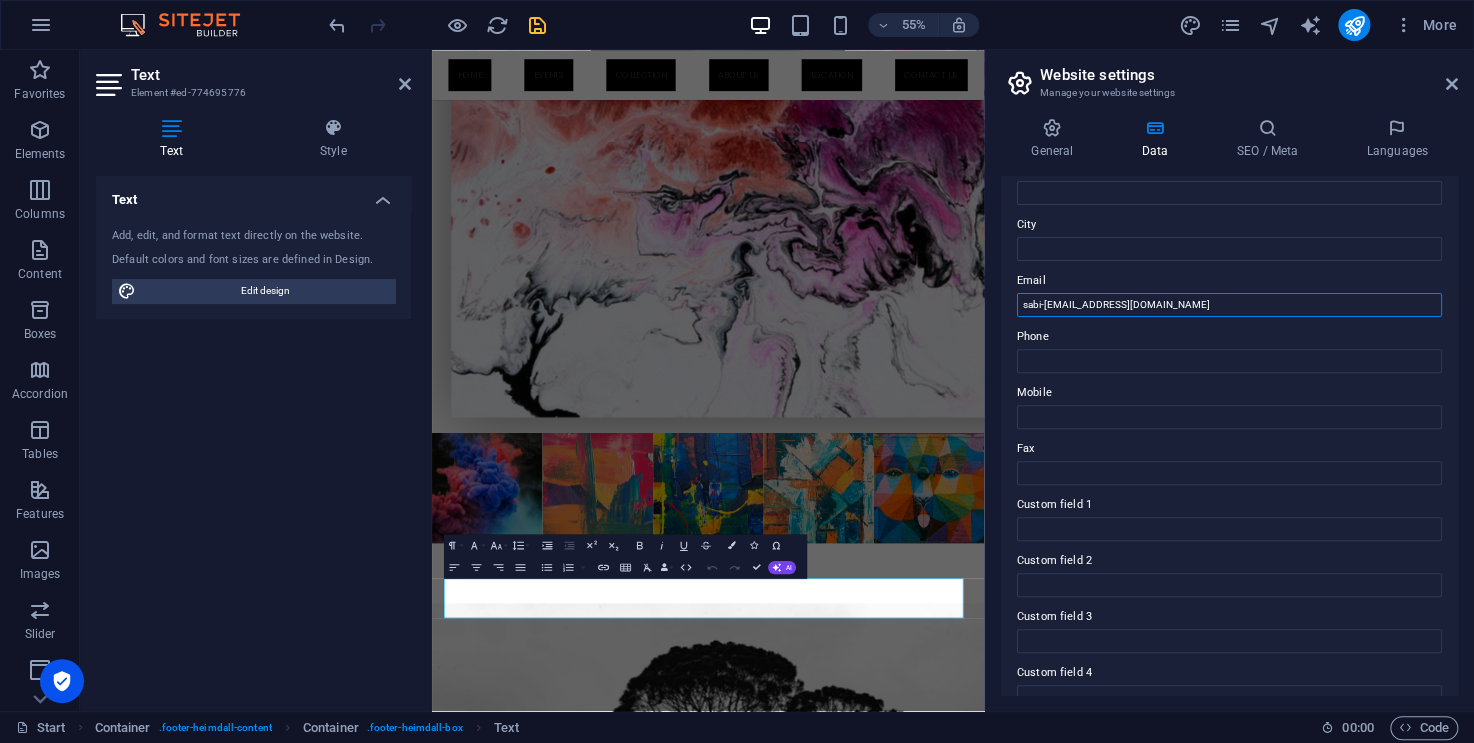type on "sabi-[EMAIL_ADDRESS][DOMAIN_NAME]" 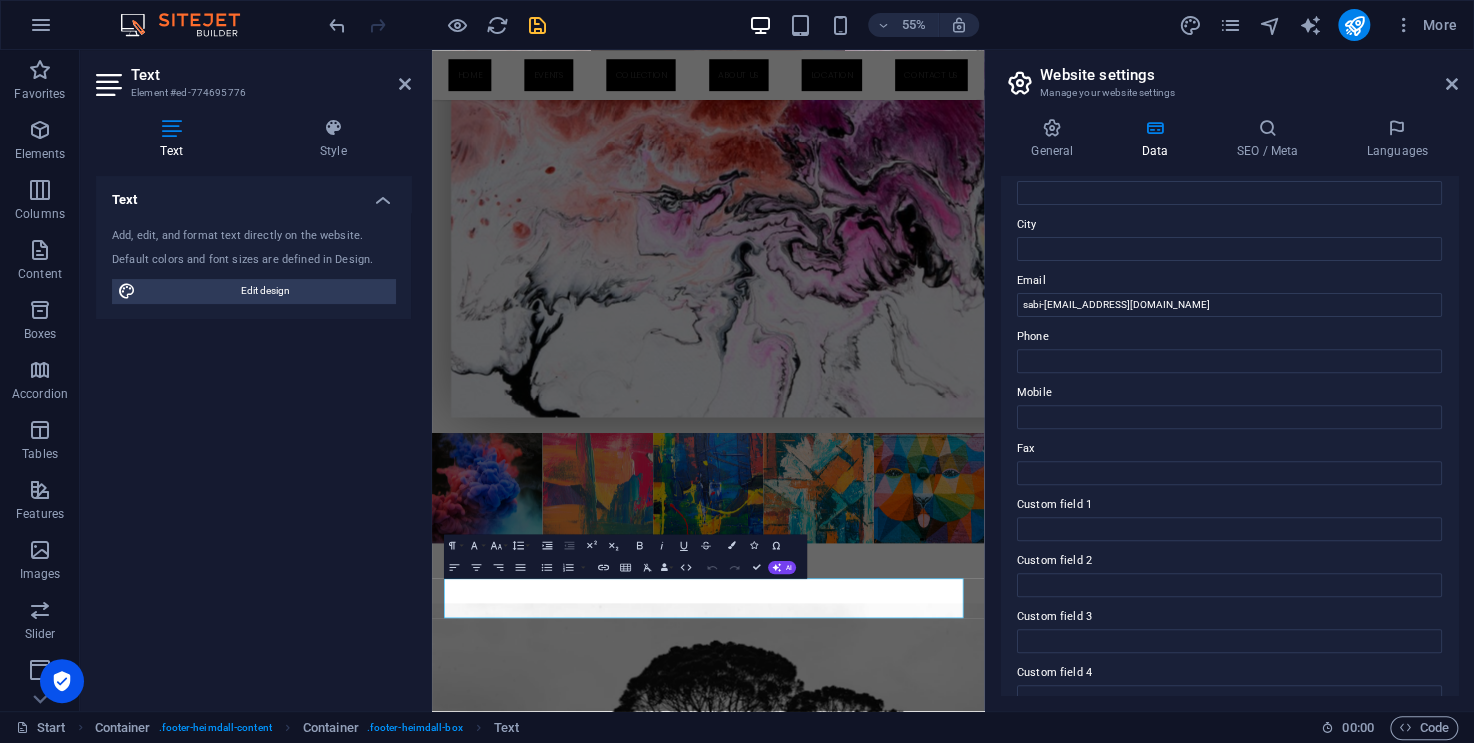 click on "Email" at bounding box center [1229, 281] 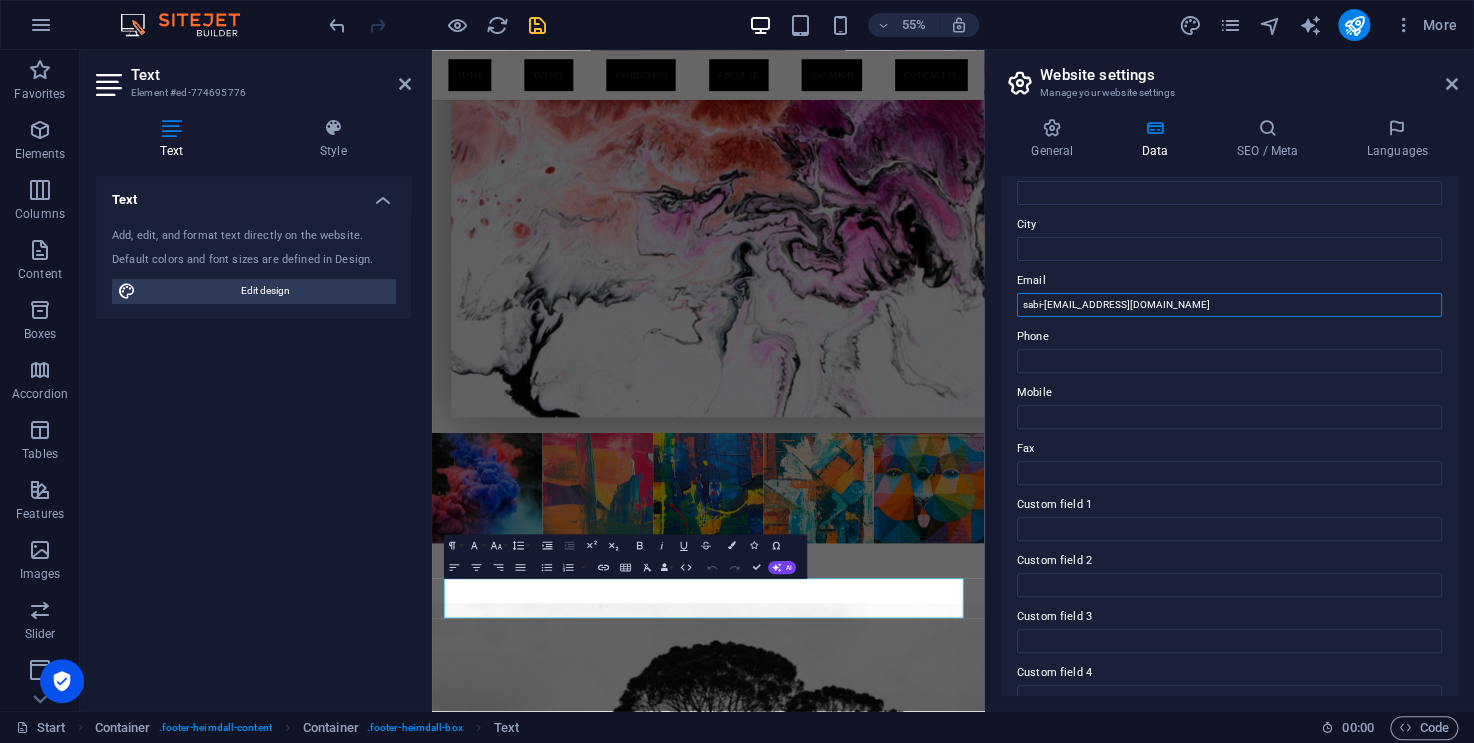 click on "sabi-[EMAIL_ADDRESS][DOMAIN_NAME]" at bounding box center [1229, 305] 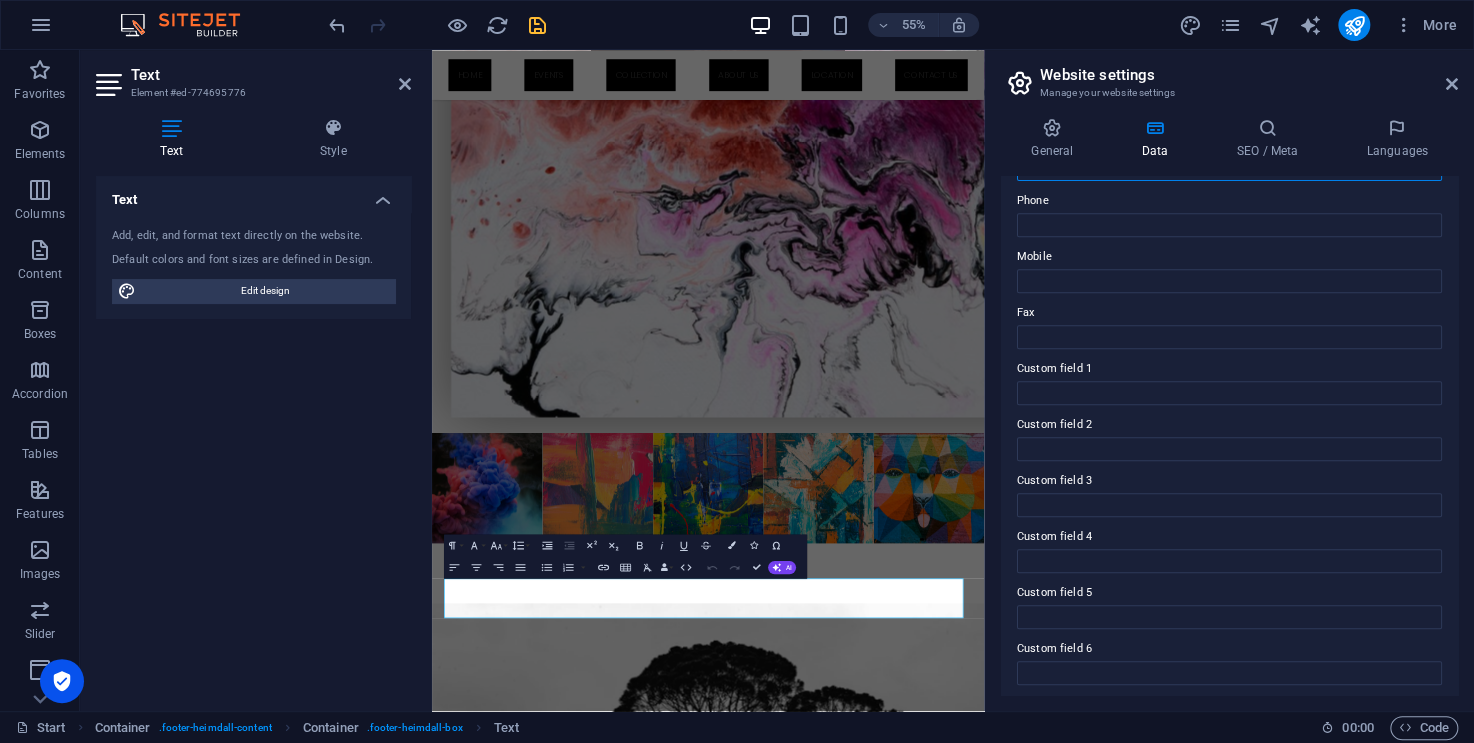 scroll, scrollTop: 440, scrollLeft: 0, axis: vertical 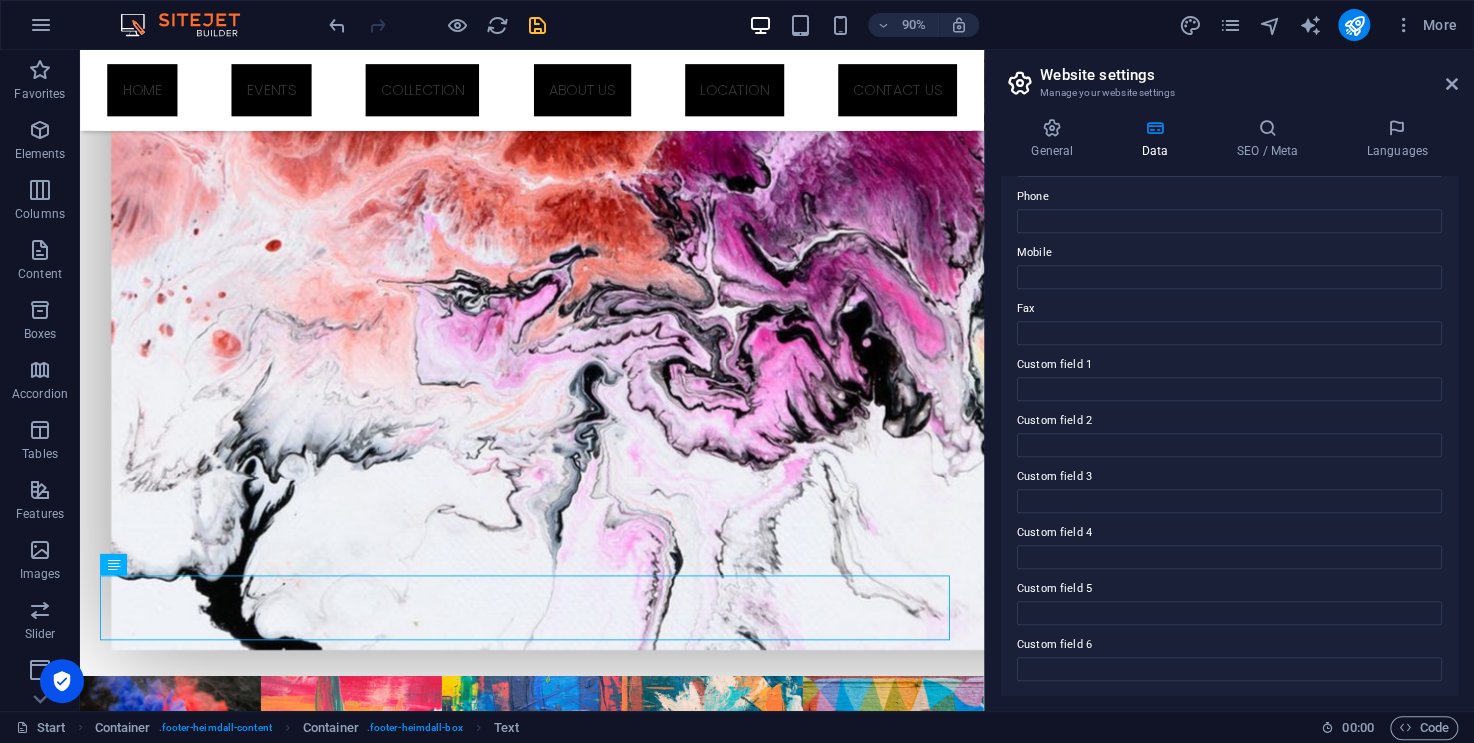 click on "Website settings Manage your website settings" at bounding box center (1231, 76) 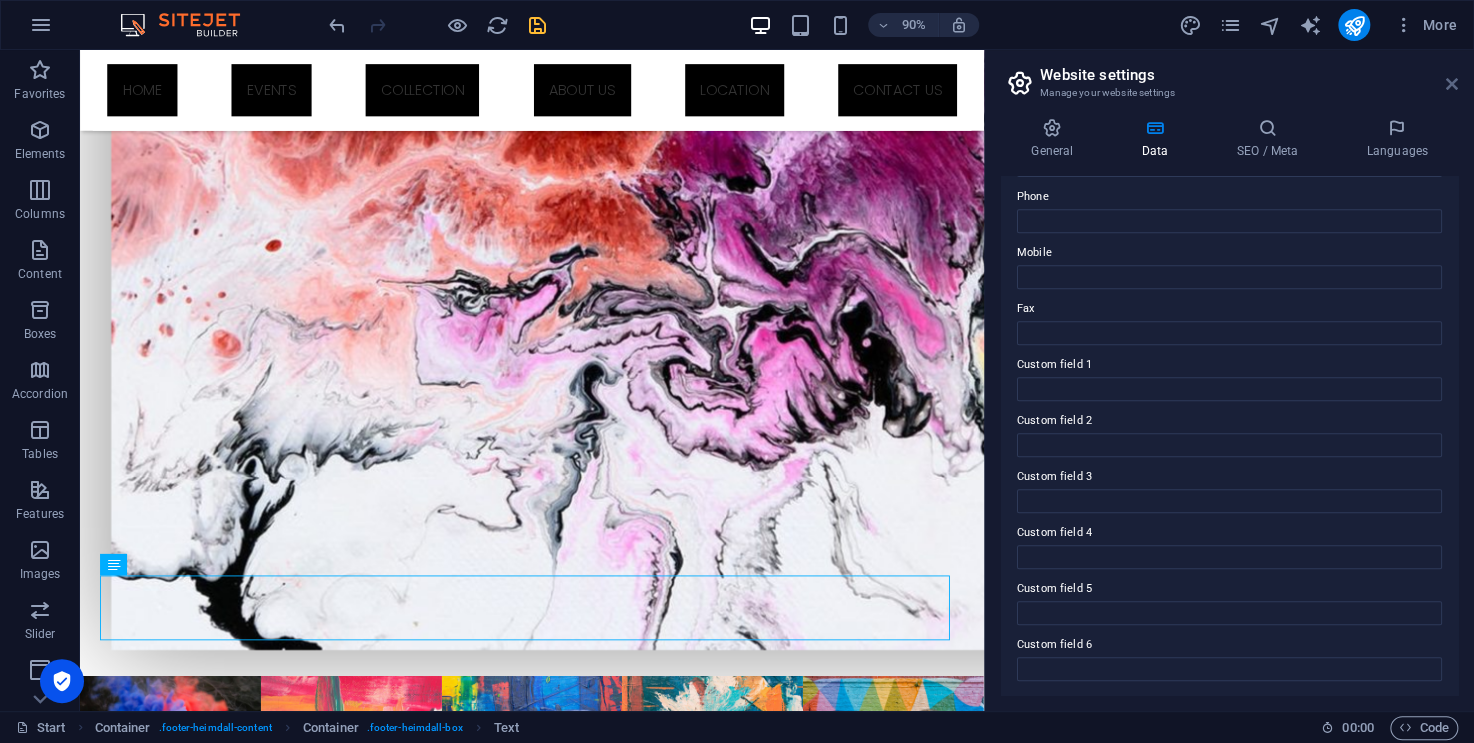 click at bounding box center [1452, 84] 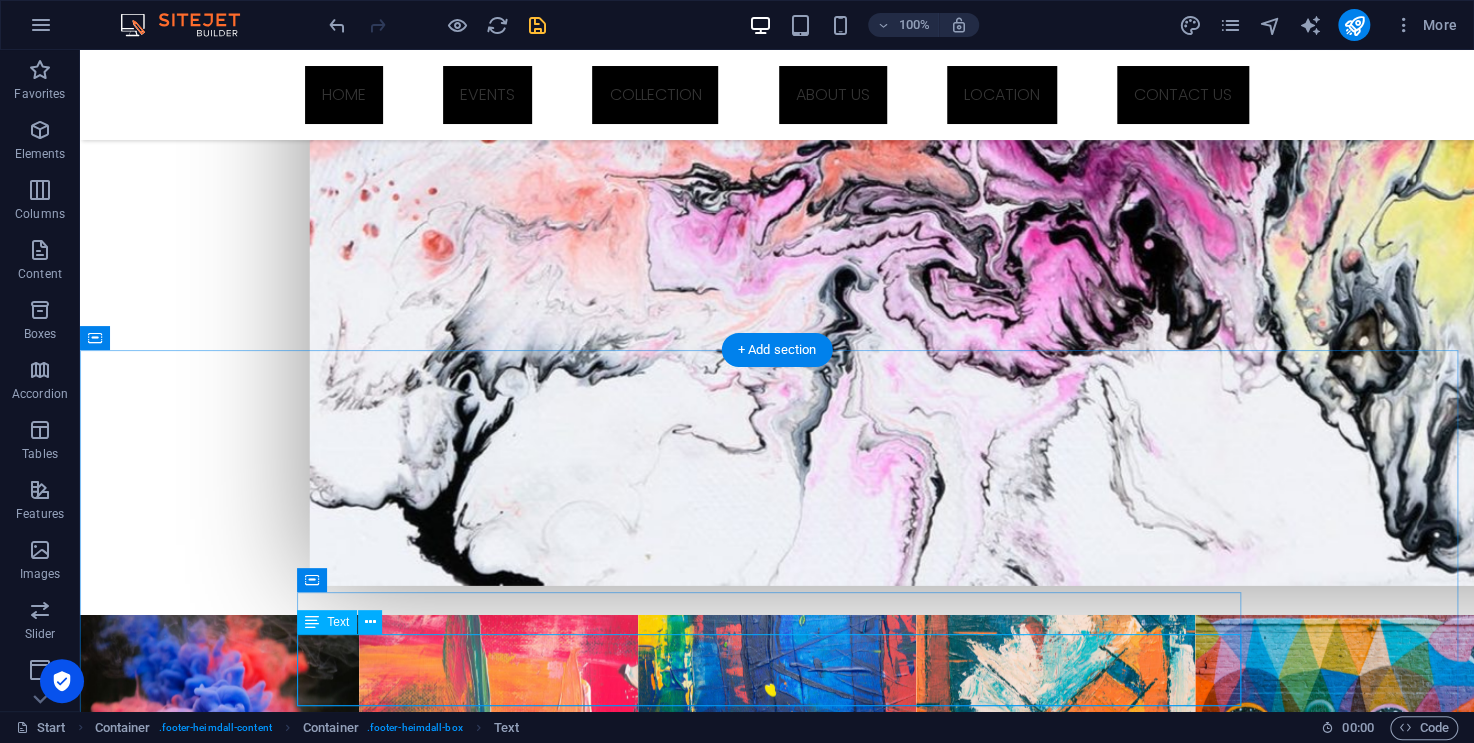 scroll, scrollTop: 1882, scrollLeft: 0, axis: vertical 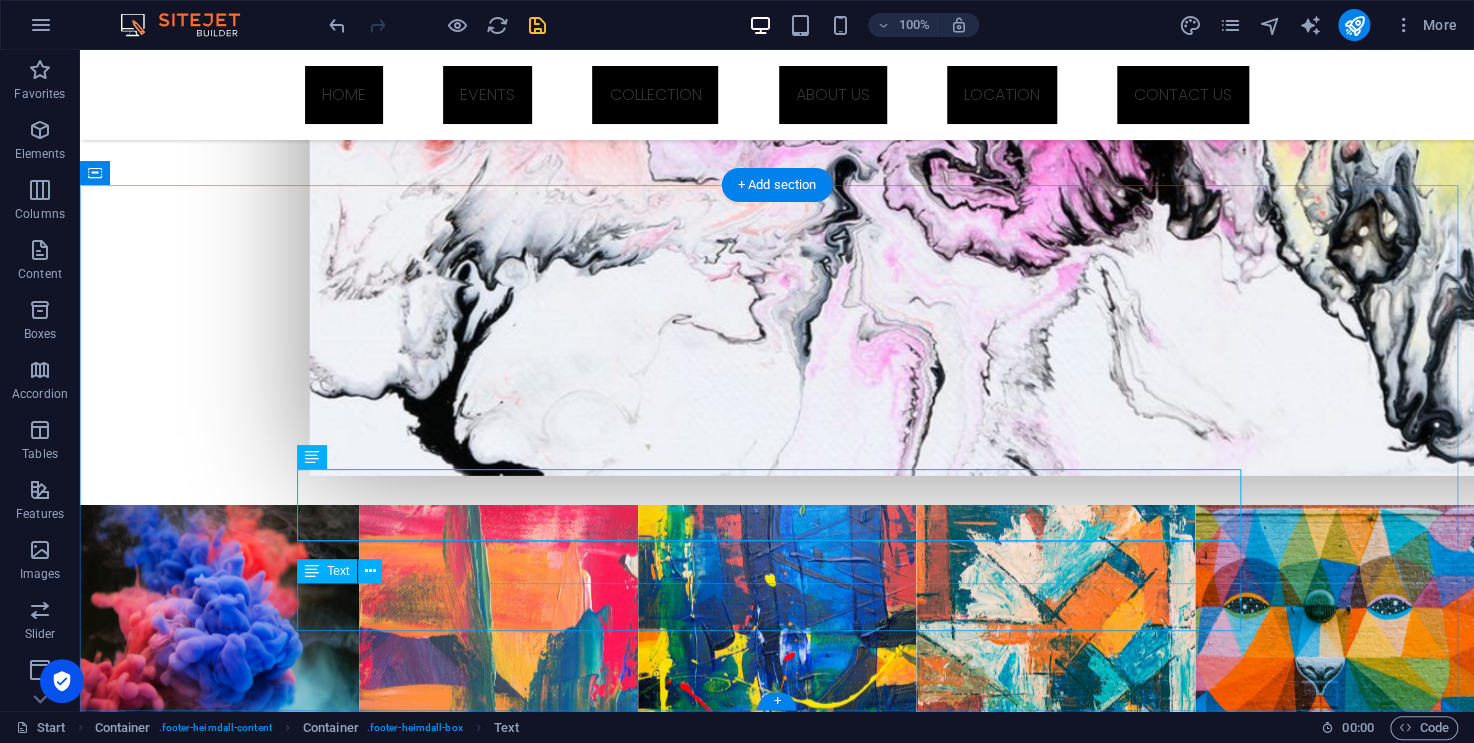 click on "Daily: 9am - 4pm [DATE] & Holiday: closed" at bounding box center (777, 2859) 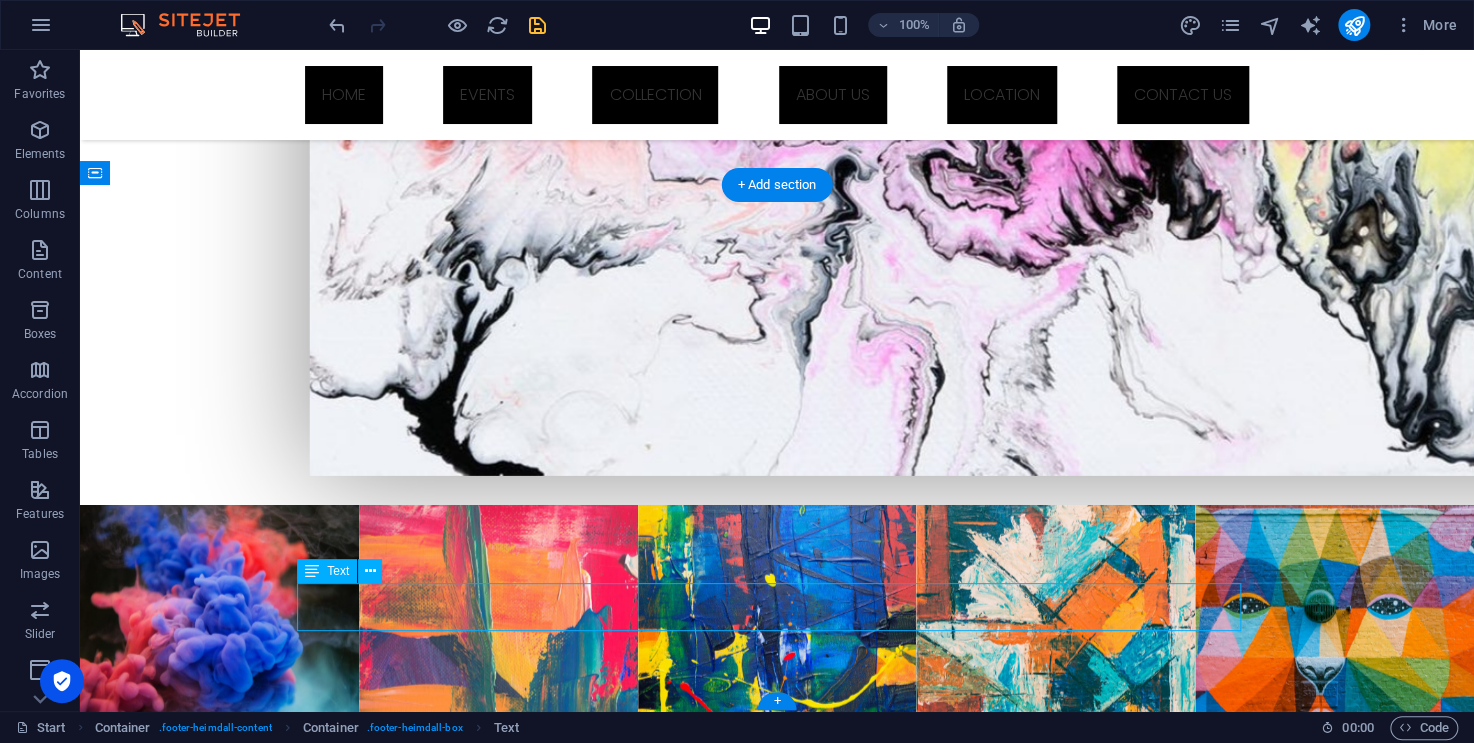 click on "Daily: 9am - 4pm [DATE] & Holiday: closed" at bounding box center (777, 2859) 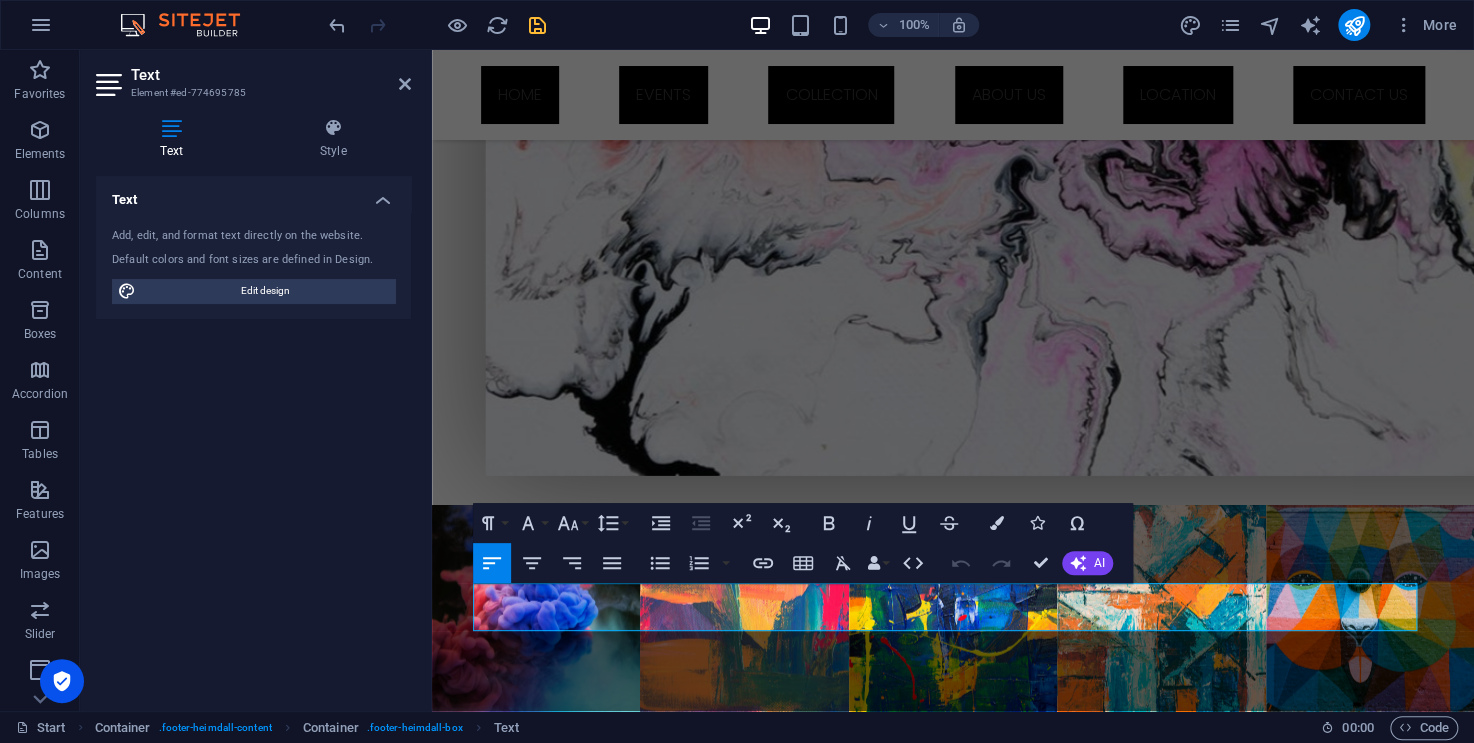 scroll, scrollTop: 1812, scrollLeft: 0, axis: vertical 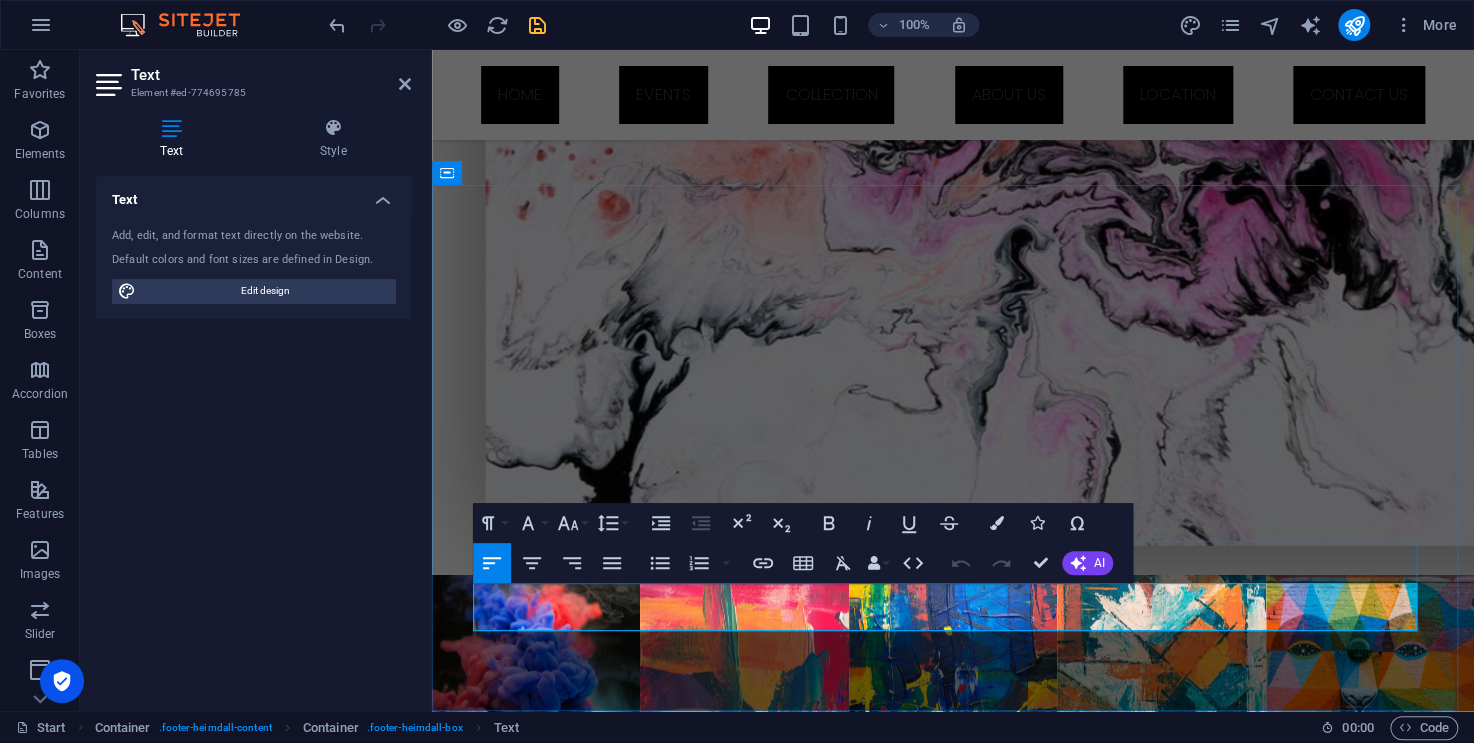 click on "Daily: 9am - 4pm [DATE] & Holiday: closed" at bounding box center (953, 2858) 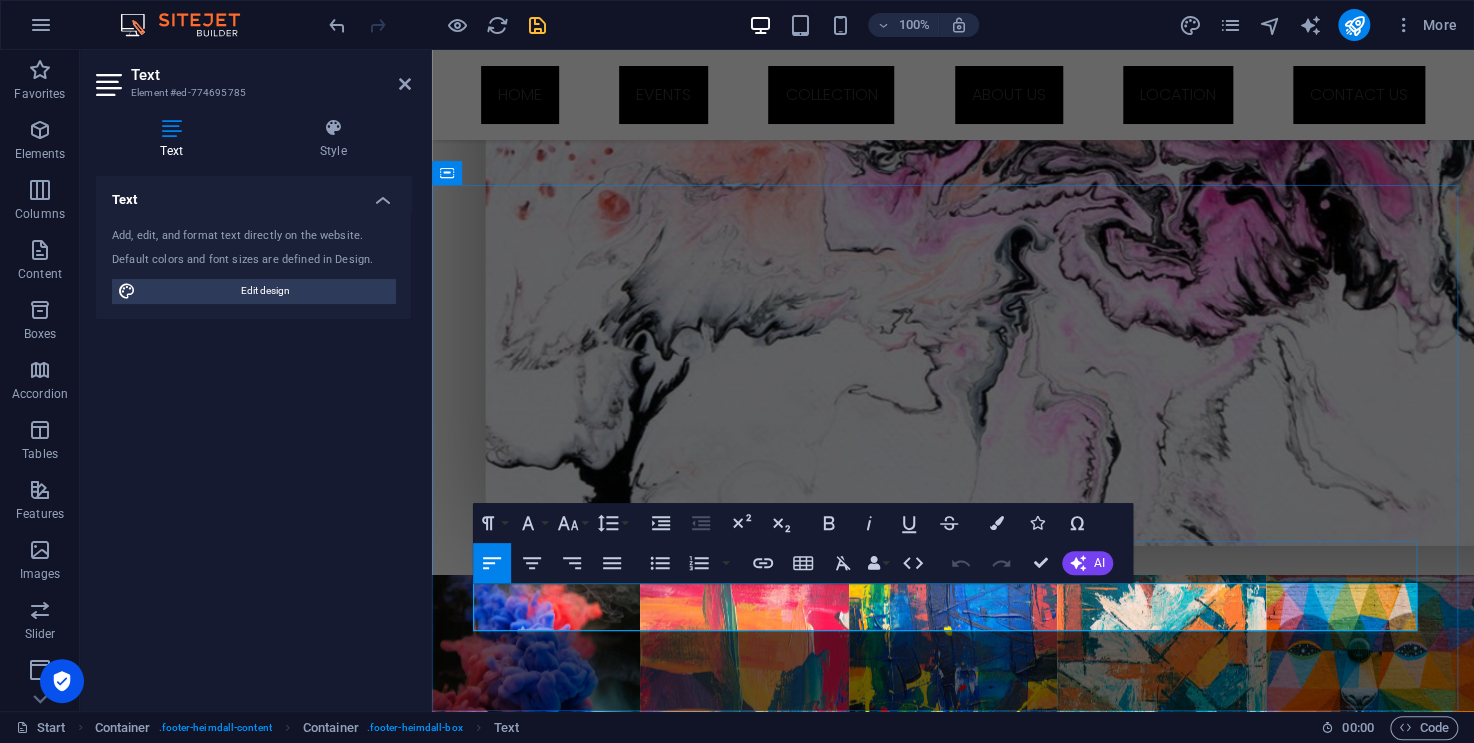 click on "Daily: 9am - 4pm [DATE] & Holiday: closed" at bounding box center [953, 2858] 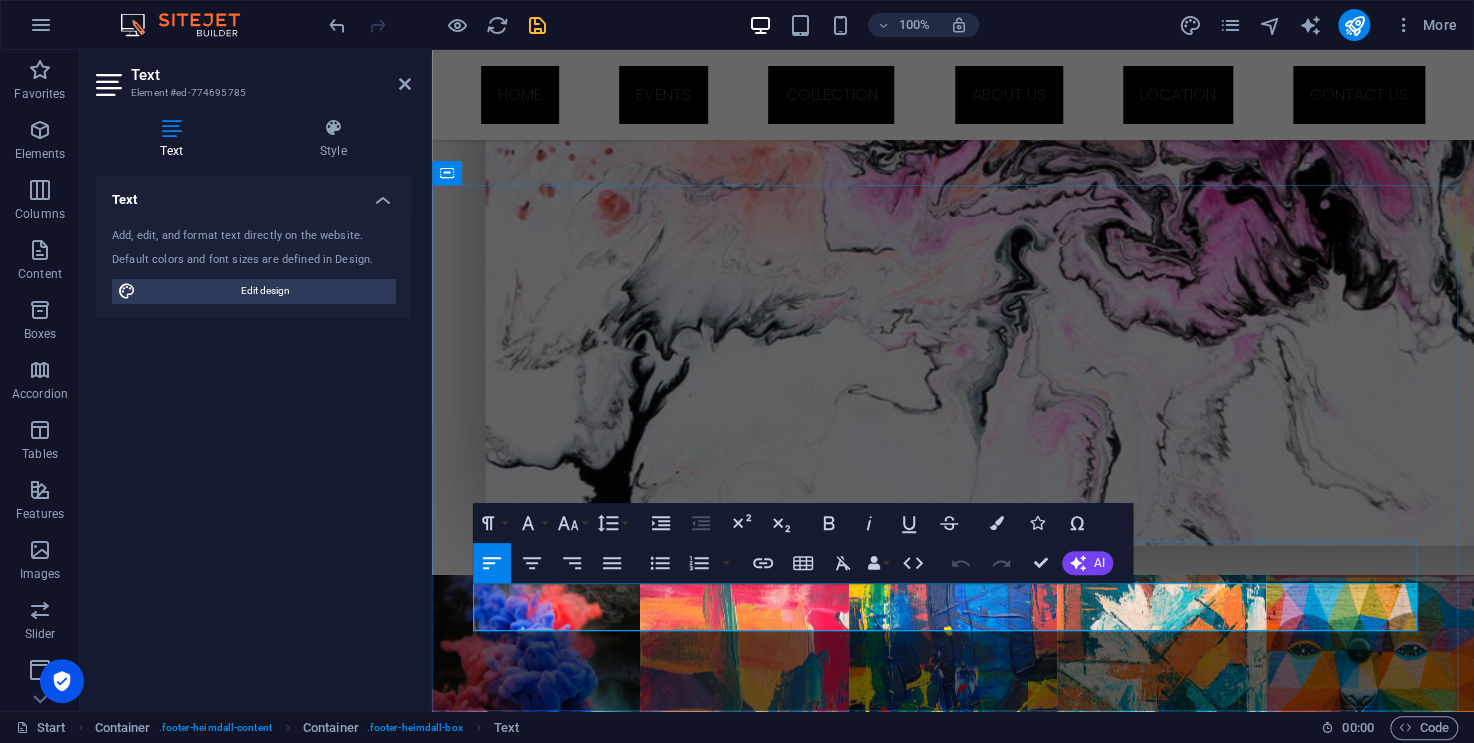 click on "Daily: 9am - 4pm [DATE] & Holiday: closed" at bounding box center (953, 2858) 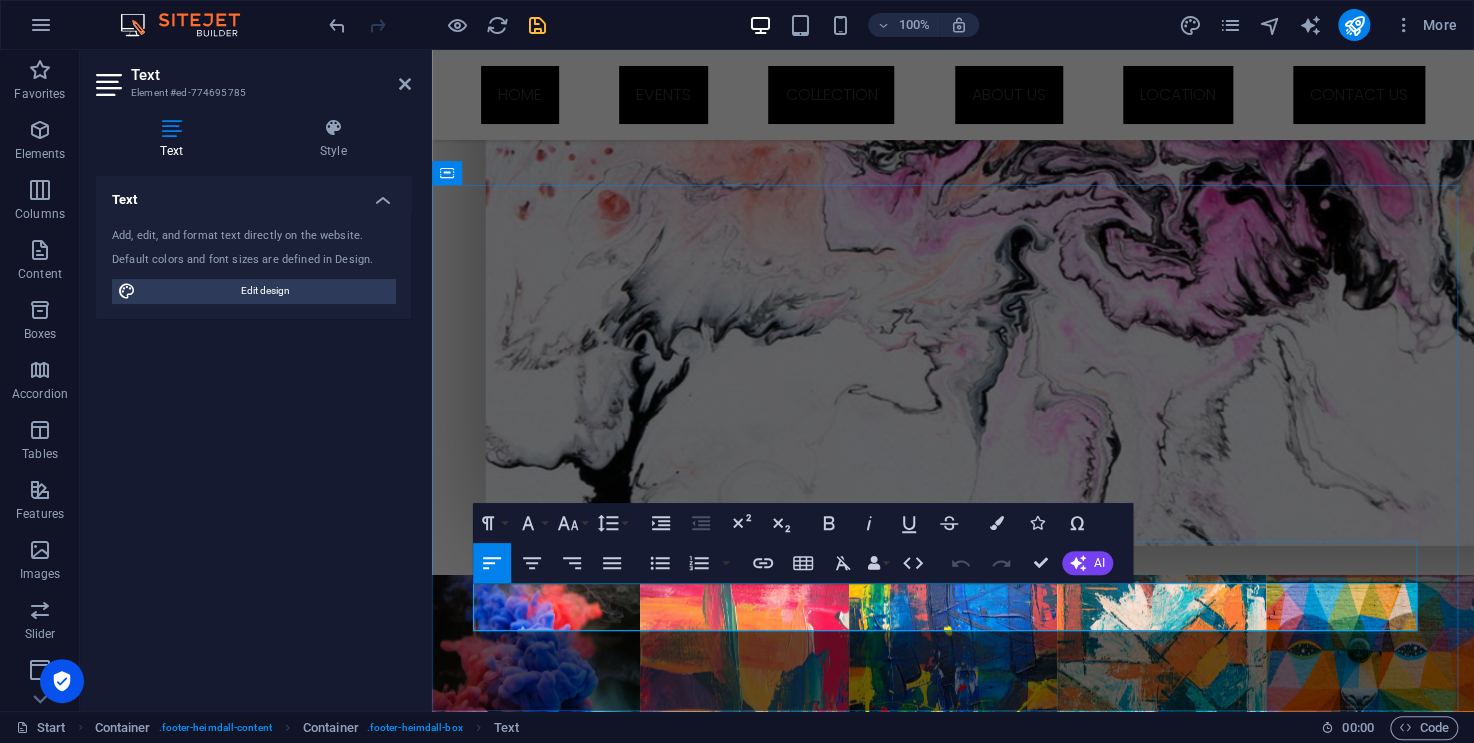 click on "Daily: 9am - 4pm [DATE] & Holiday: closed" at bounding box center (953, 2858) 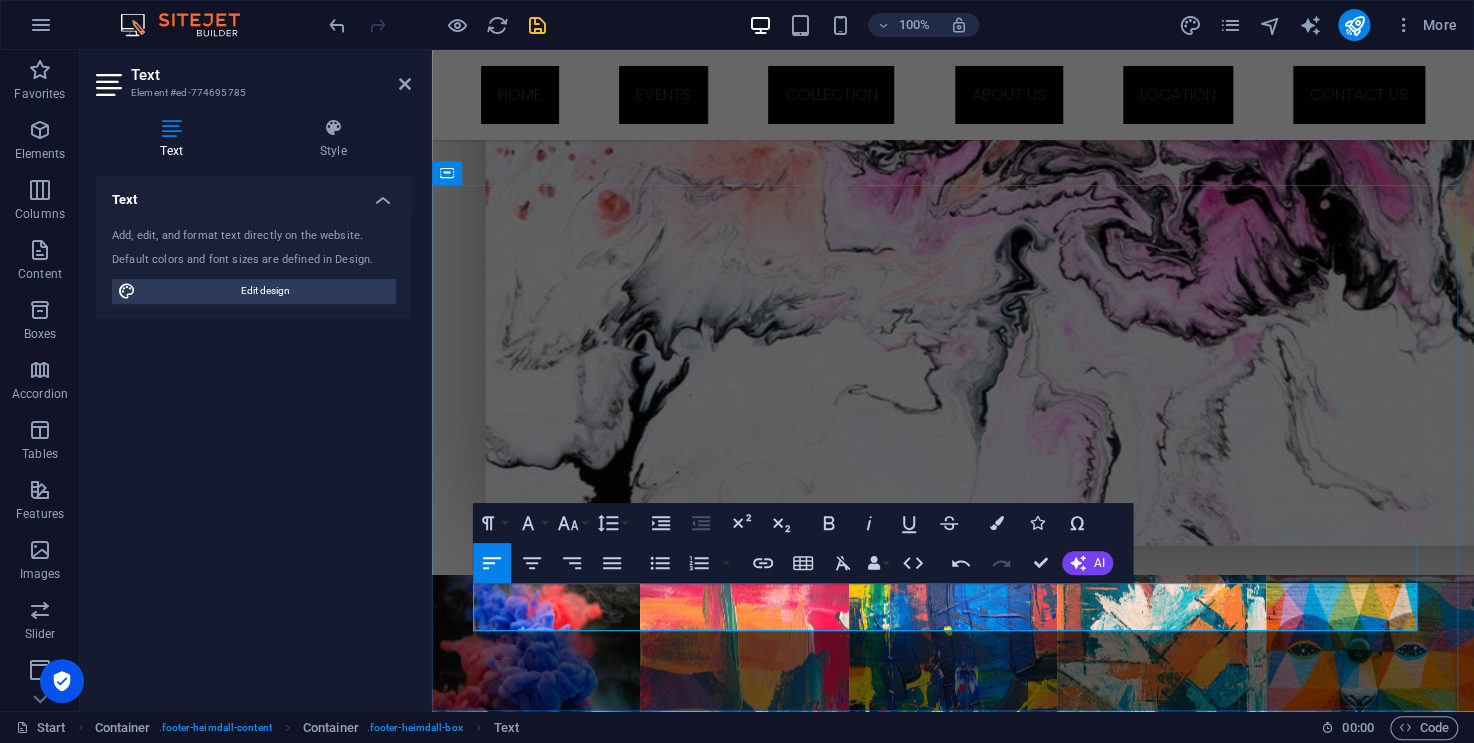 drag, startPoint x: 610, startPoint y: 596, endPoint x: 520, endPoint y: 603, distance: 90.27181 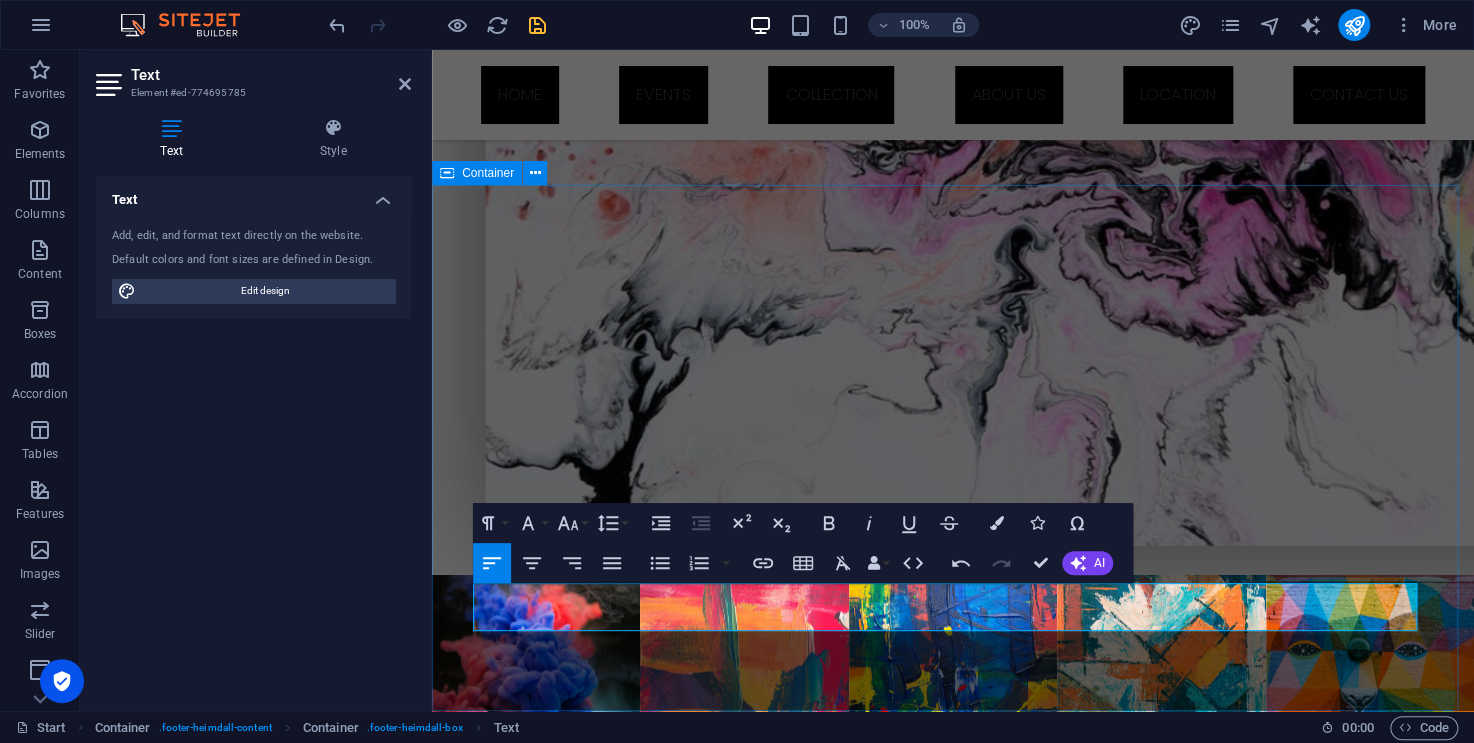 copy on "9am - 4pm" 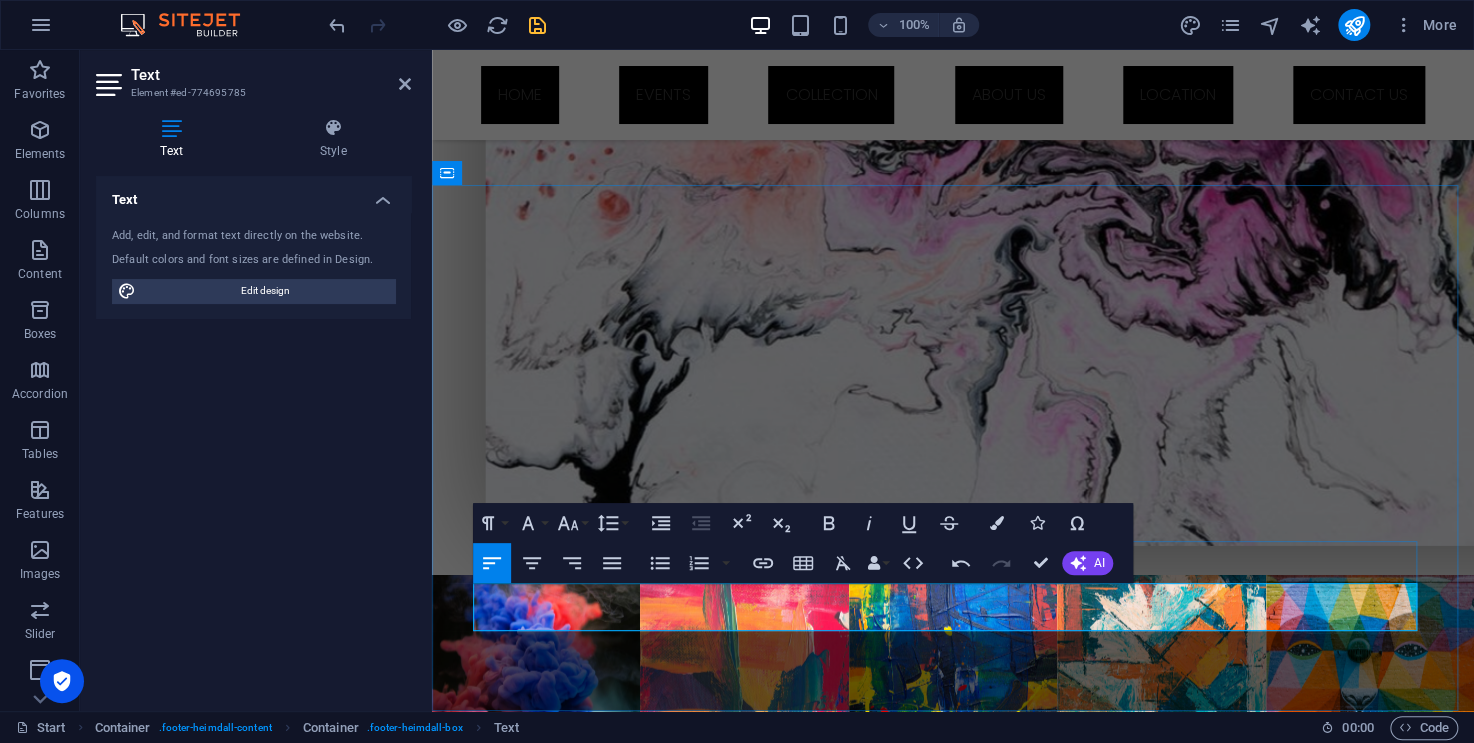 click on "Daily: 9am - 4pm [DATE] & Holiday:" at bounding box center [953, 2858] 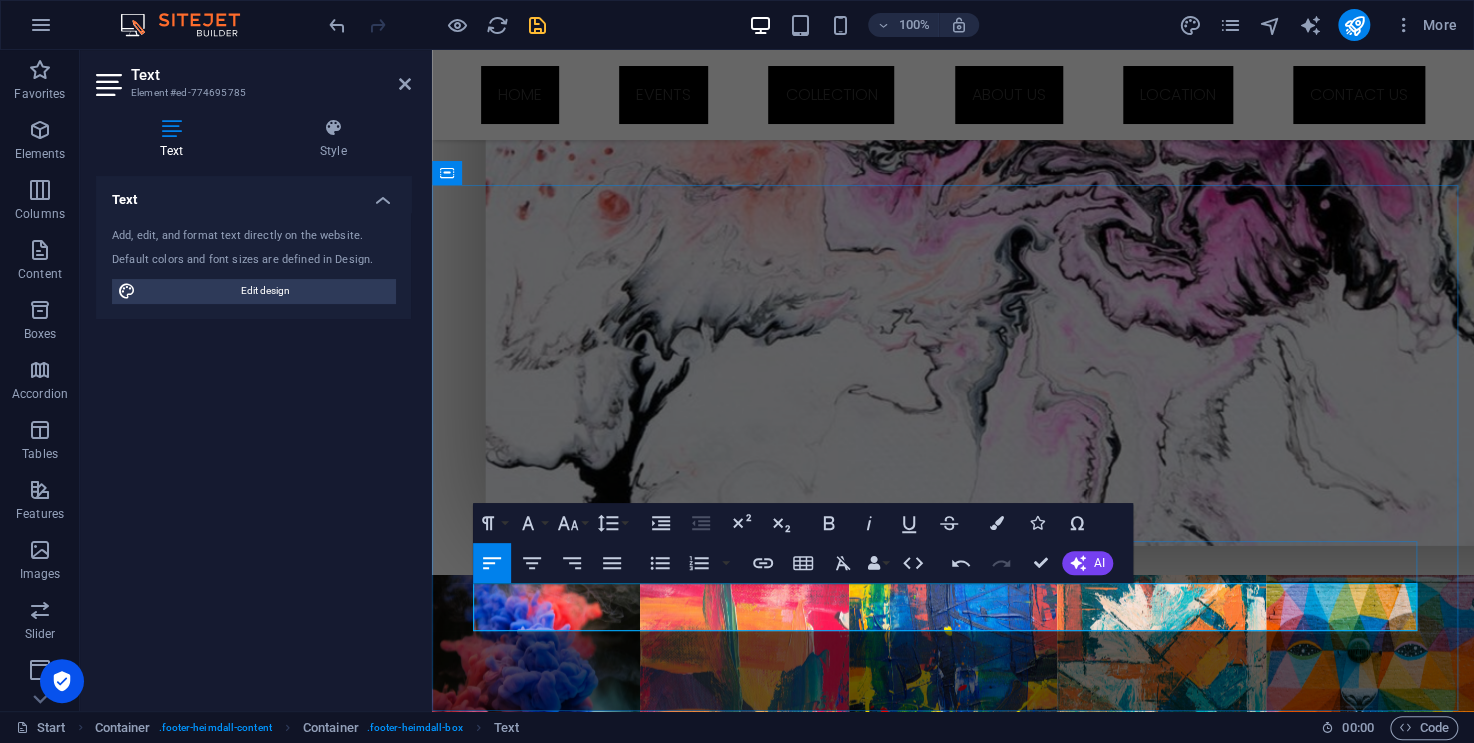 click on "Daily: 9am - 4pm [DATE] & Holiday: 9am - 4pm" at bounding box center (953, 2858) 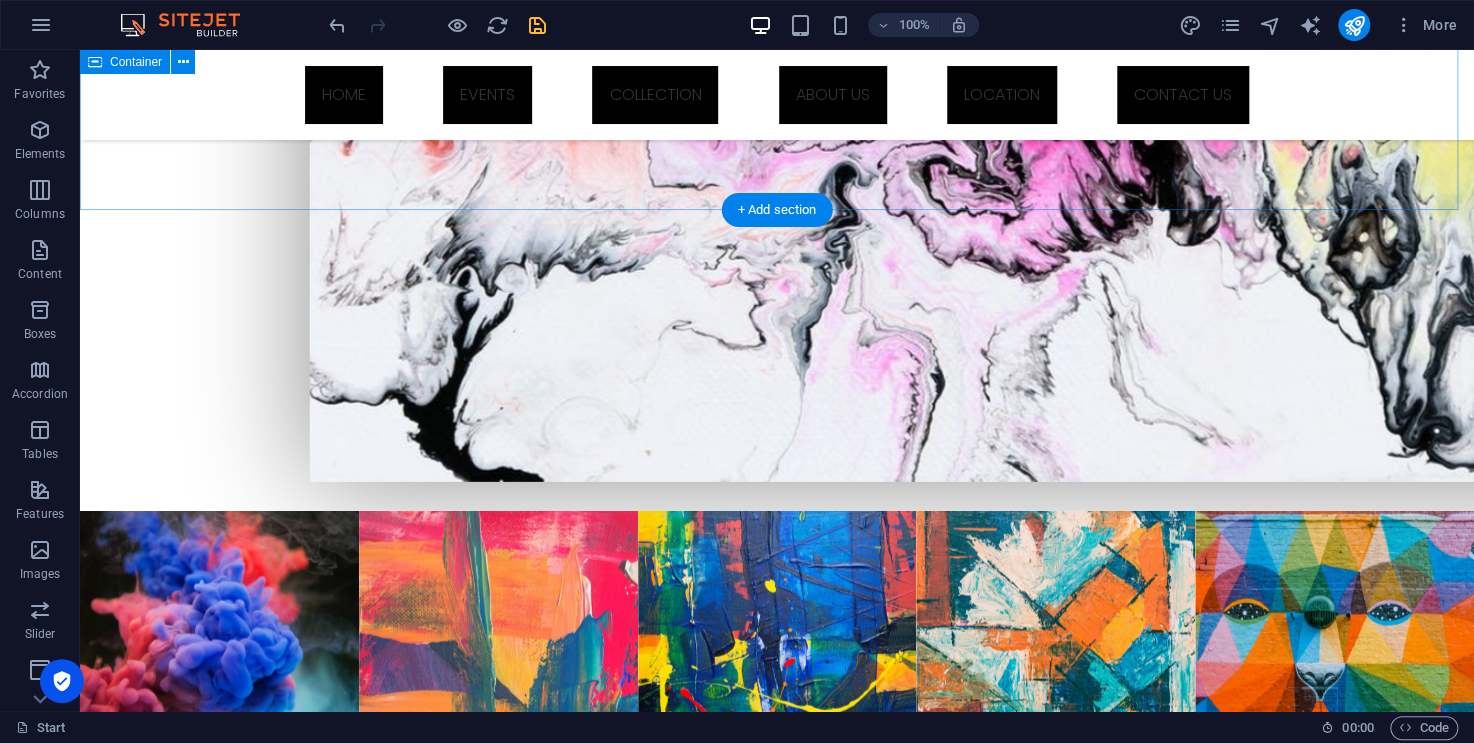 scroll, scrollTop: 1882, scrollLeft: 0, axis: vertical 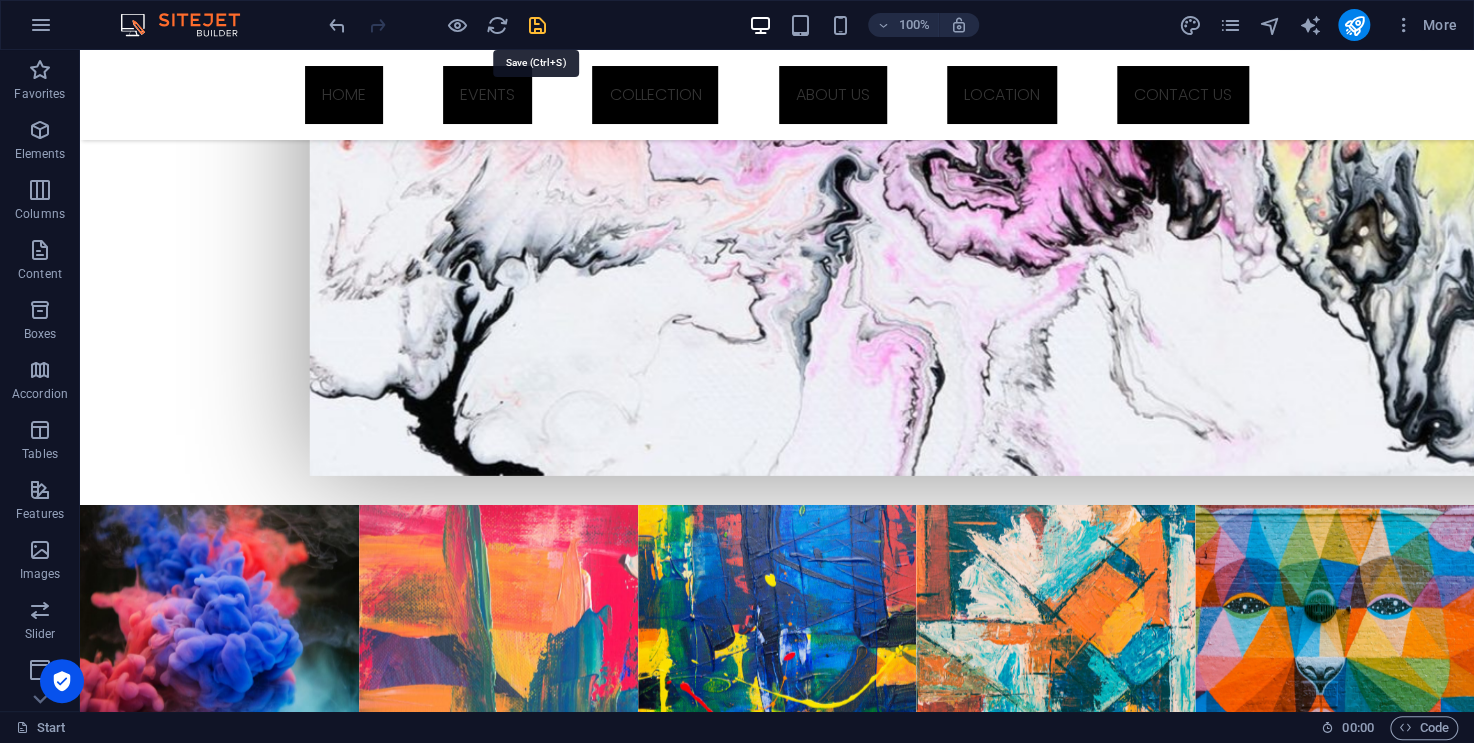 click at bounding box center [537, 25] 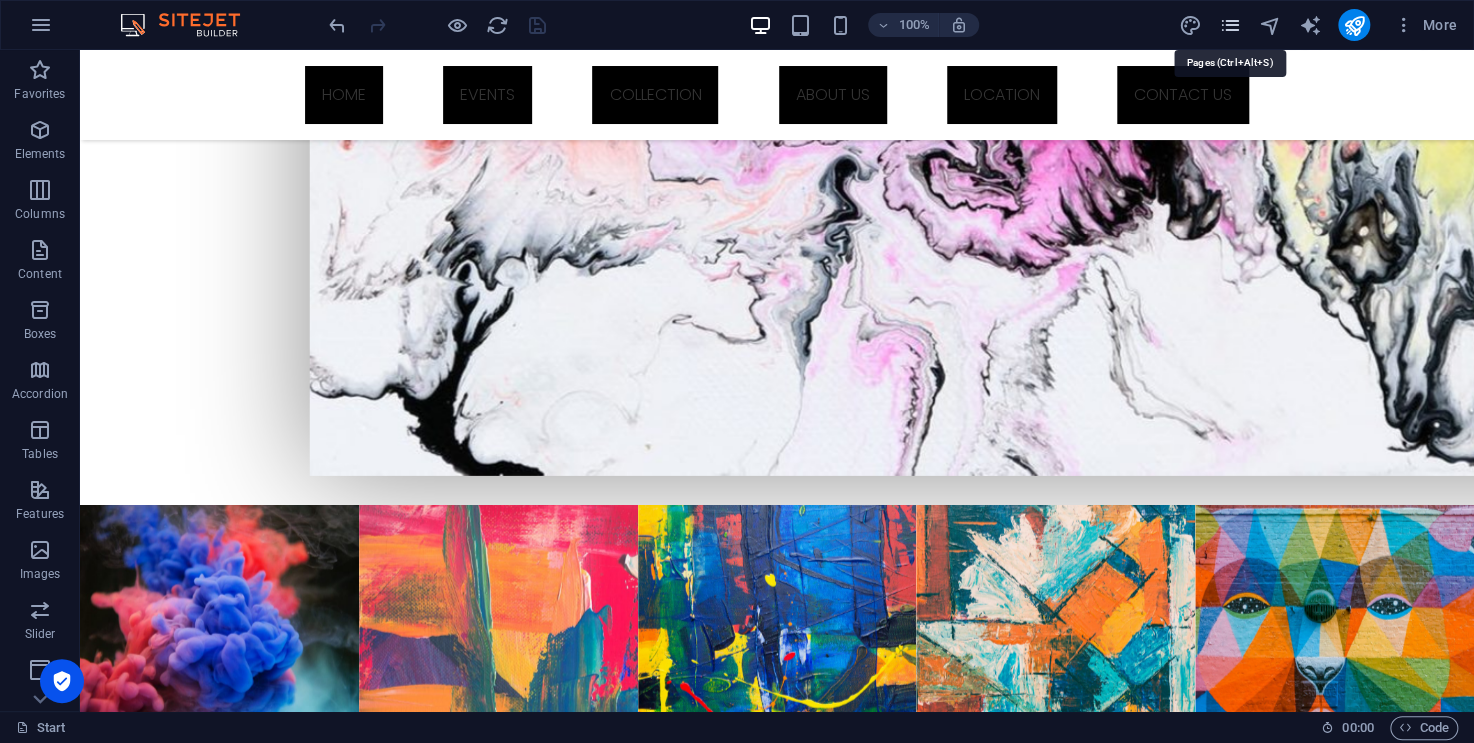 click at bounding box center [1229, 25] 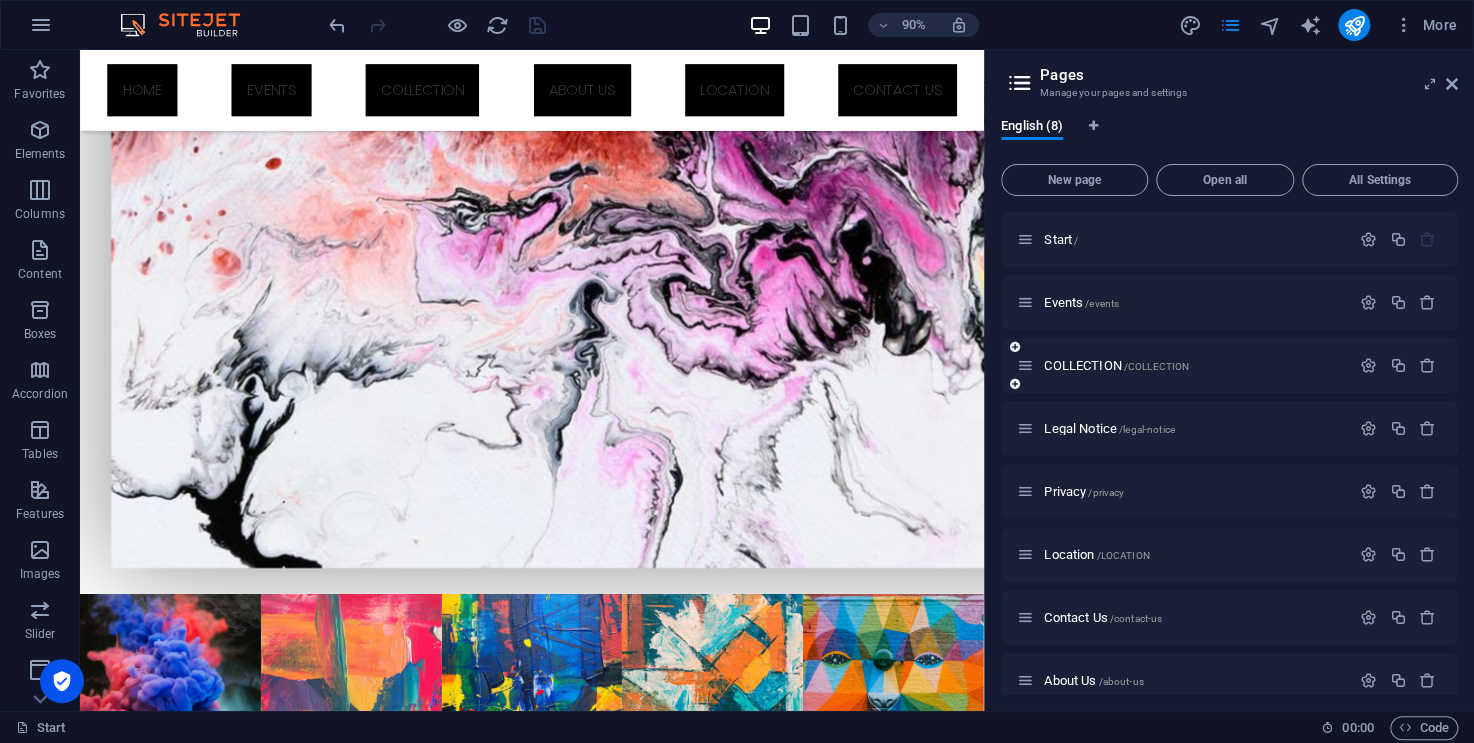 click on "COLLECTION /COLLECTION" at bounding box center (1183, 365) 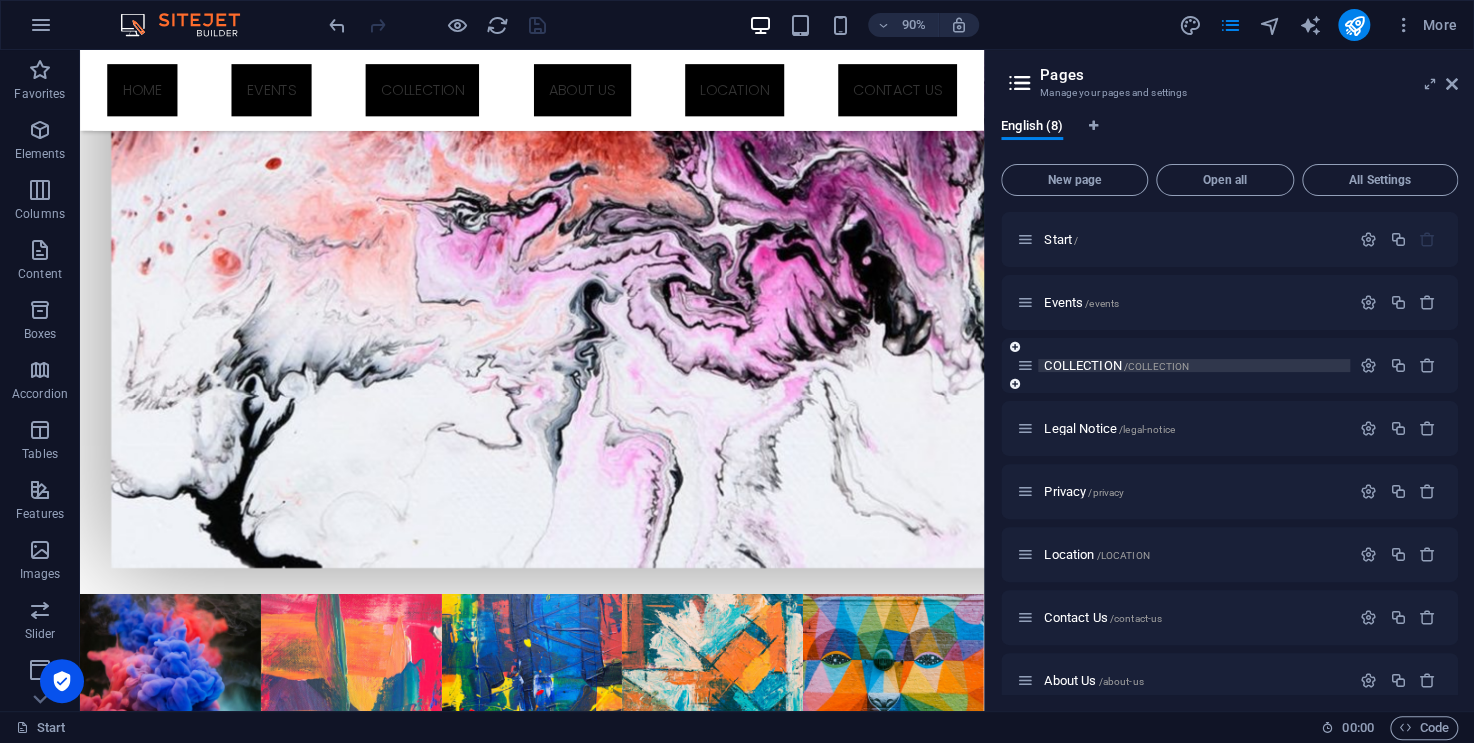 click on "COLLECTION /COLLECTION" at bounding box center (1116, 365) 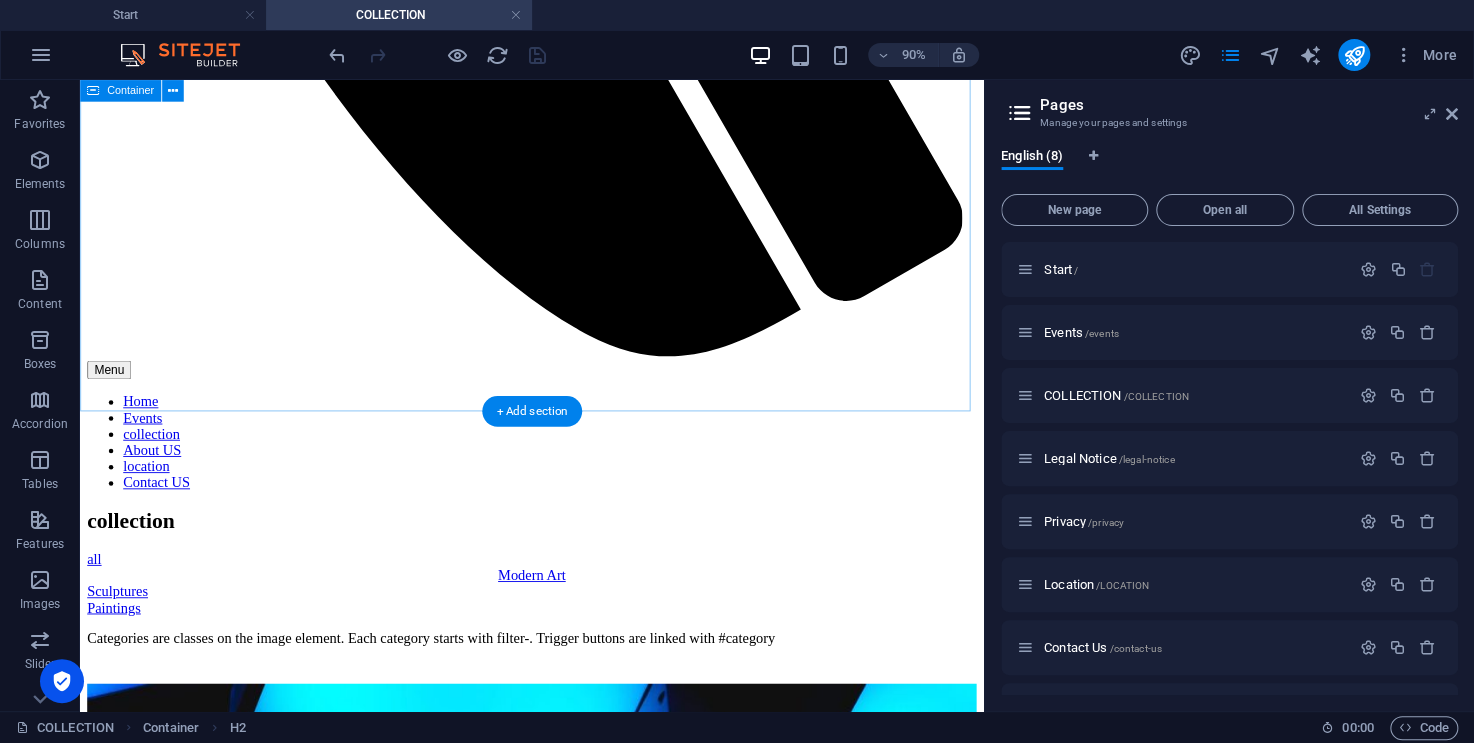 scroll, scrollTop: 1187, scrollLeft: 0, axis: vertical 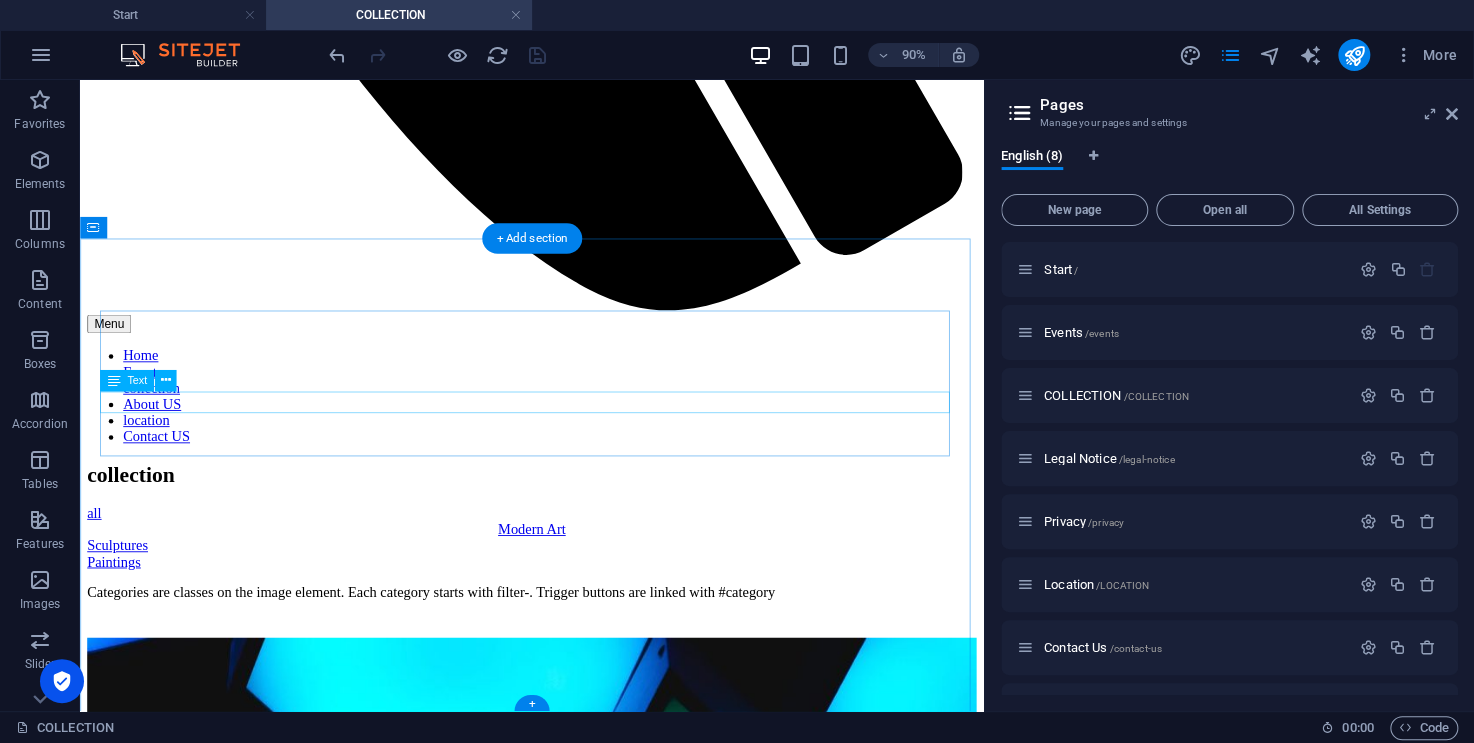 click on "Instagram" at bounding box center [582, 12884] 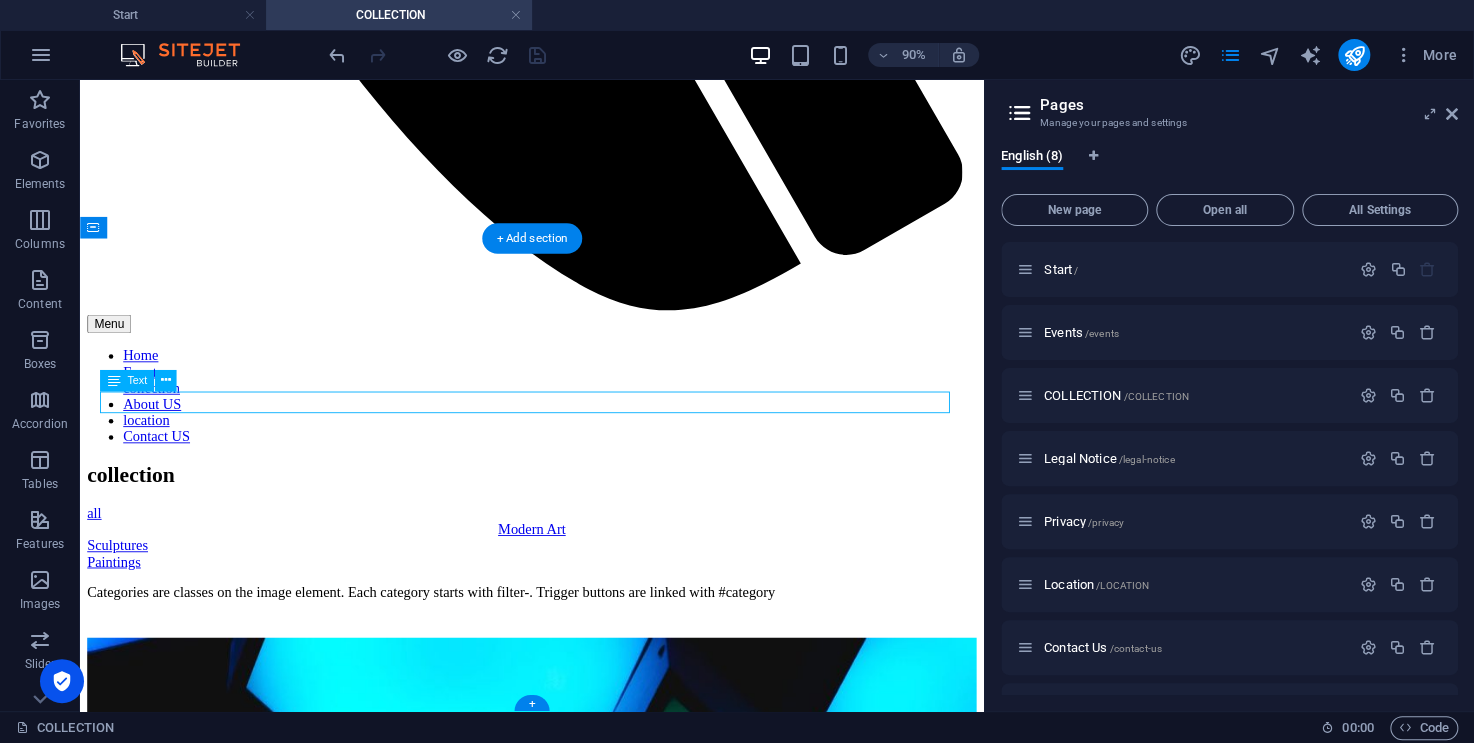 click on "Instagram" at bounding box center [582, 12884] 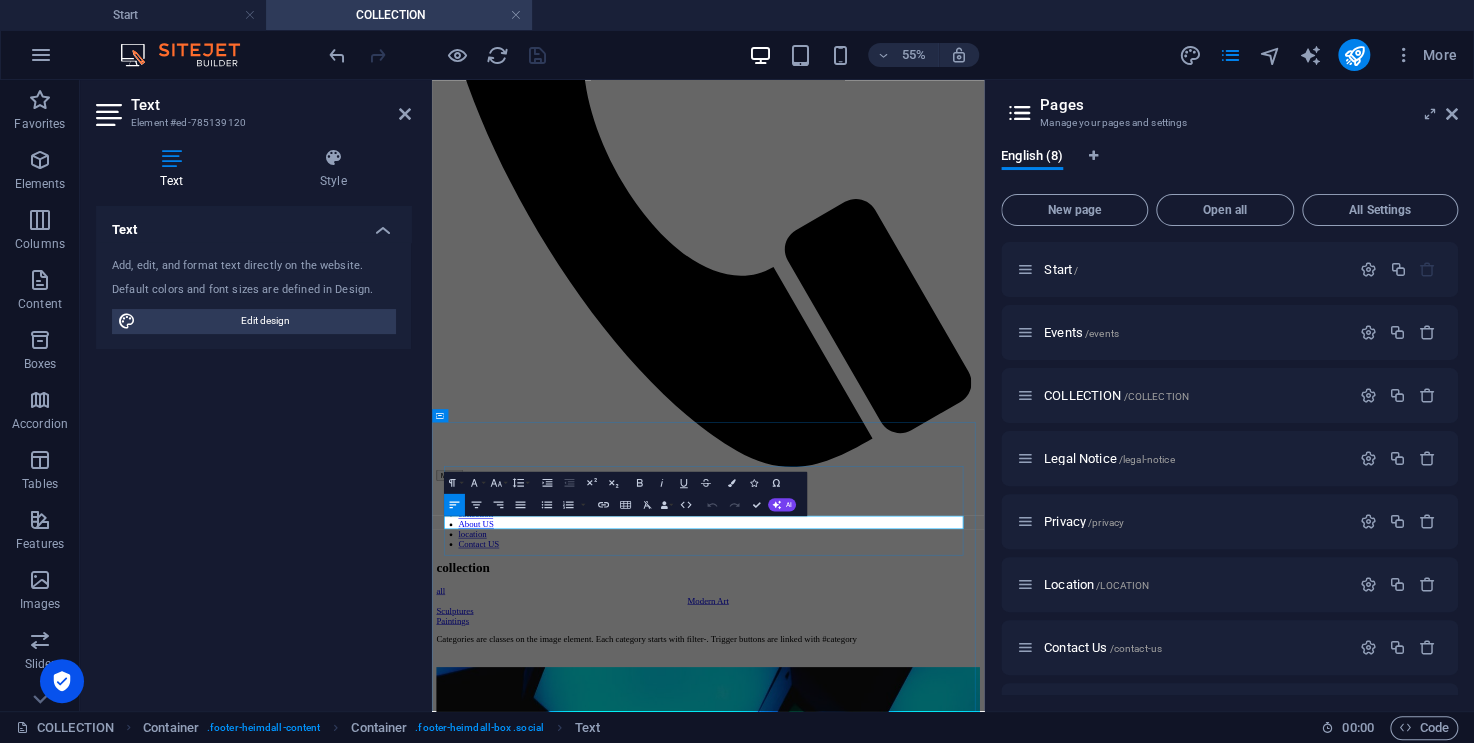 click on "Instagram" at bounding box center [472, 13330] 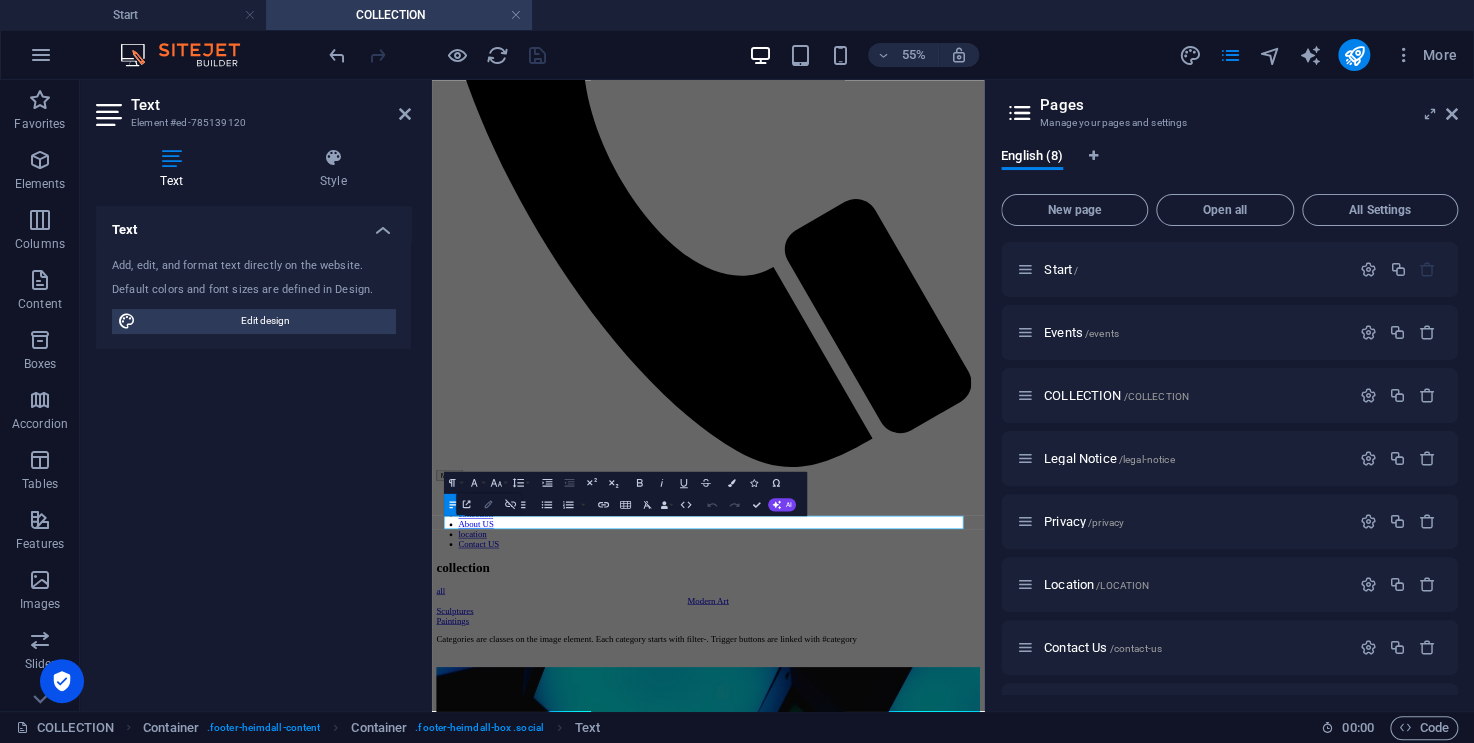 click 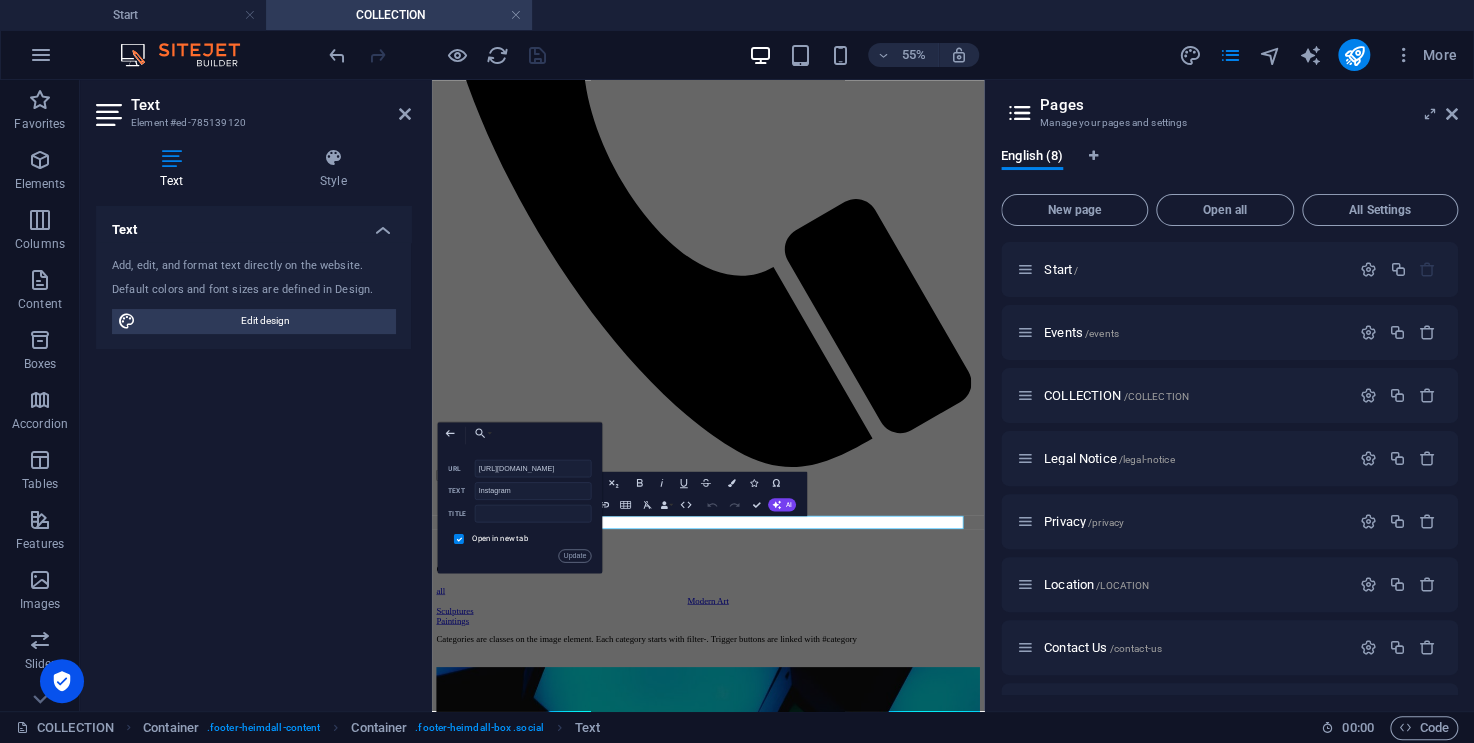 click on "Back Choose Link Start Events COLLECTION Legal Notice Privacy Location Contact Us About Us Choose file ..." at bounding box center [520, 435] 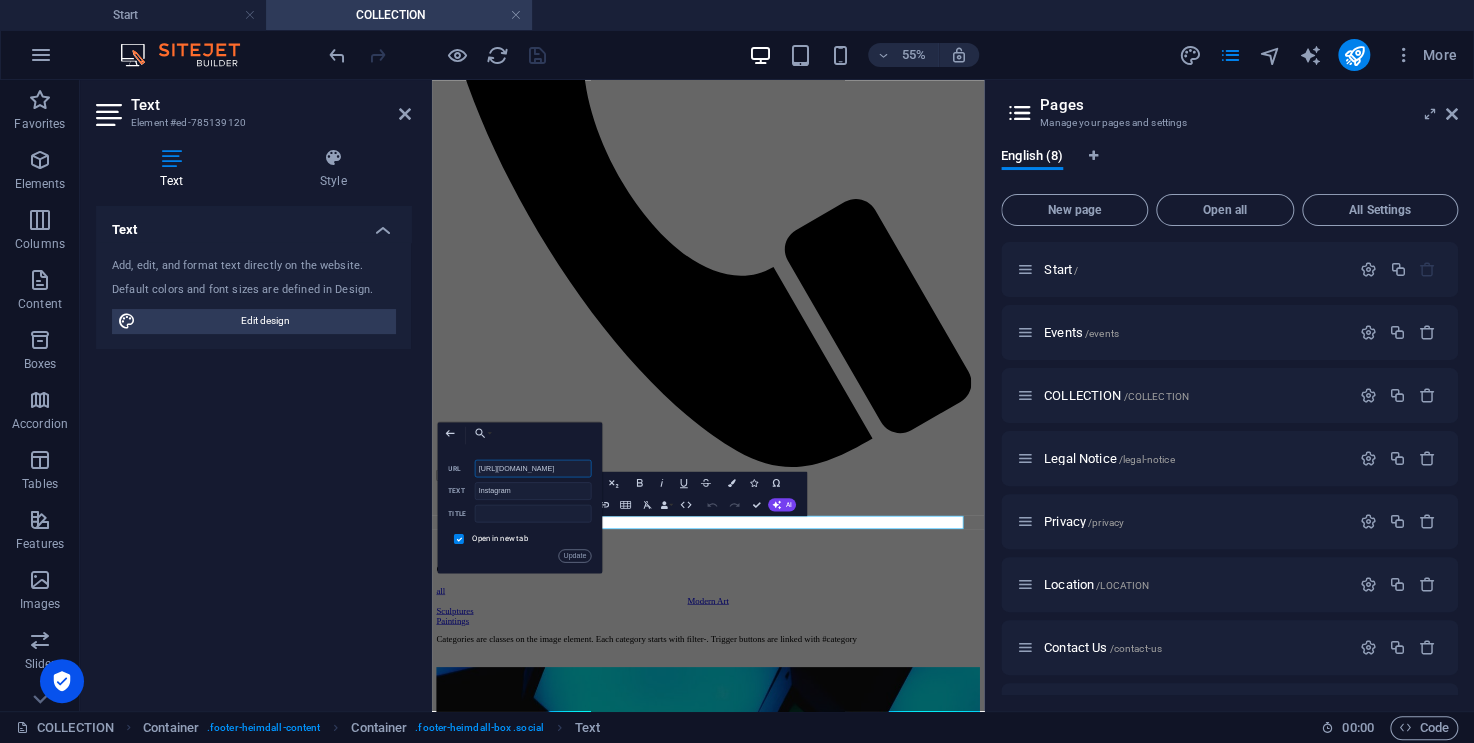 drag, startPoint x: 568, startPoint y: 468, endPoint x: 427, endPoint y: 463, distance: 141.08862 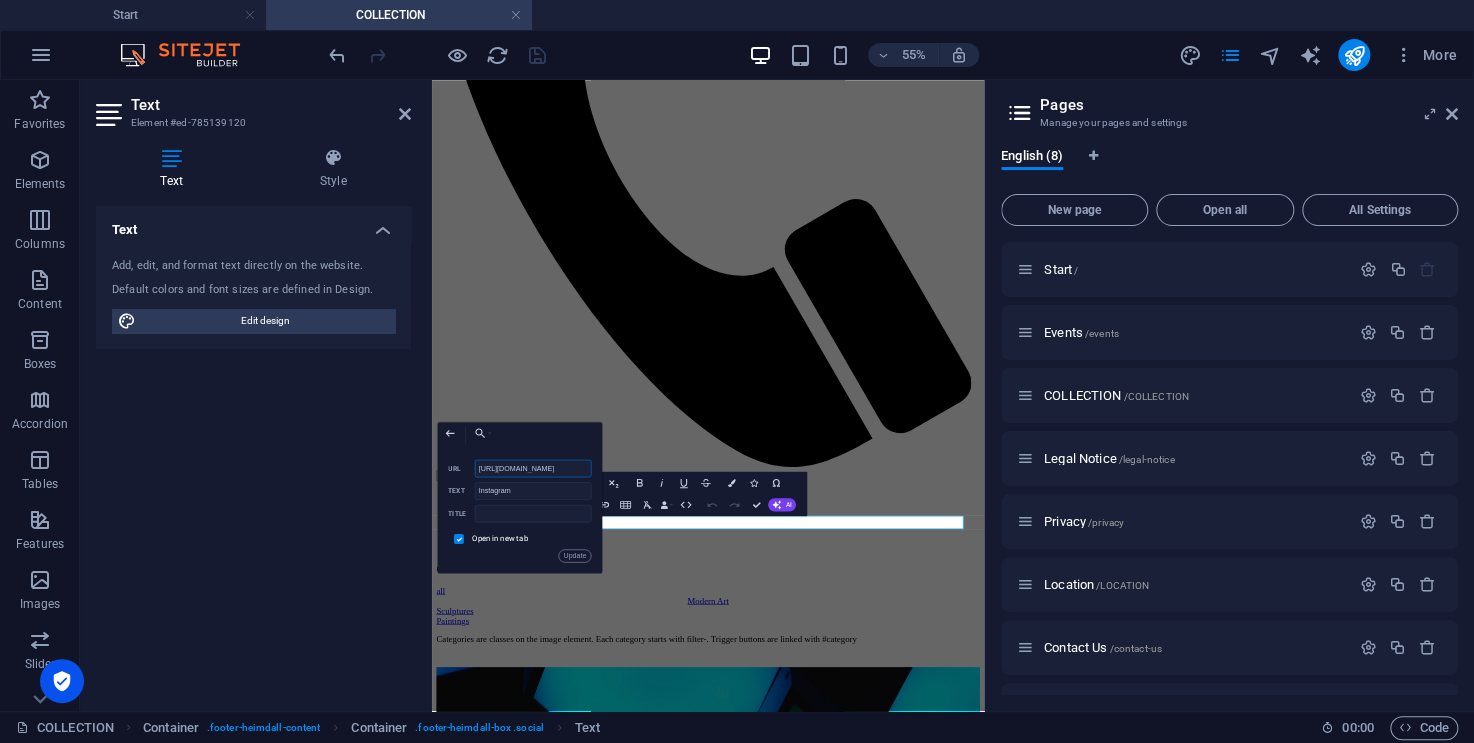 click on "[URL][DOMAIN_NAME]" at bounding box center [533, 468] 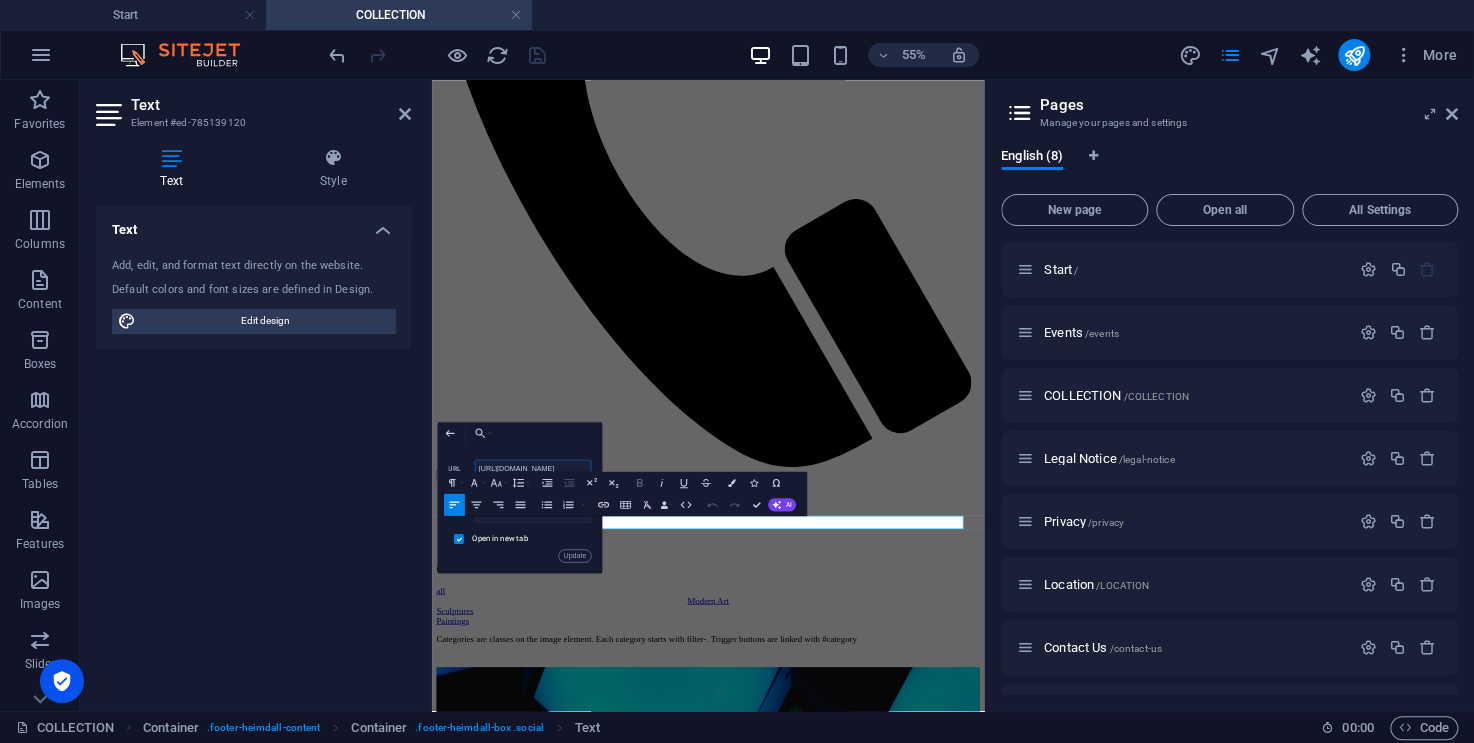 paste on "9am - 4pm" 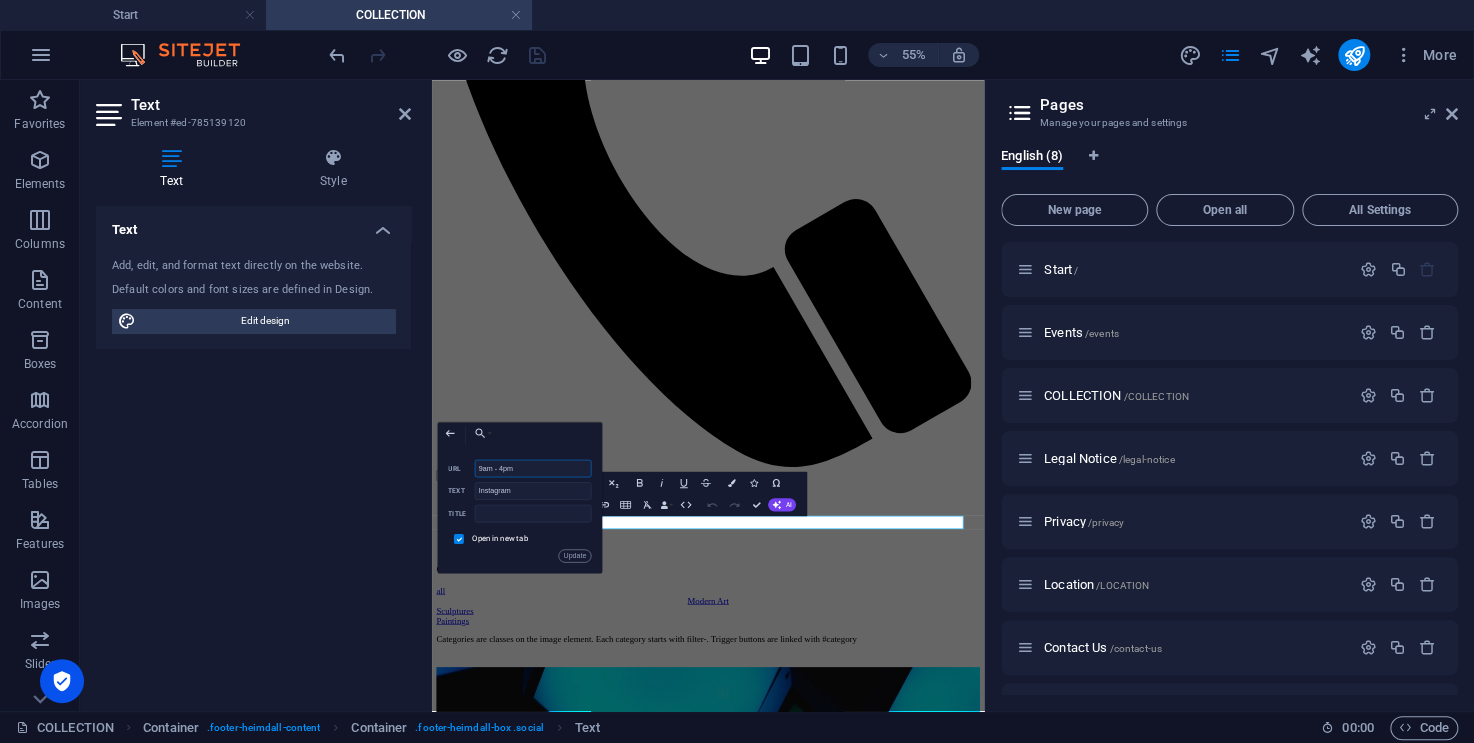 drag, startPoint x: 532, startPoint y: 467, endPoint x: 456, endPoint y: 467, distance: 76 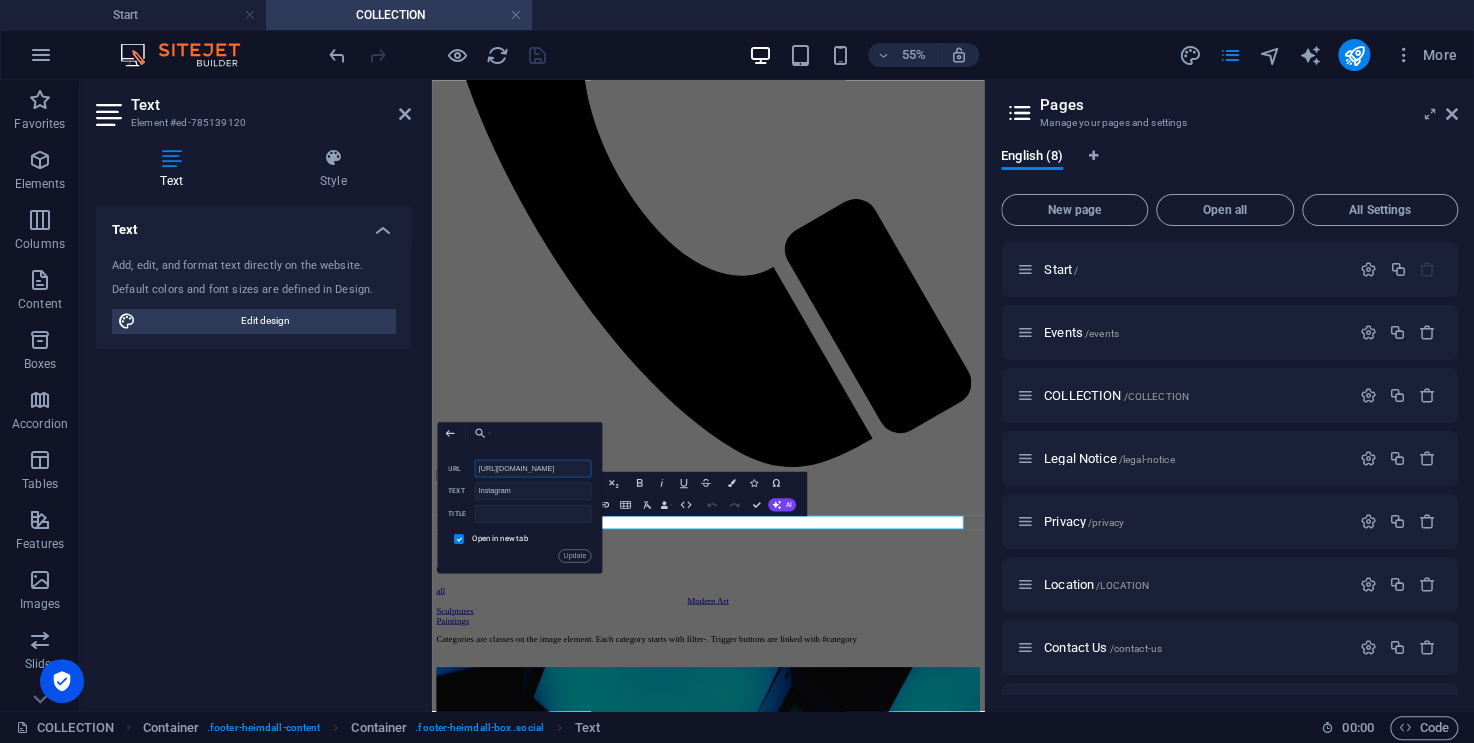 scroll, scrollTop: 0, scrollLeft: 33, axis: horizontal 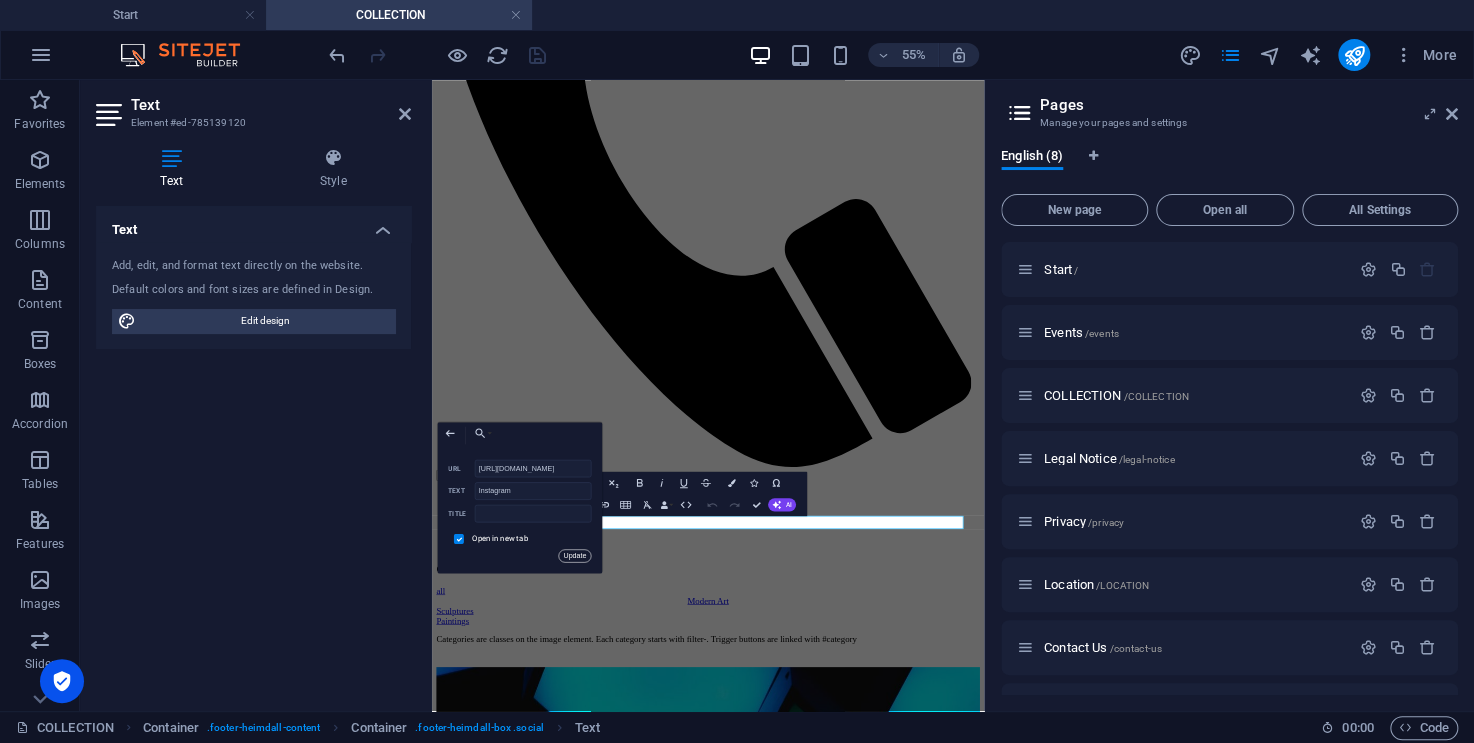 click on "Update" at bounding box center (575, 555) 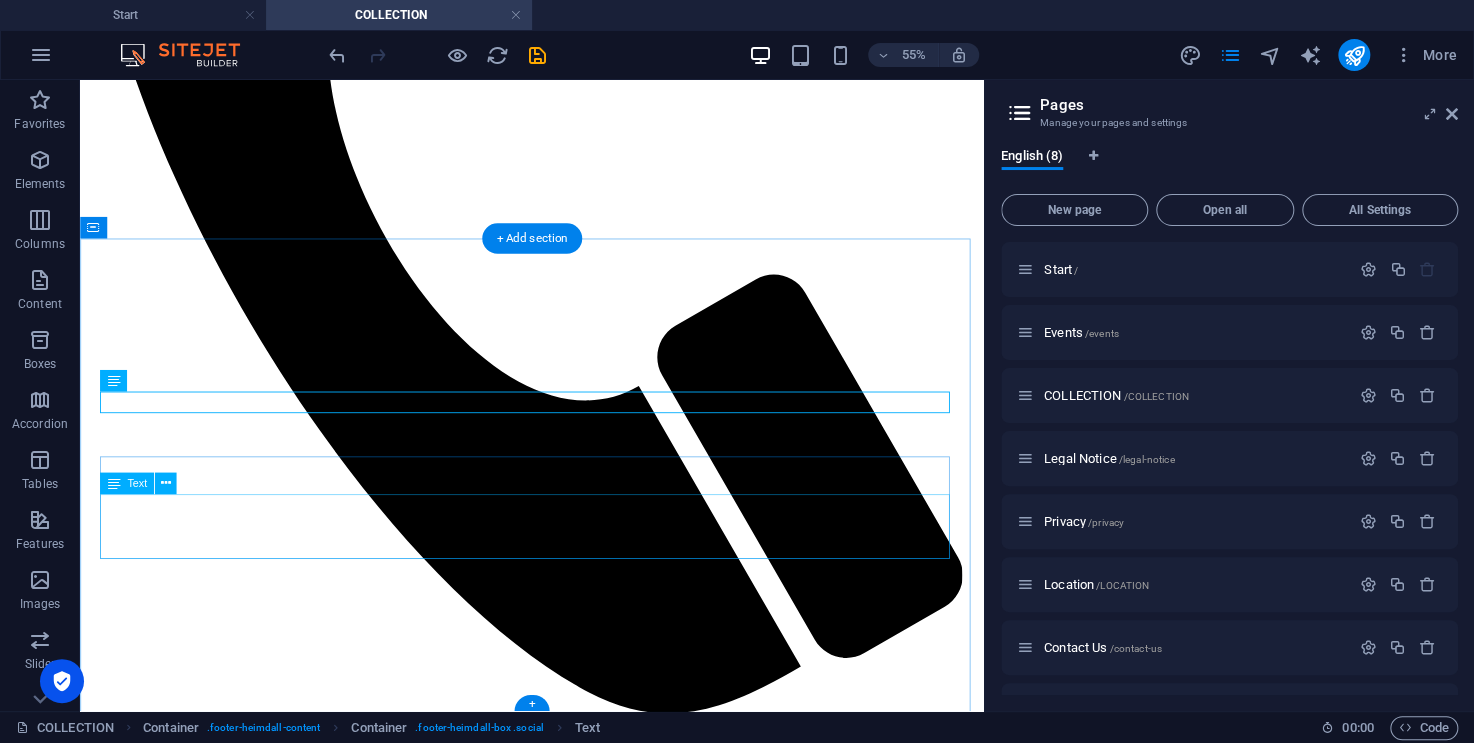 scroll, scrollTop: 1187, scrollLeft: 0, axis: vertical 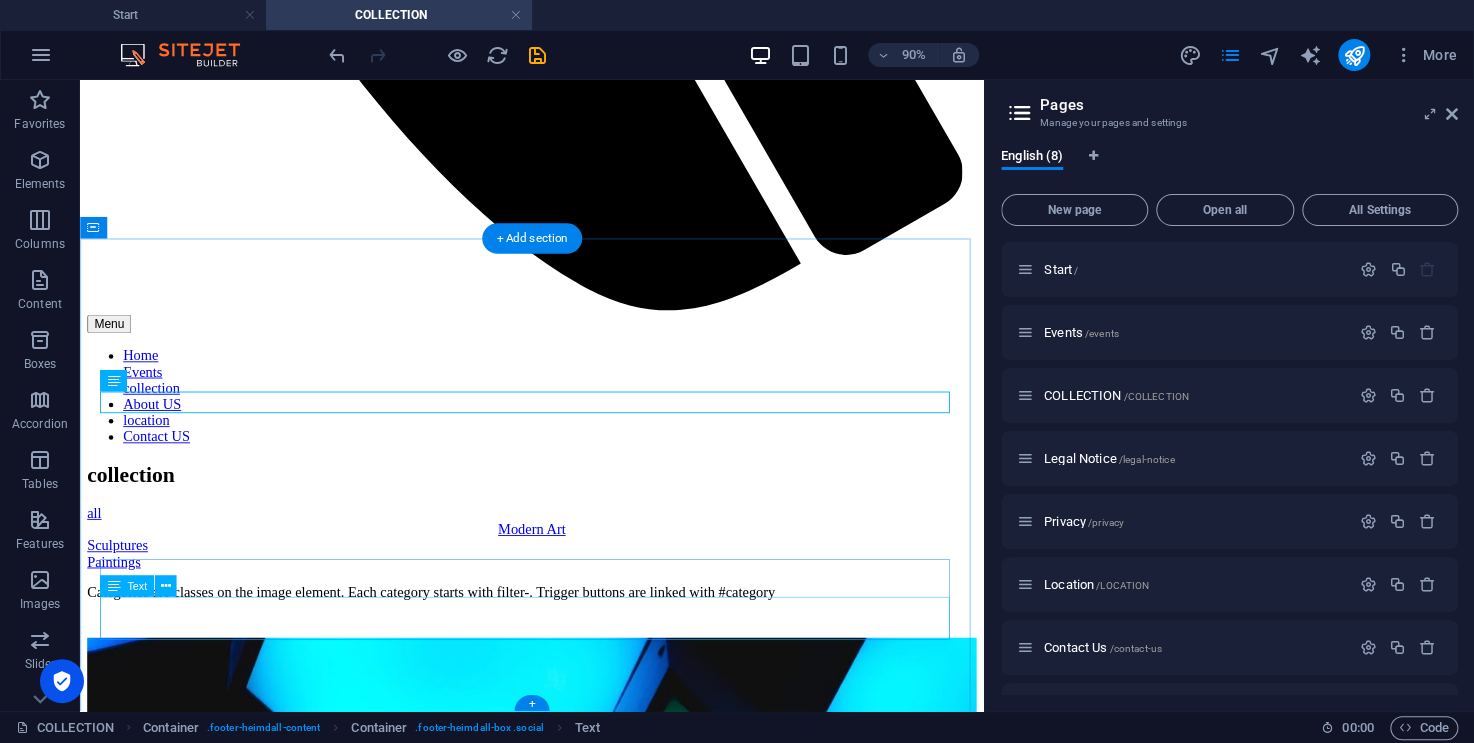 click on "Daily: 9am - 4pm [DATE] & Holiday: closed" at bounding box center (582, 13183) 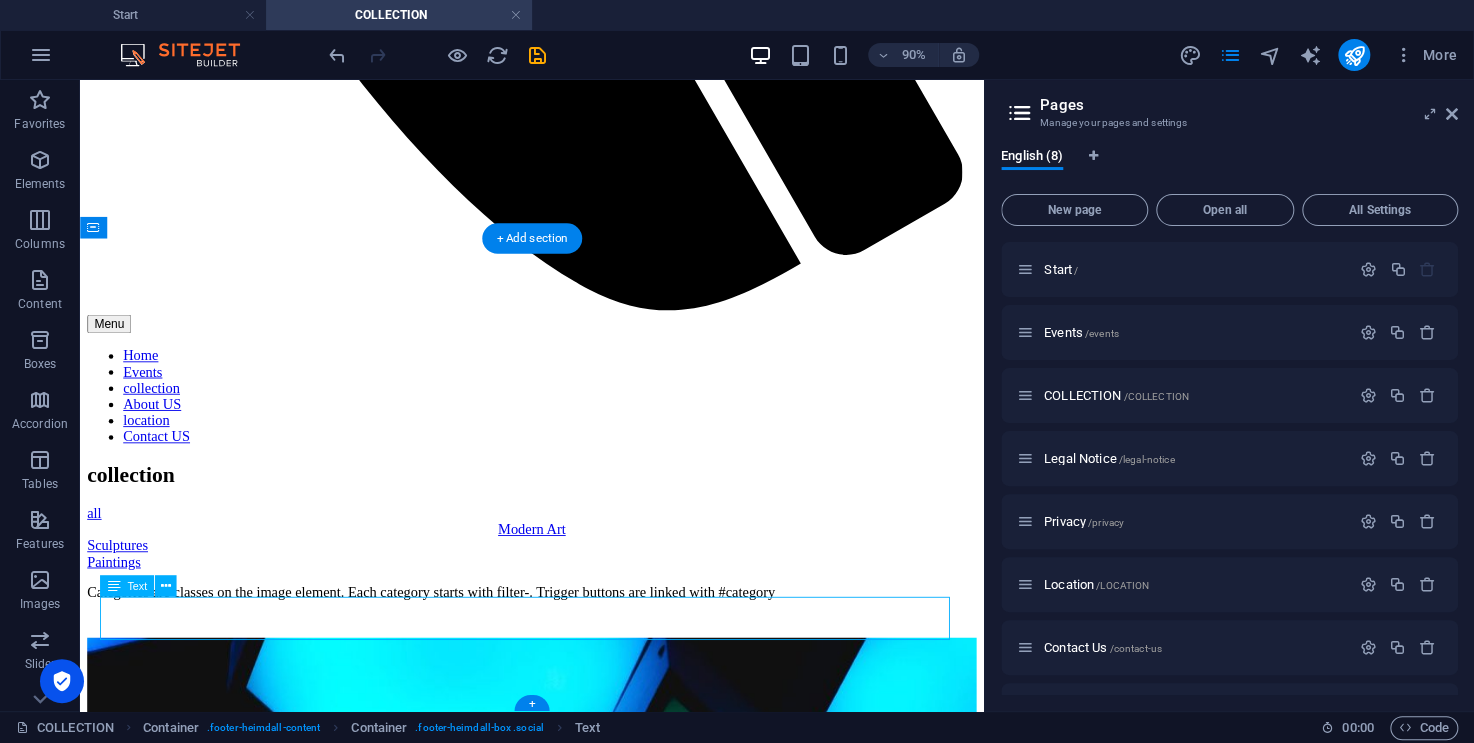 click on "Daily: 9am - 4pm [DATE] & Holiday: closed" at bounding box center (582, 13183) 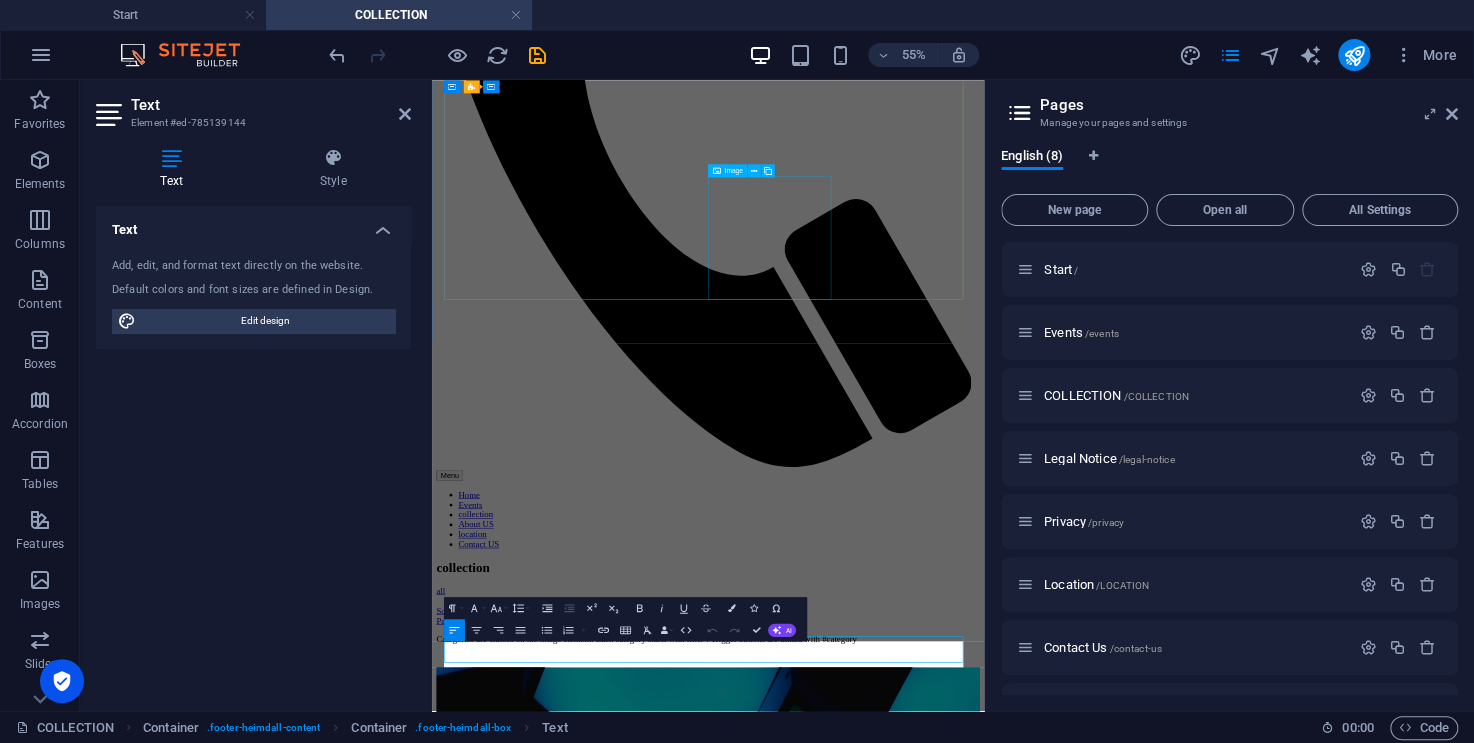 scroll, scrollTop: 740, scrollLeft: 0, axis: vertical 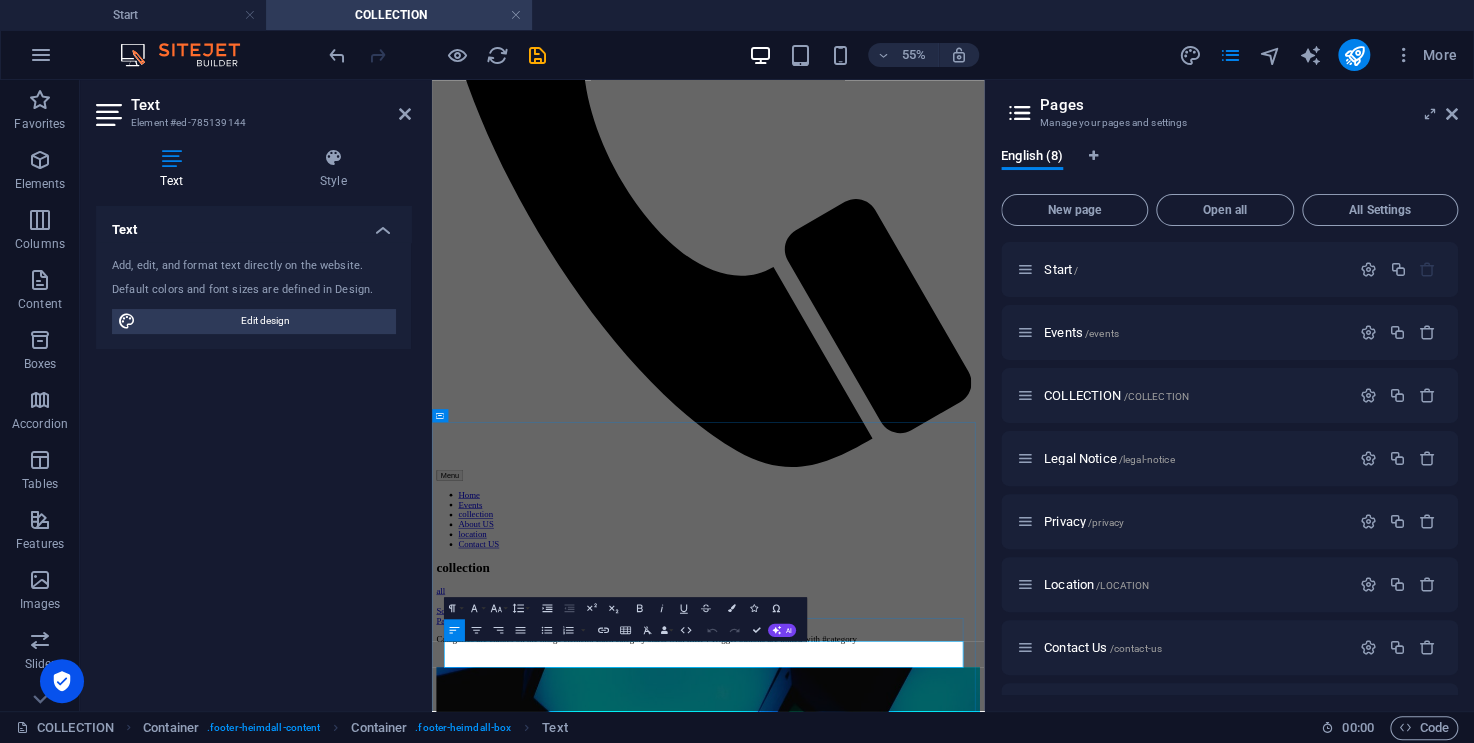 drag, startPoint x: 606, startPoint y: 1102, endPoint x: 500, endPoint y: 1121, distance: 107.68937 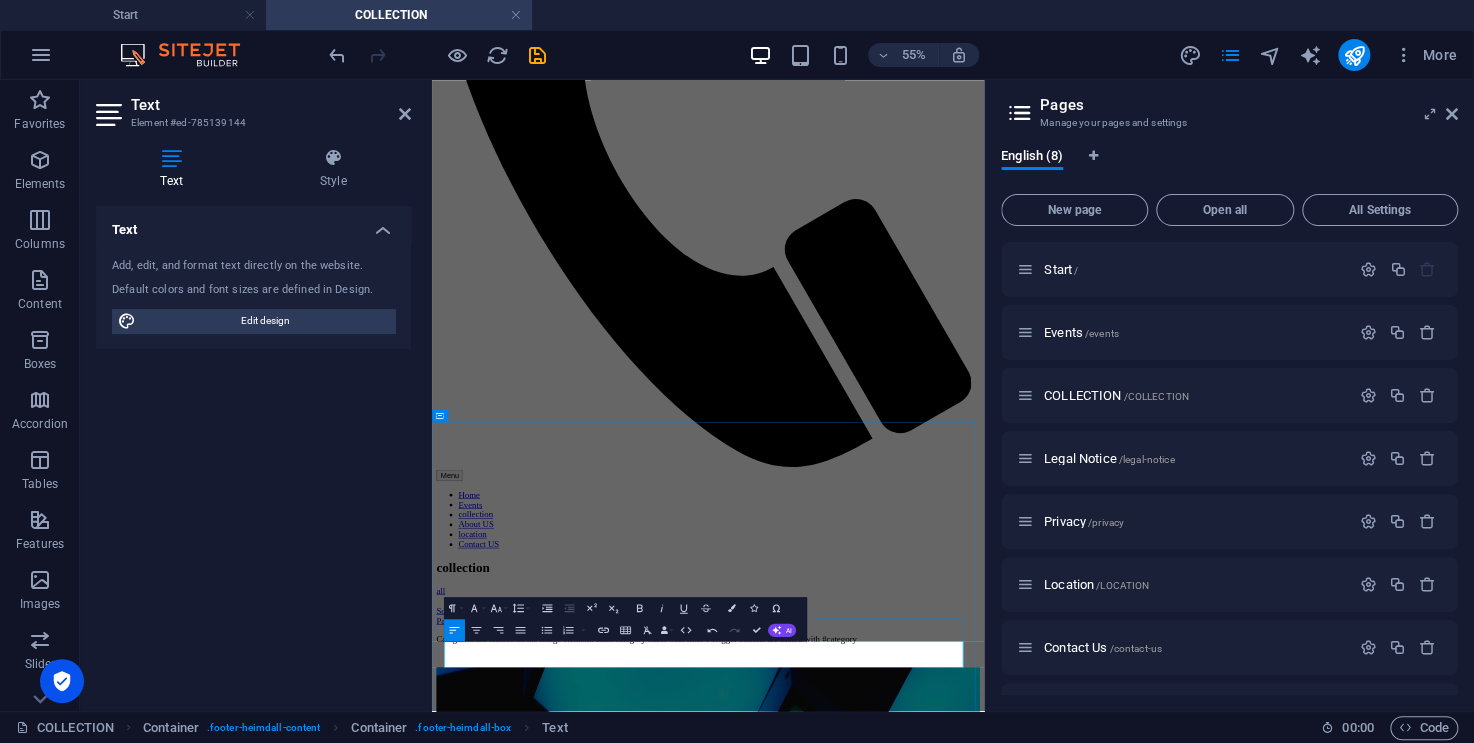 drag, startPoint x: 587, startPoint y: 1105, endPoint x: 503, endPoint y: 1121, distance: 85.51023 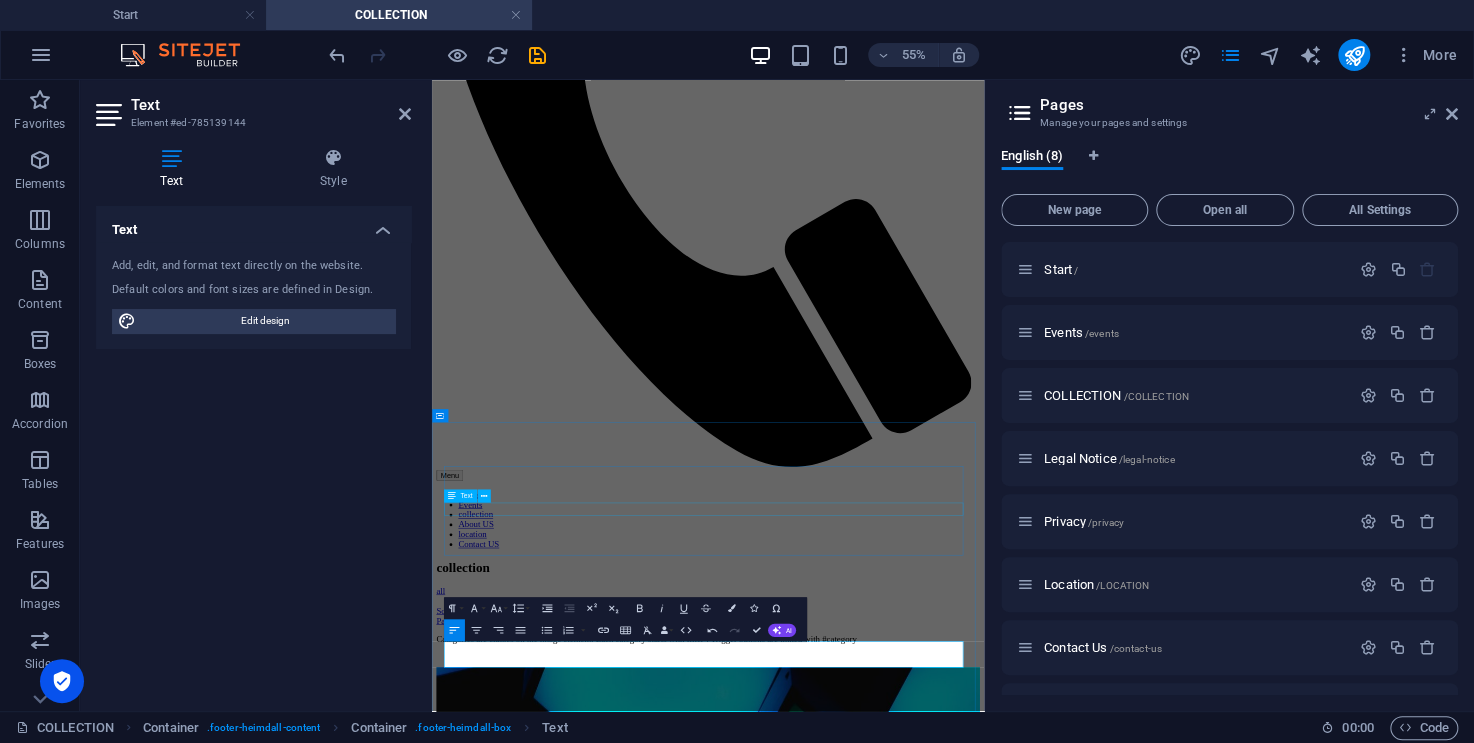 type 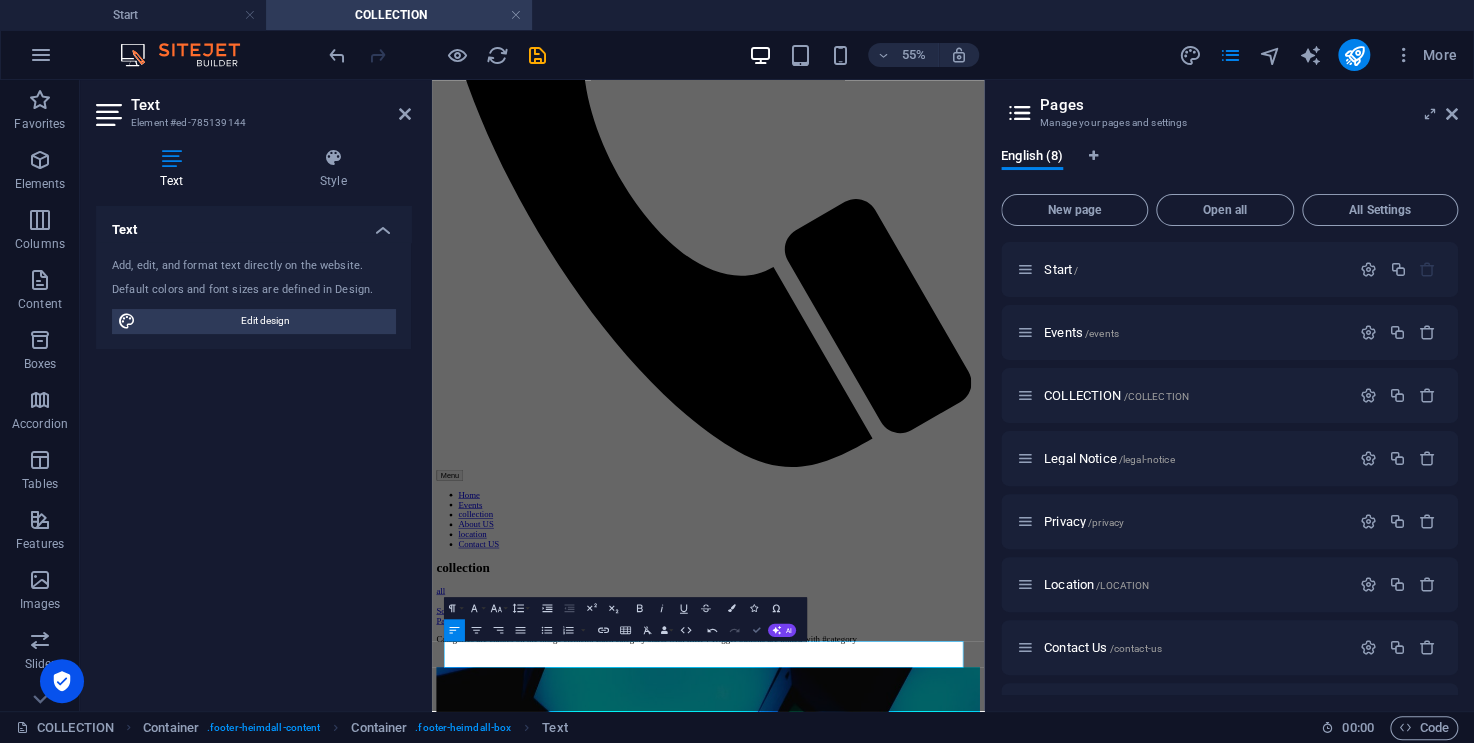 drag, startPoint x: 759, startPoint y: 627, endPoint x: 882, endPoint y: 512, distance: 168.38646 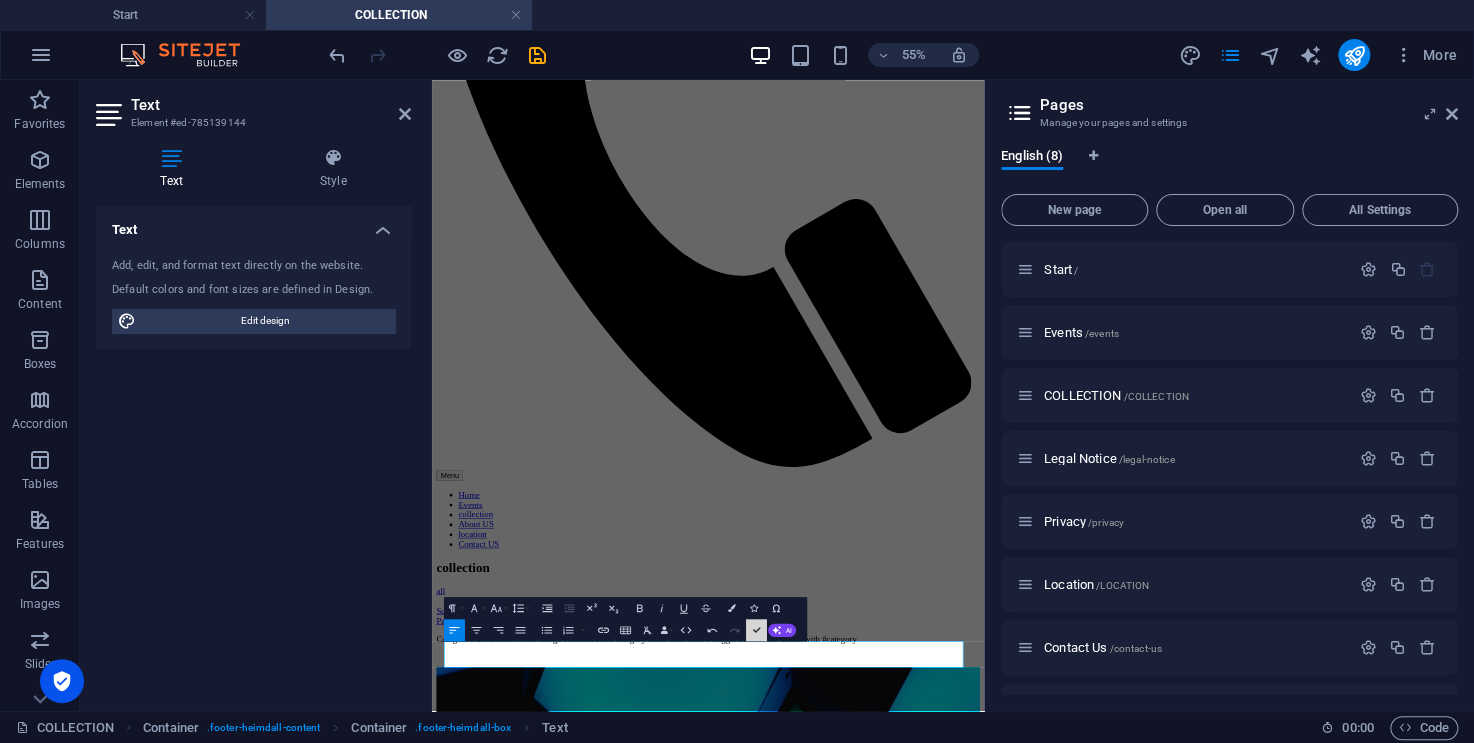 scroll, scrollTop: 1187, scrollLeft: 0, axis: vertical 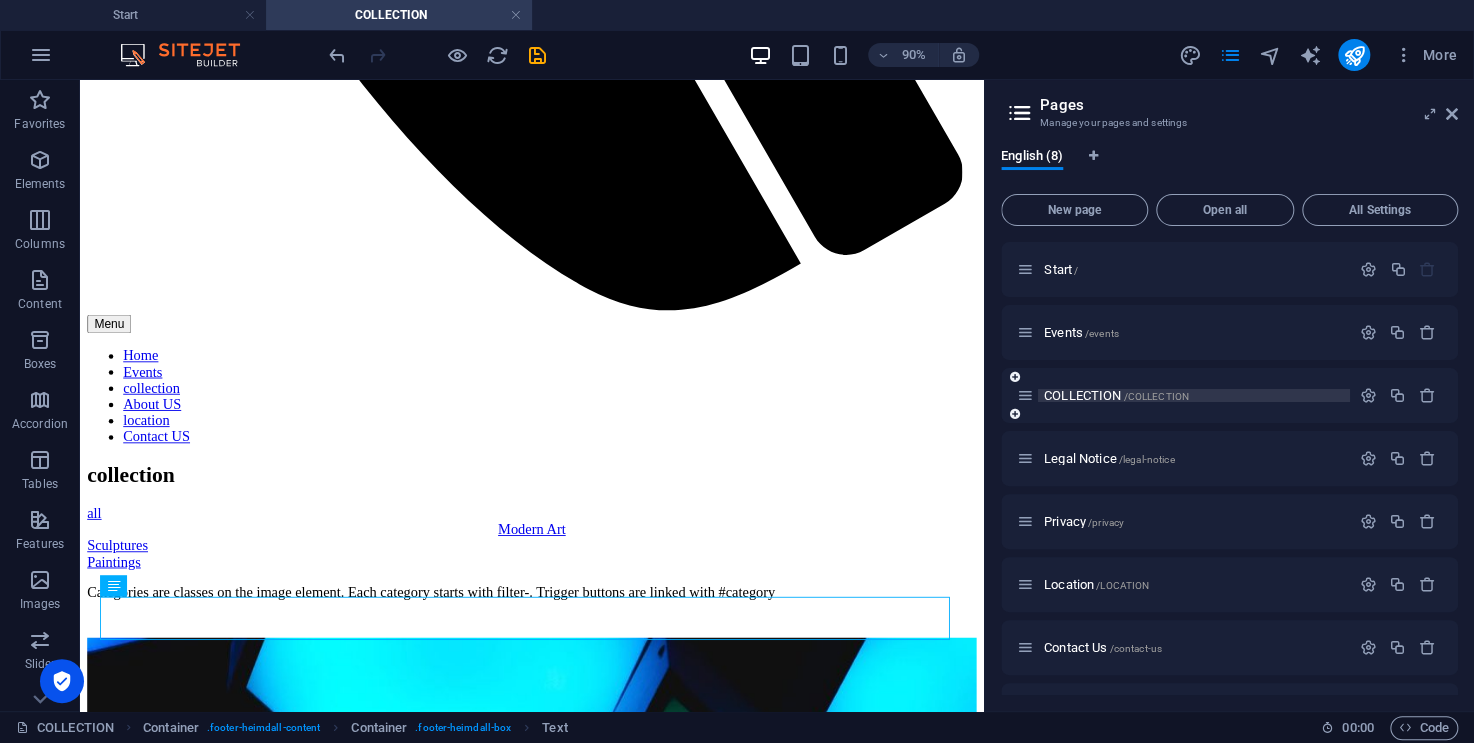 click on "COLLECTION /COLLECTION" at bounding box center (1116, 395) 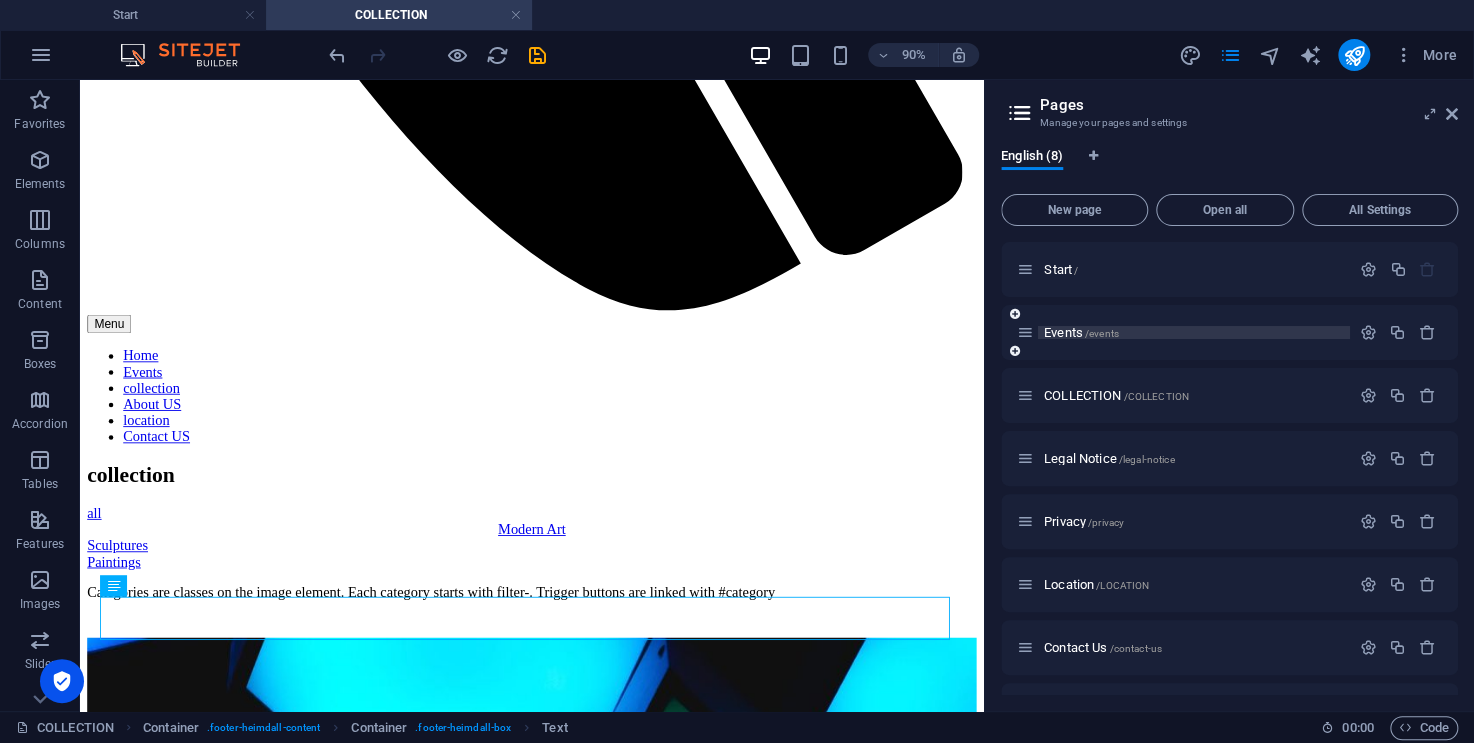 click on "Events /events" at bounding box center (1081, 332) 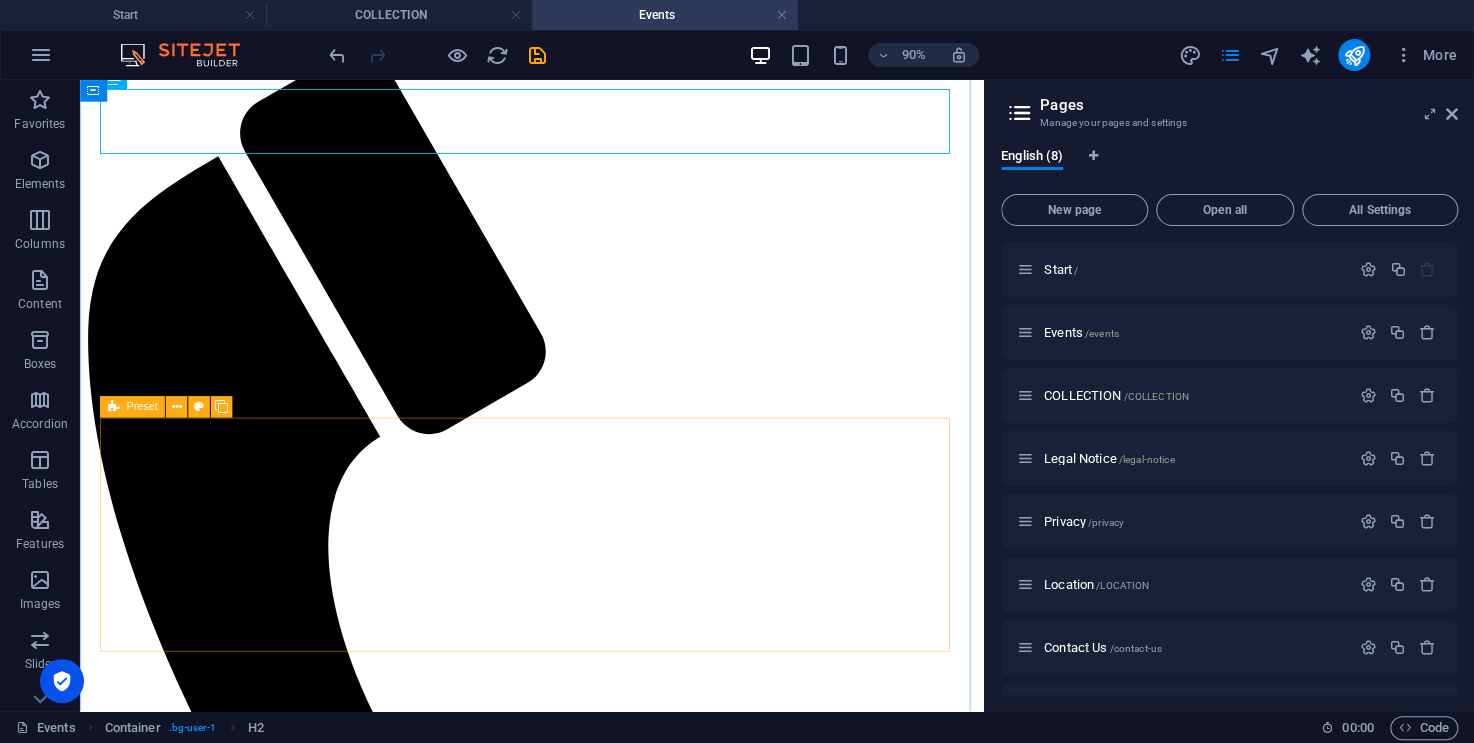 scroll, scrollTop: 59, scrollLeft: 0, axis: vertical 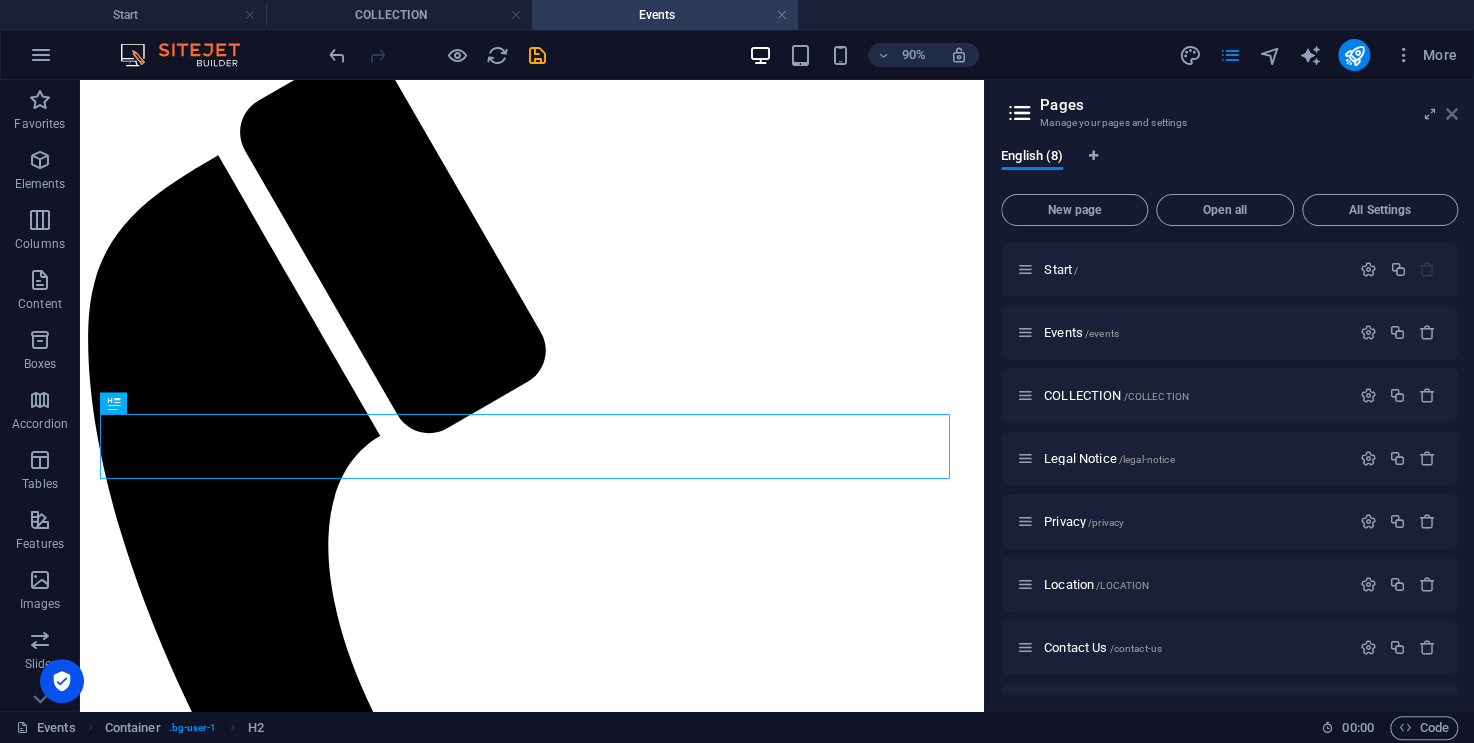 click at bounding box center [1452, 114] 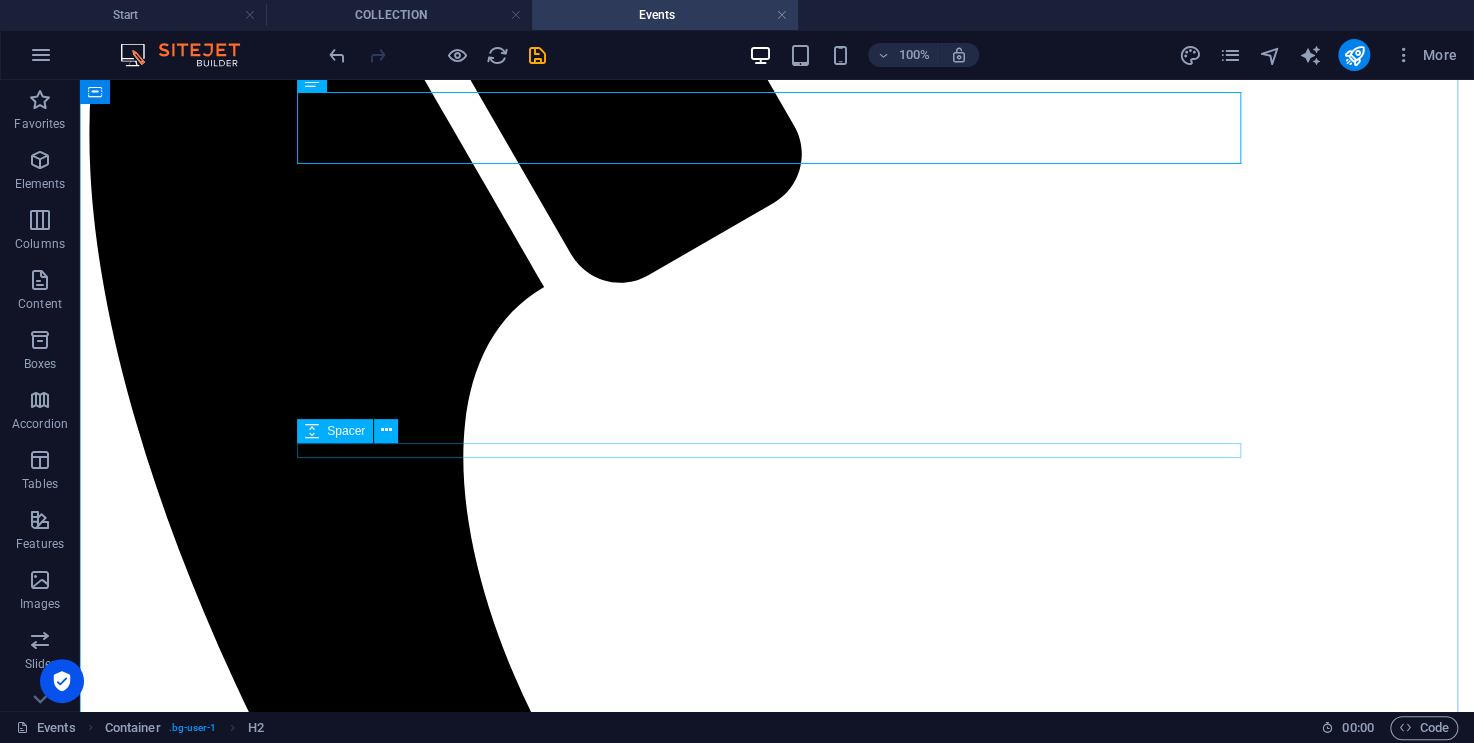scroll, scrollTop: 421, scrollLeft: 0, axis: vertical 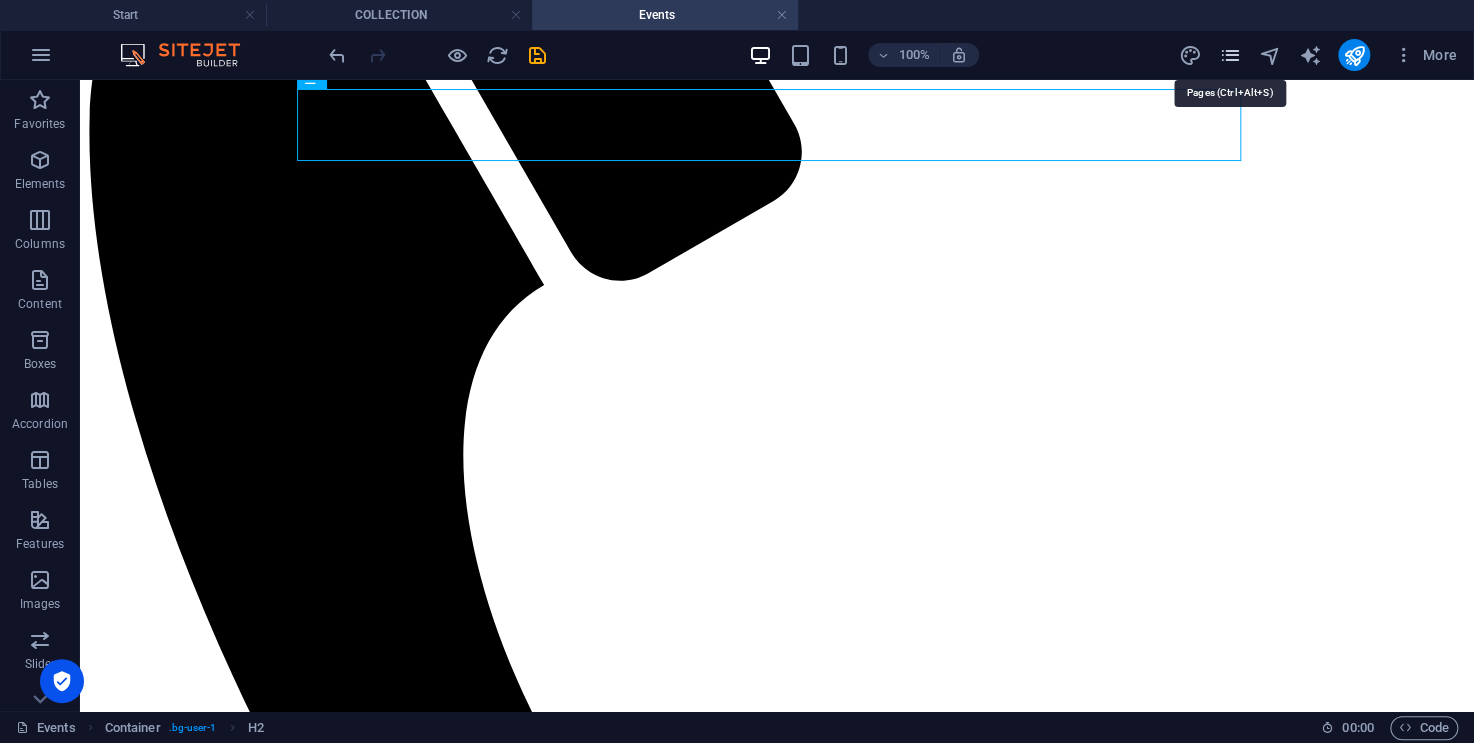 click at bounding box center (1229, 55) 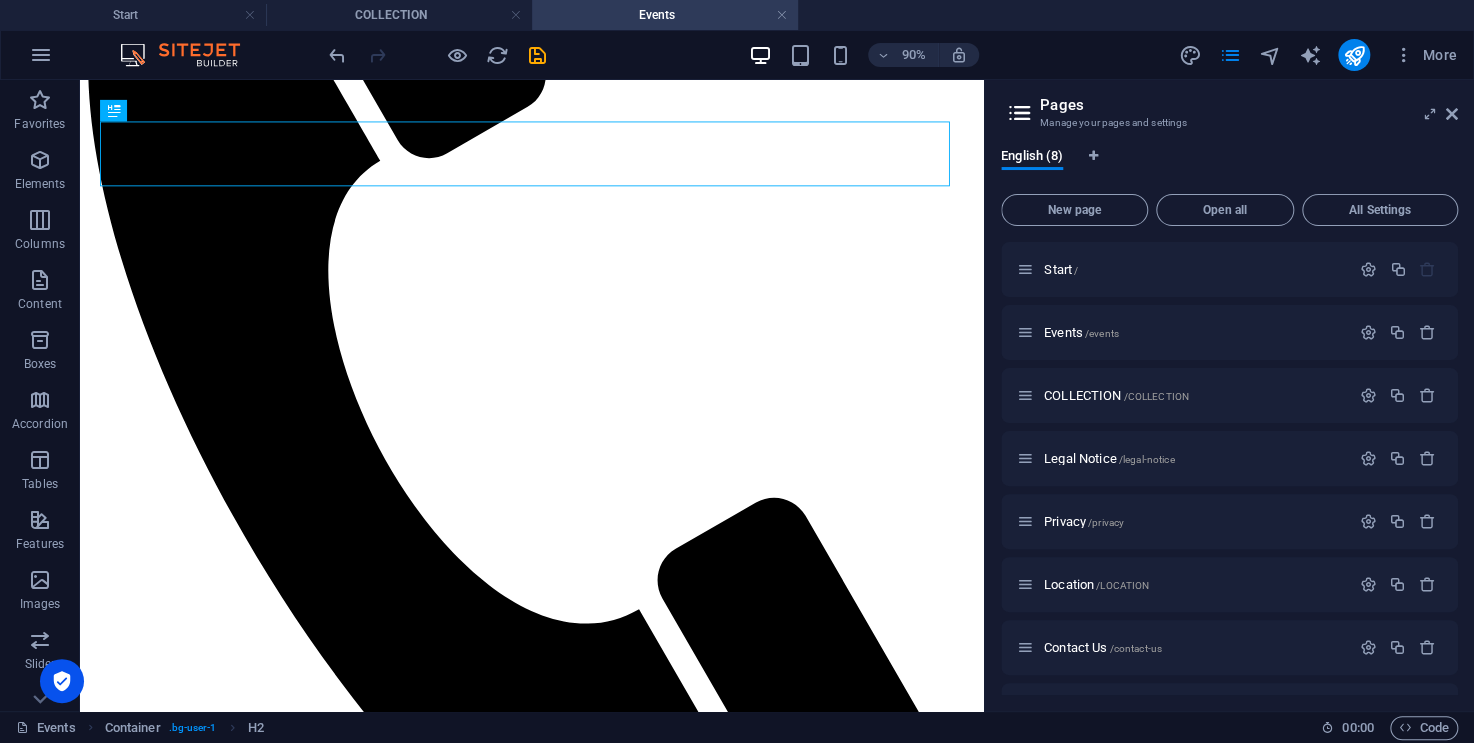 scroll, scrollTop: 116, scrollLeft: 0, axis: vertical 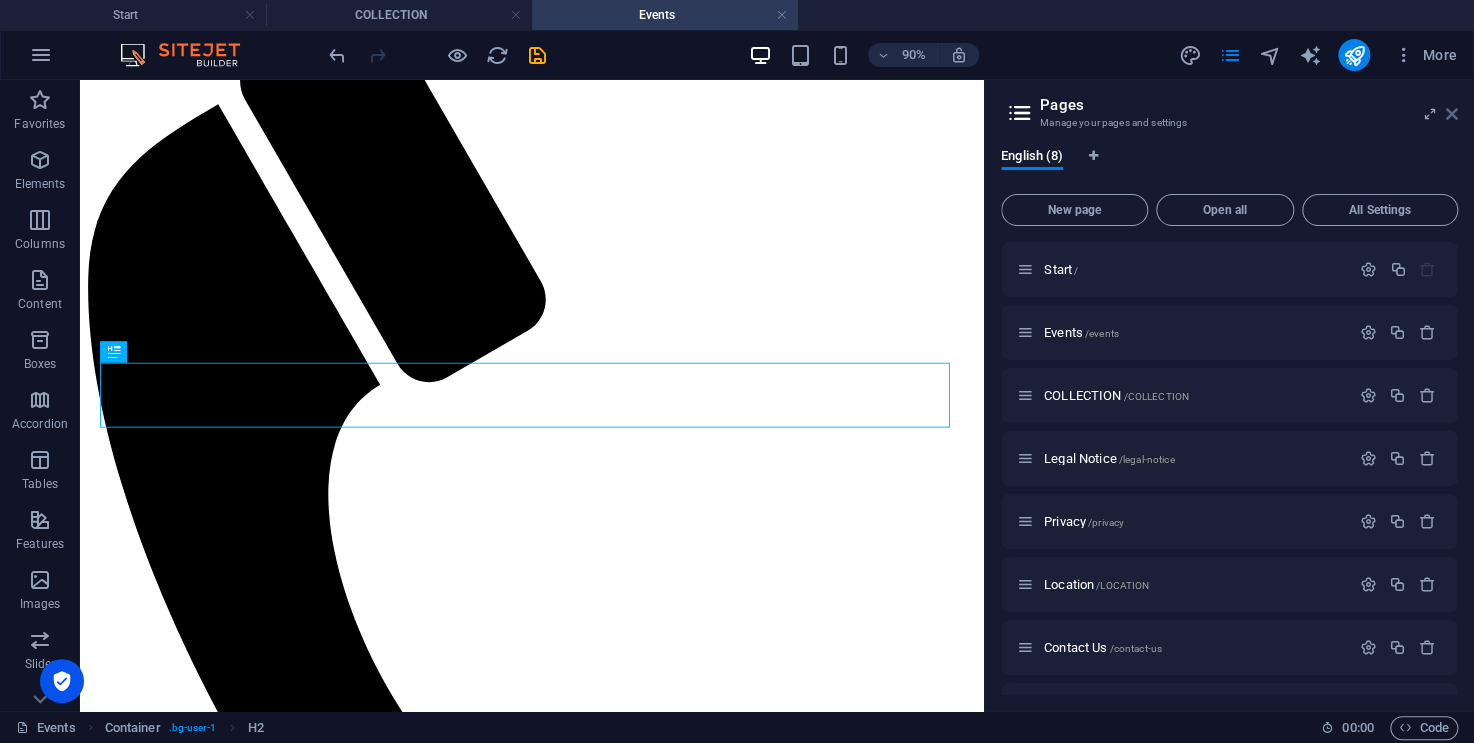 click at bounding box center [1452, 114] 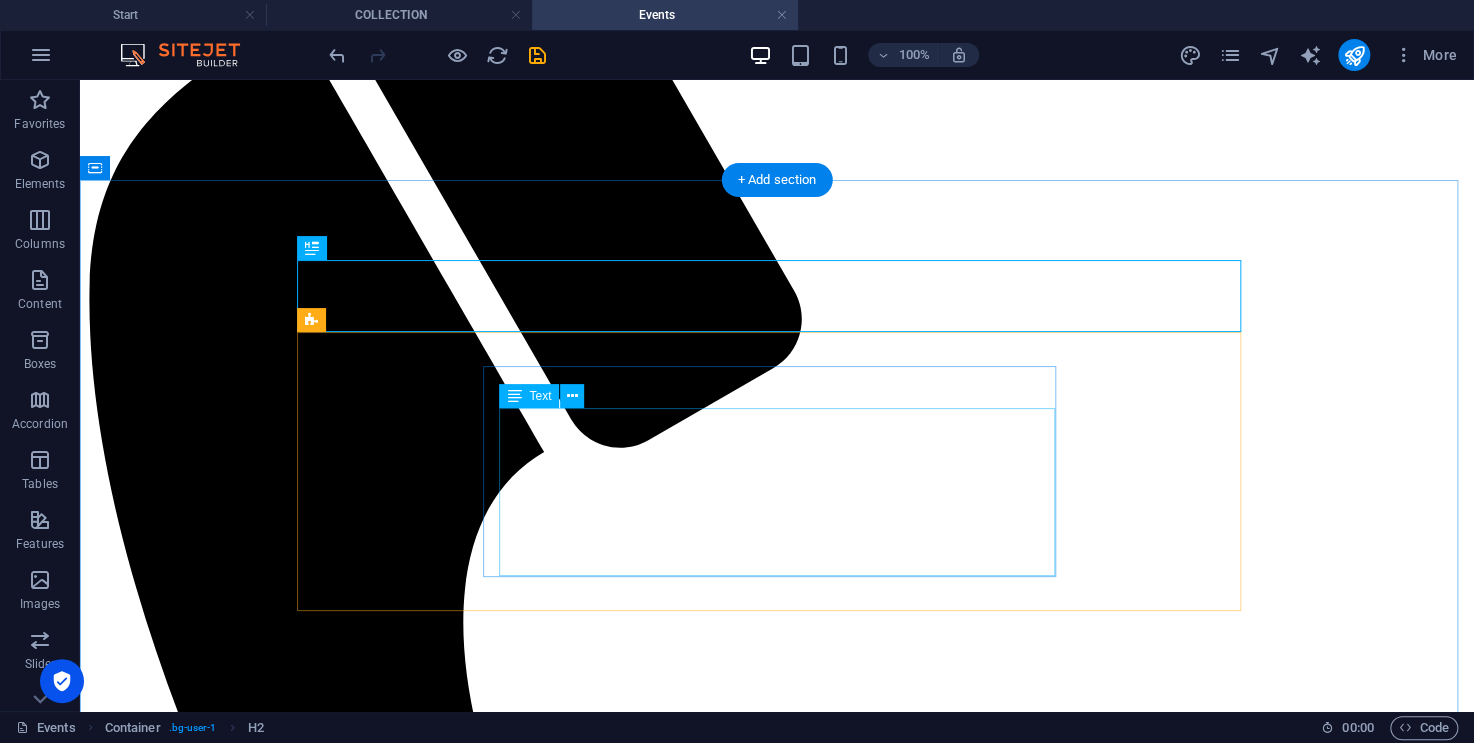 scroll, scrollTop: 260, scrollLeft: 0, axis: vertical 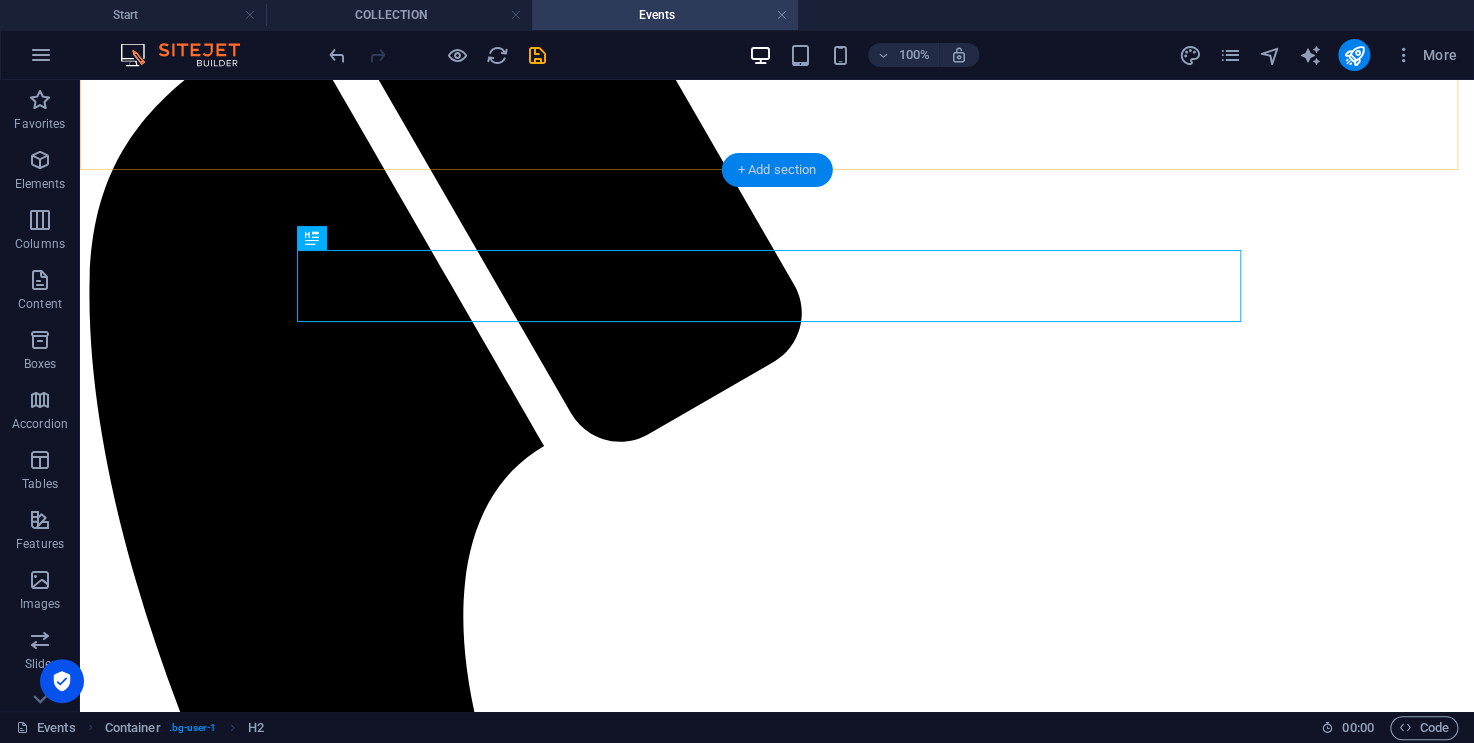 click on "+ Add section" at bounding box center (777, 170) 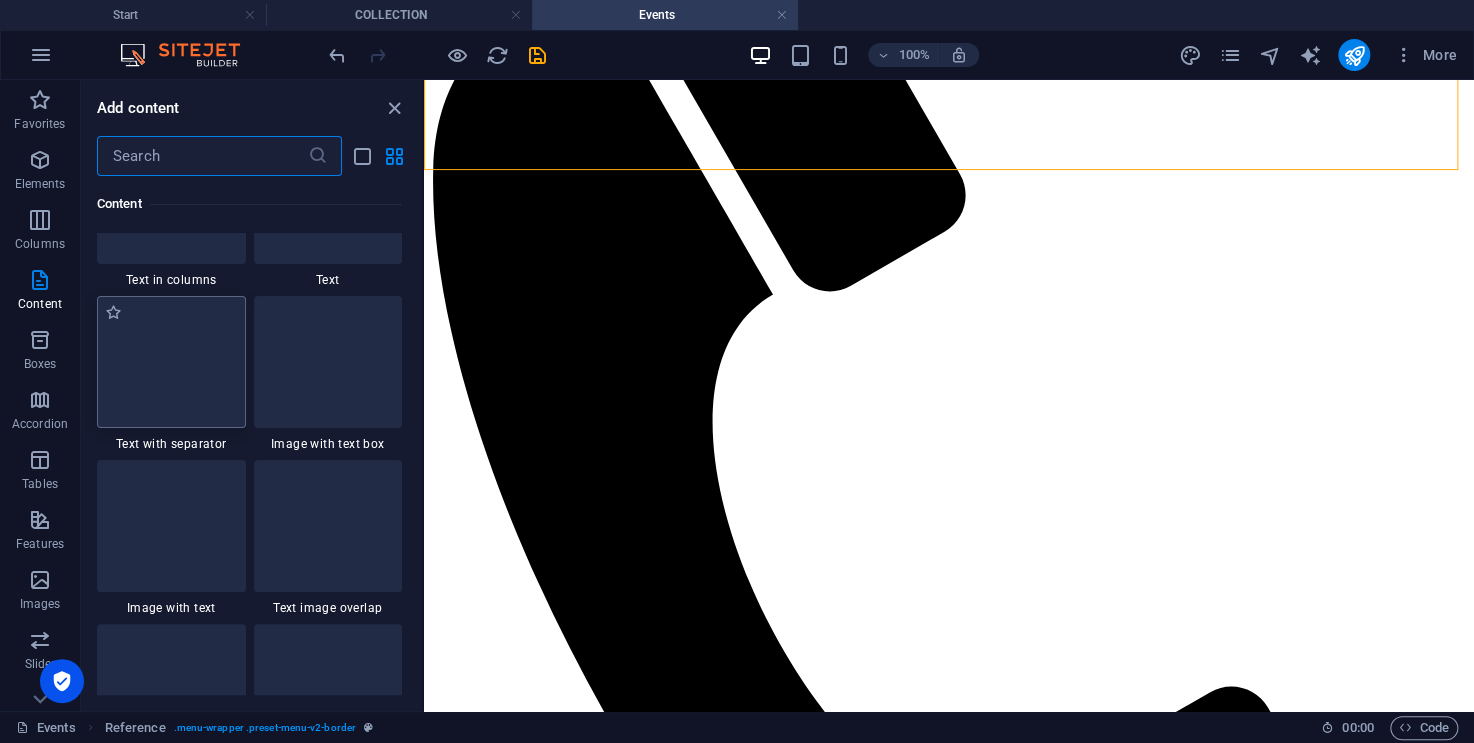 scroll, scrollTop: 3199, scrollLeft: 0, axis: vertical 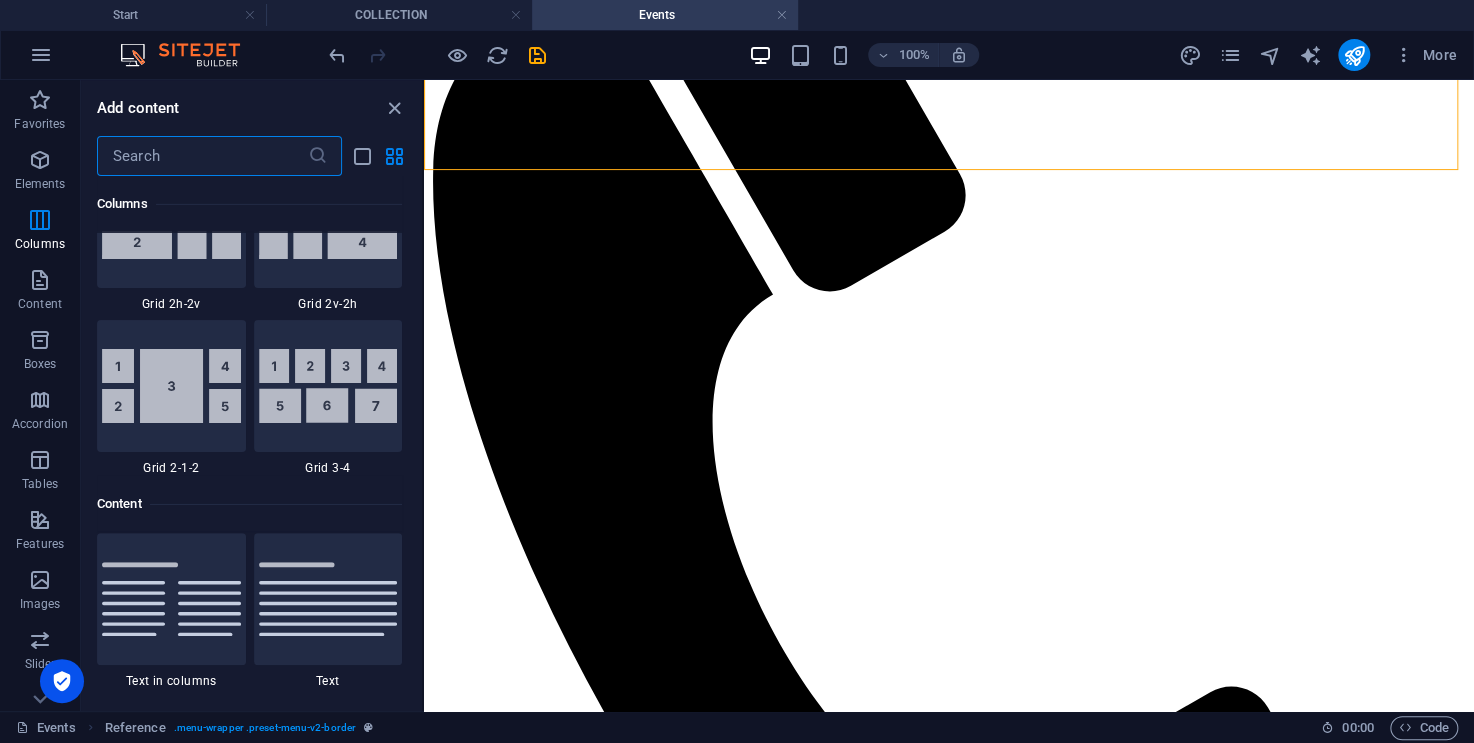 click at bounding box center [202, 156] 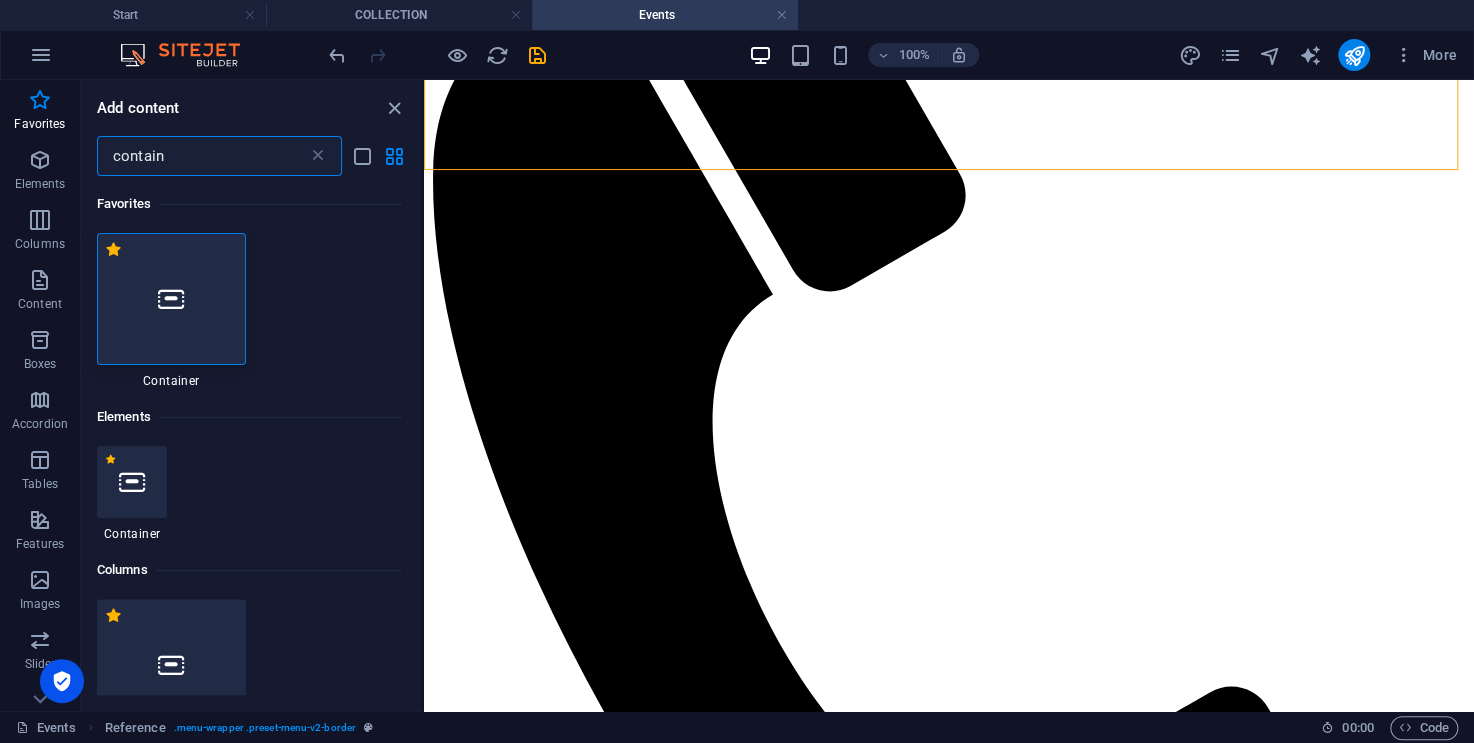 scroll, scrollTop: 0, scrollLeft: 0, axis: both 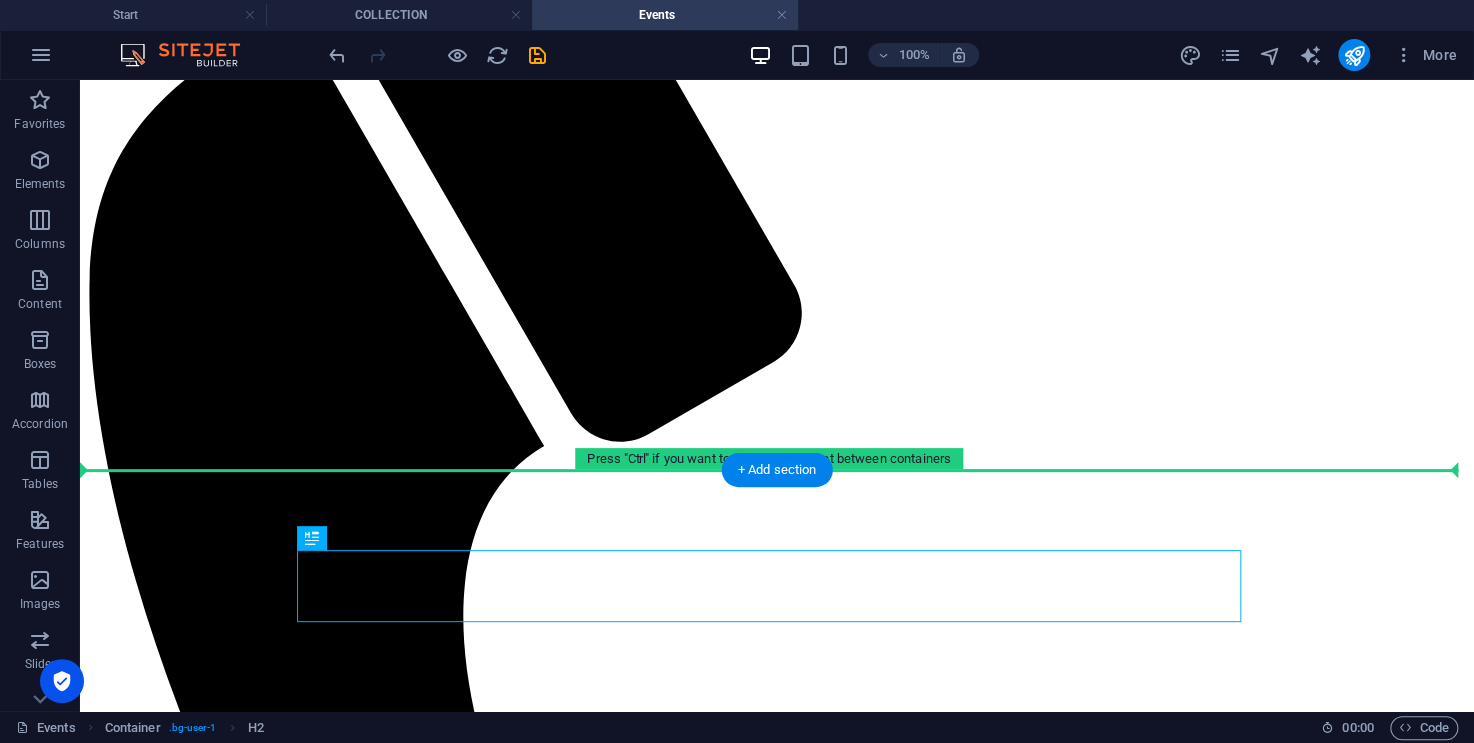 drag, startPoint x: 790, startPoint y: 553, endPoint x: 788, endPoint y: 519, distance: 34.058773 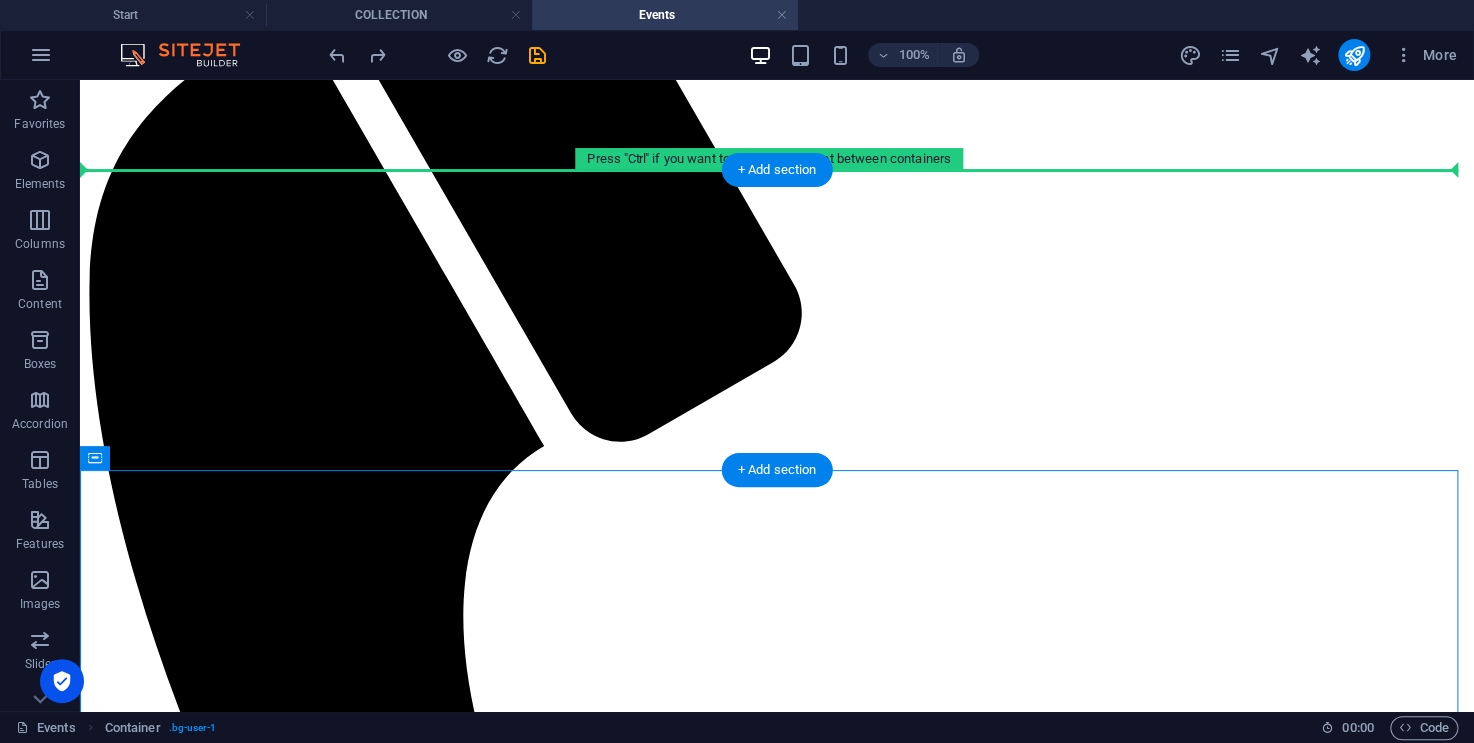 drag, startPoint x: 584, startPoint y: 487, endPoint x: 571, endPoint y: 245, distance: 242.34892 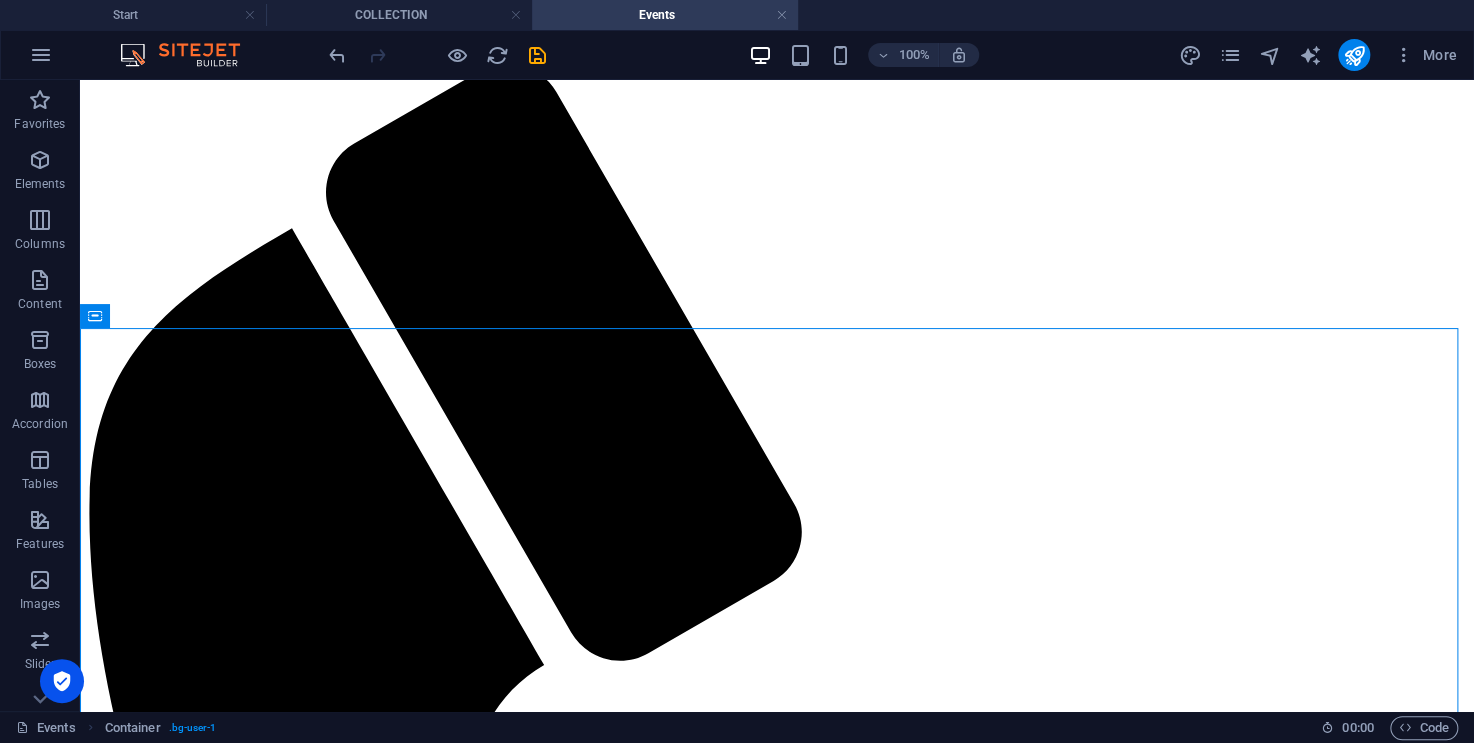 scroll, scrollTop: 128, scrollLeft: 0, axis: vertical 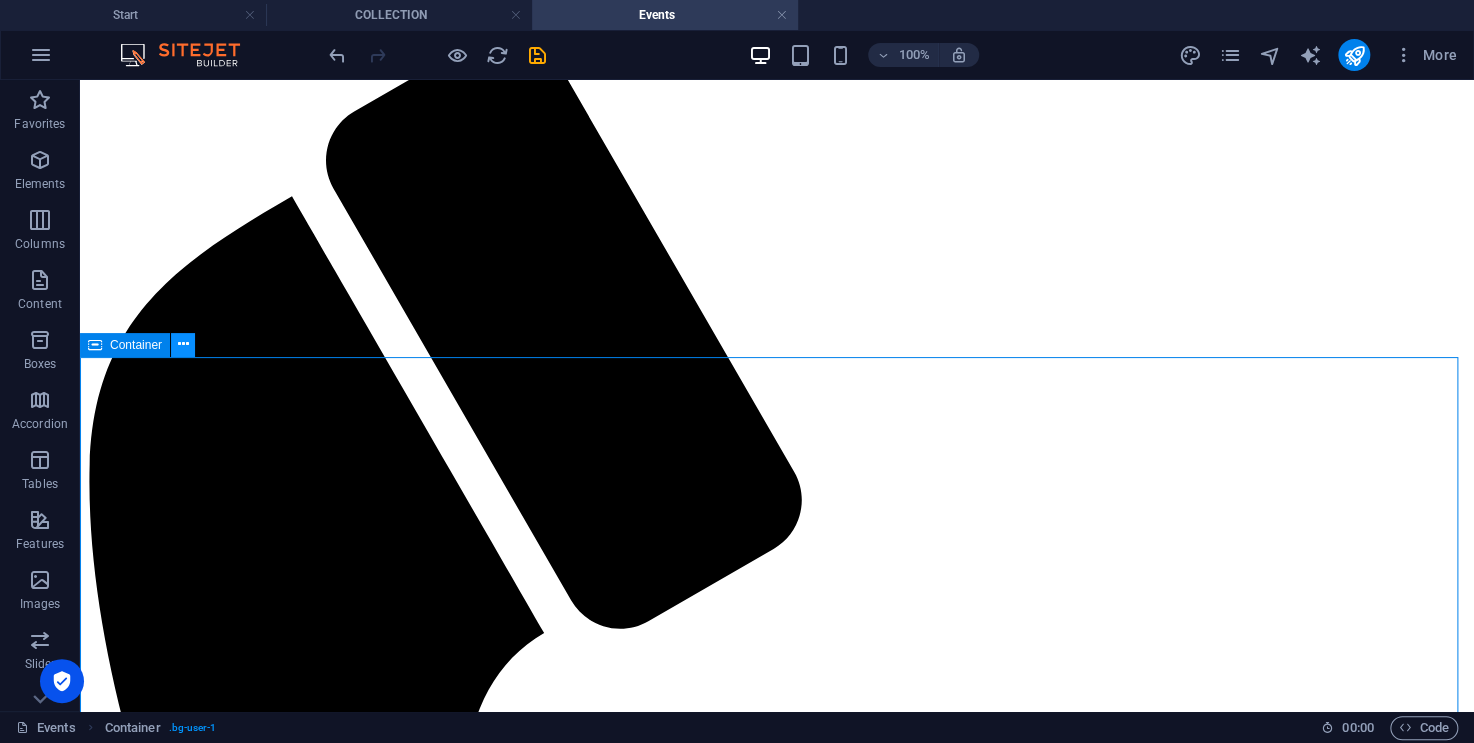 click at bounding box center [183, 345] 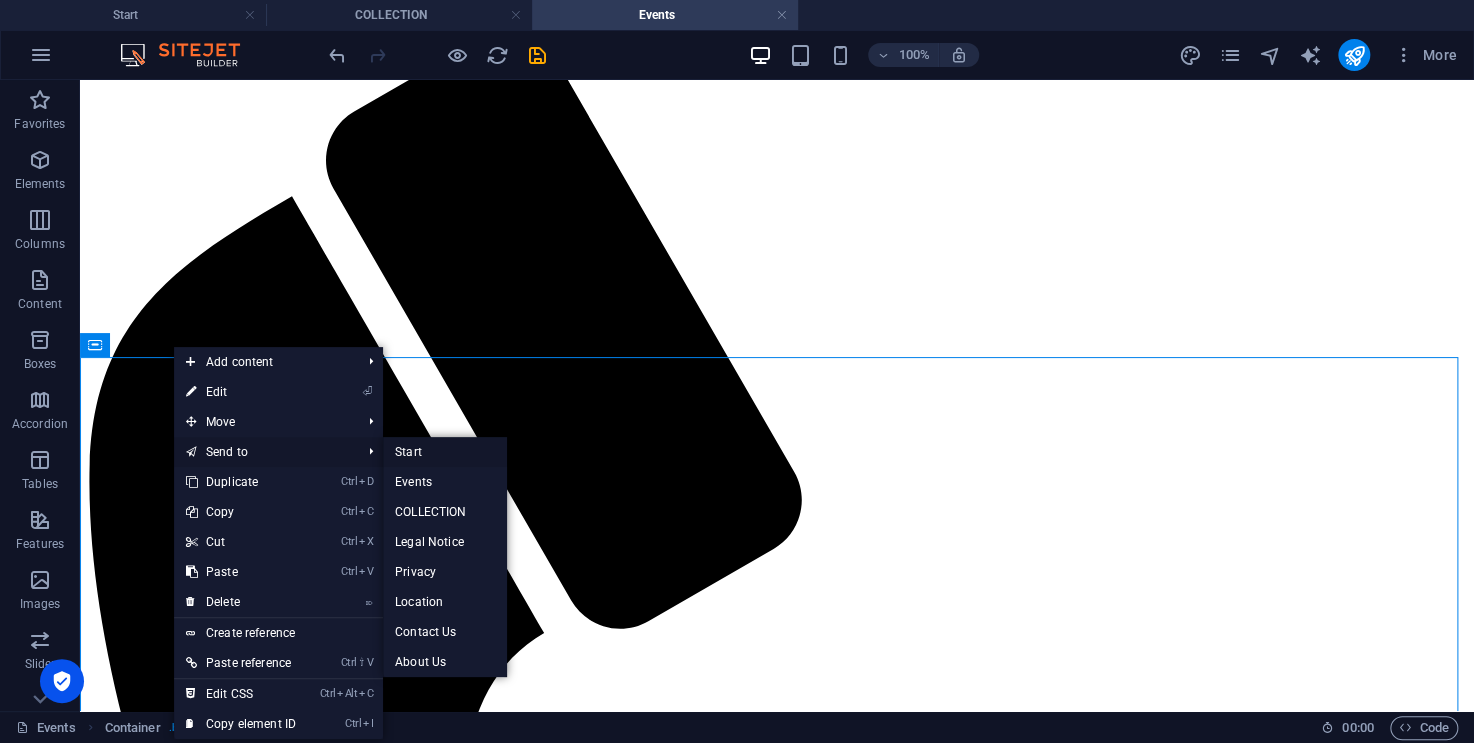 click on "Start" at bounding box center [444, 452] 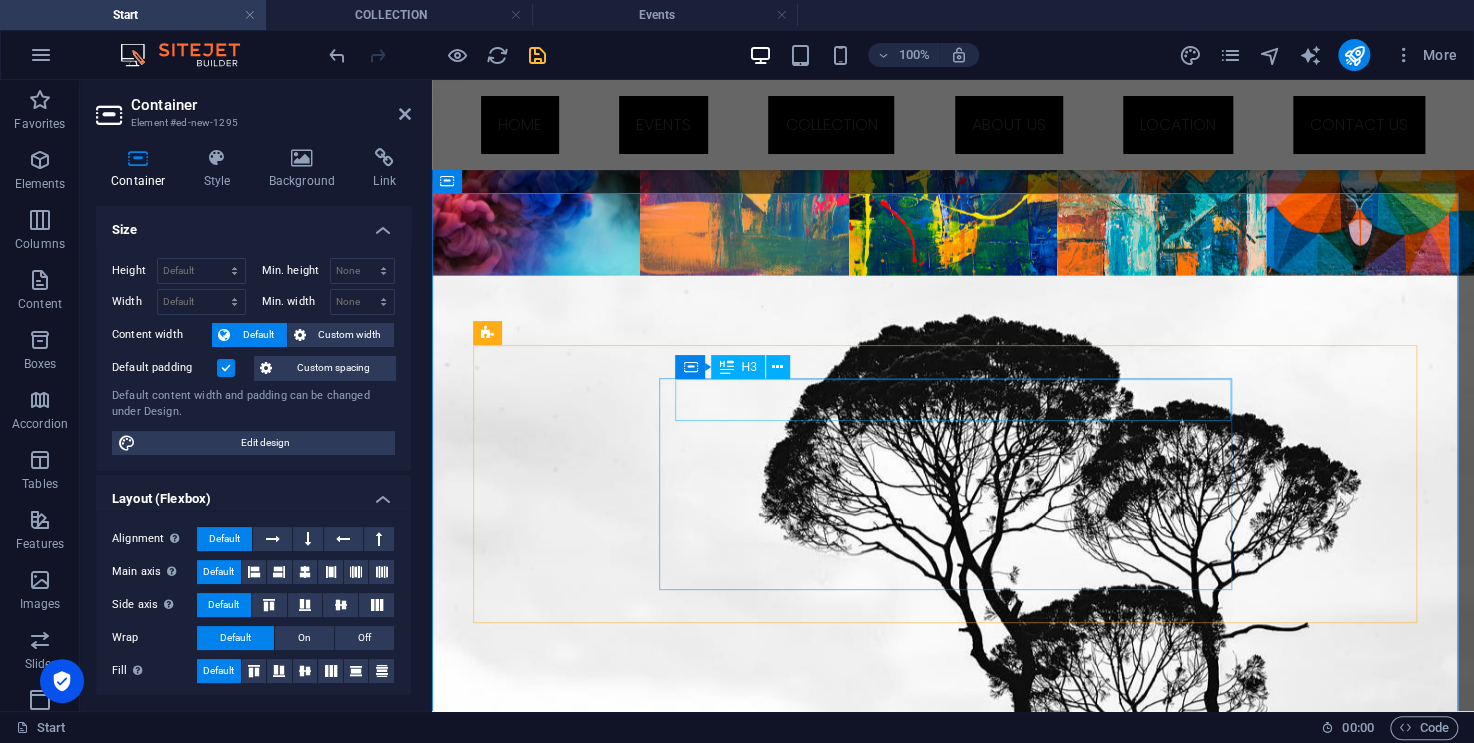 scroll, scrollTop: 2360, scrollLeft: 0, axis: vertical 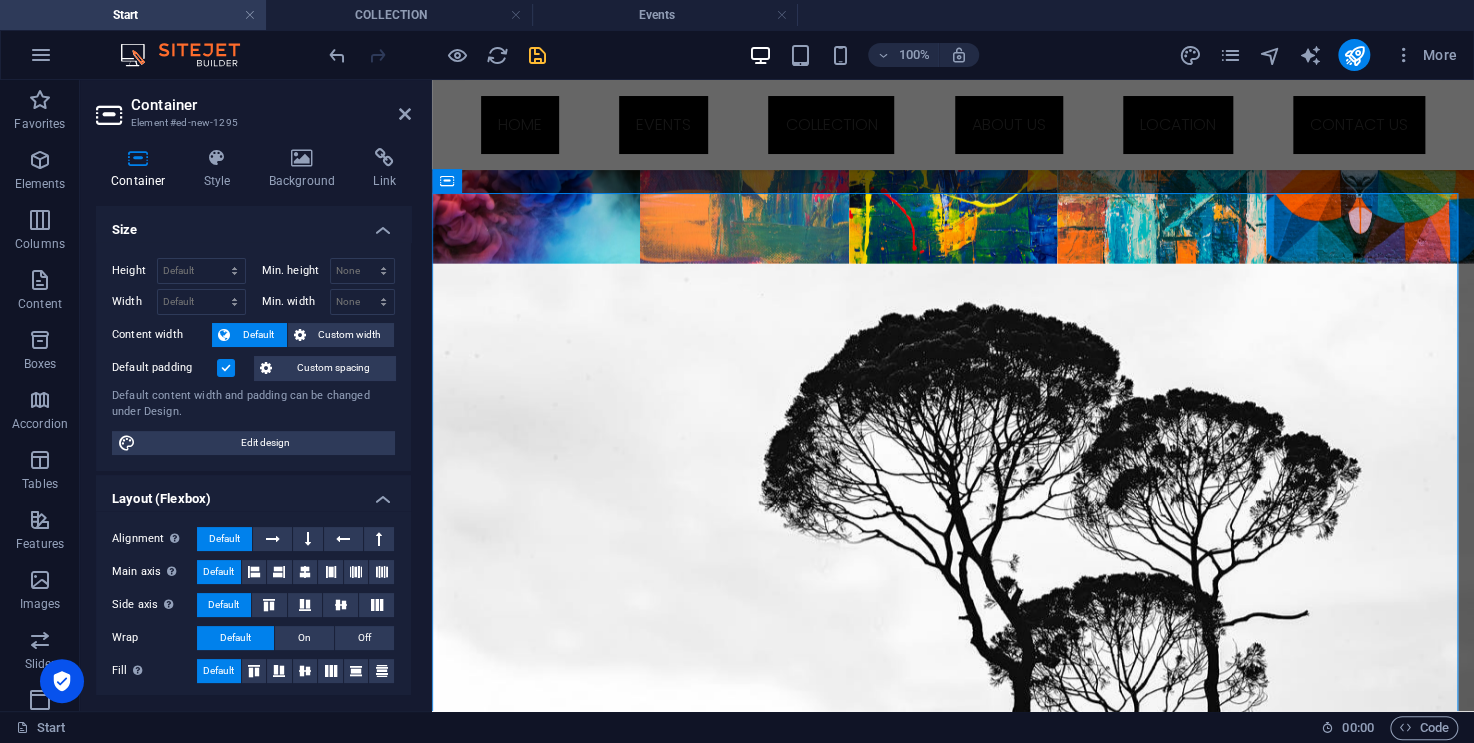 click on "Container Element #ed-new-1295" at bounding box center [253, 106] 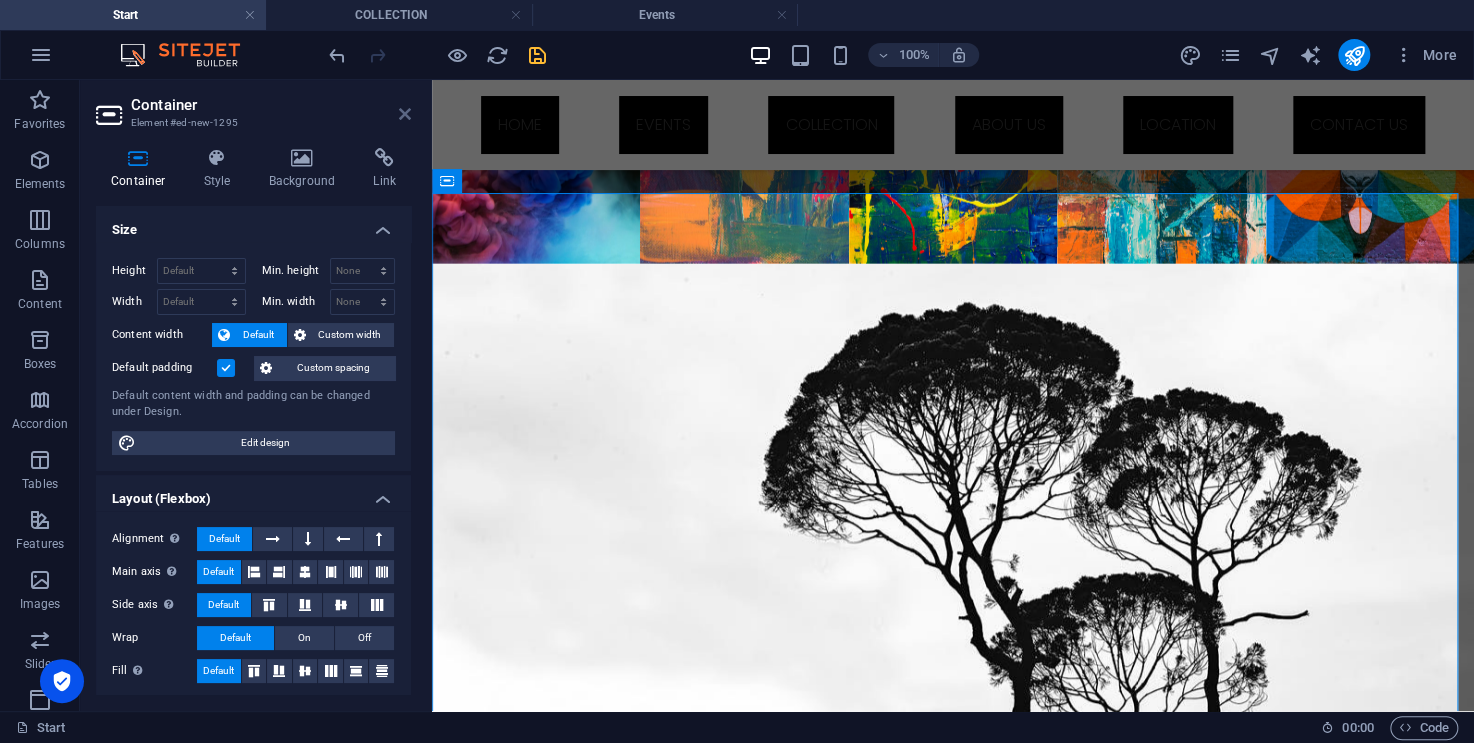 drag, startPoint x: 406, startPoint y: 111, endPoint x: 1091, endPoint y: 31, distance: 689.6557 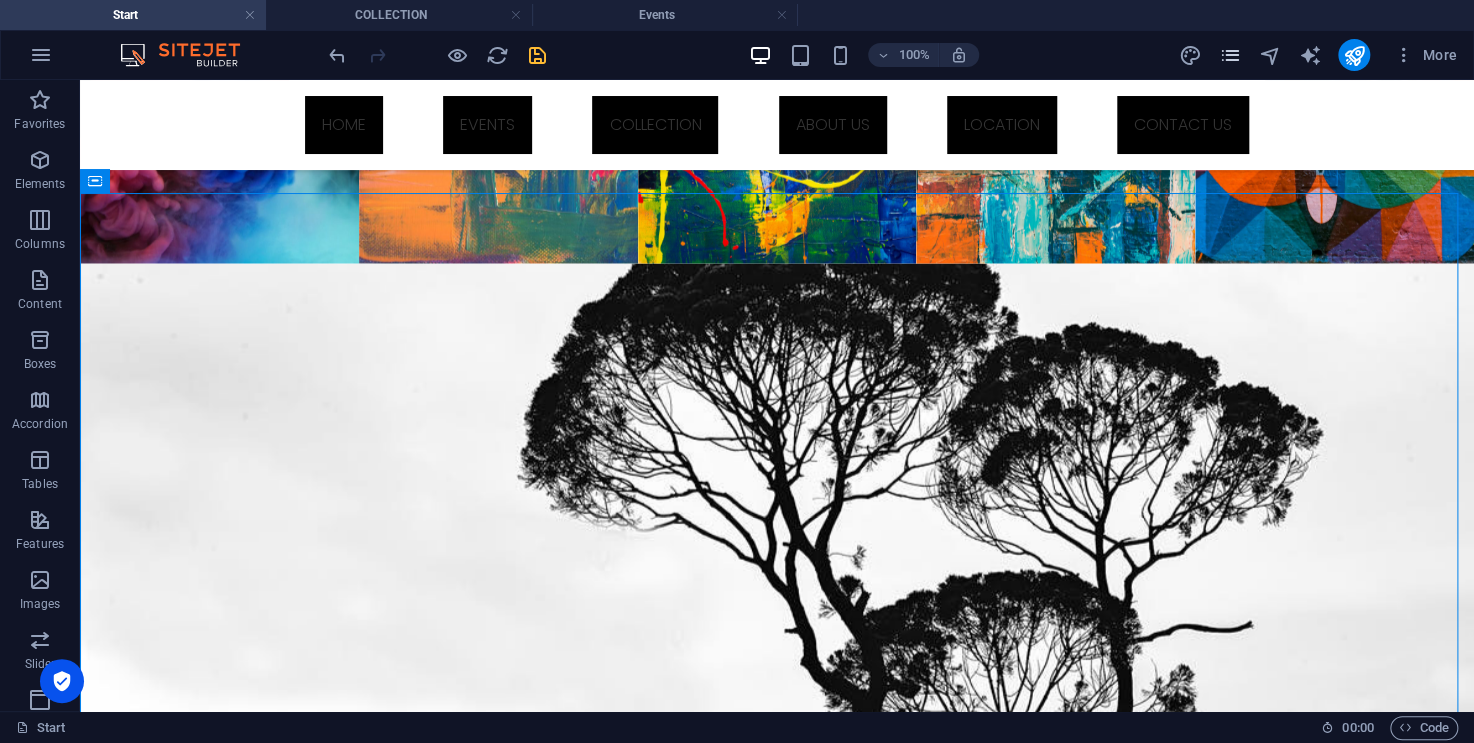 click at bounding box center (1229, 55) 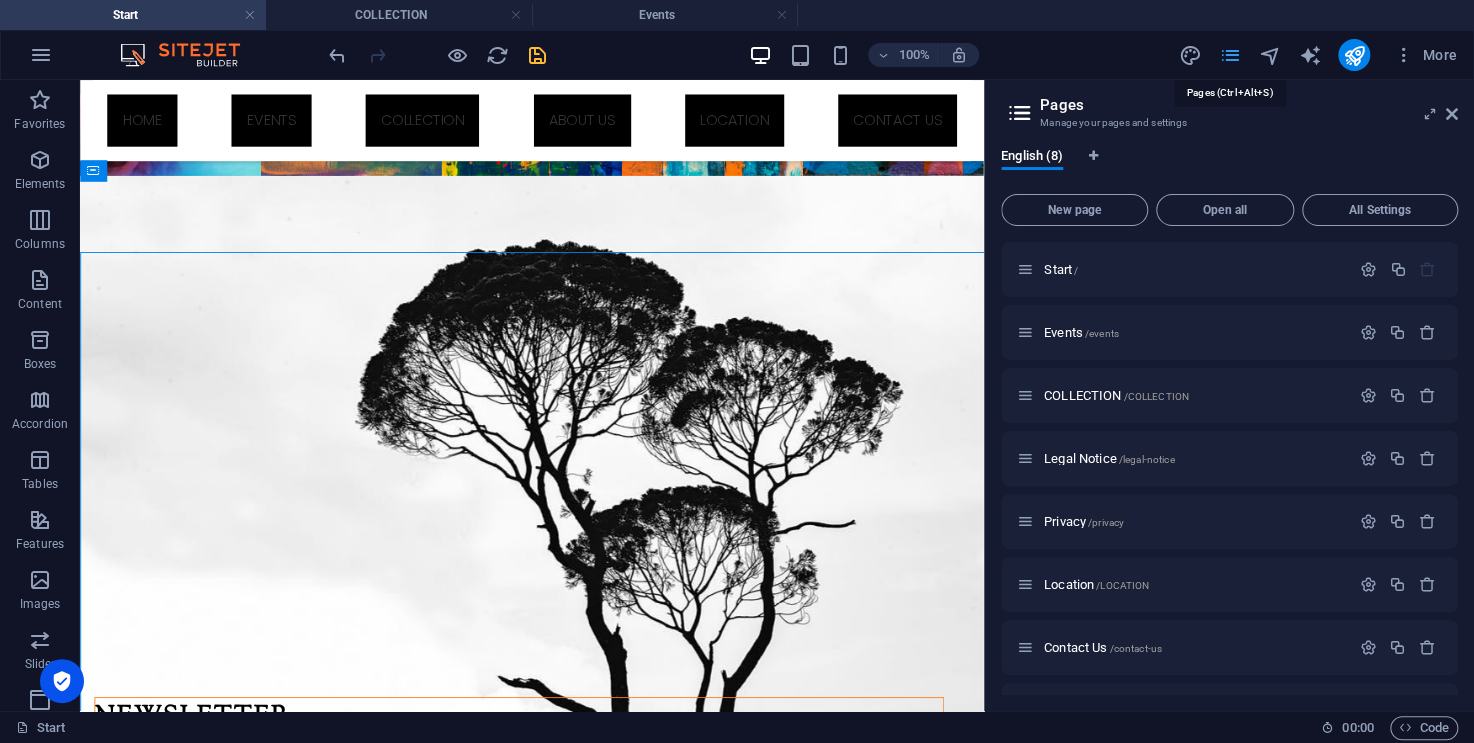 scroll, scrollTop: 2352, scrollLeft: 0, axis: vertical 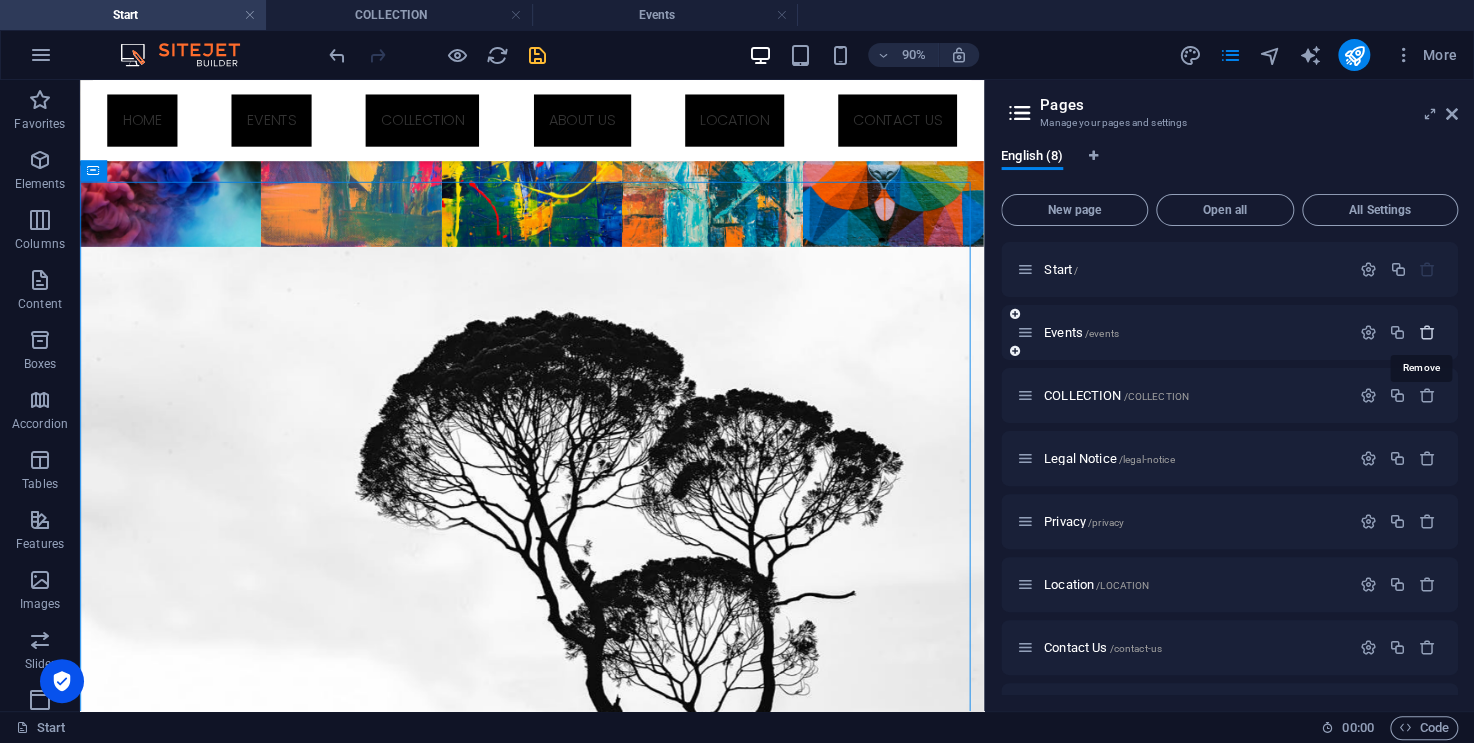 click at bounding box center [1427, 332] 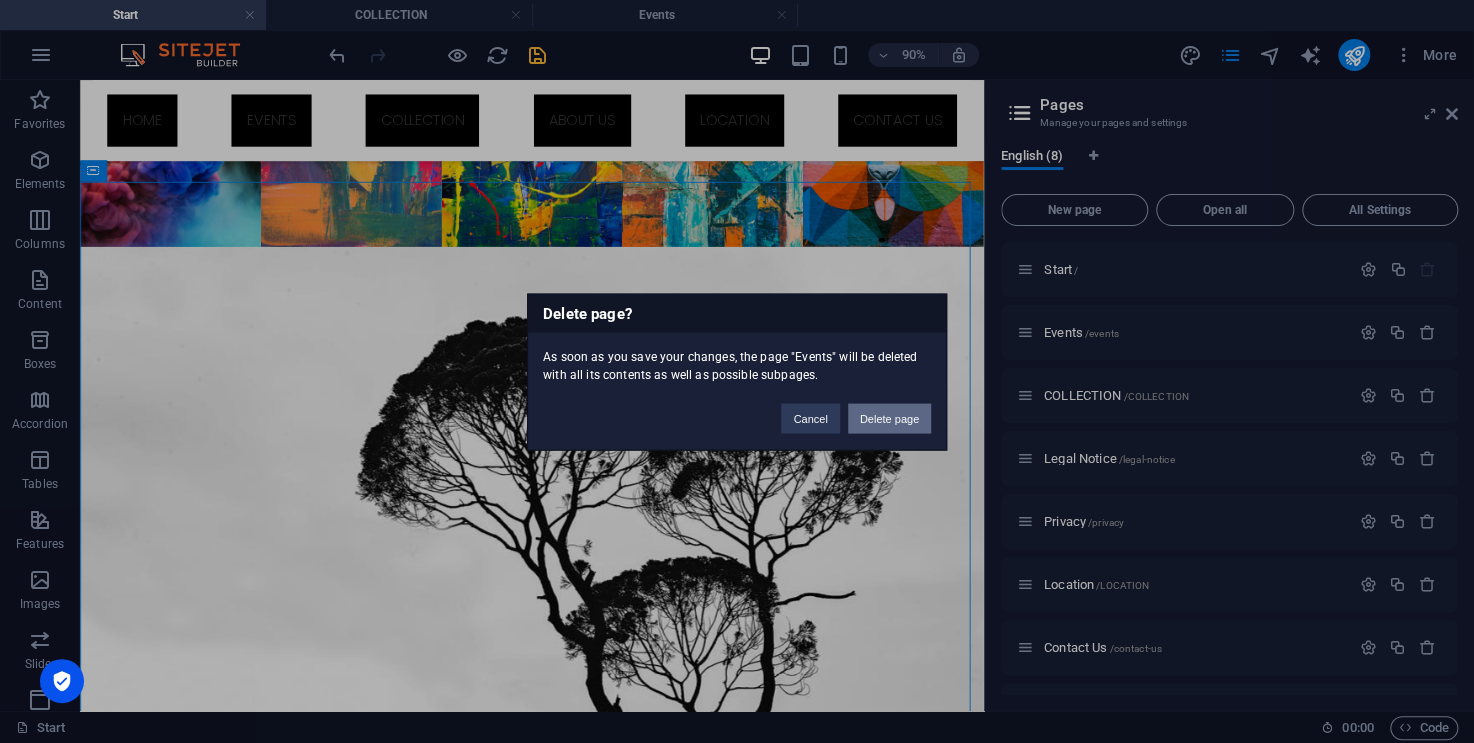 click on "Delete page" at bounding box center (889, 418) 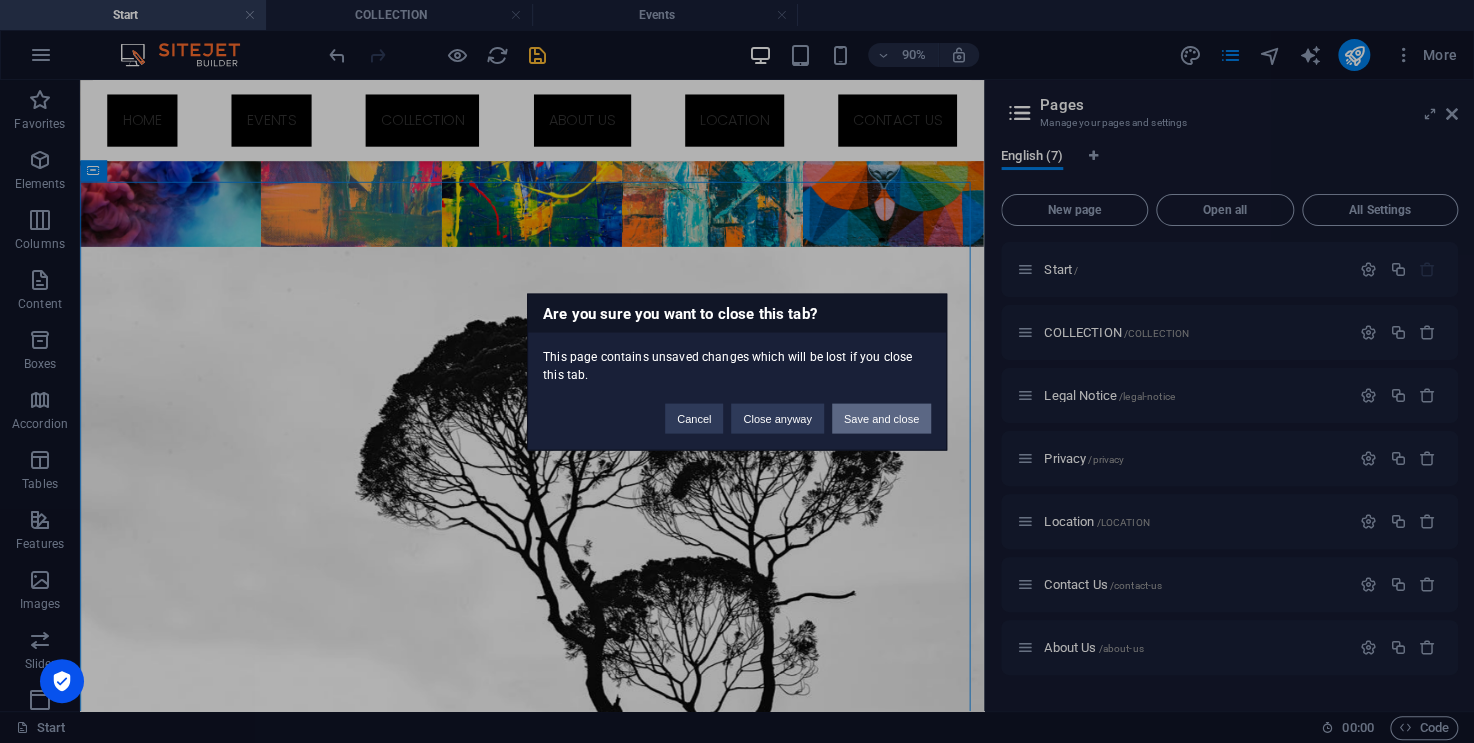 click on "Save and close" at bounding box center (881, 418) 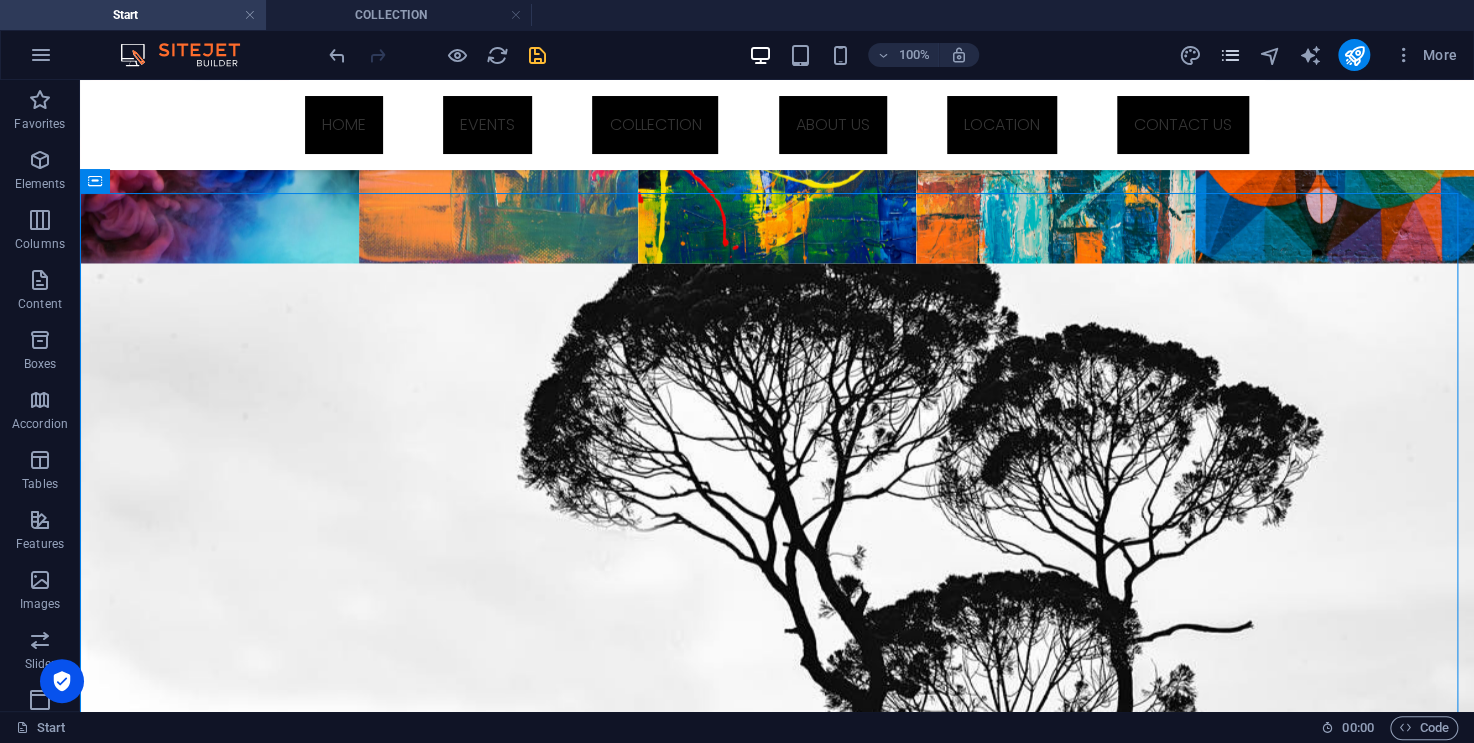 click at bounding box center [1229, 55] 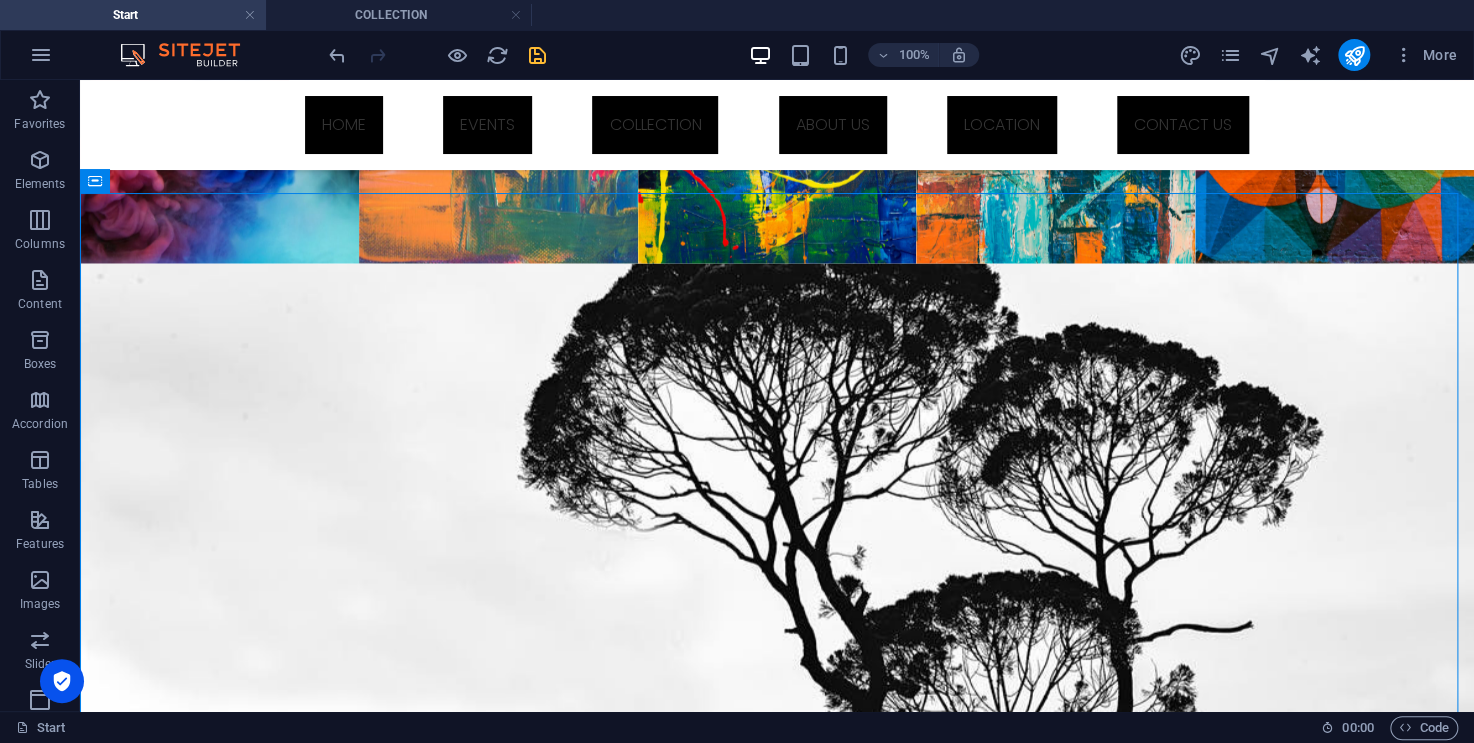 scroll, scrollTop: 2352, scrollLeft: 0, axis: vertical 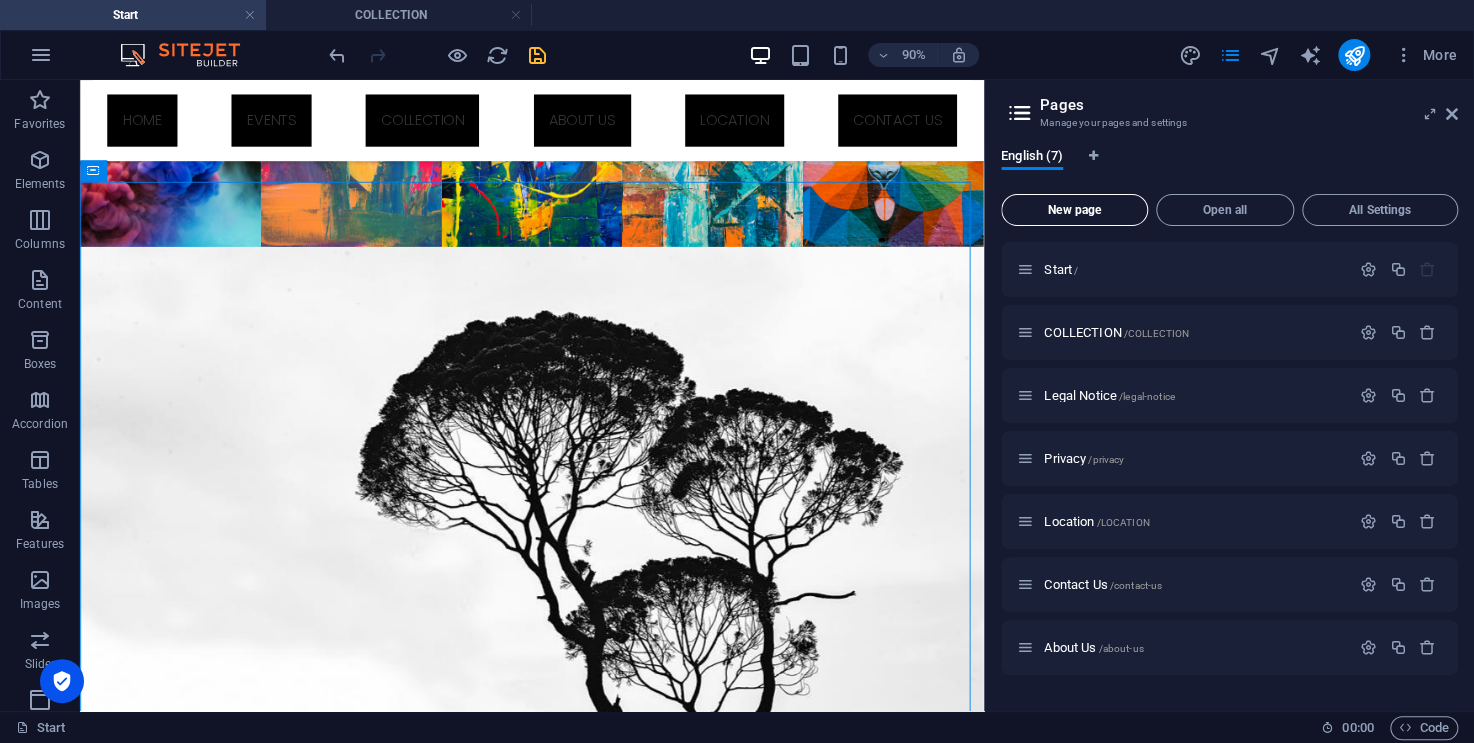 click on "New page" at bounding box center [1074, 210] 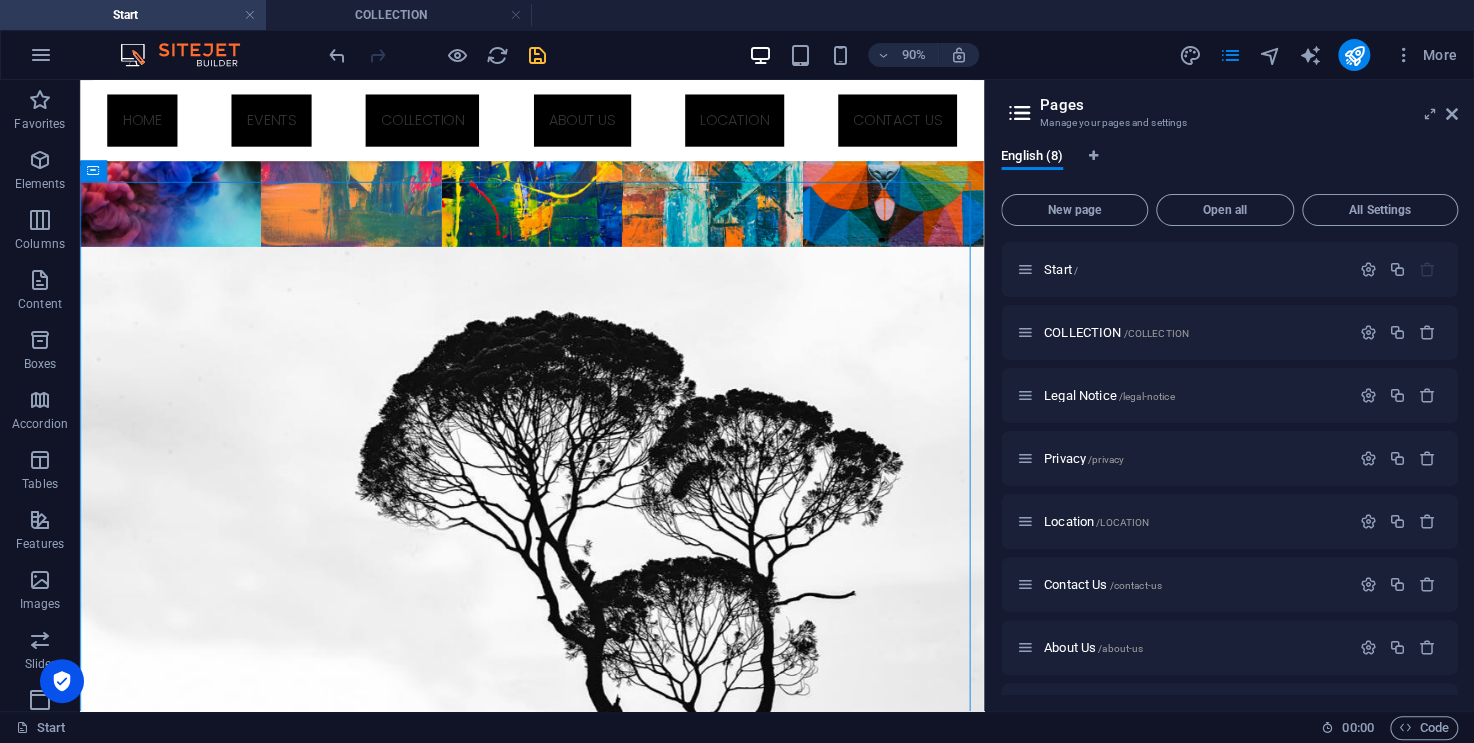 scroll, scrollTop: 317, scrollLeft: 0, axis: vertical 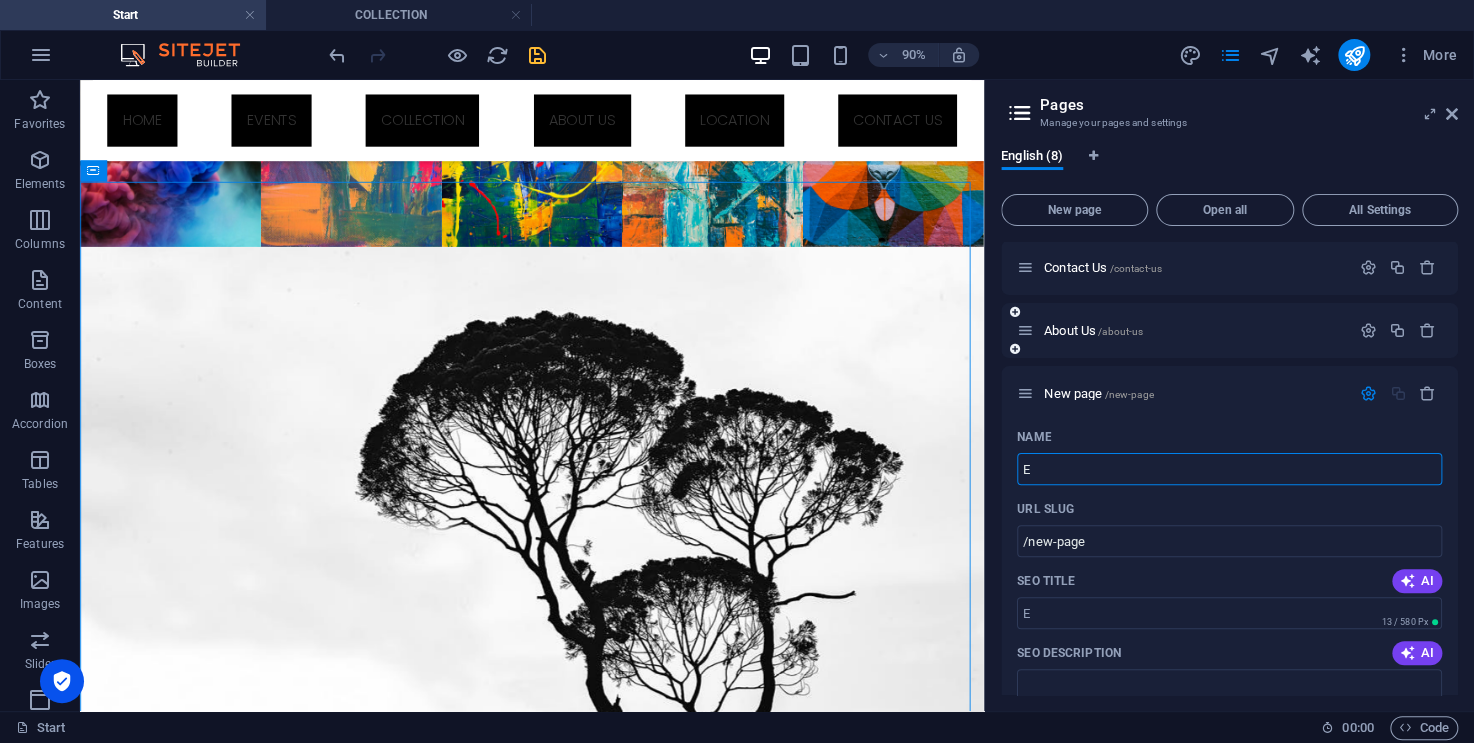 type on "Ev" 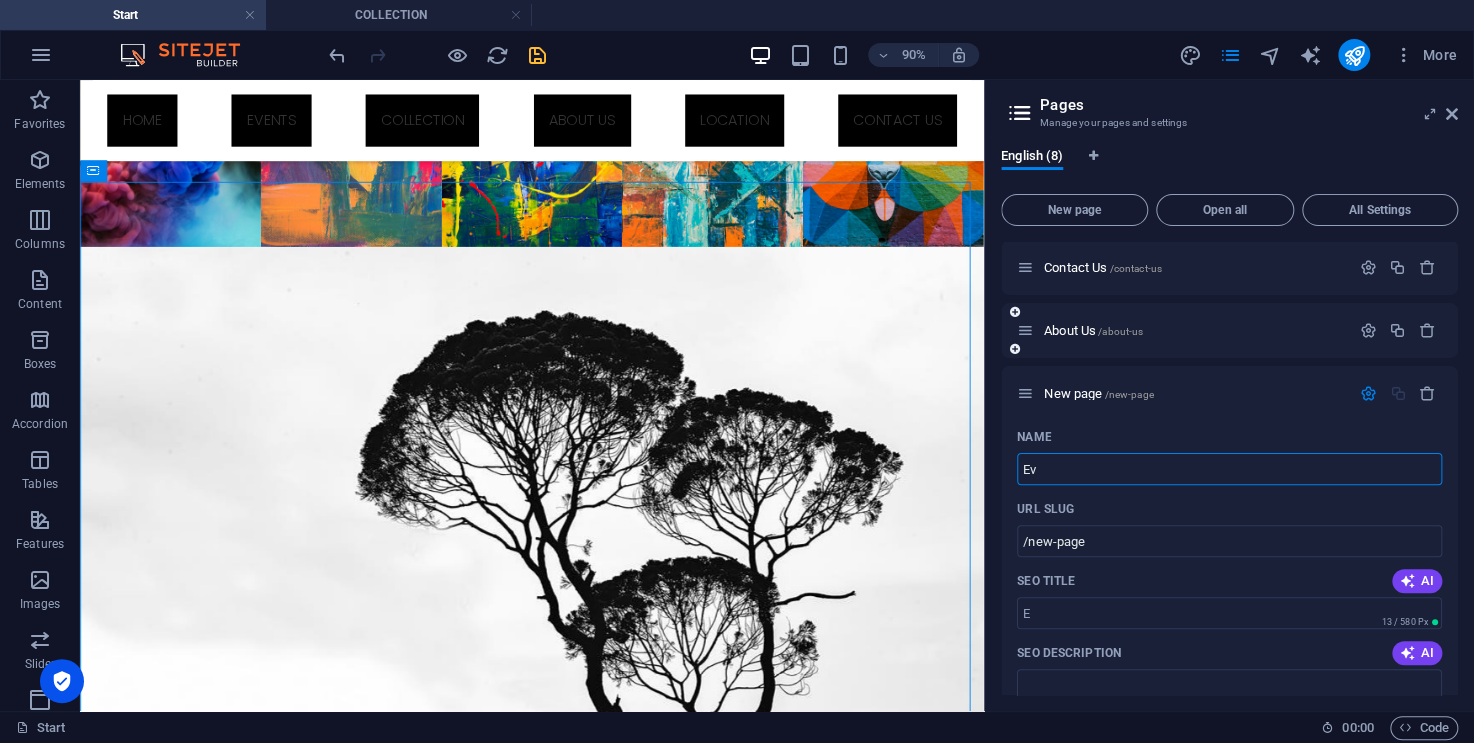 type on "/e" 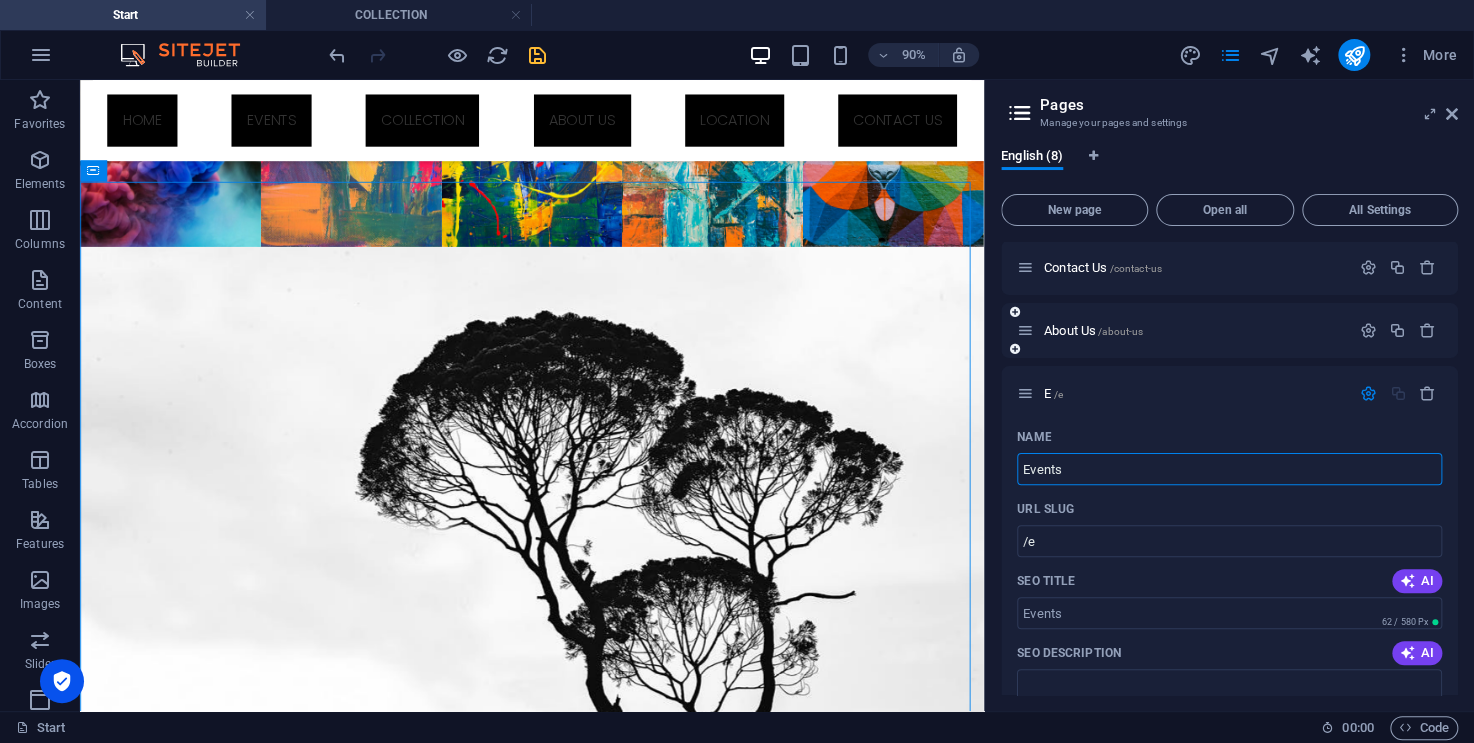type on "Events" 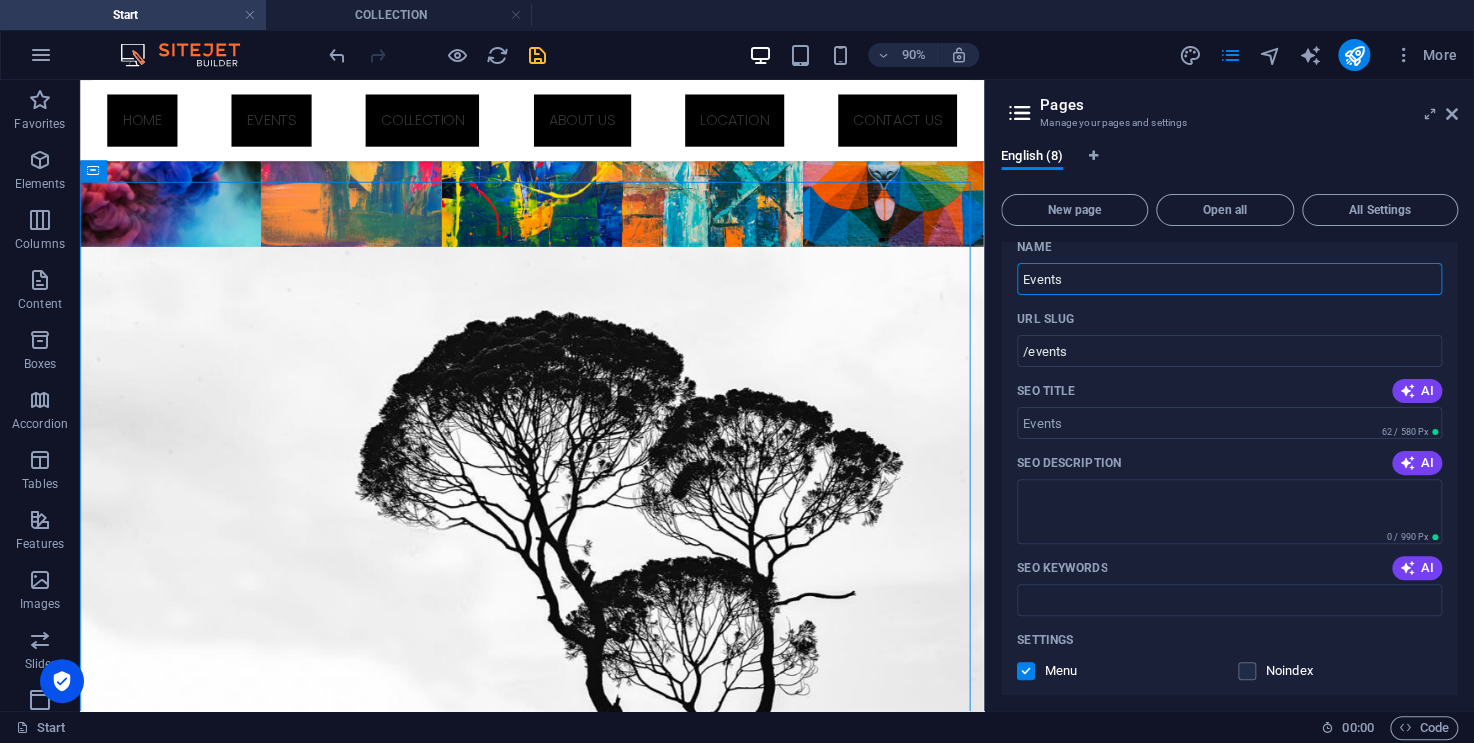 scroll, scrollTop: 517, scrollLeft: 0, axis: vertical 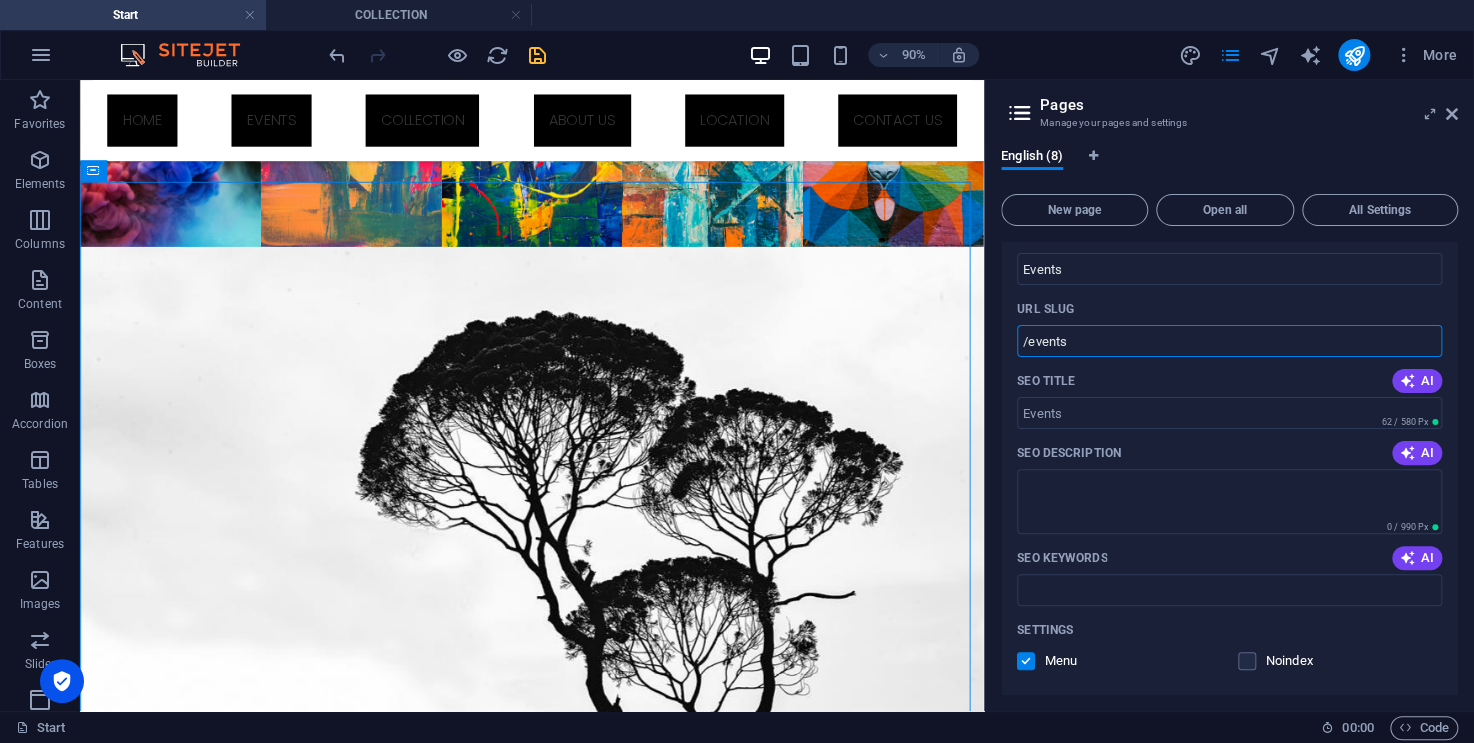 drag, startPoint x: 1102, startPoint y: 331, endPoint x: 1020, endPoint y: 339, distance: 82.38932 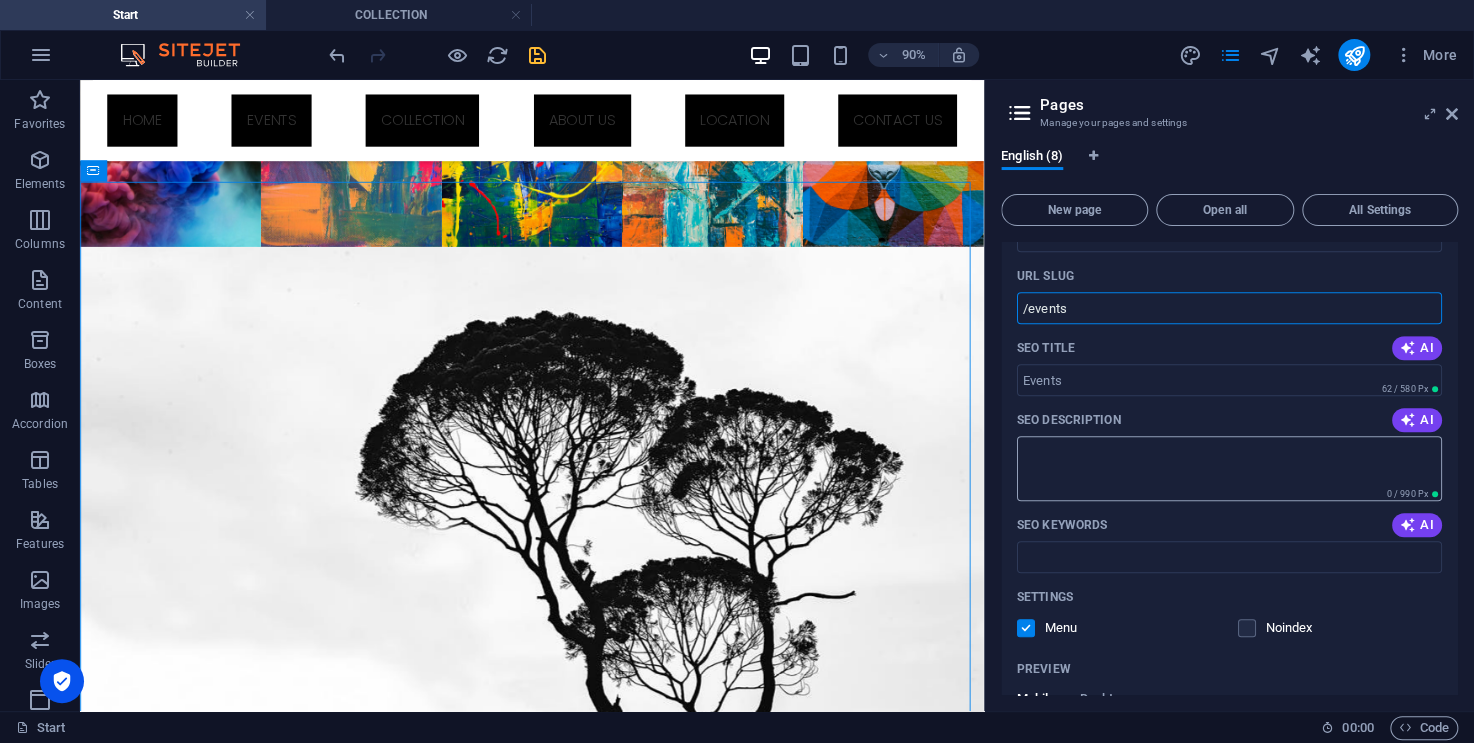 scroll, scrollTop: 617, scrollLeft: 0, axis: vertical 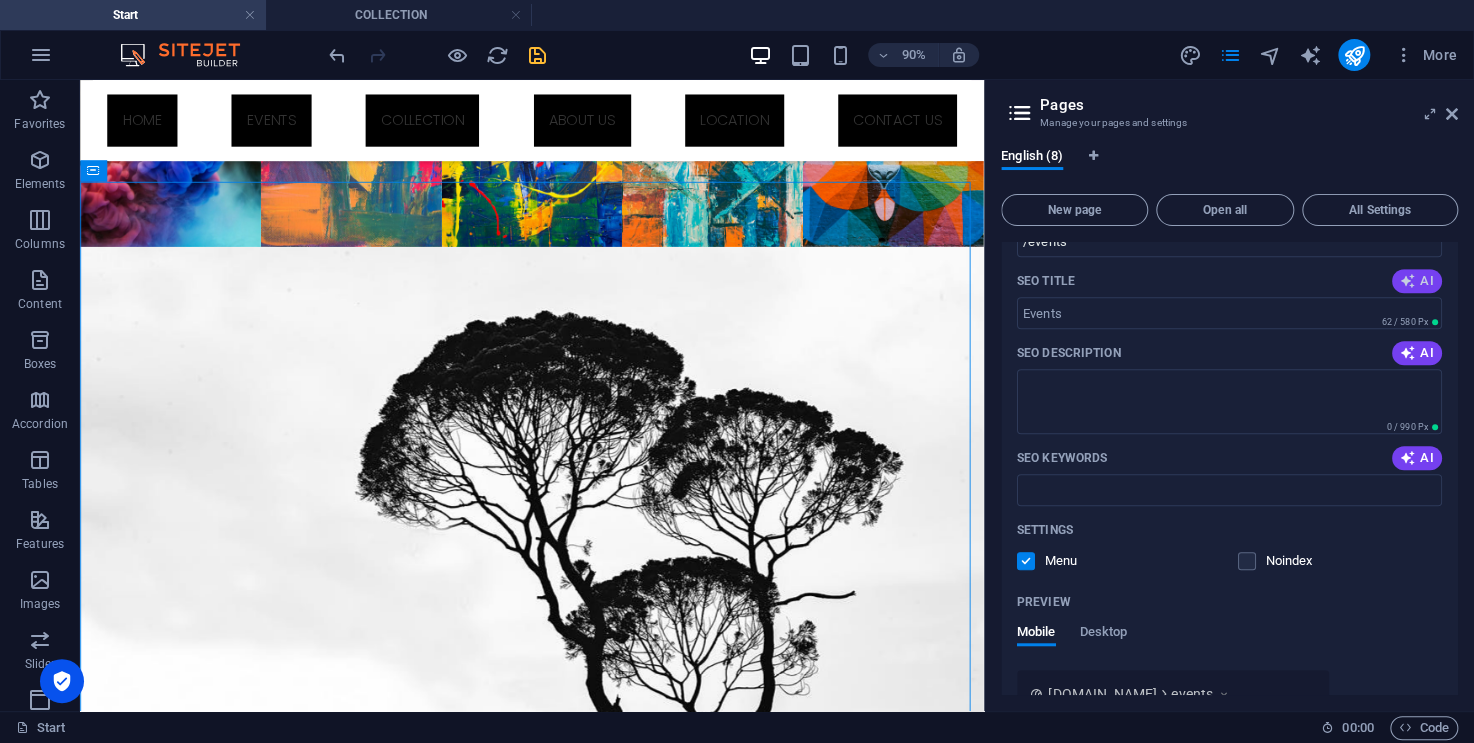 click at bounding box center (1408, 281) 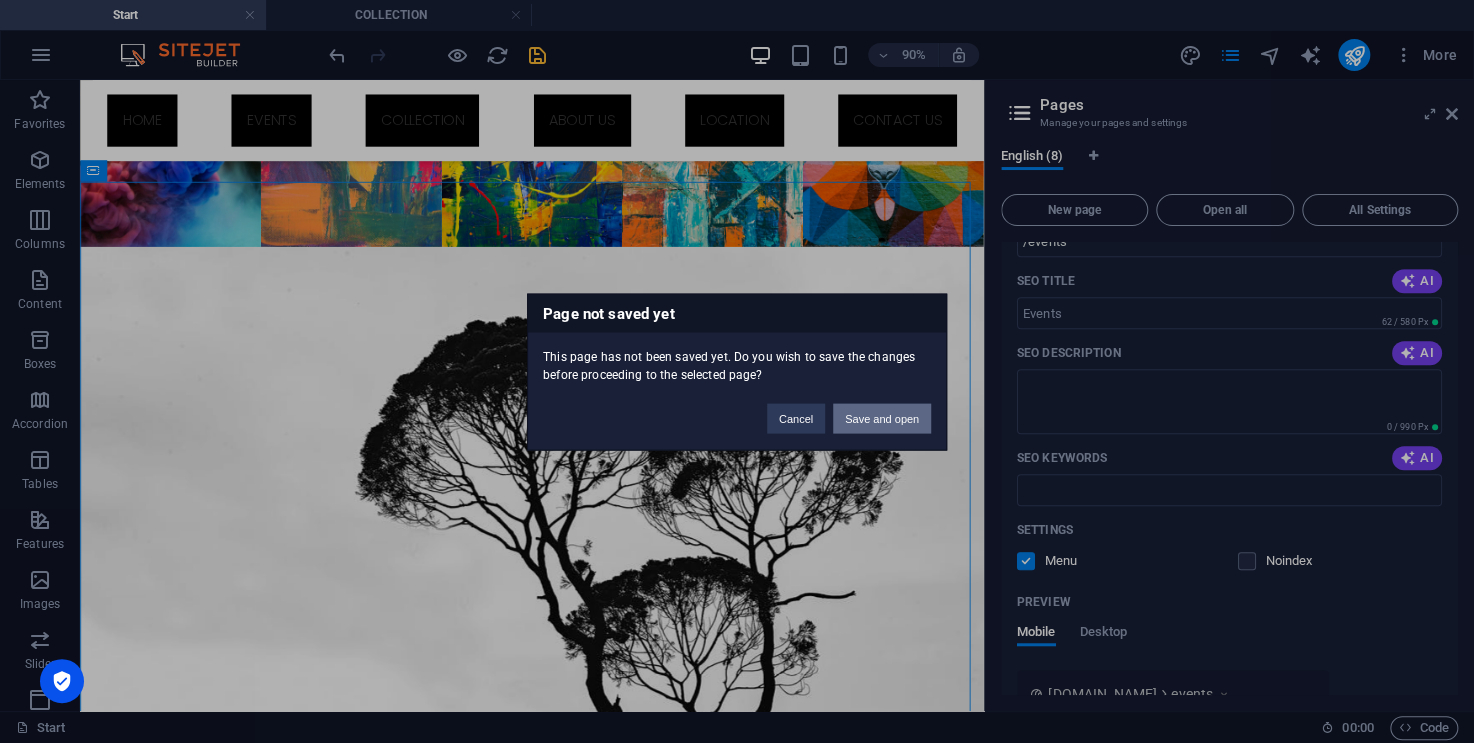 click on "Save and open" at bounding box center [882, 418] 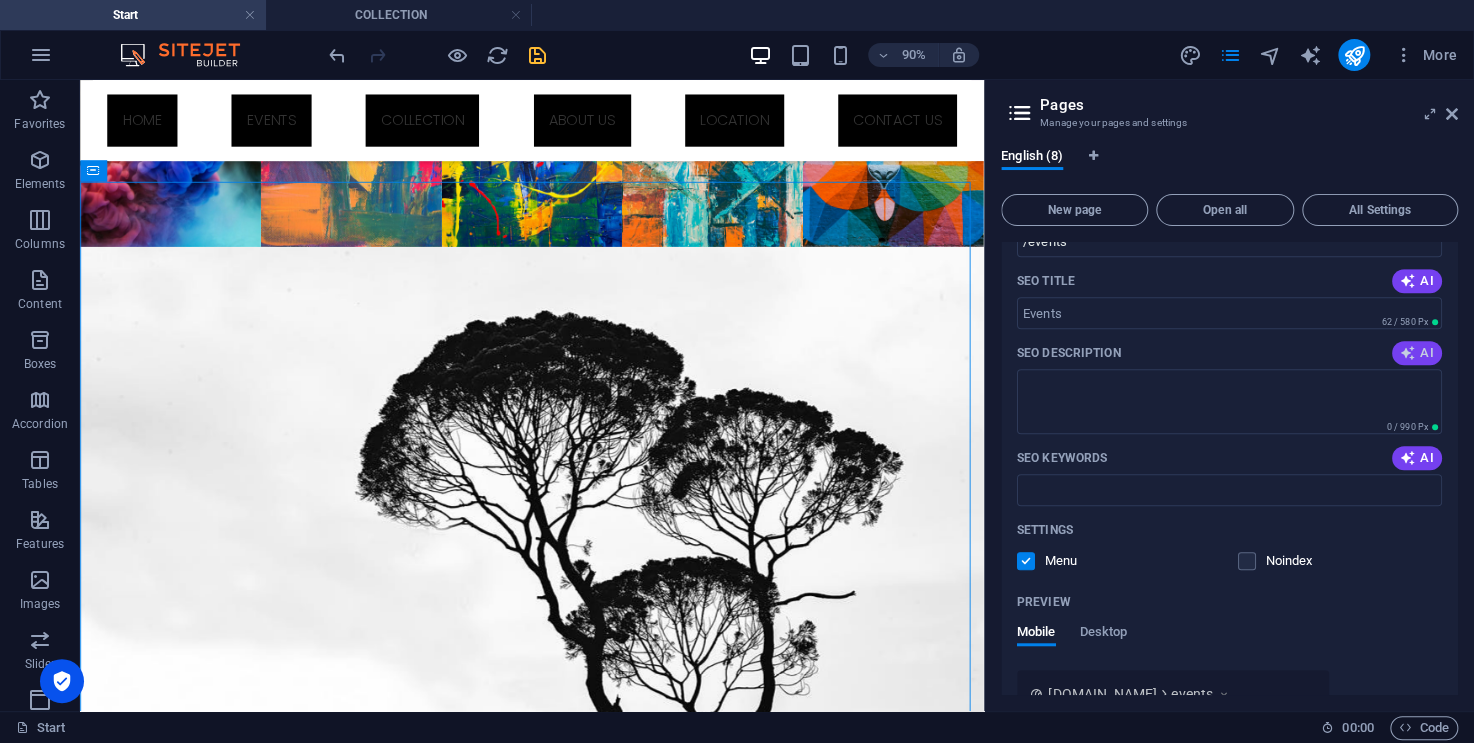 click on "AI" at bounding box center [1417, 353] 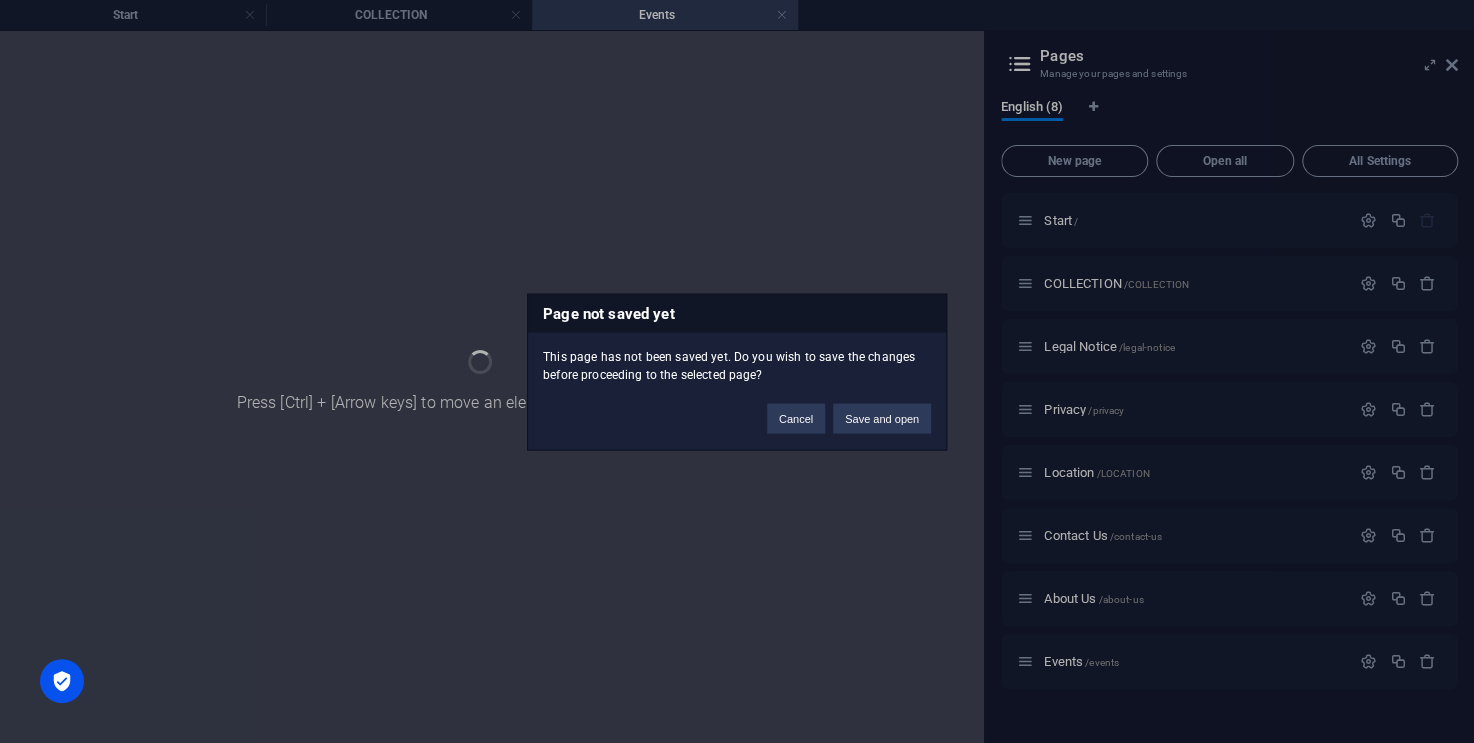scroll, scrollTop: 0, scrollLeft: 0, axis: both 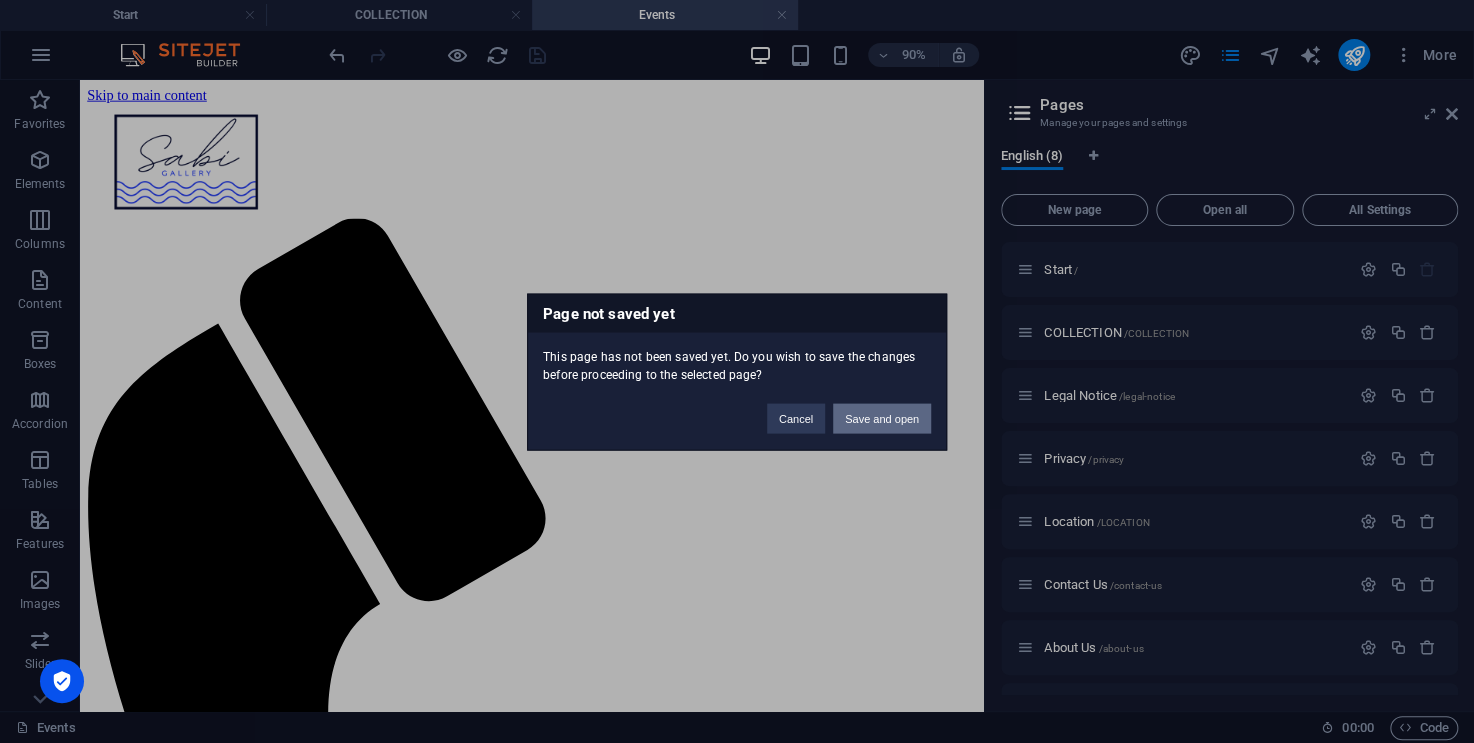 click on "Save and open" at bounding box center (882, 418) 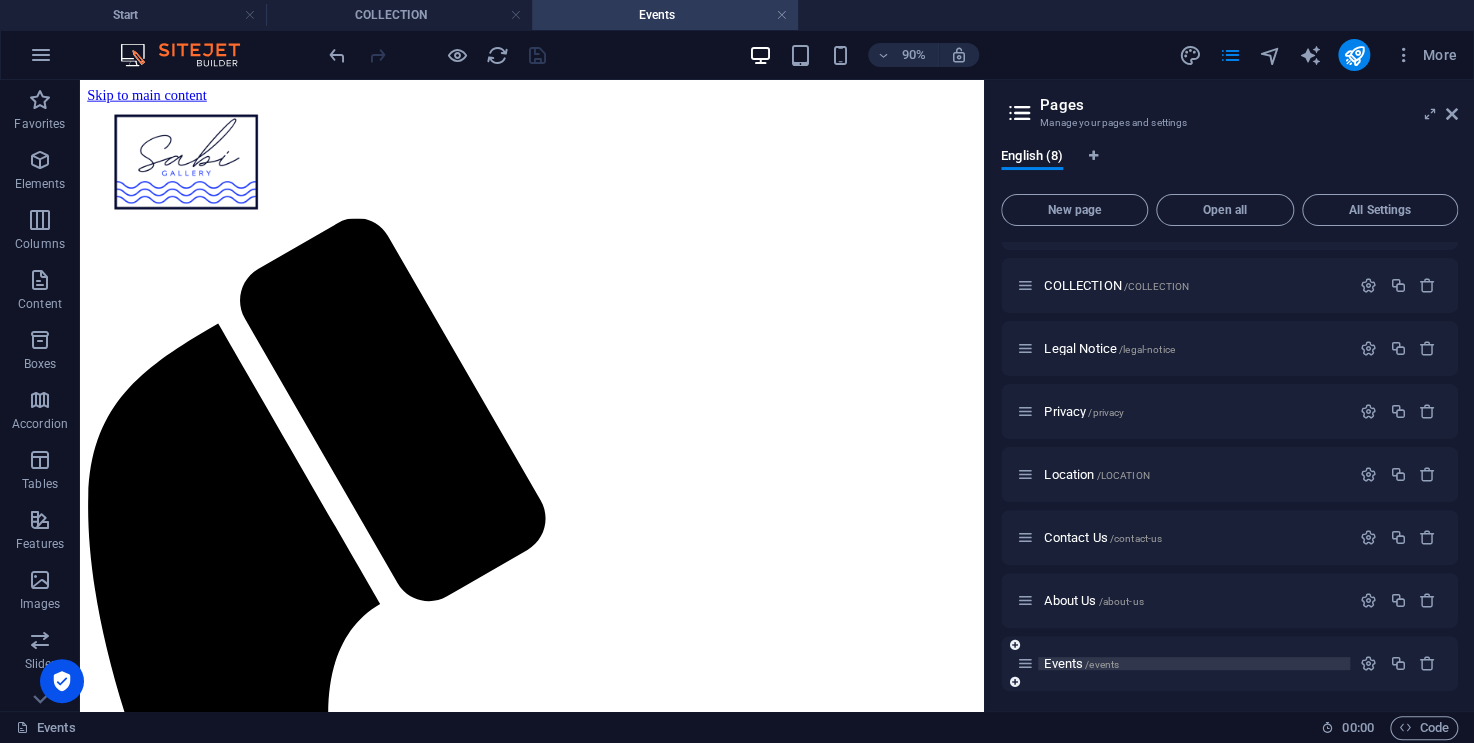 scroll, scrollTop: 50, scrollLeft: 0, axis: vertical 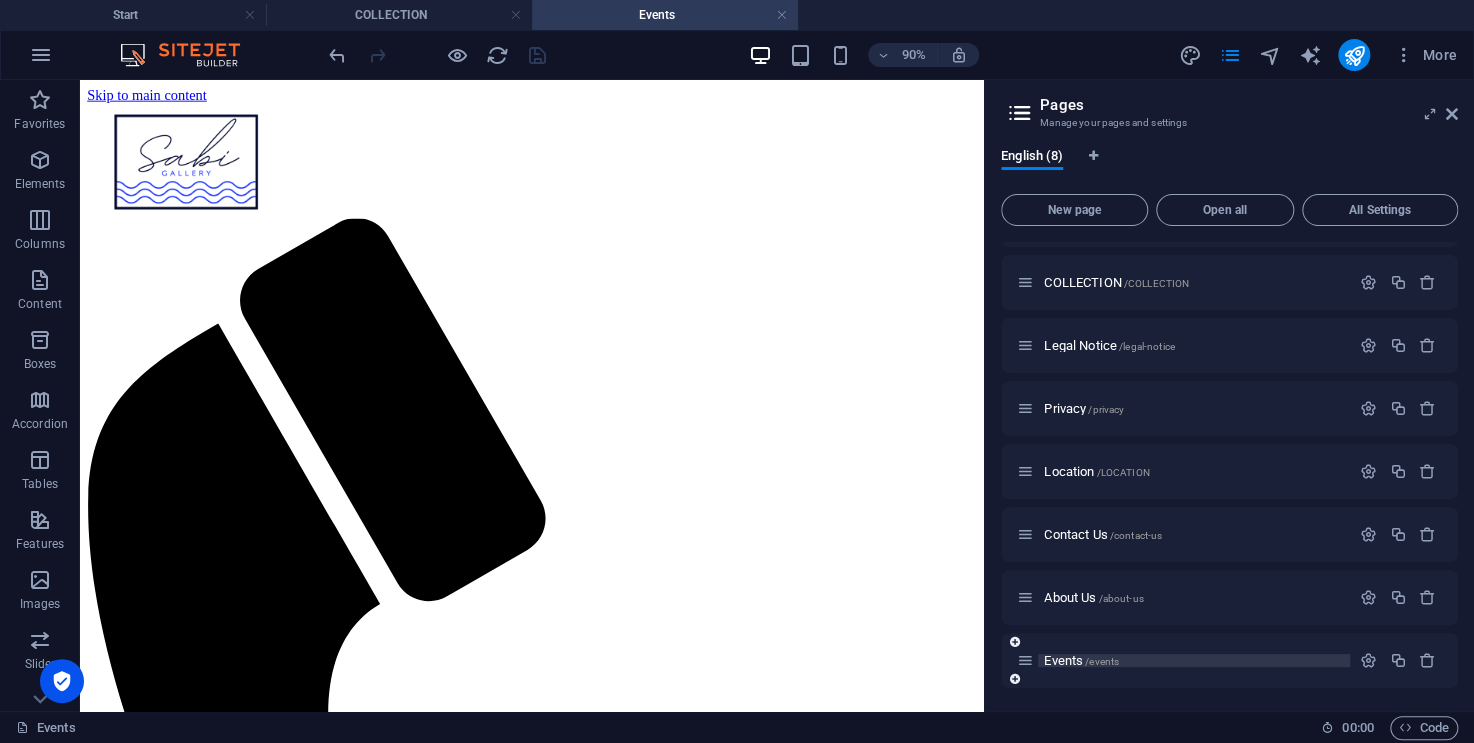 click on "/events" at bounding box center [1102, 661] 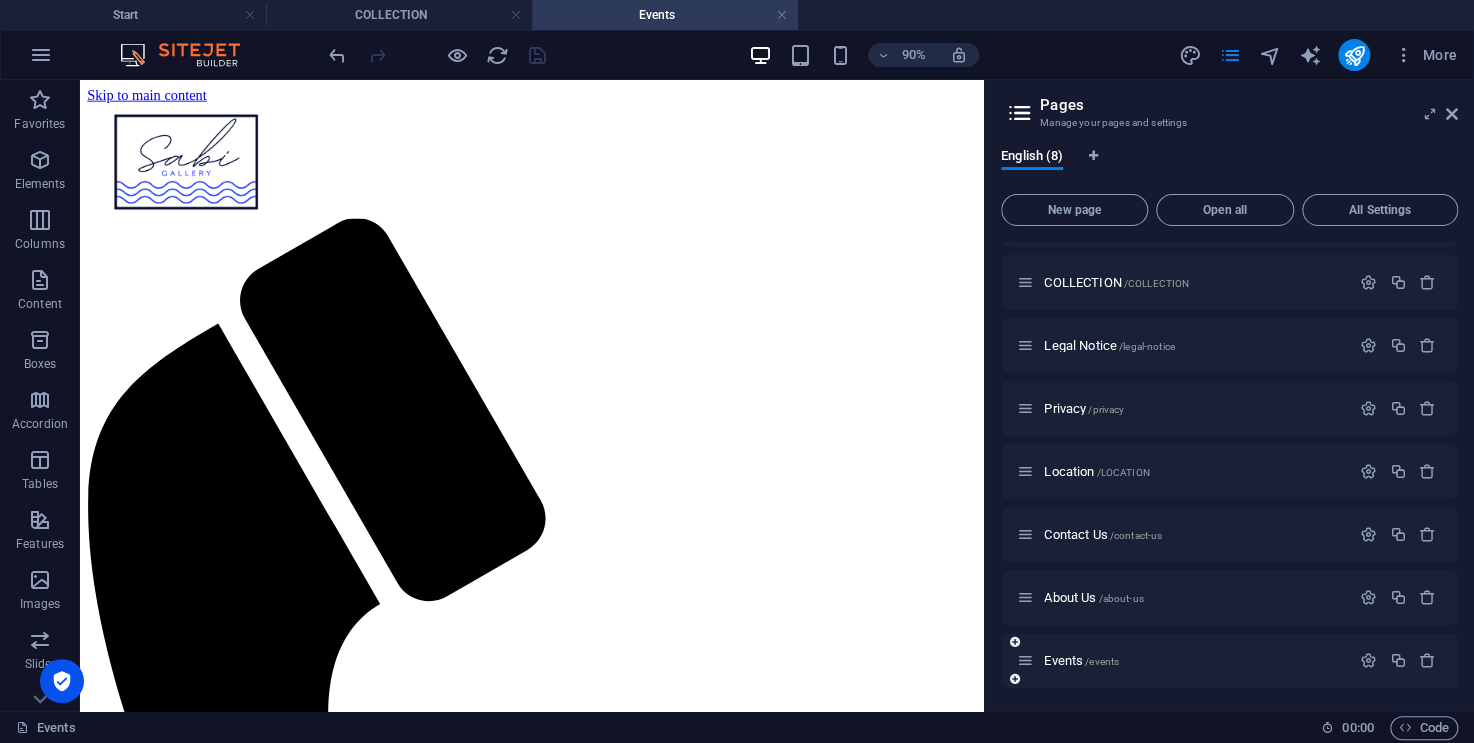click at bounding box center [1398, 661] 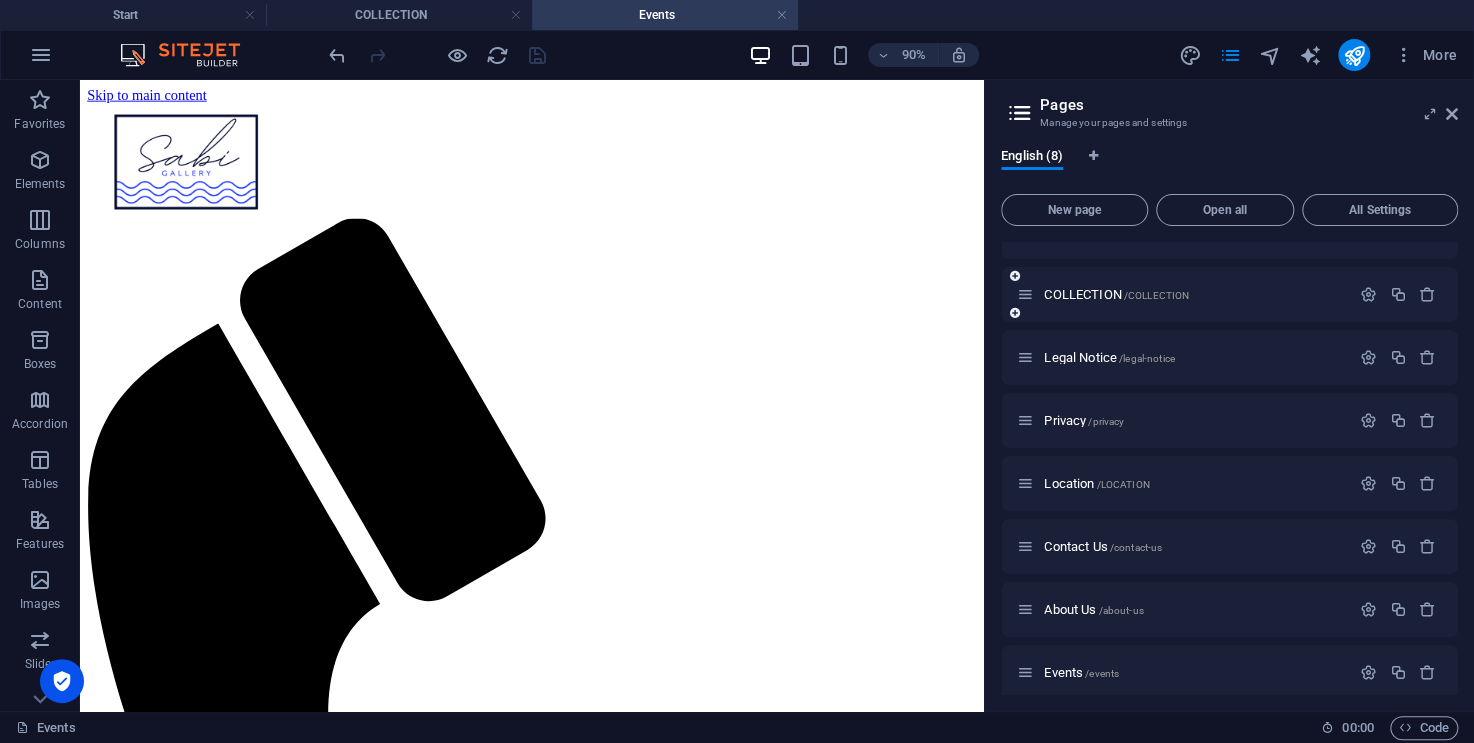 scroll, scrollTop: 0, scrollLeft: 0, axis: both 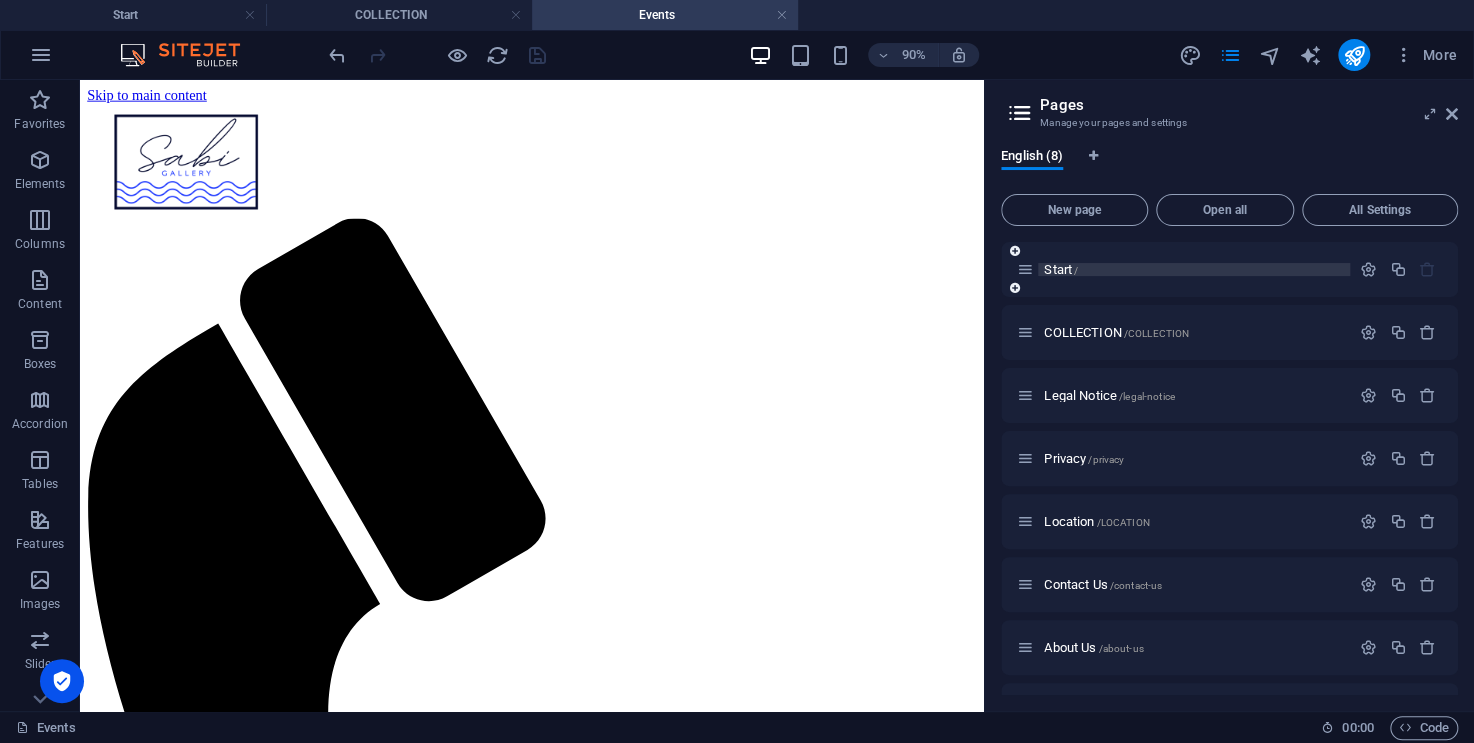 click on "Start /" at bounding box center [1061, 269] 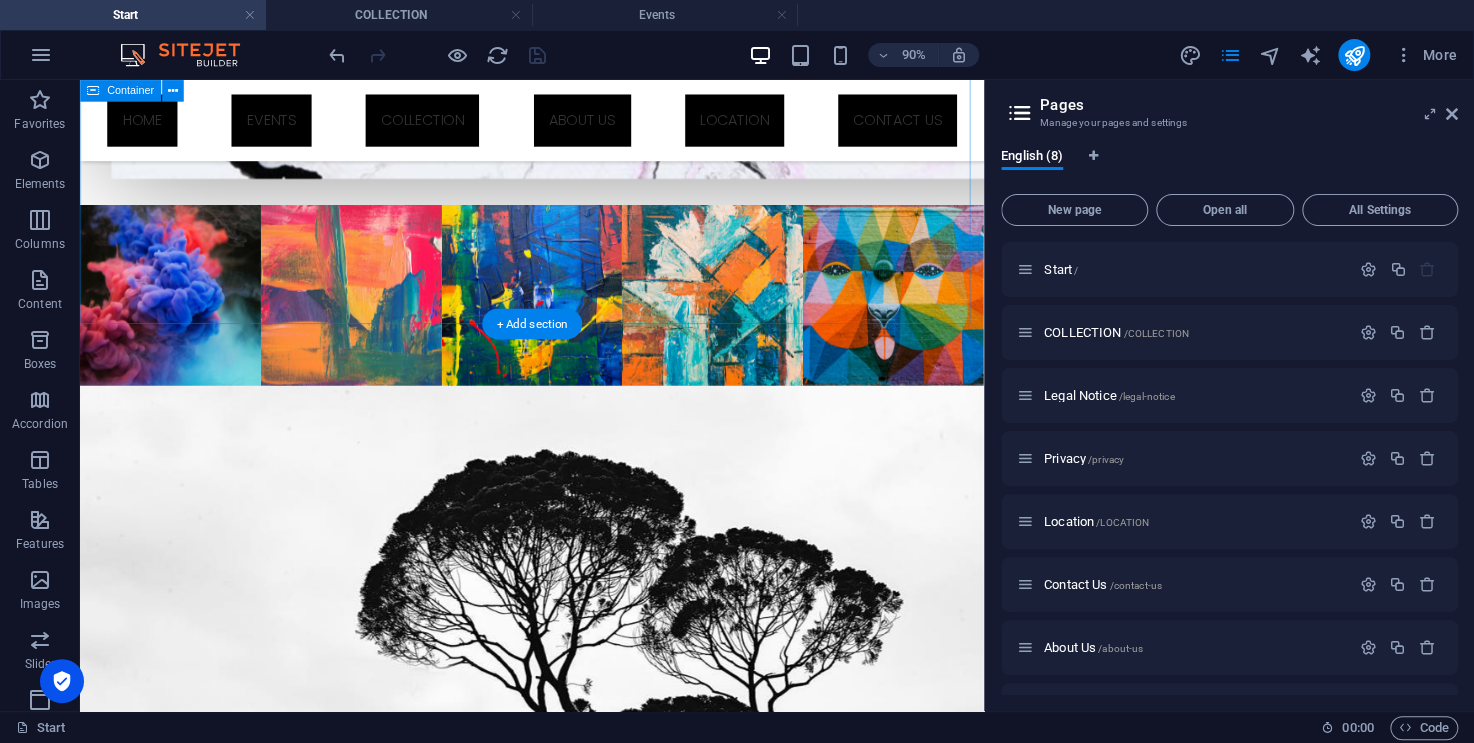 scroll, scrollTop: 2193, scrollLeft: 0, axis: vertical 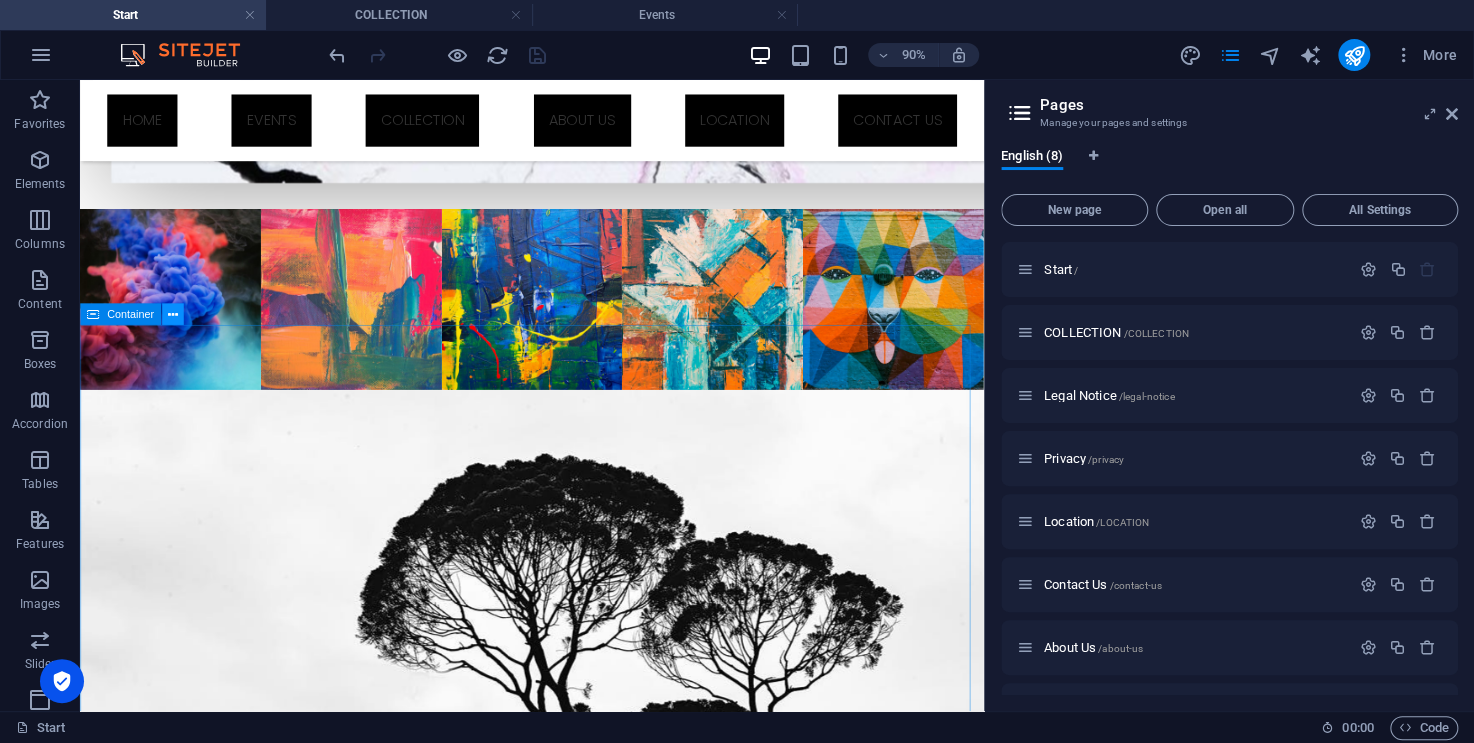 click at bounding box center [173, 314] 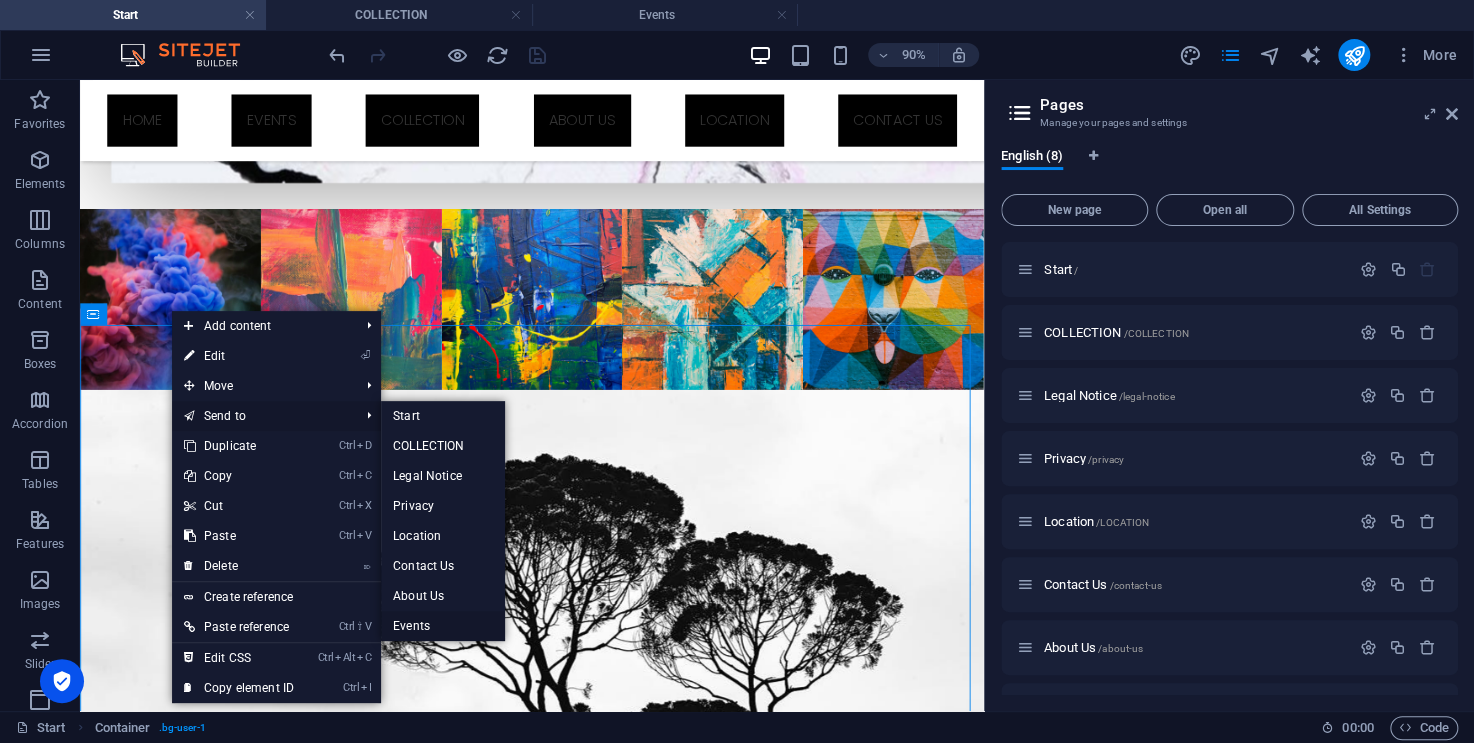 click on "Events" at bounding box center (442, 626) 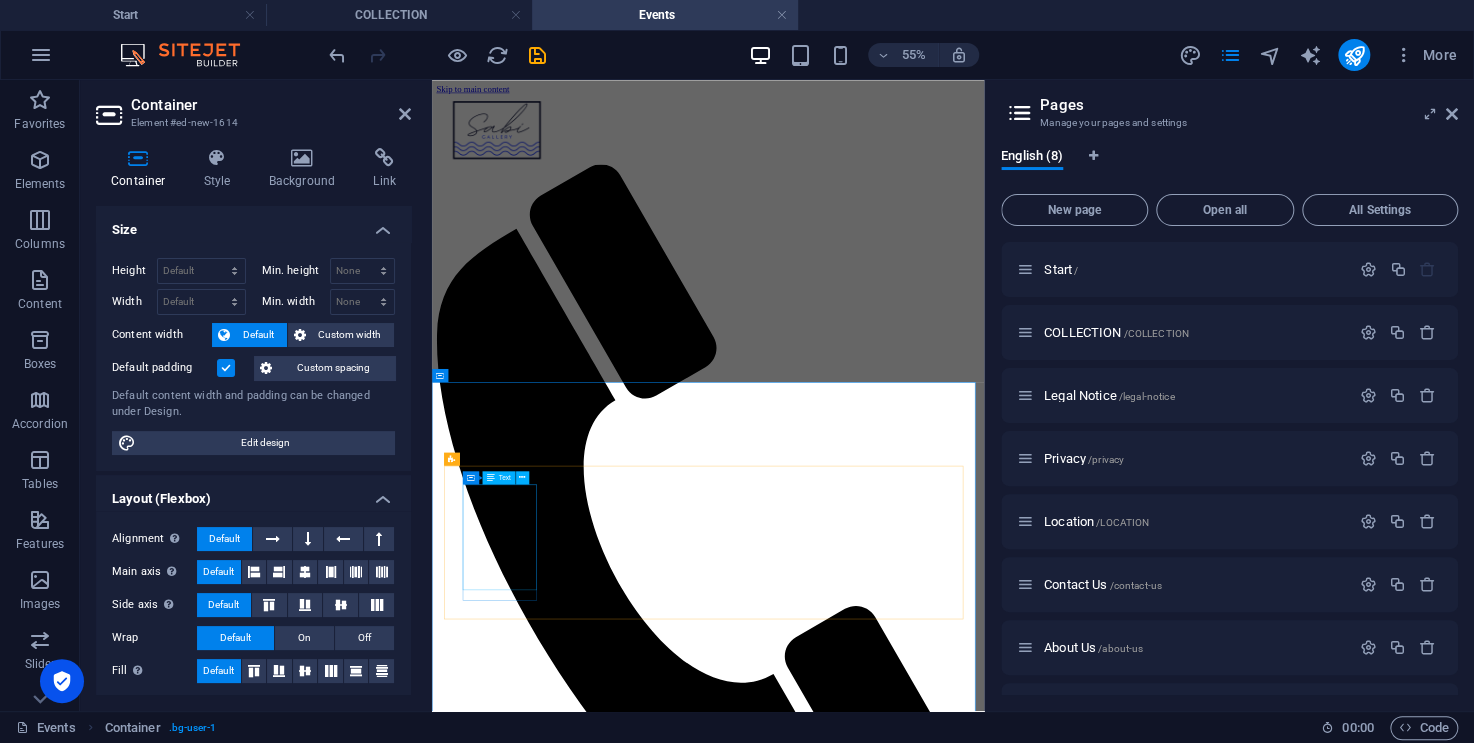 scroll, scrollTop: 0, scrollLeft: 0, axis: both 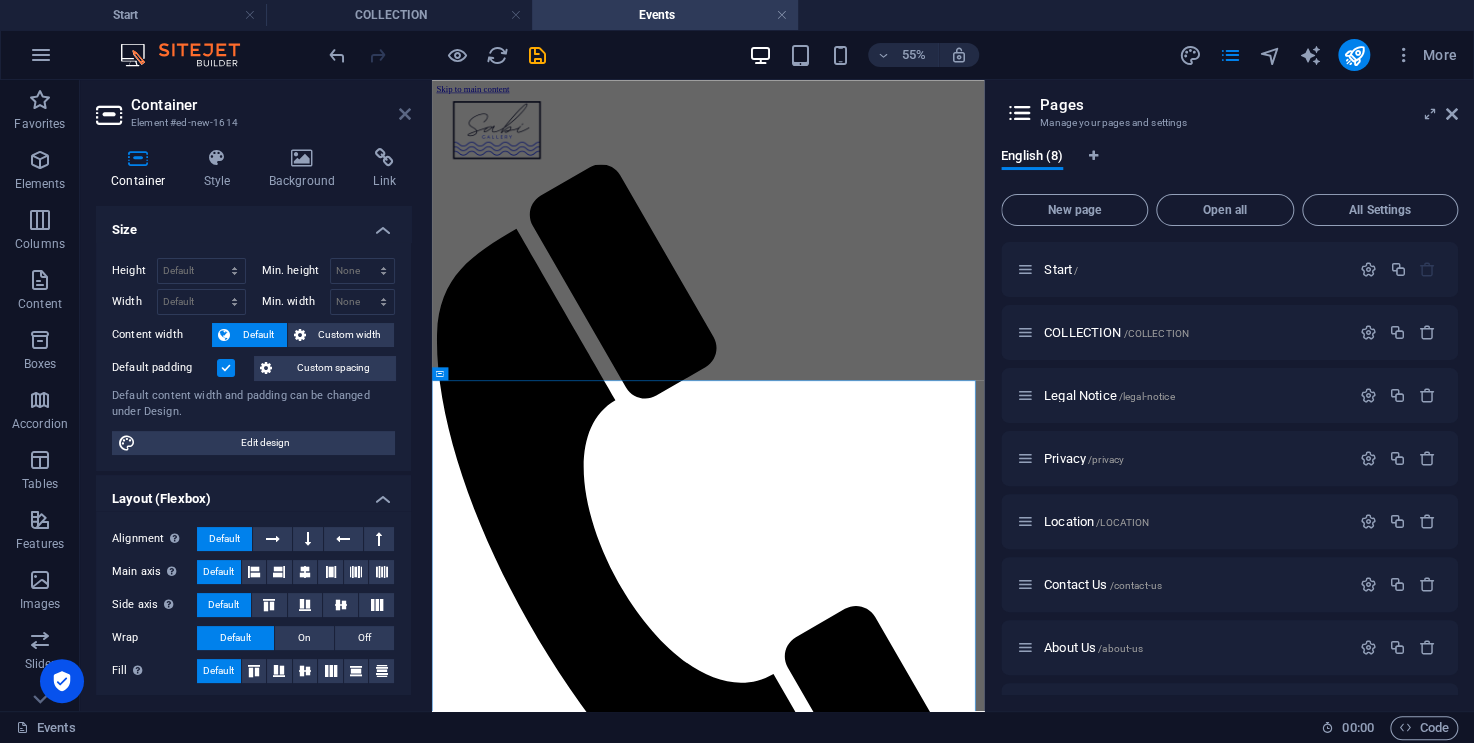 click at bounding box center [405, 114] 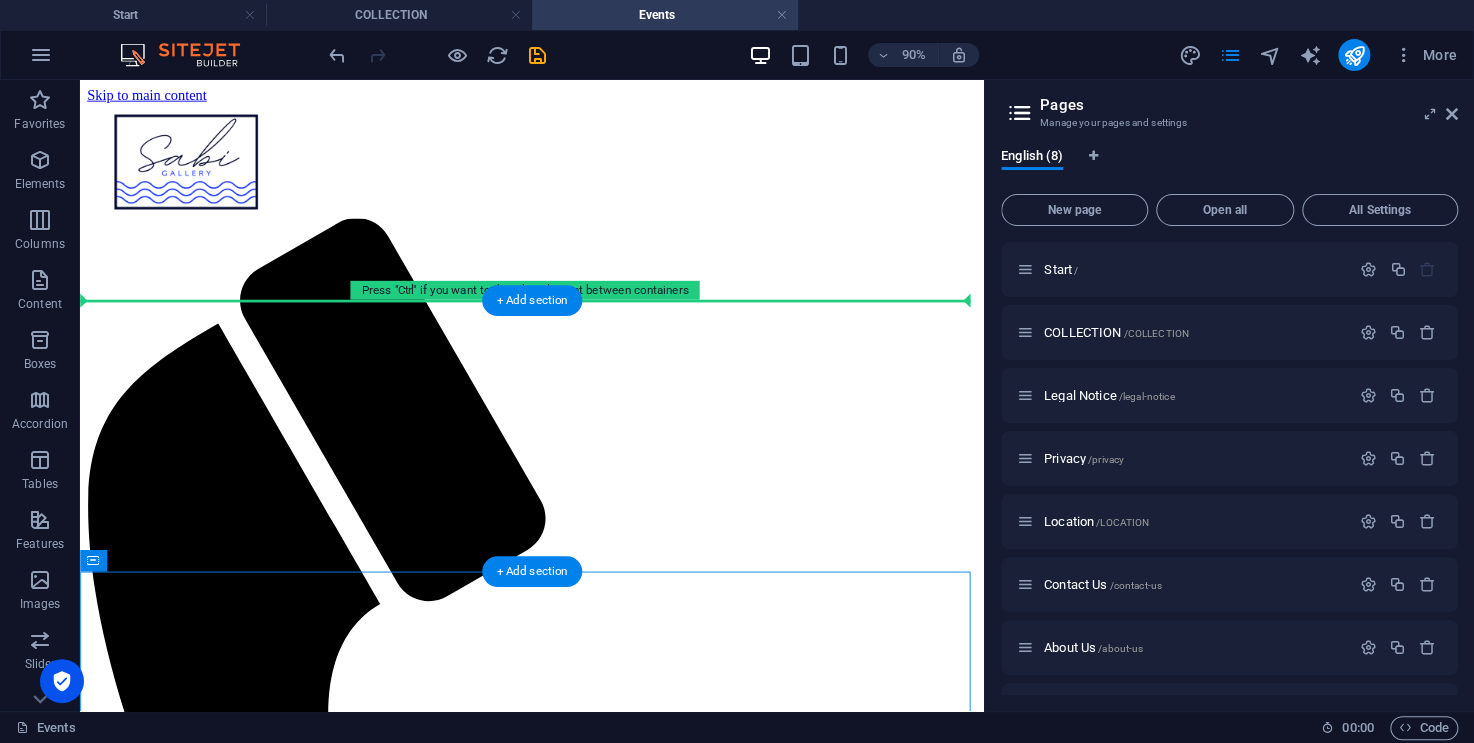 drag, startPoint x: 381, startPoint y: 679, endPoint x: 372, endPoint y: 357, distance: 322.12576 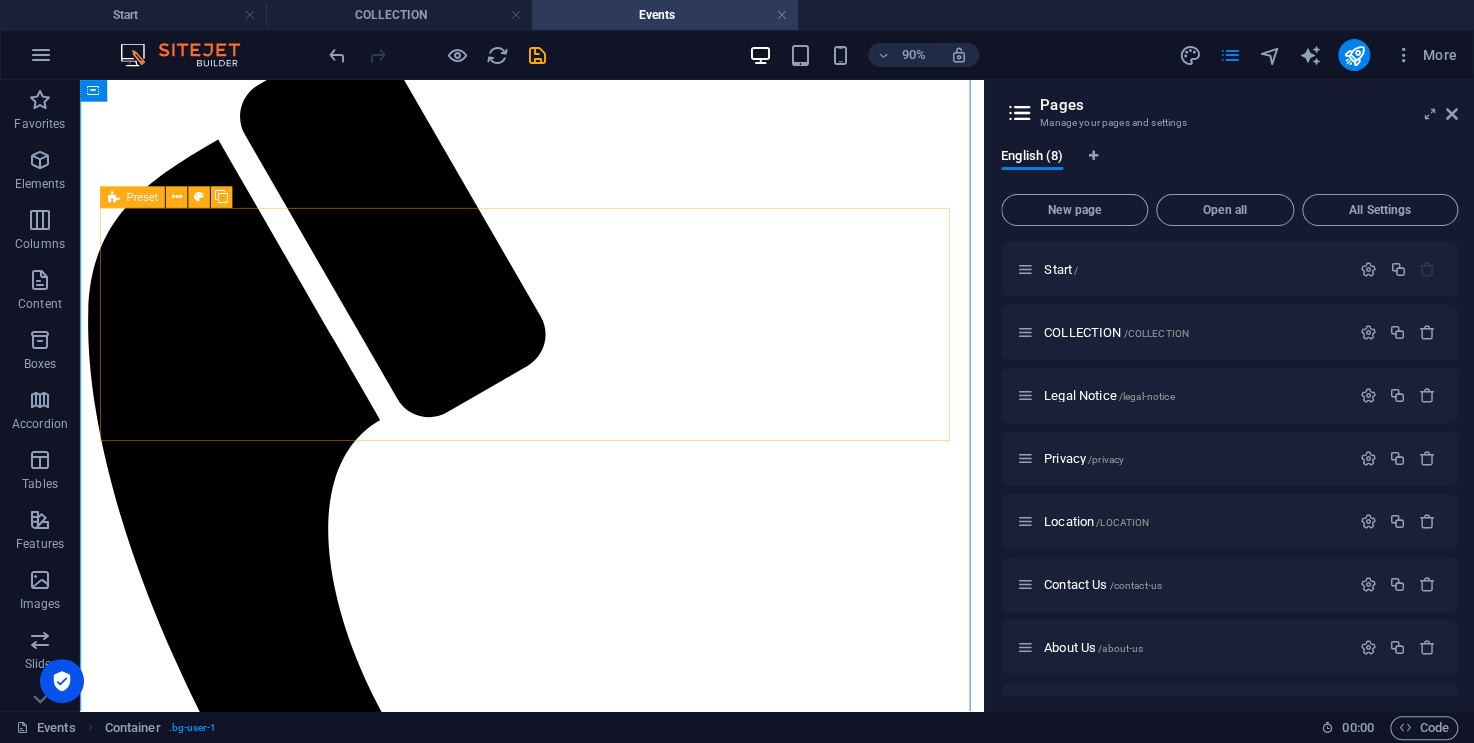 scroll, scrollTop: 0, scrollLeft: 0, axis: both 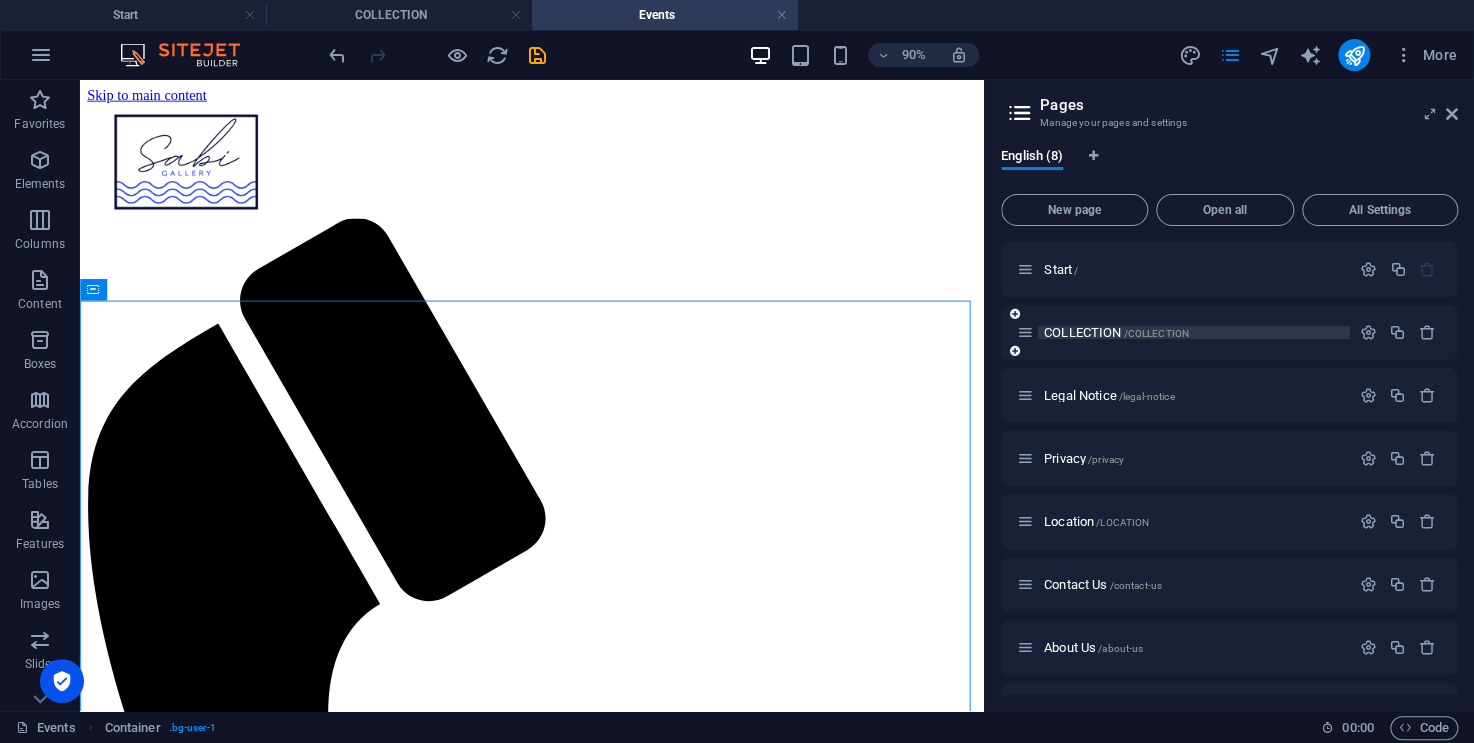 click on "COLLECTION /COLLECTION" at bounding box center (1116, 332) 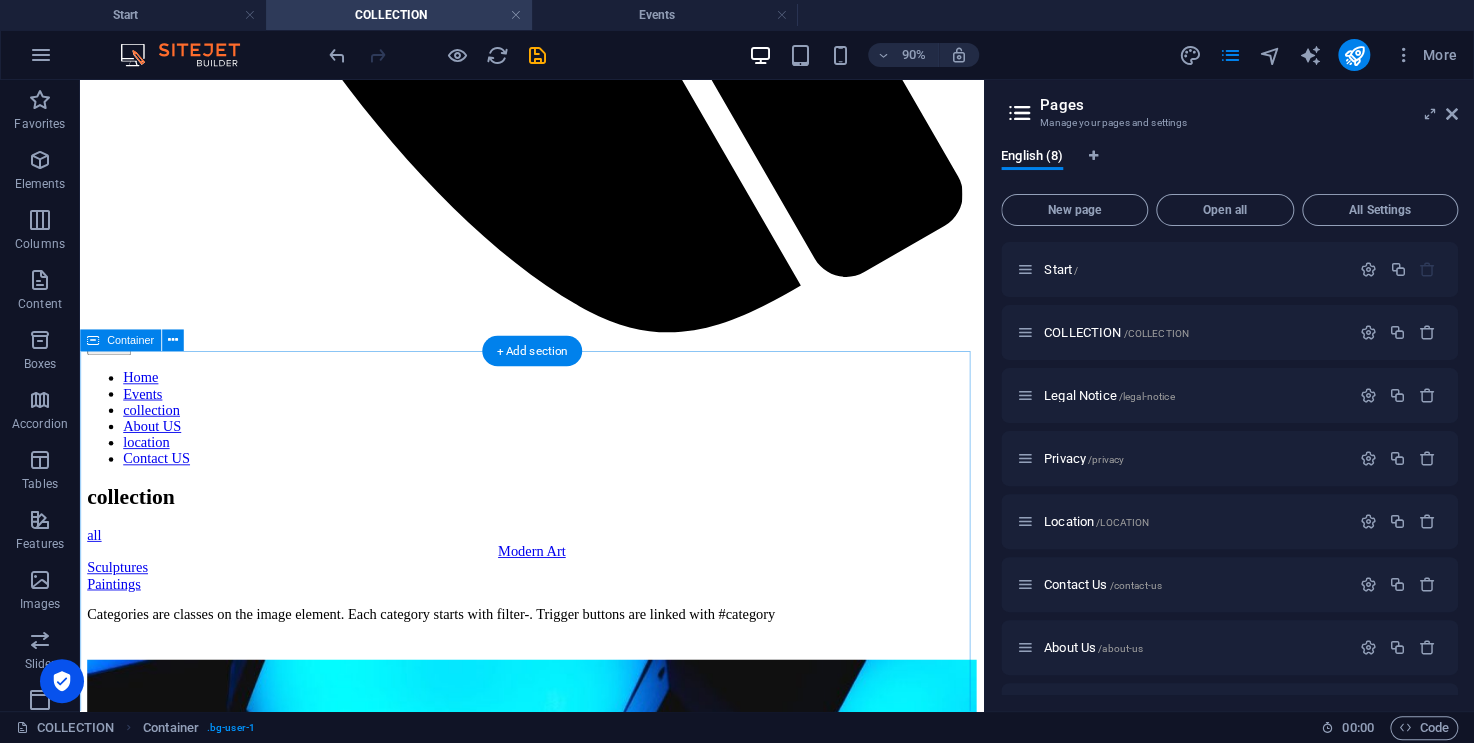 scroll, scrollTop: 1187, scrollLeft: 0, axis: vertical 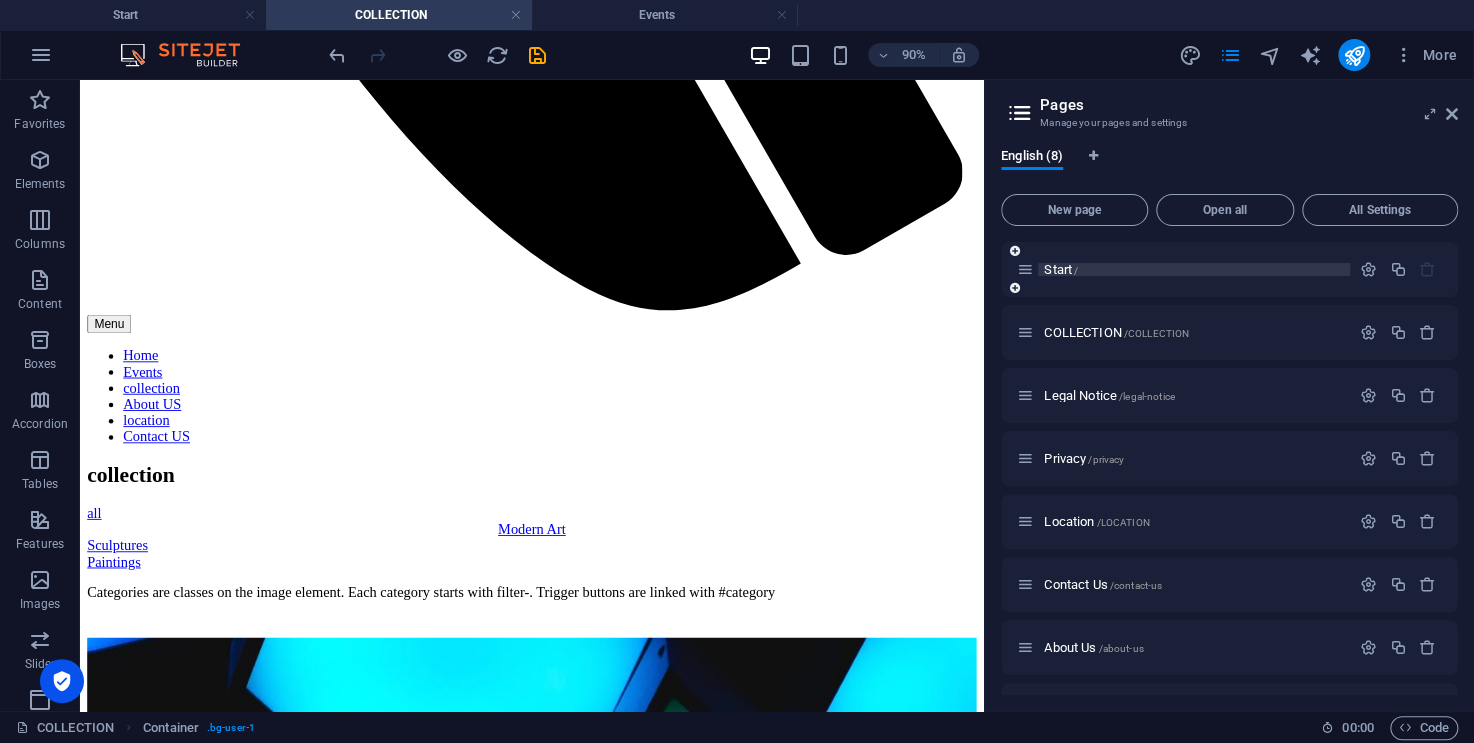 click on "Start /" at bounding box center (1061, 269) 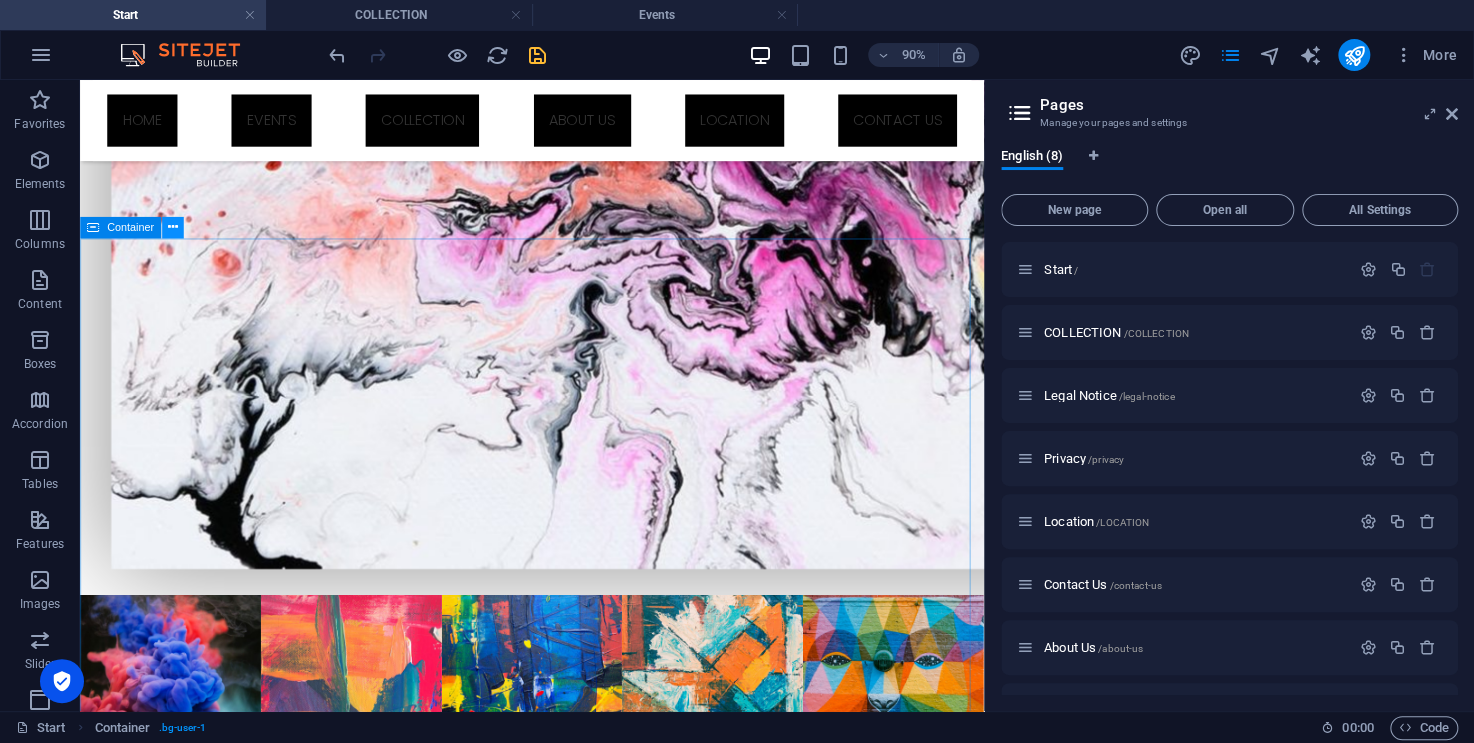 click at bounding box center [173, 228] 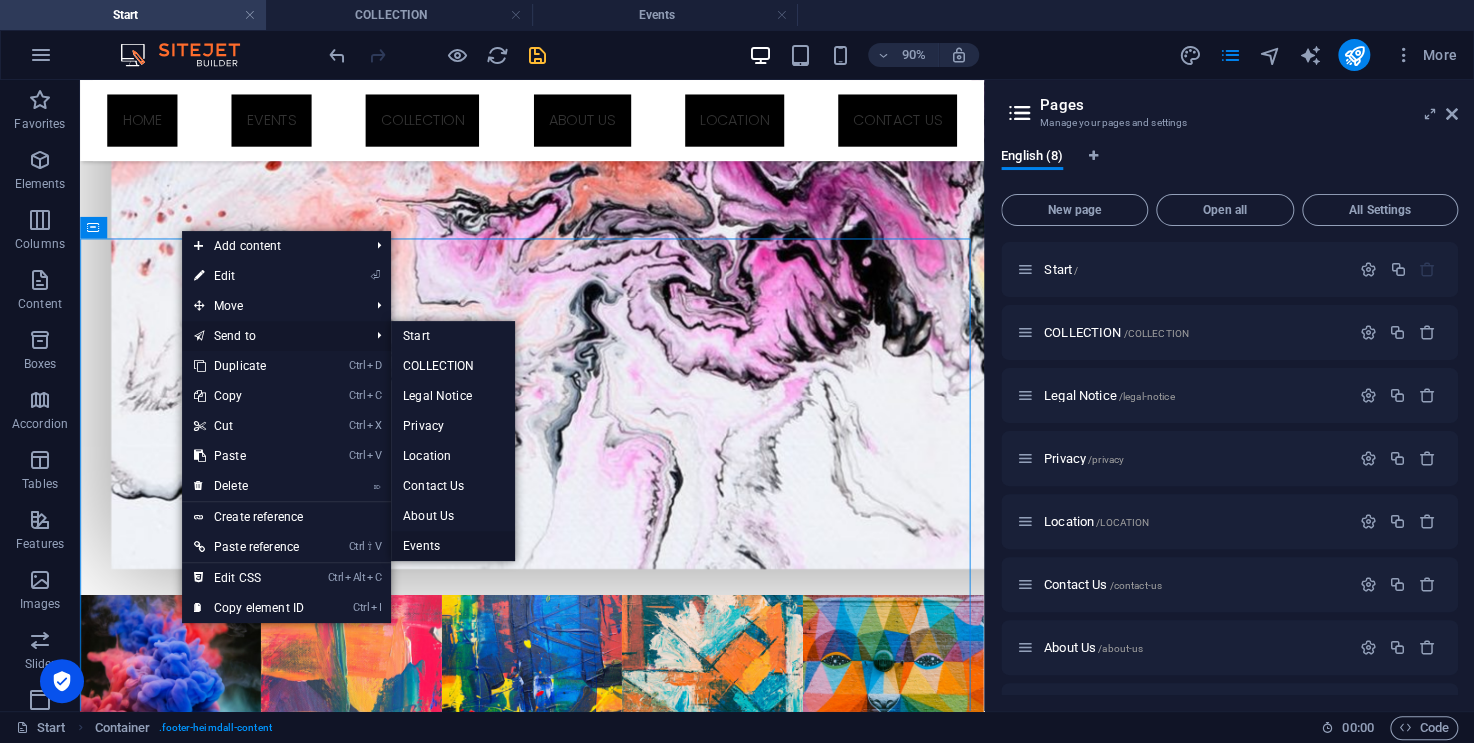 click on "Events" at bounding box center [452, 546] 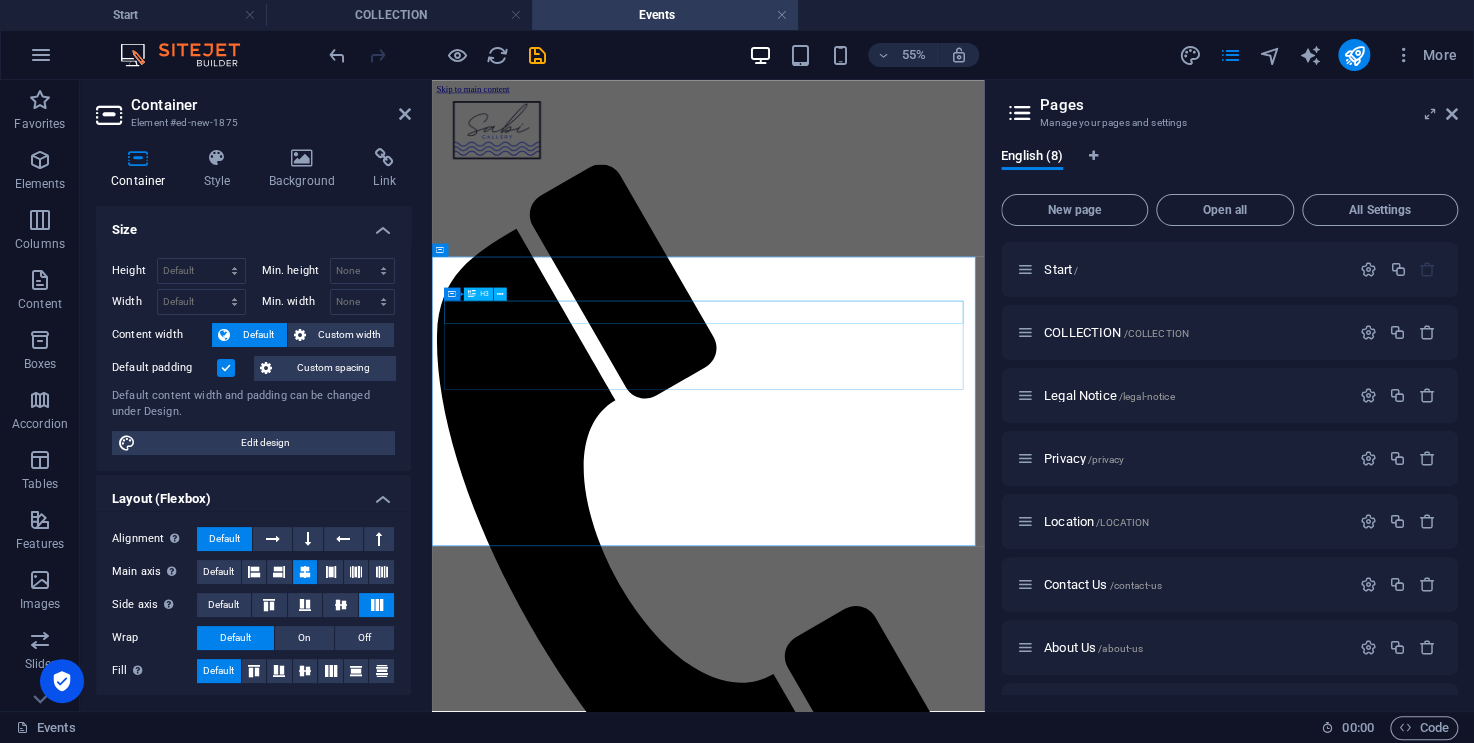 scroll, scrollTop: 972, scrollLeft: 0, axis: vertical 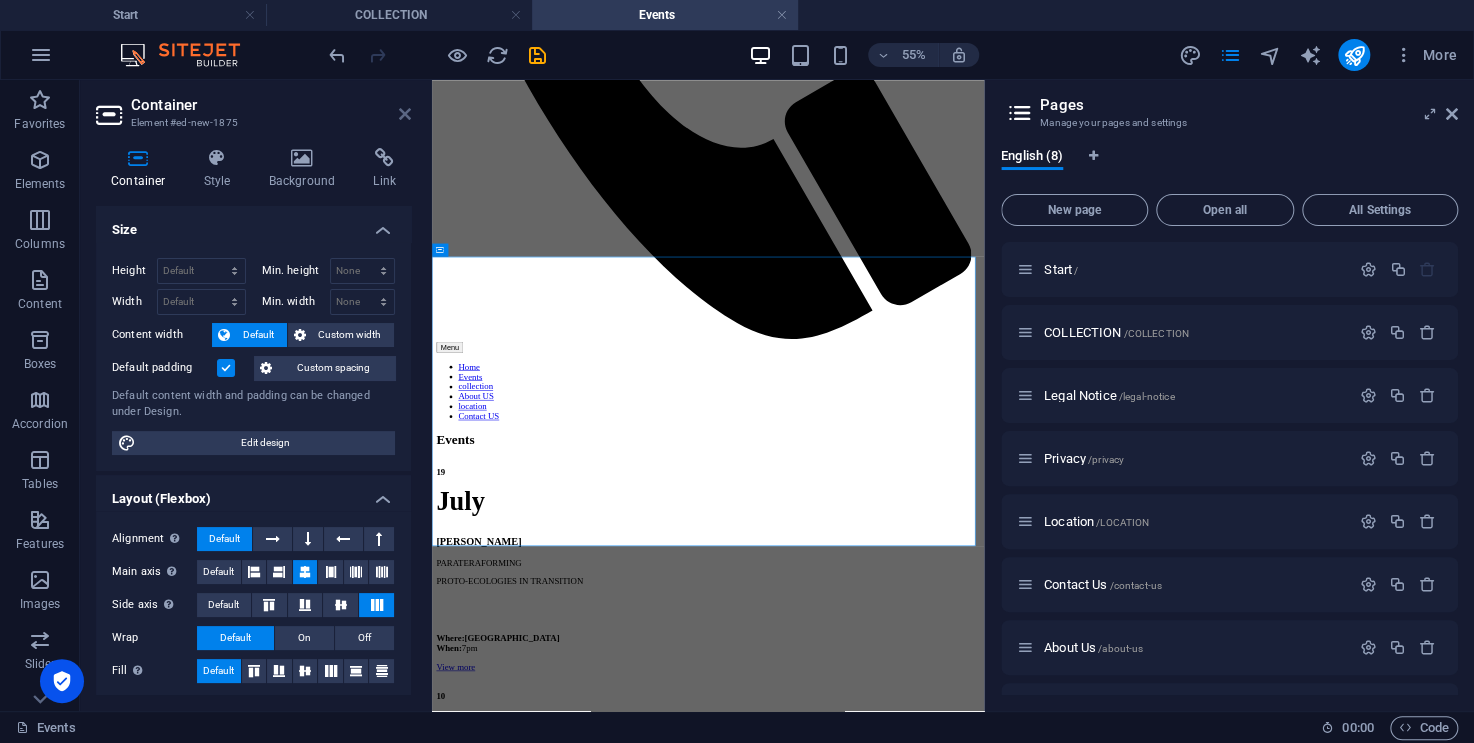 click at bounding box center [405, 114] 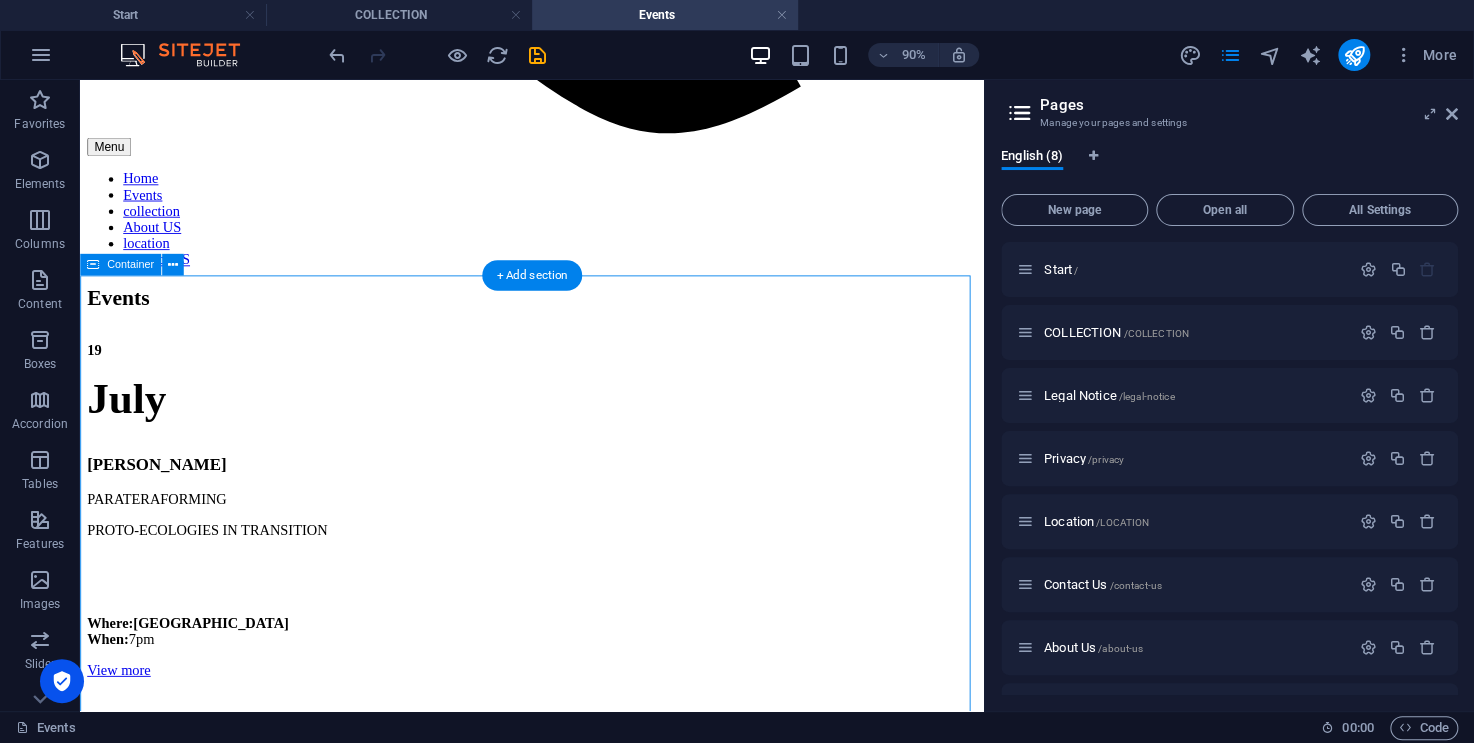 scroll, scrollTop: 1419, scrollLeft: 0, axis: vertical 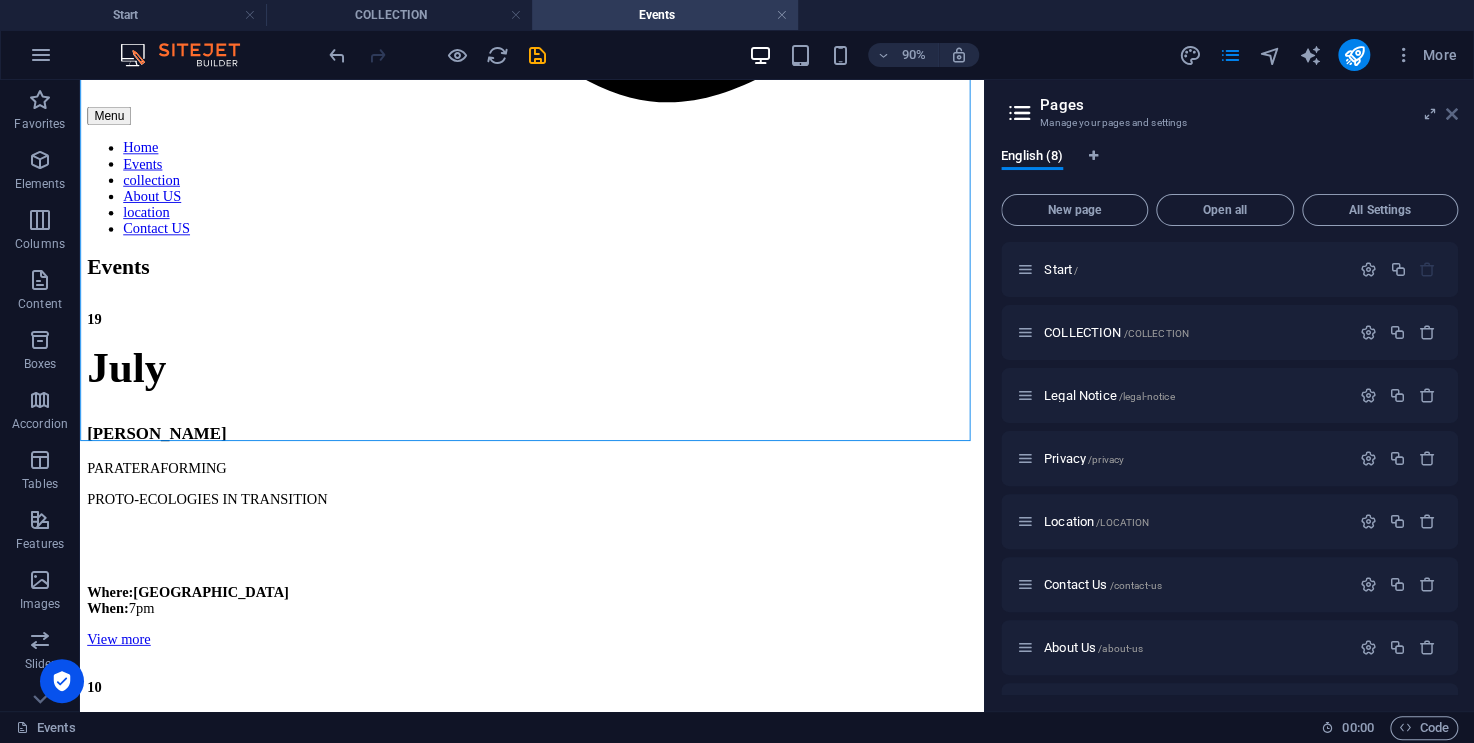 click at bounding box center [1452, 114] 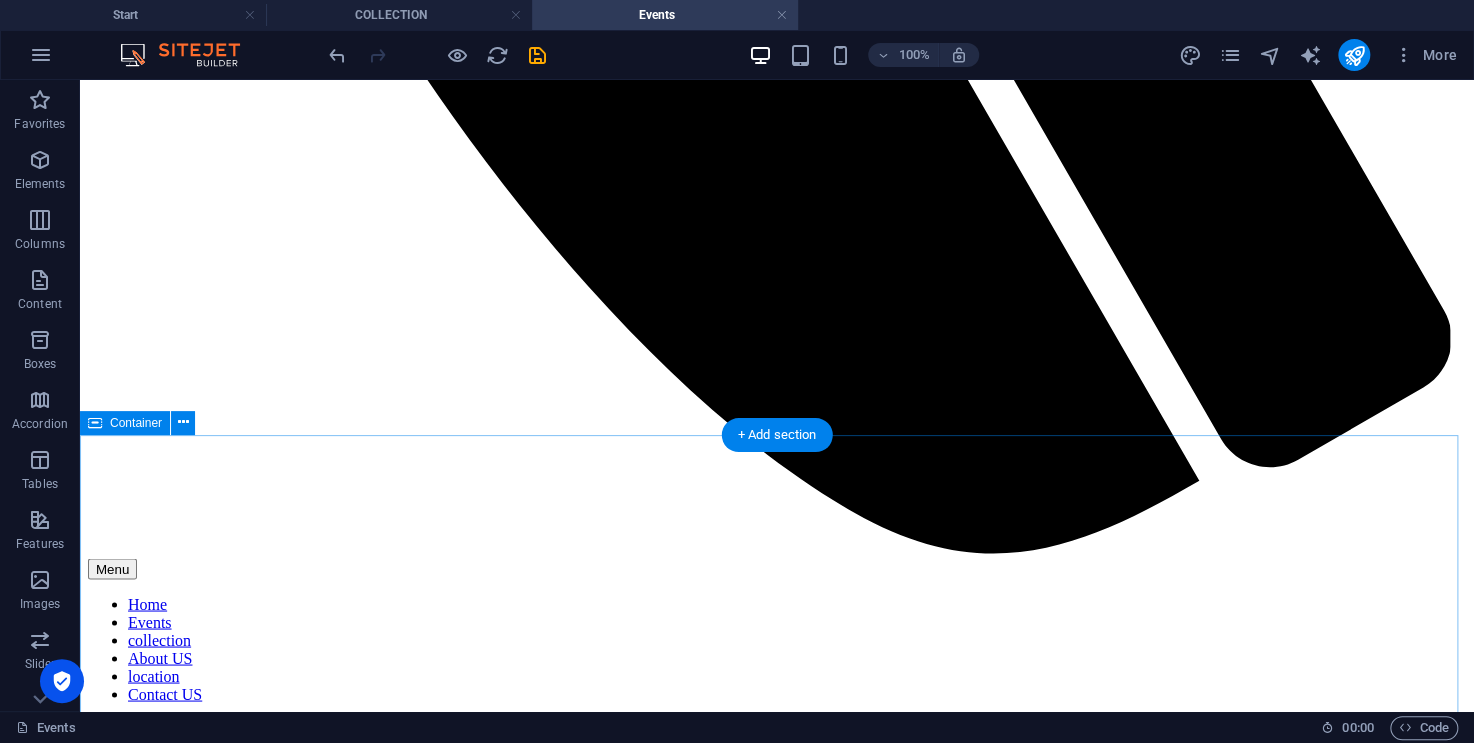 scroll, scrollTop: 1489, scrollLeft: 0, axis: vertical 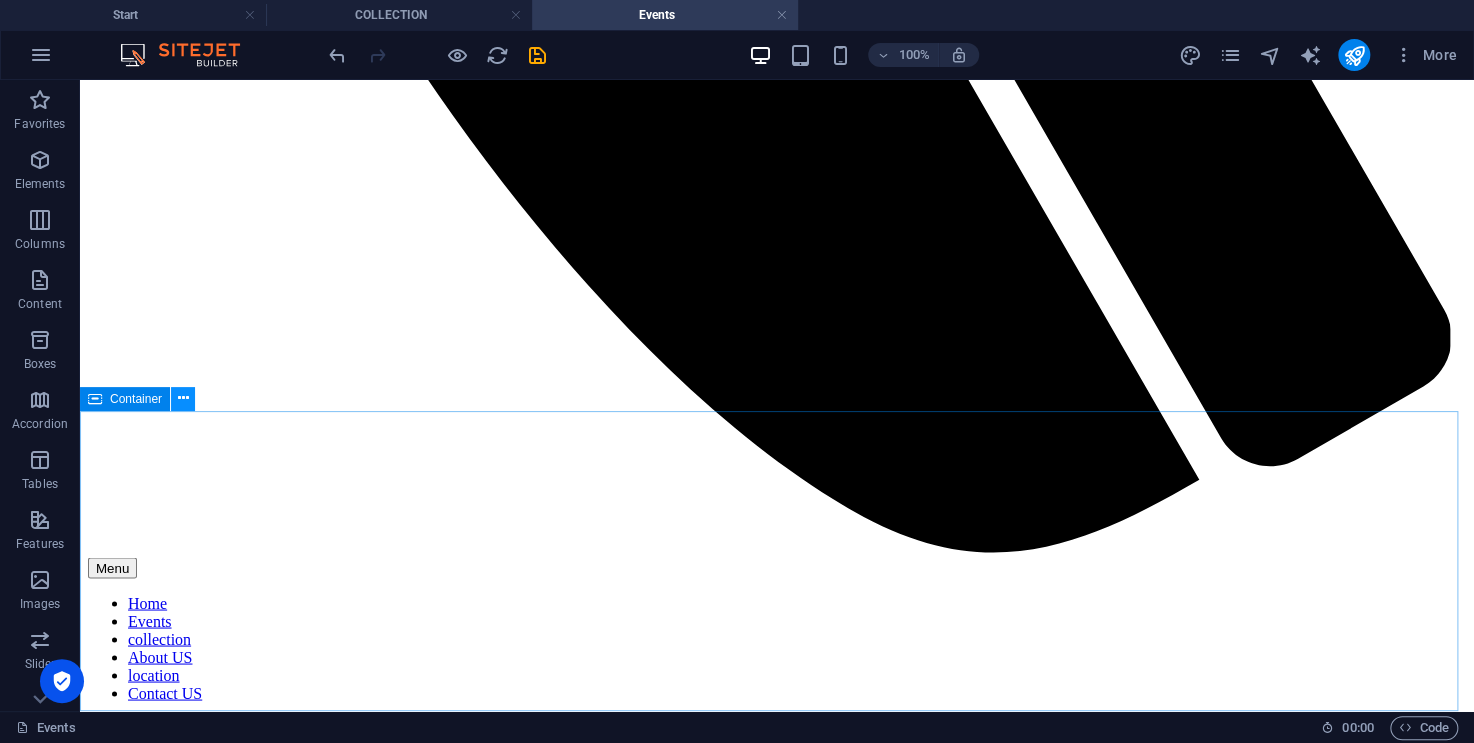 click at bounding box center [183, 399] 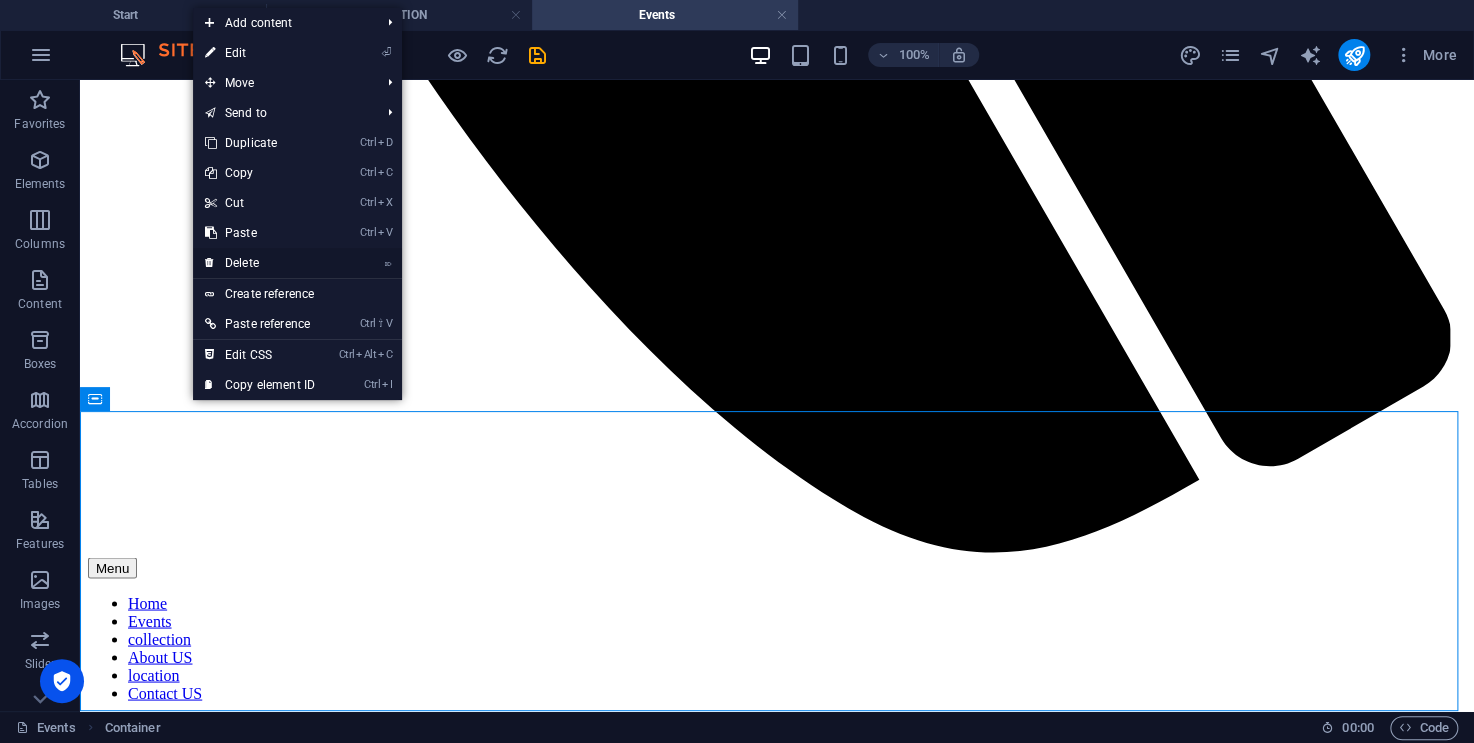 click on "⌦  Delete" at bounding box center [260, 263] 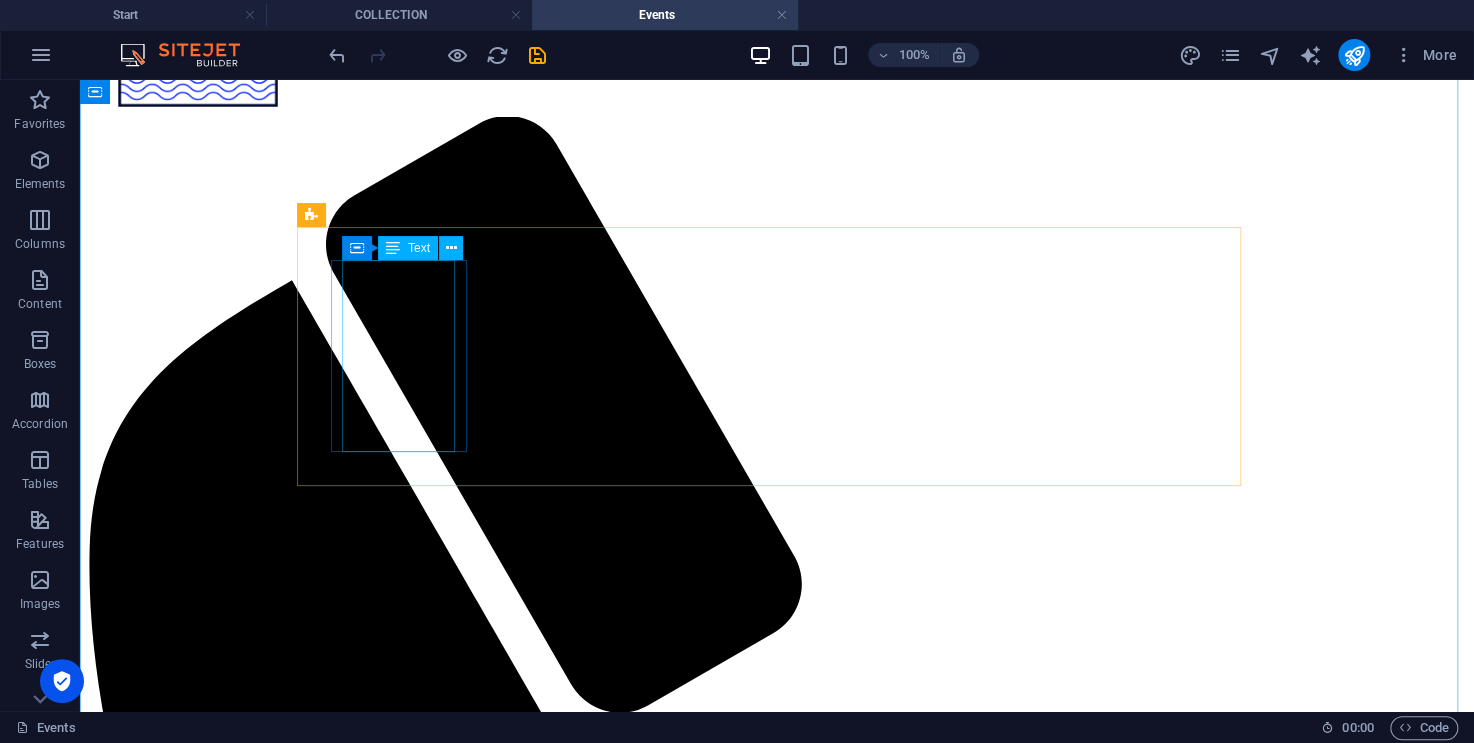 scroll, scrollTop: 0, scrollLeft: 0, axis: both 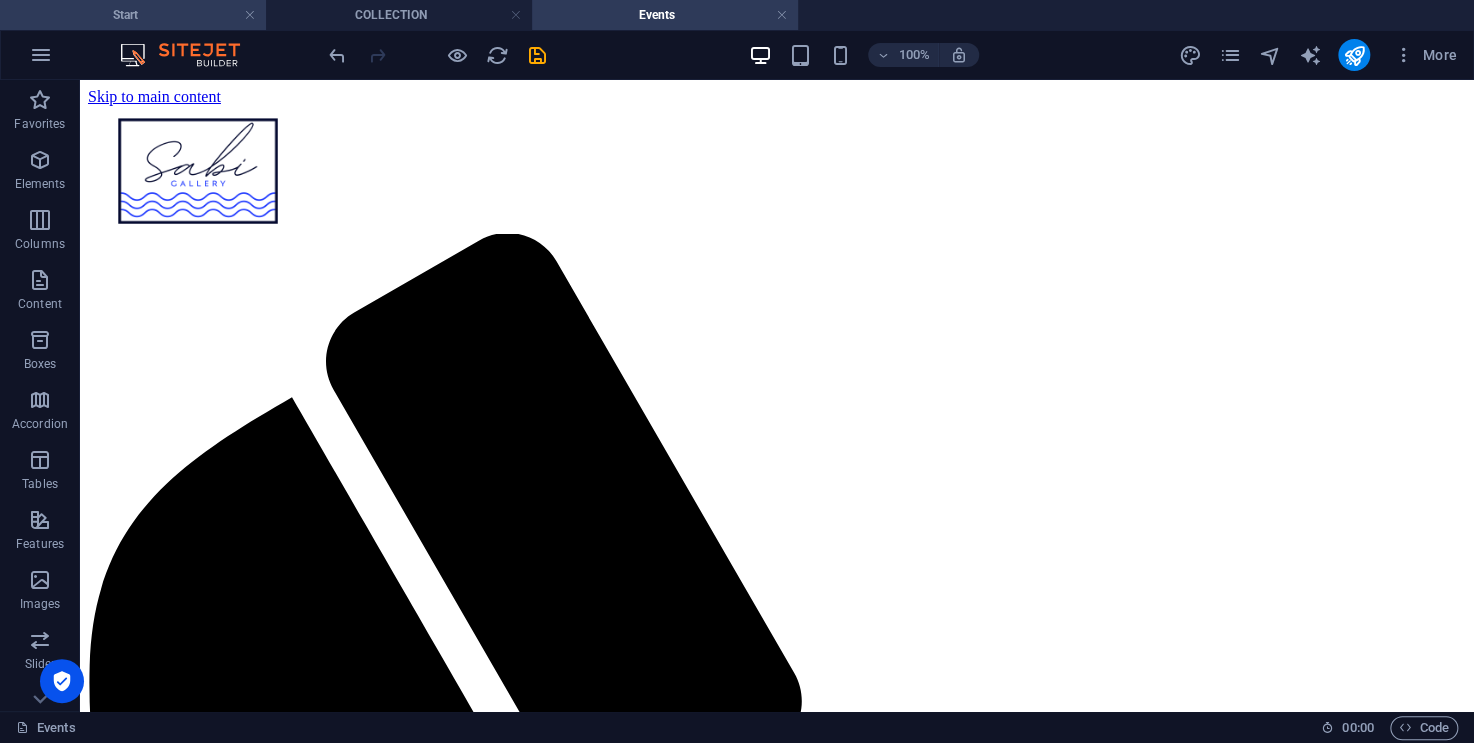 click on "Start" at bounding box center [133, 15] 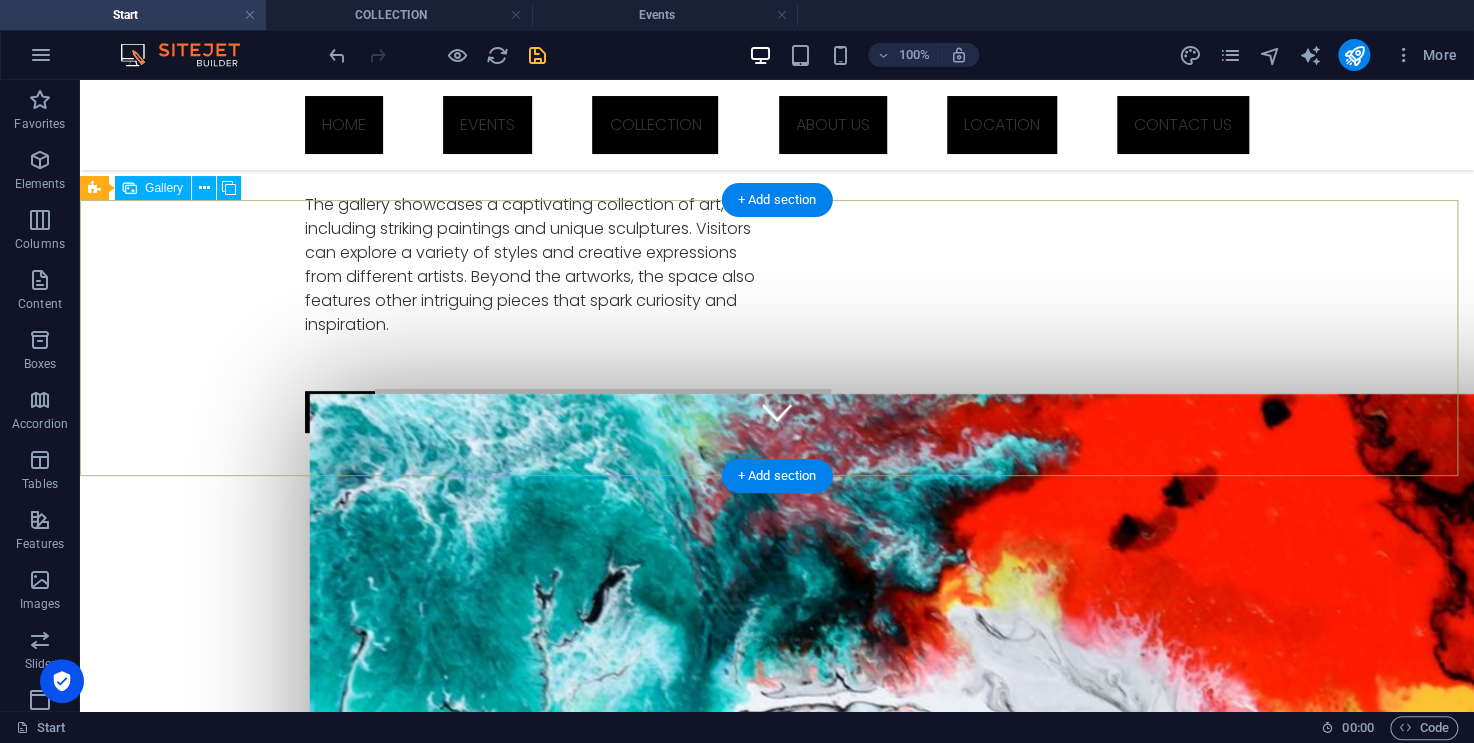 scroll, scrollTop: 0, scrollLeft: 0, axis: both 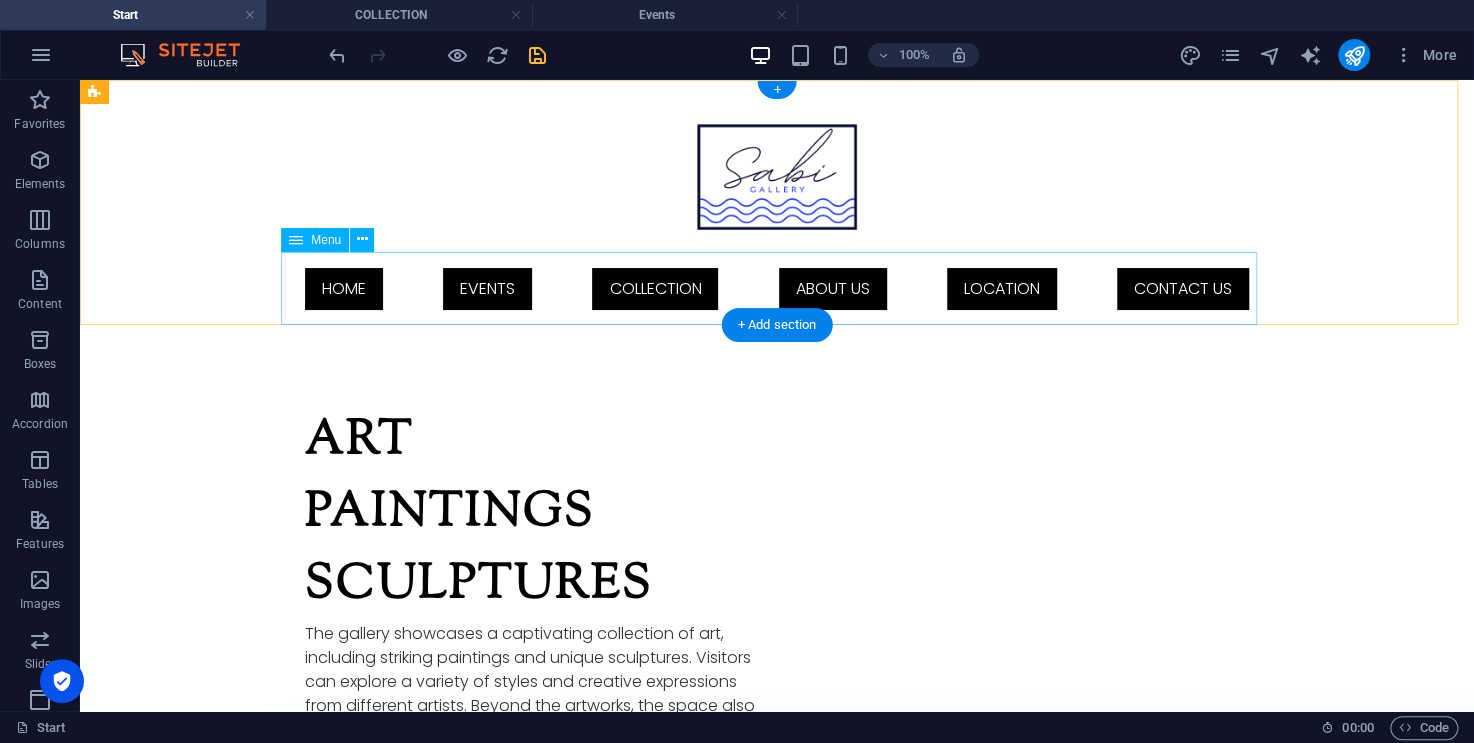 click on "Home Events collection About US location Contact US" at bounding box center [777, 289] 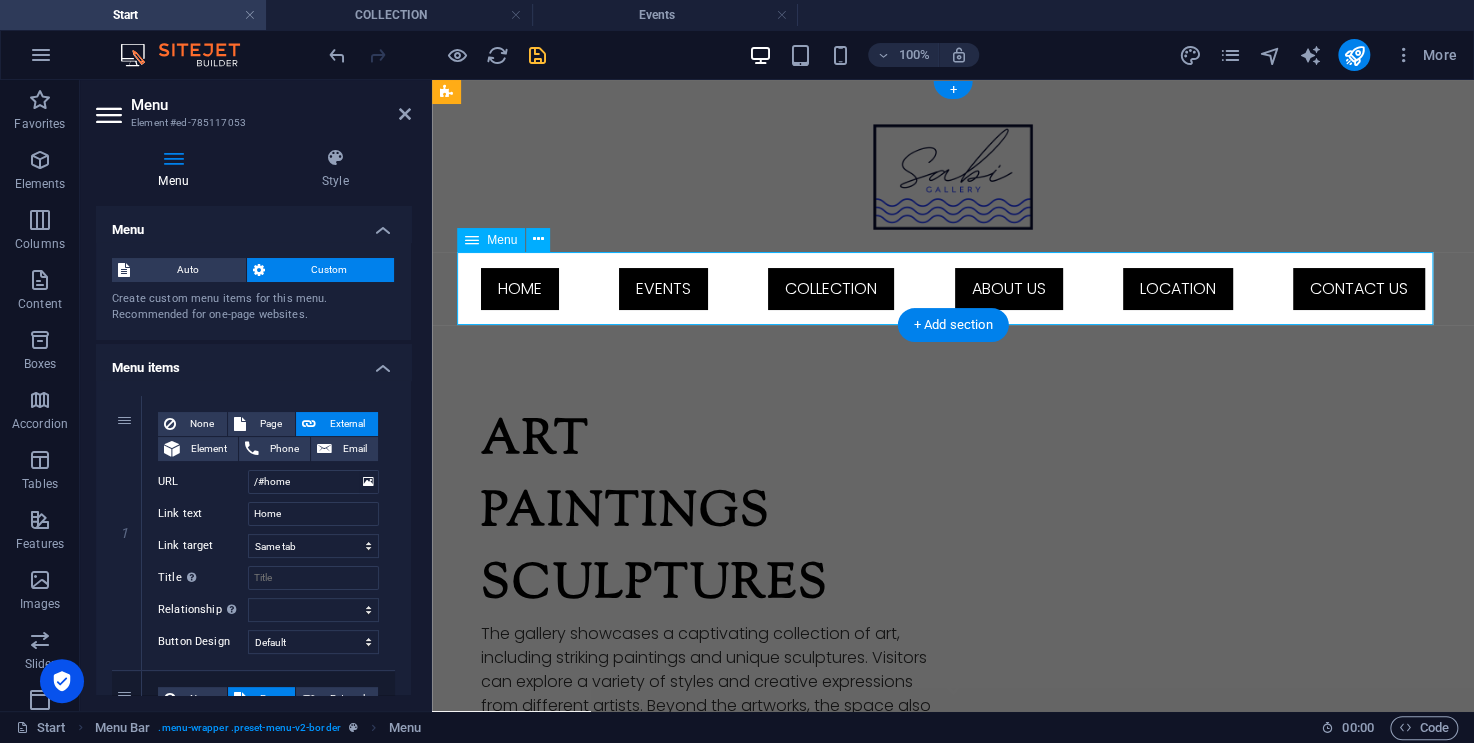 click on "Home Events collection About US location Contact US" at bounding box center [953, 289] 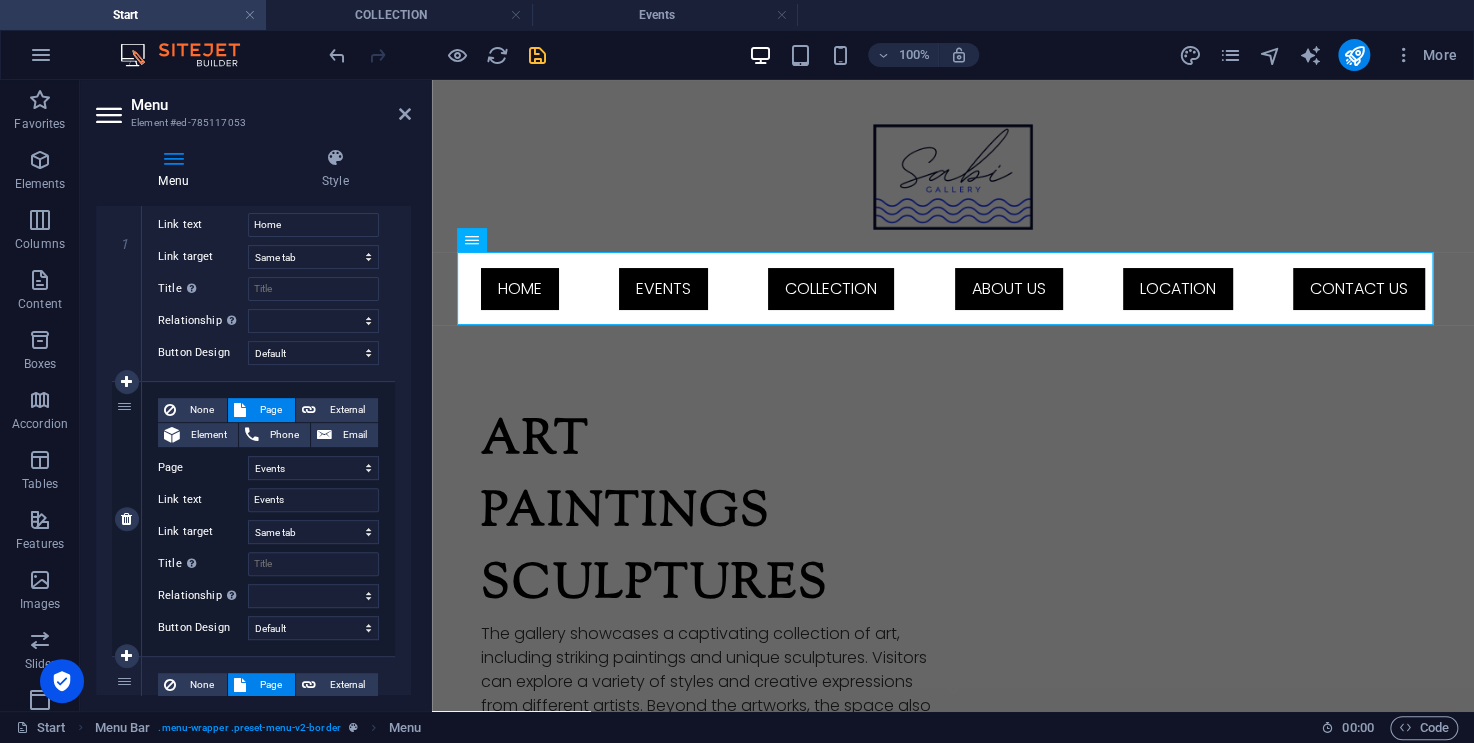 scroll, scrollTop: 300, scrollLeft: 0, axis: vertical 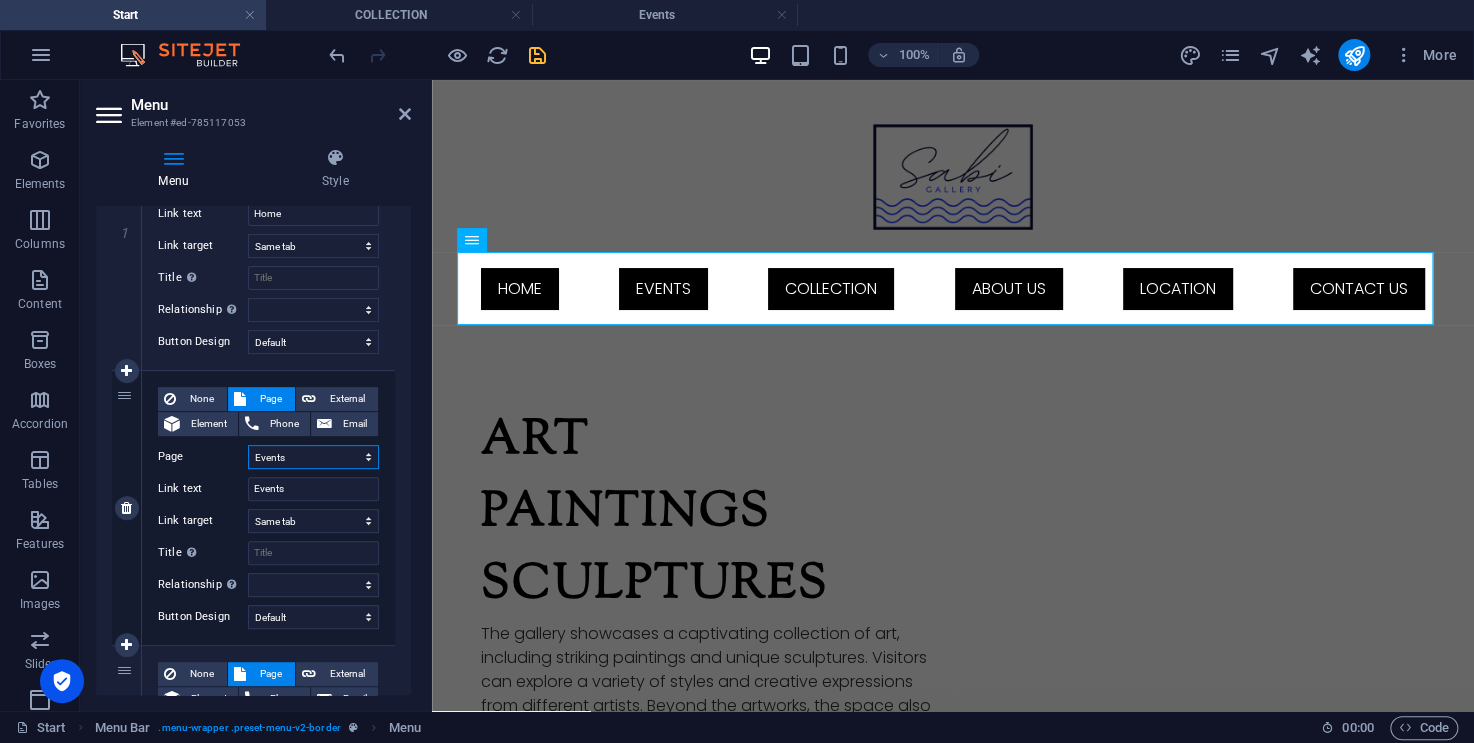 click on "Start COLLECTION Legal Notice Privacy Location Contact Us About Us Events" at bounding box center [313, 457] 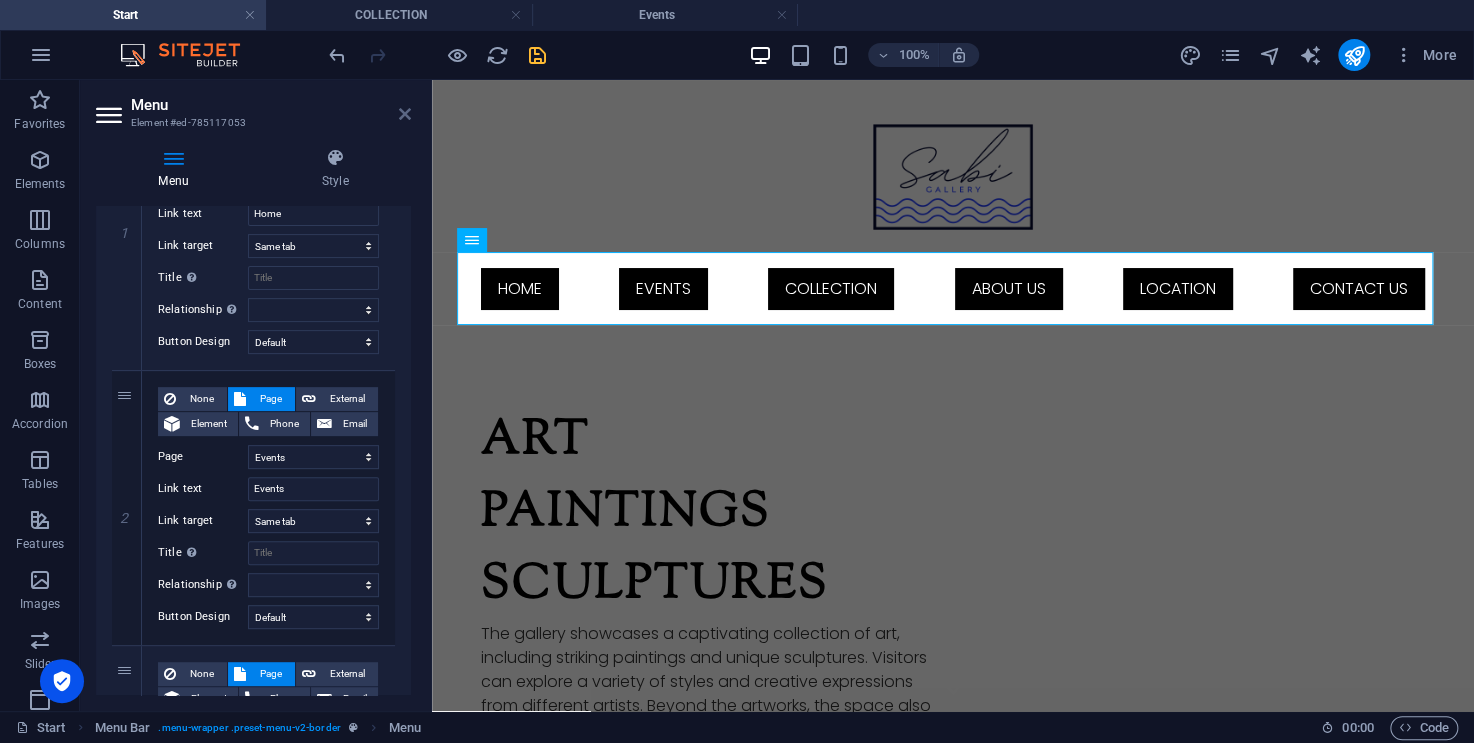 drag, startPoint x: 399, startPoint y: 115, endPoint x: 369, endPoint y: 7, distance: 112.08925 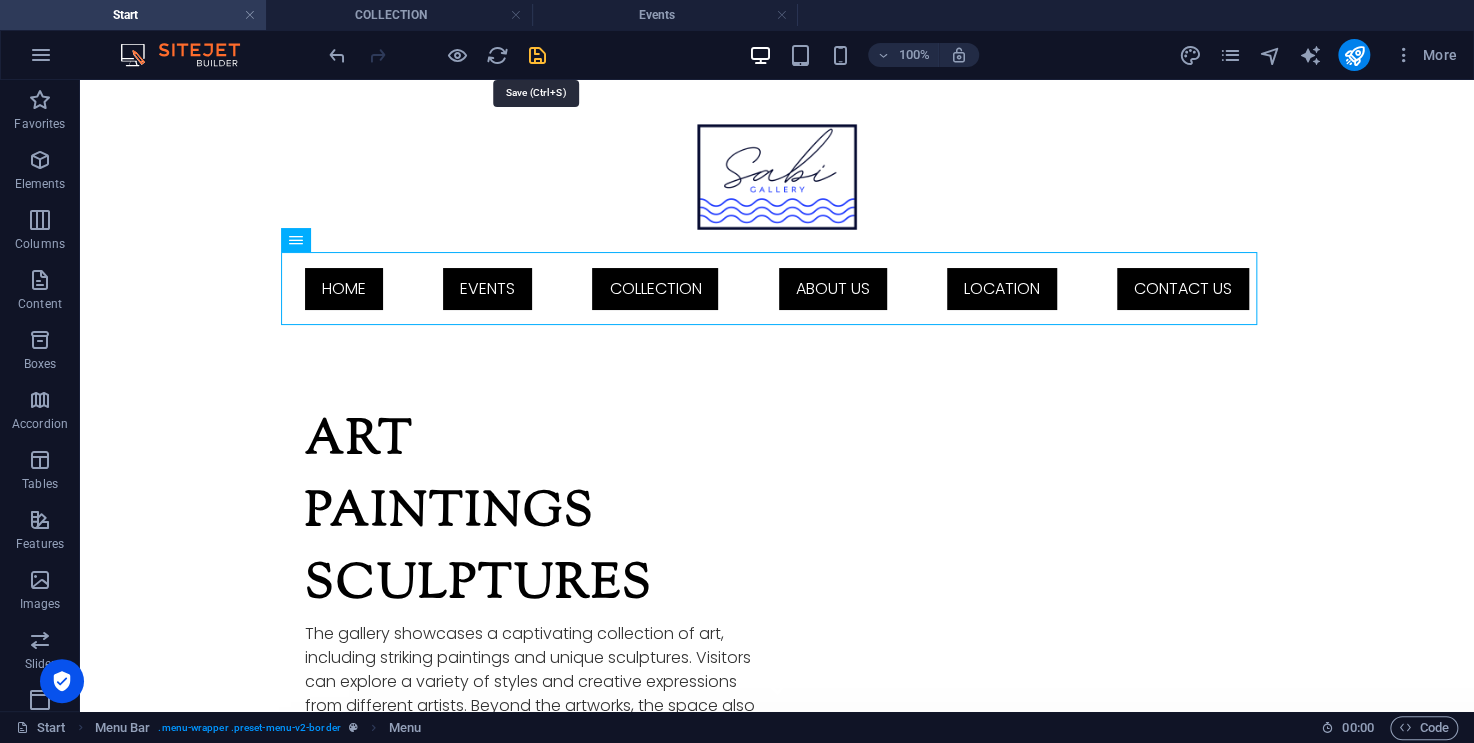 click at bounding box center (537, 55) 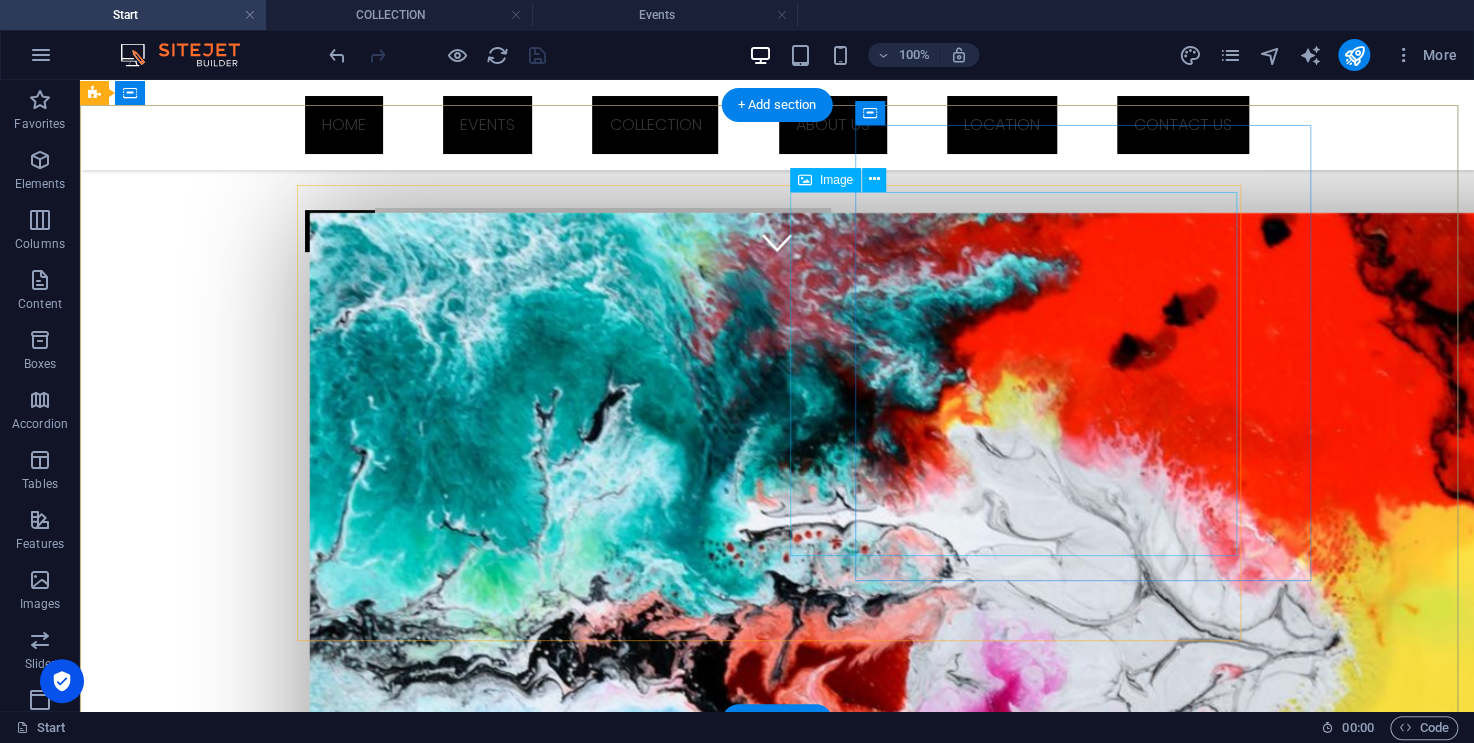 scroll, scrollTop: 445, scrollLeft: 0, axis: vertical 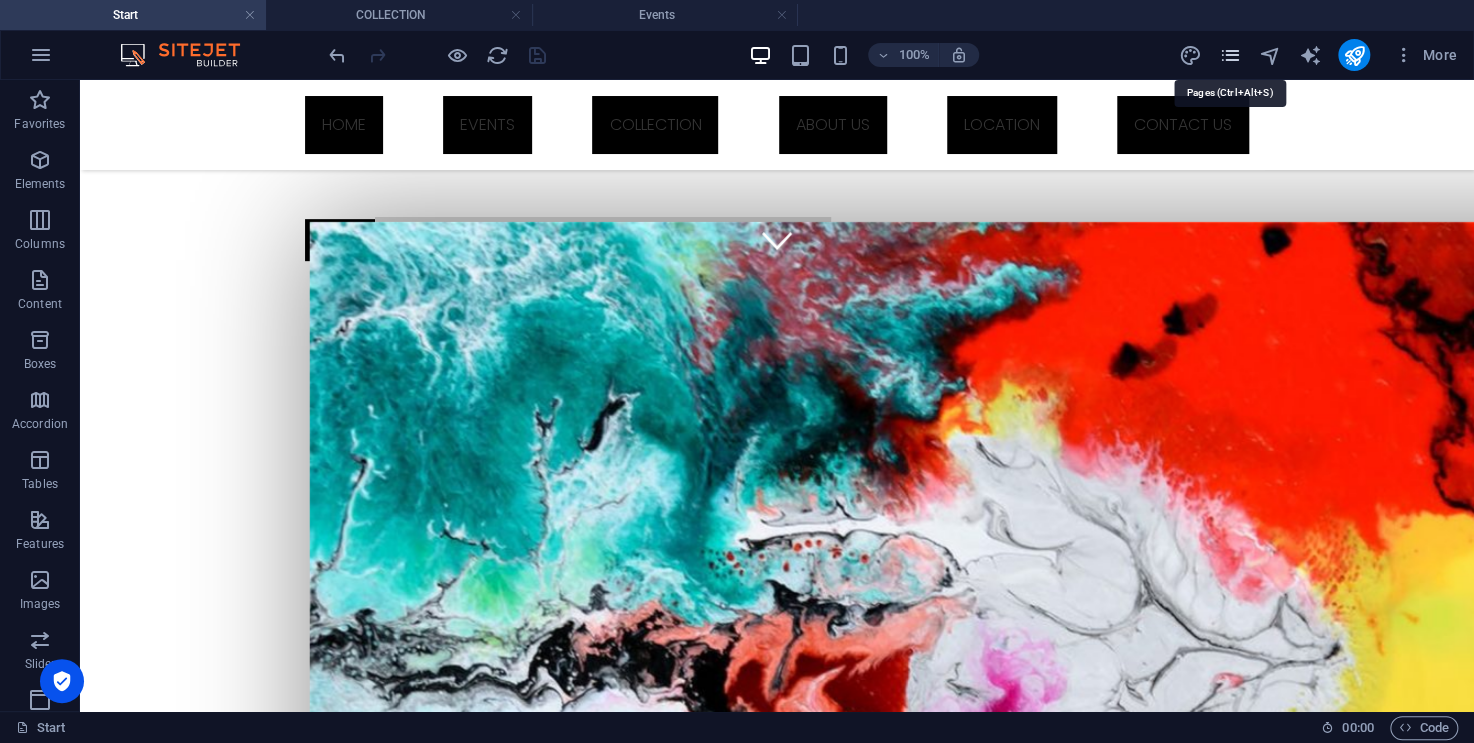 click at bounding box center (1229, 55) 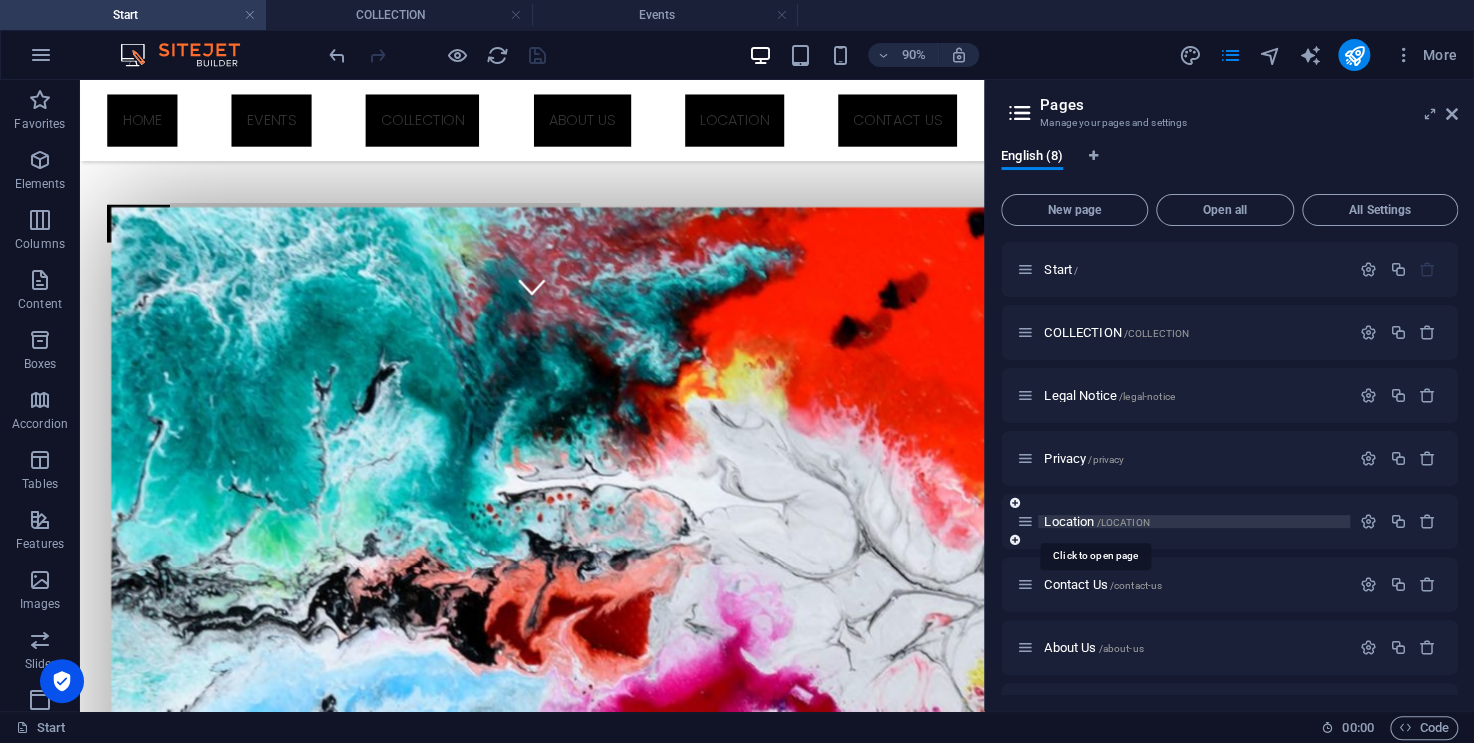 click on "Location /LOCATION" at bounding box center (1096, 521) 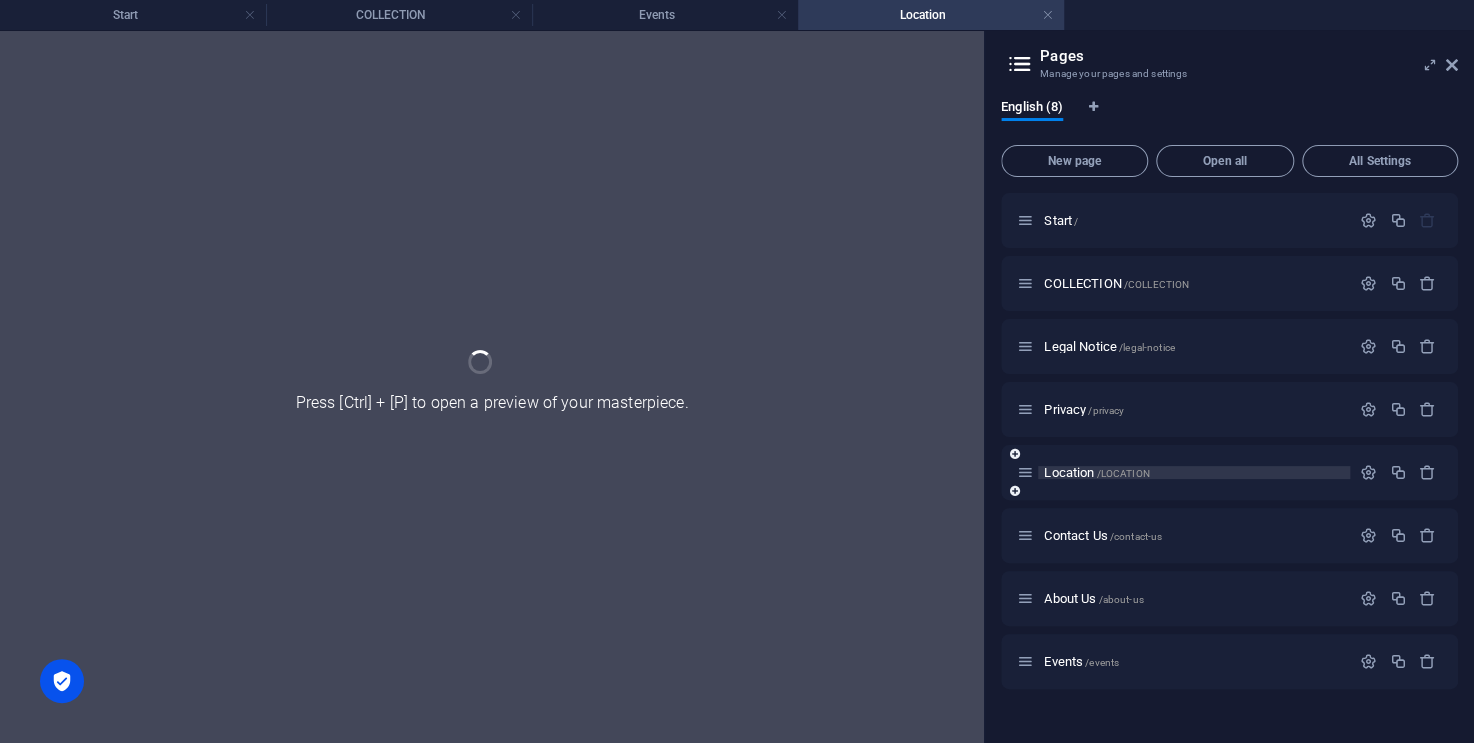 scroll, scrollTop: 0, scrollLeft: 0, axis: both 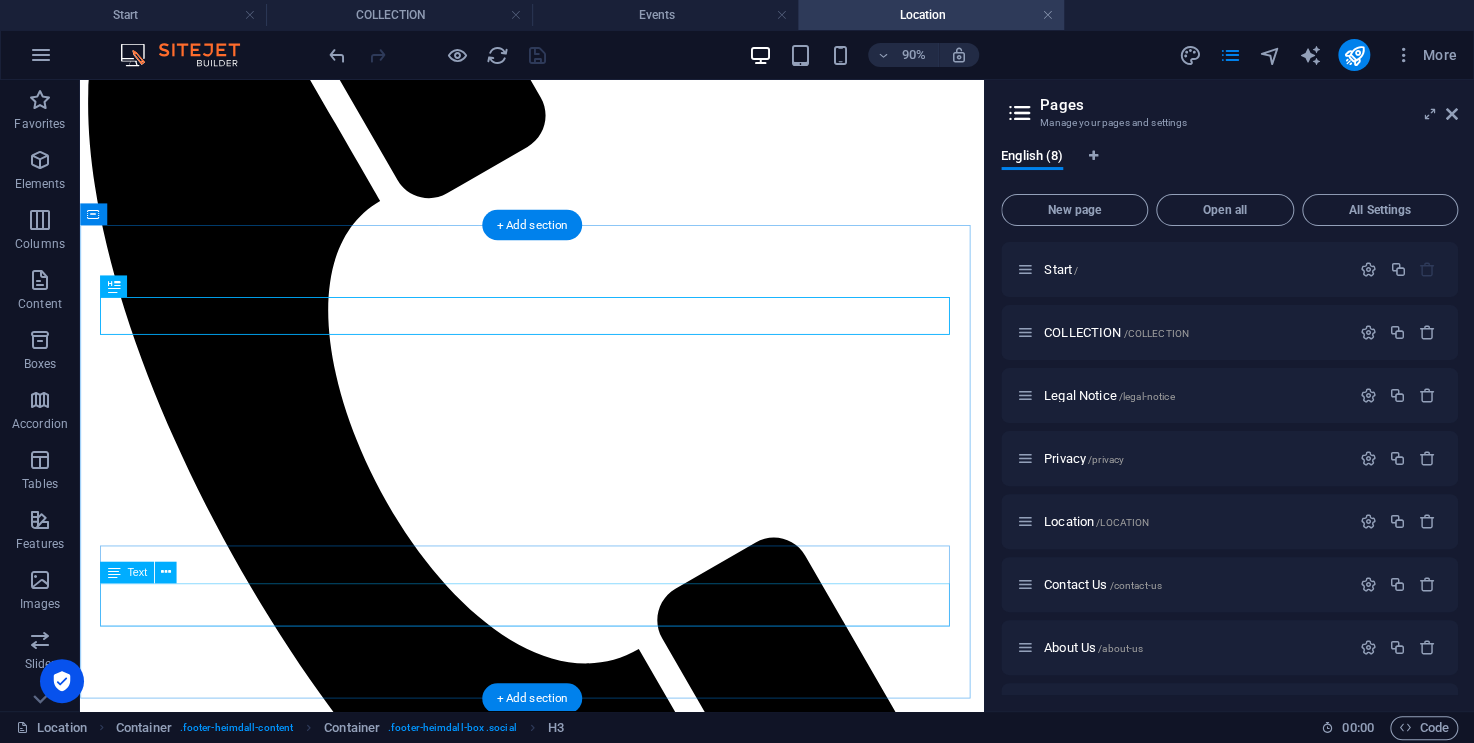 click on "Daily: 9am - 4pm [DATE] & Holiday: closed" at bounding box center (582, 2038) 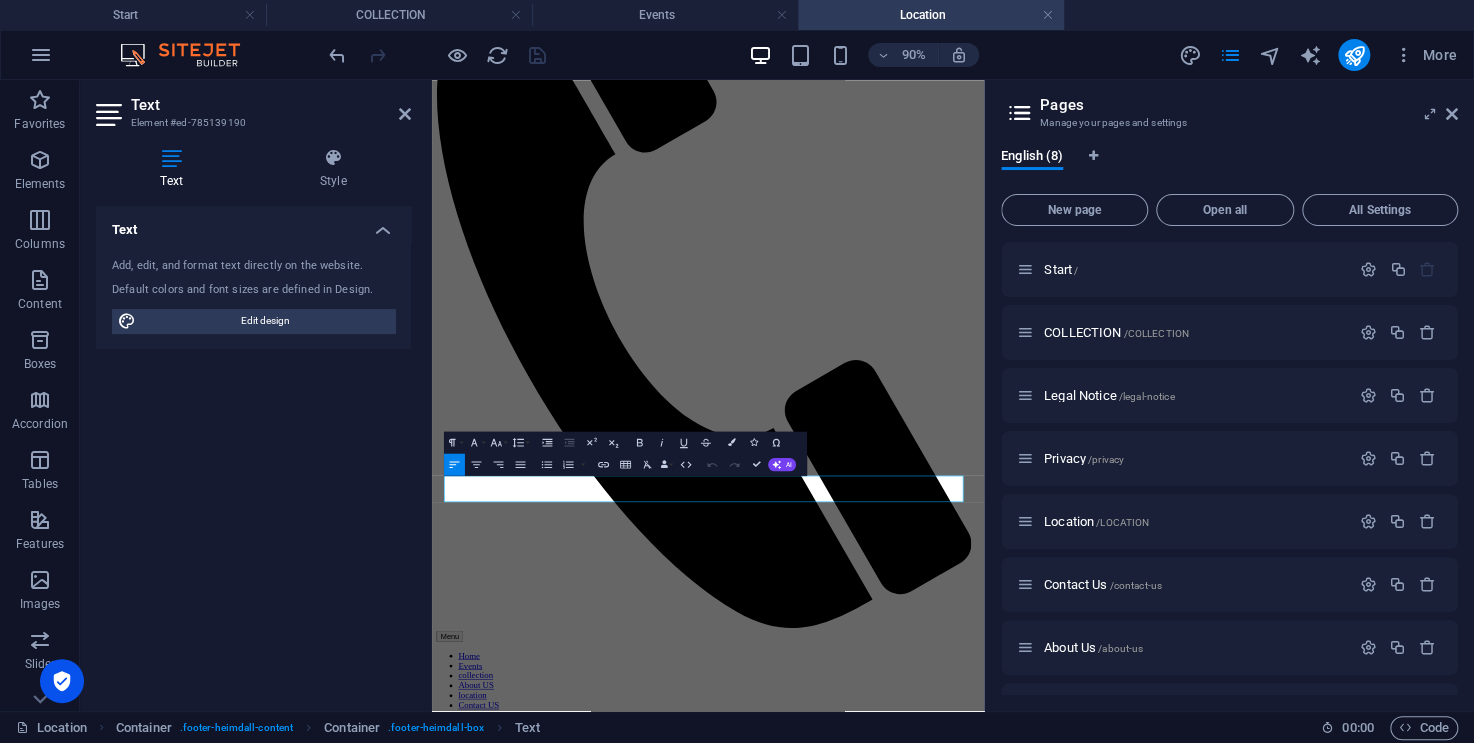 scroll, scrollTop: 288, scrollLeft: 0, axis: vertical 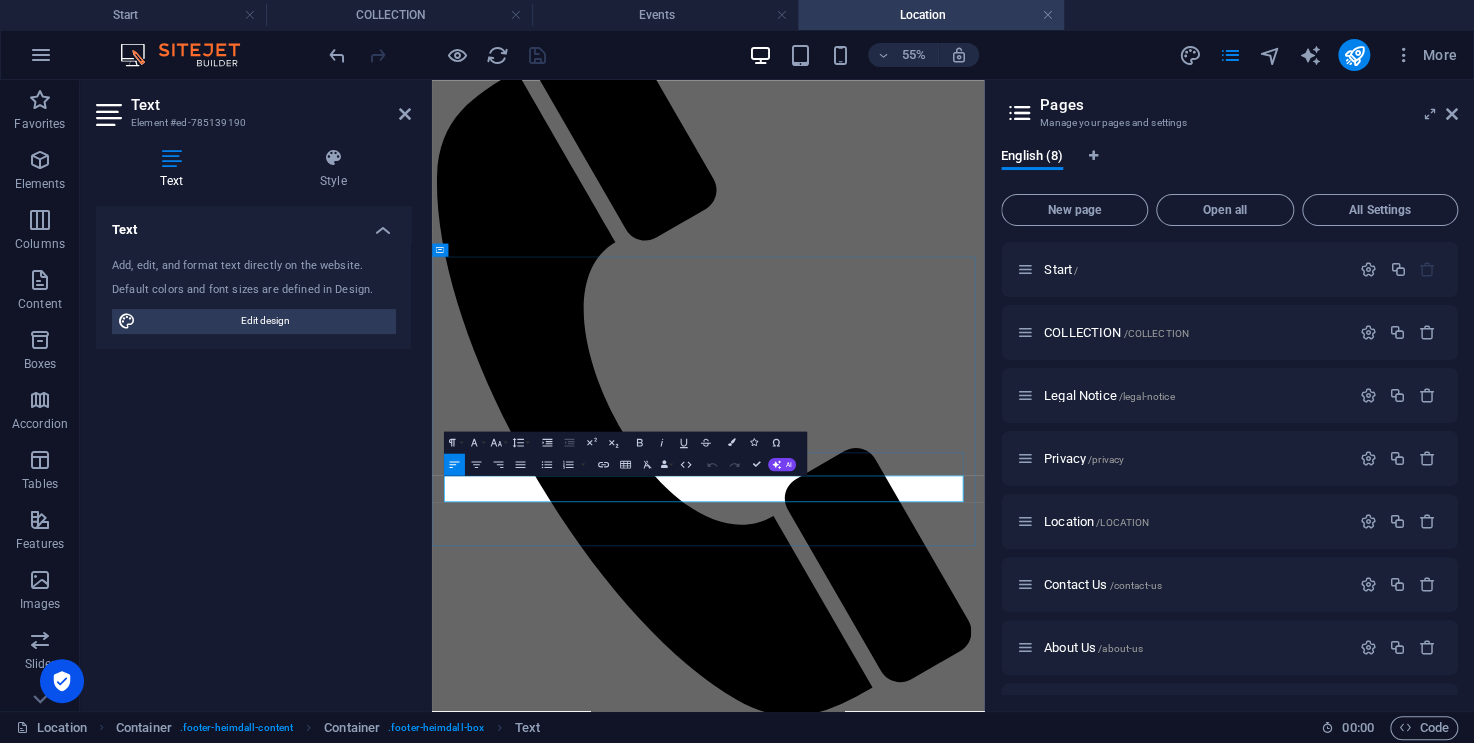 drag, startPoint x: 589, startPoint y: 806, endPoint x: 503, endPoint y: 814, distance: 86.37129 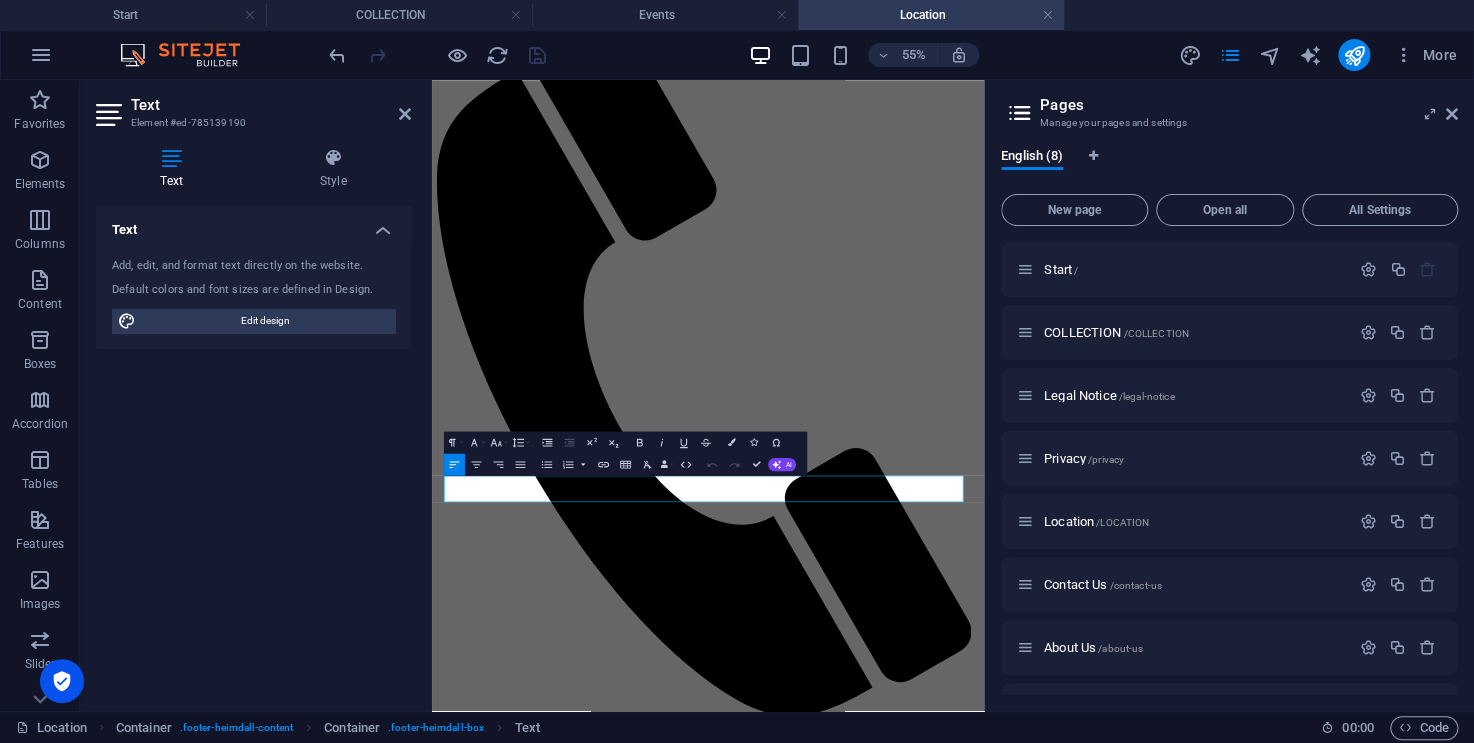 copy on "9am - 4pm" 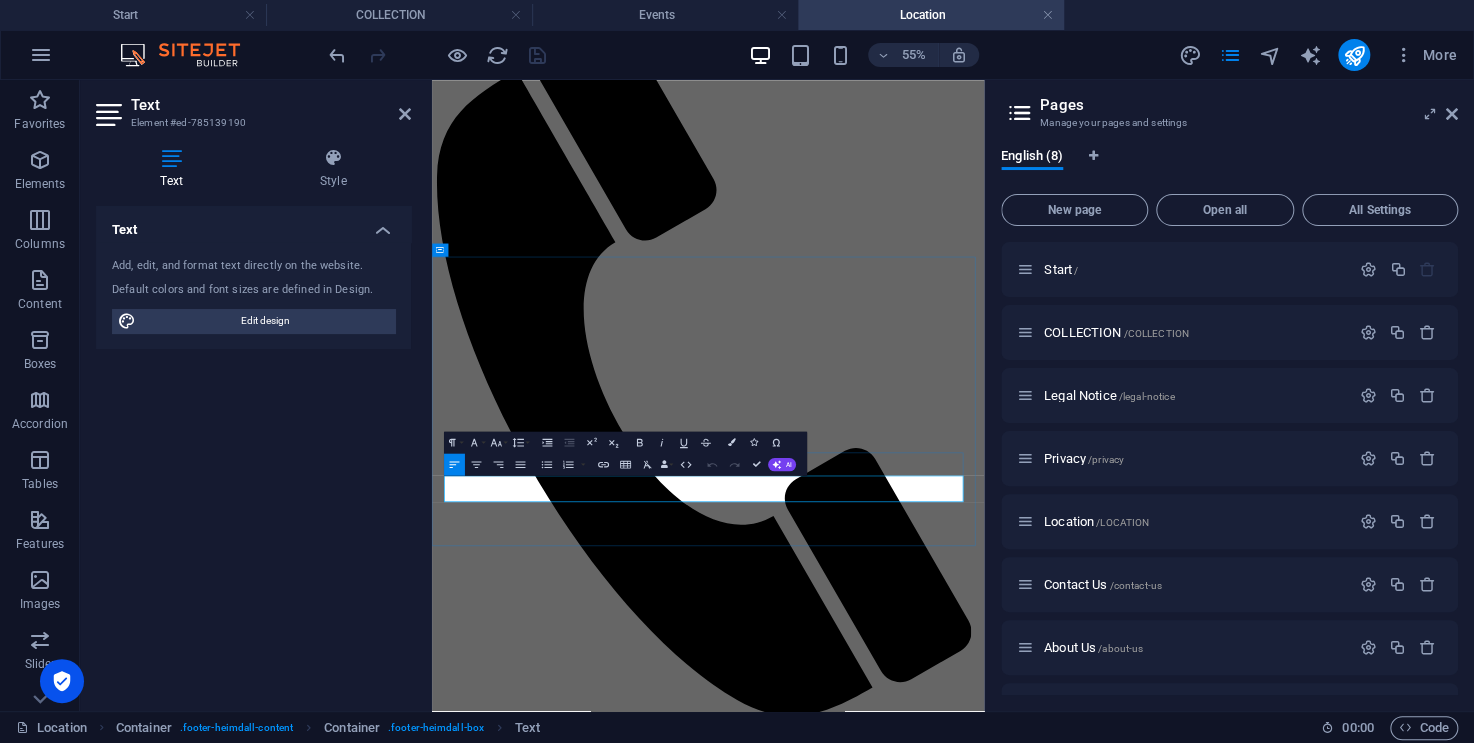 drag, startPoint x: 651, startPoint y: 834, endPoint x: 602, endPoint y: 846, distance: 50.447994 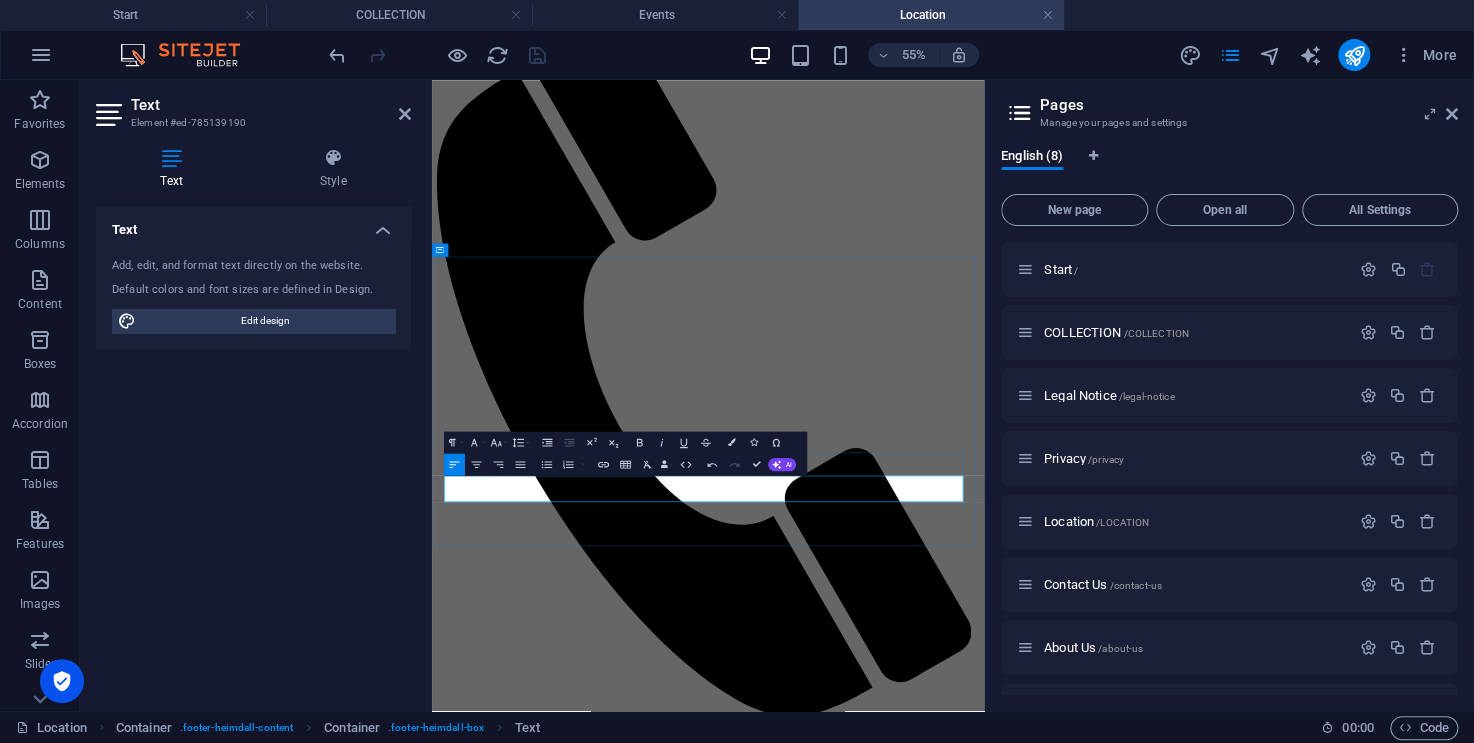 drag, startPoint x: 600, startPoint y: 811, endPoint x: 500, endPoint y: 818, distance: 100.2447 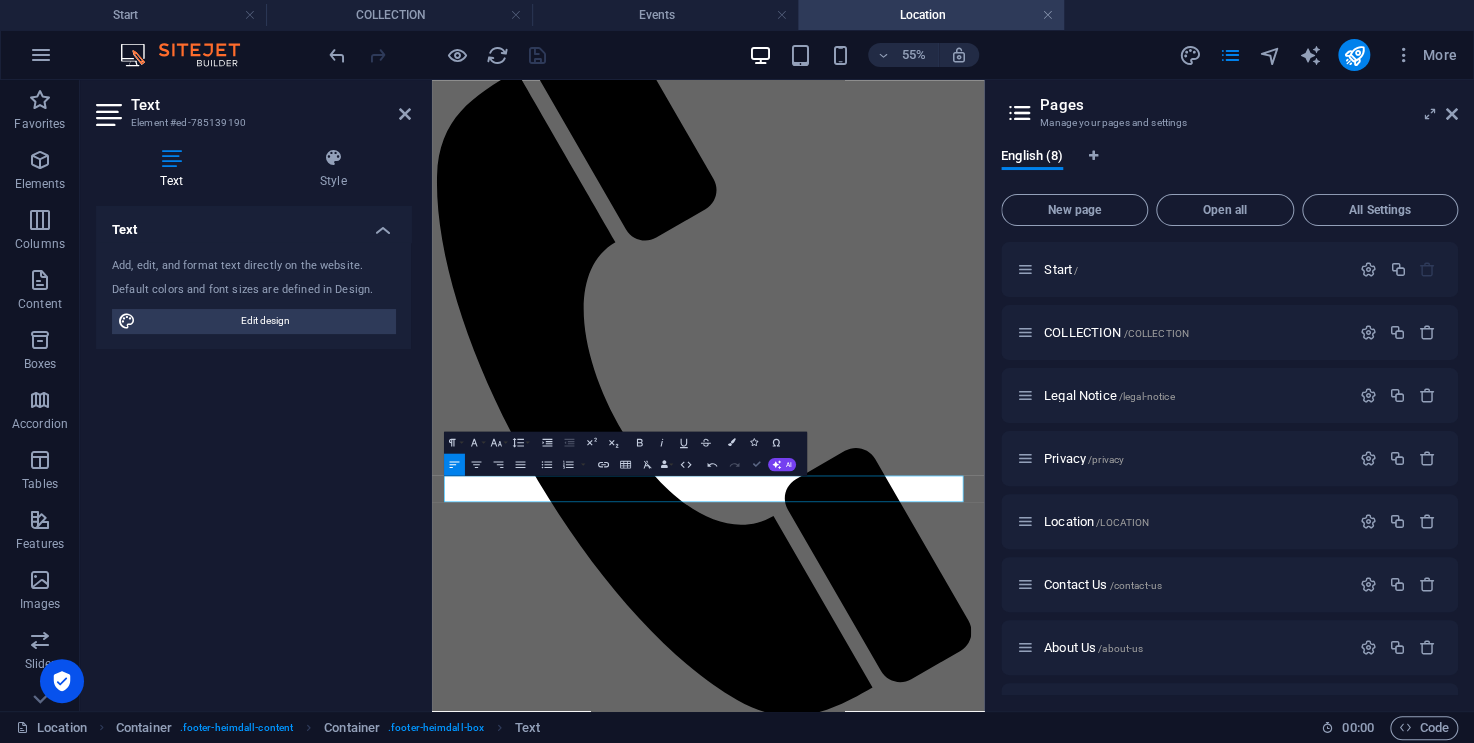 drag, startPoint x: 752, startPoint y: 467, endPoint x: 729, endPoint y: 407, distance: 64.25729 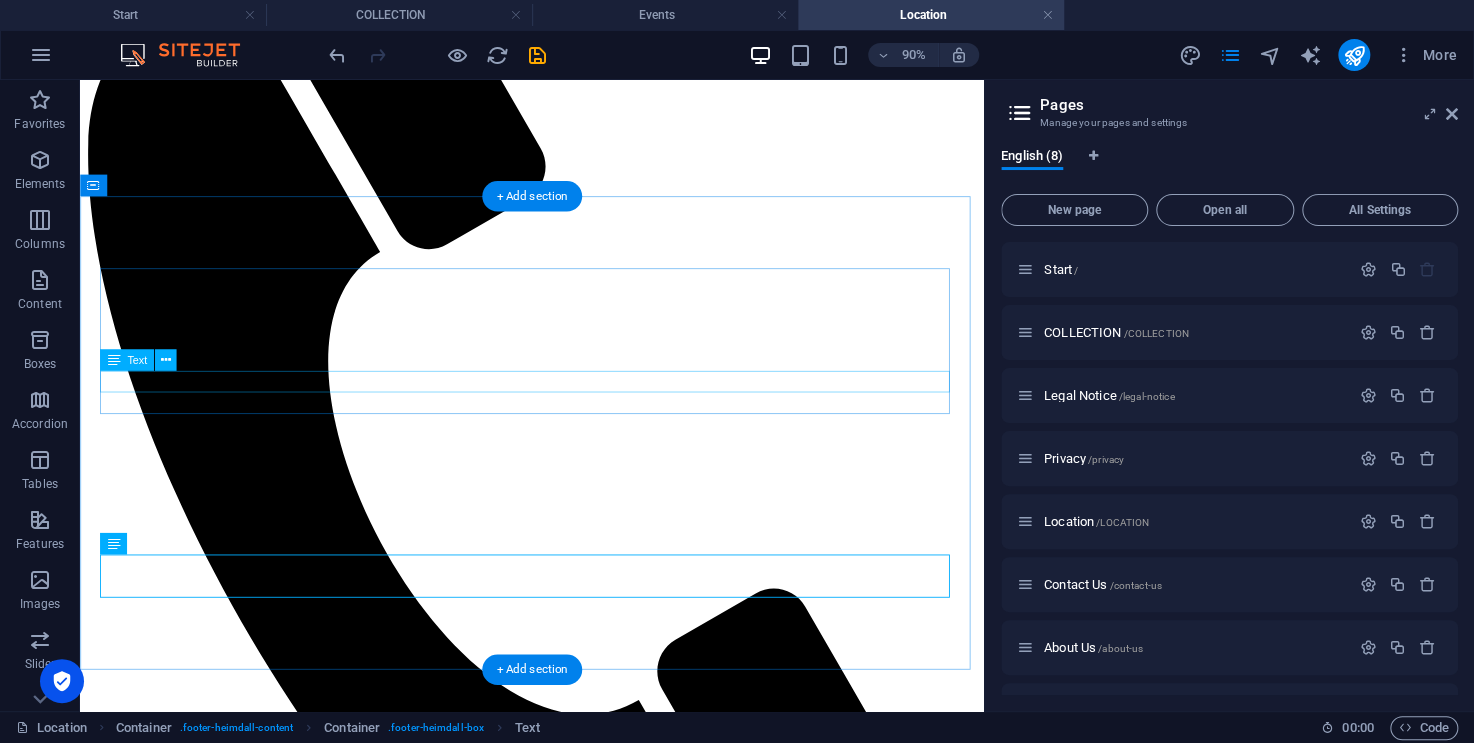 scroll, scrollTop: 380, scrollLeft: 0, axis: vertical 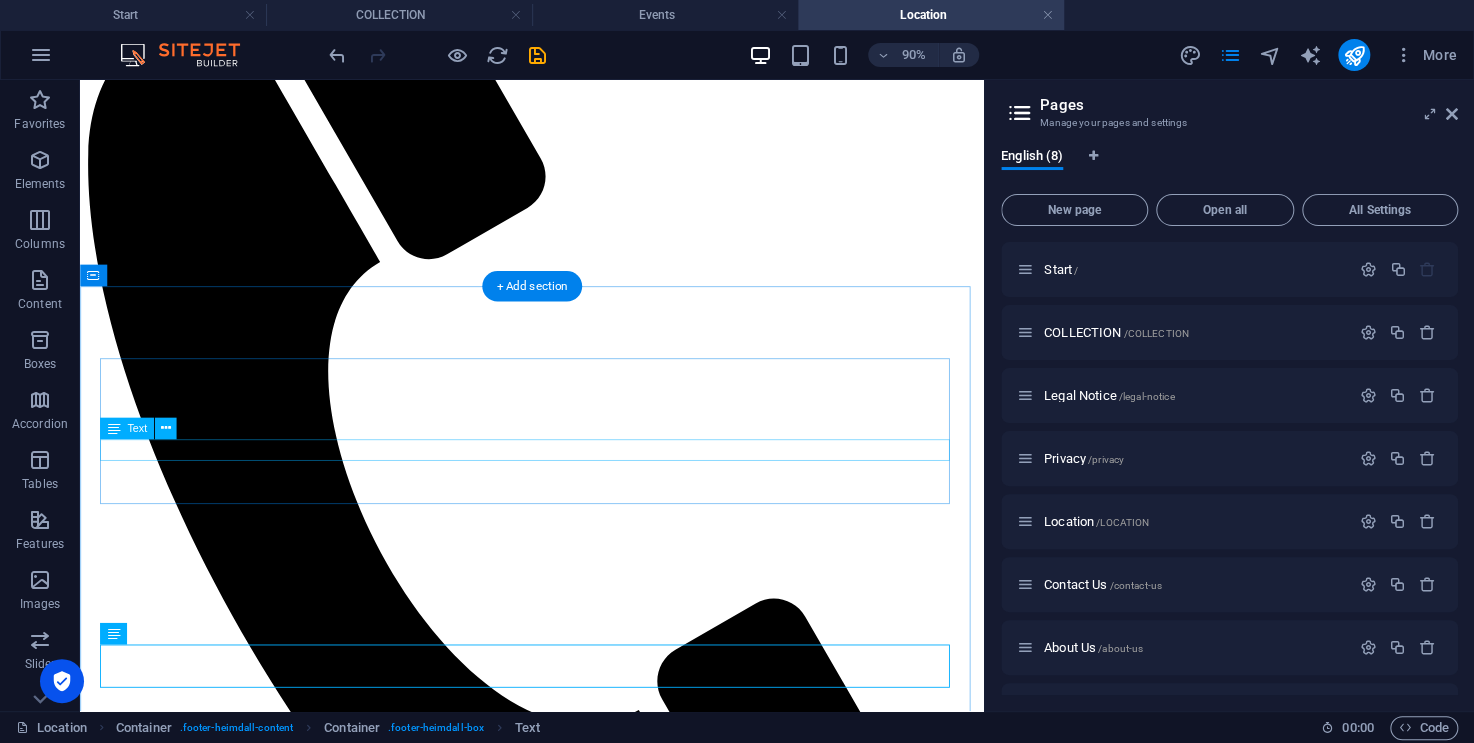 click on "Instagram" at bounding box center (582, 1806) 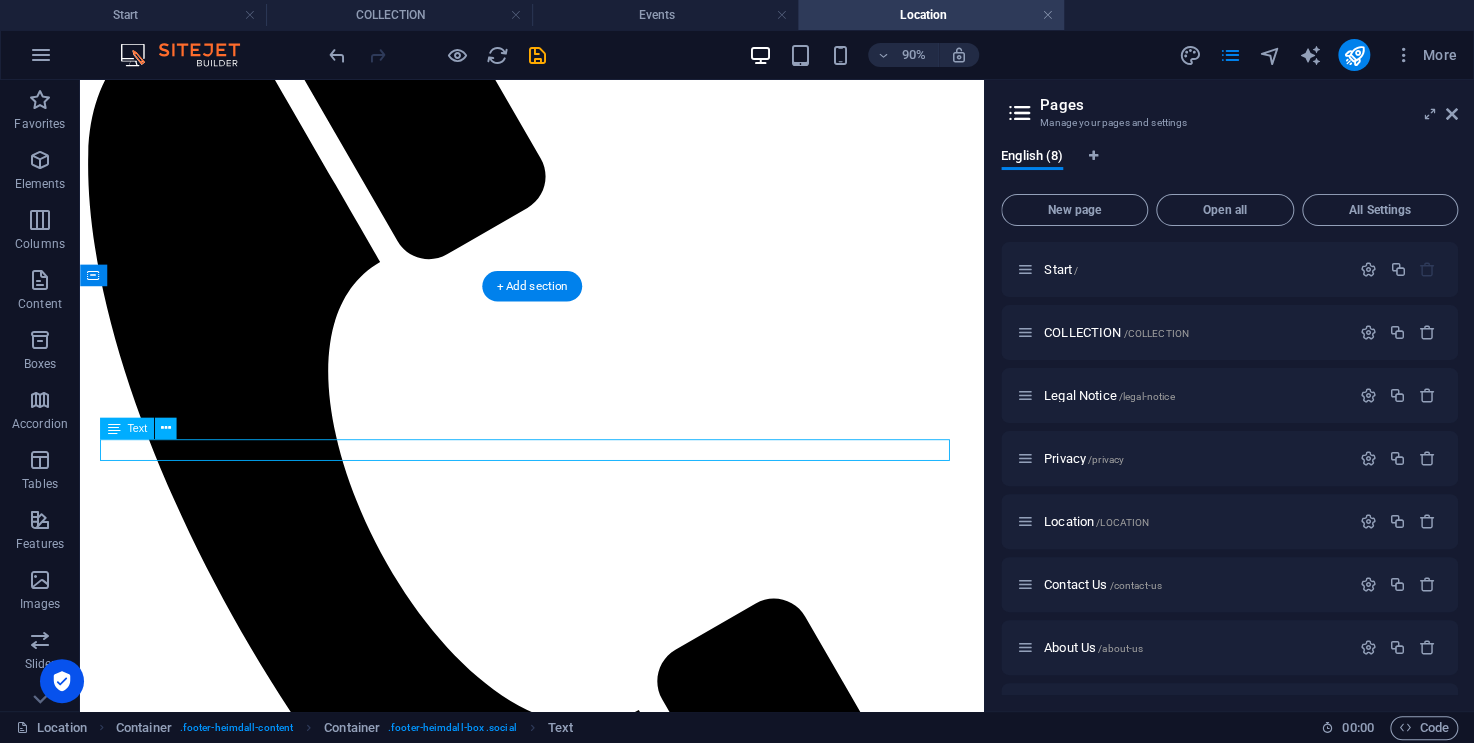 click on "Instagram" at bounding box center (582, 1806) 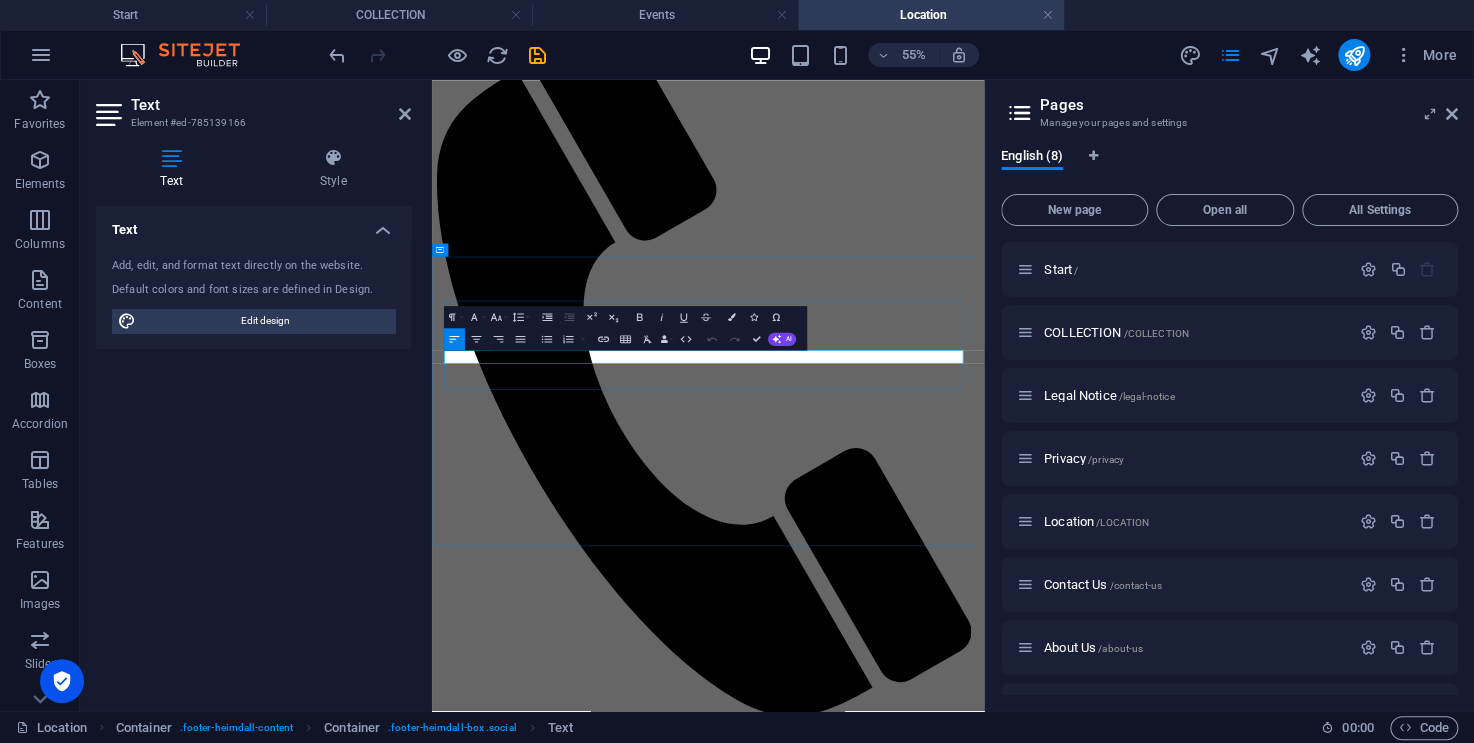 click on "Instagram" at bounding box center (472, 1897) 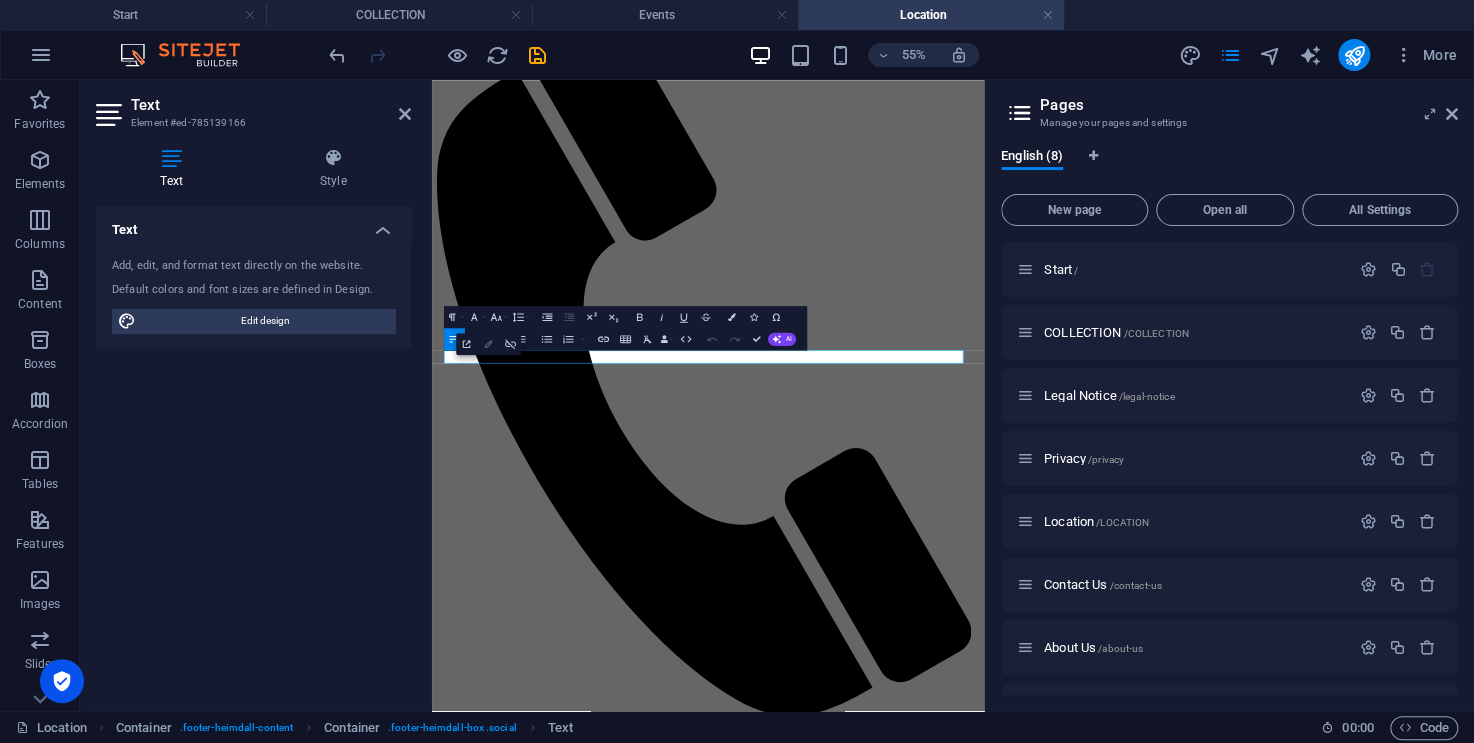 click 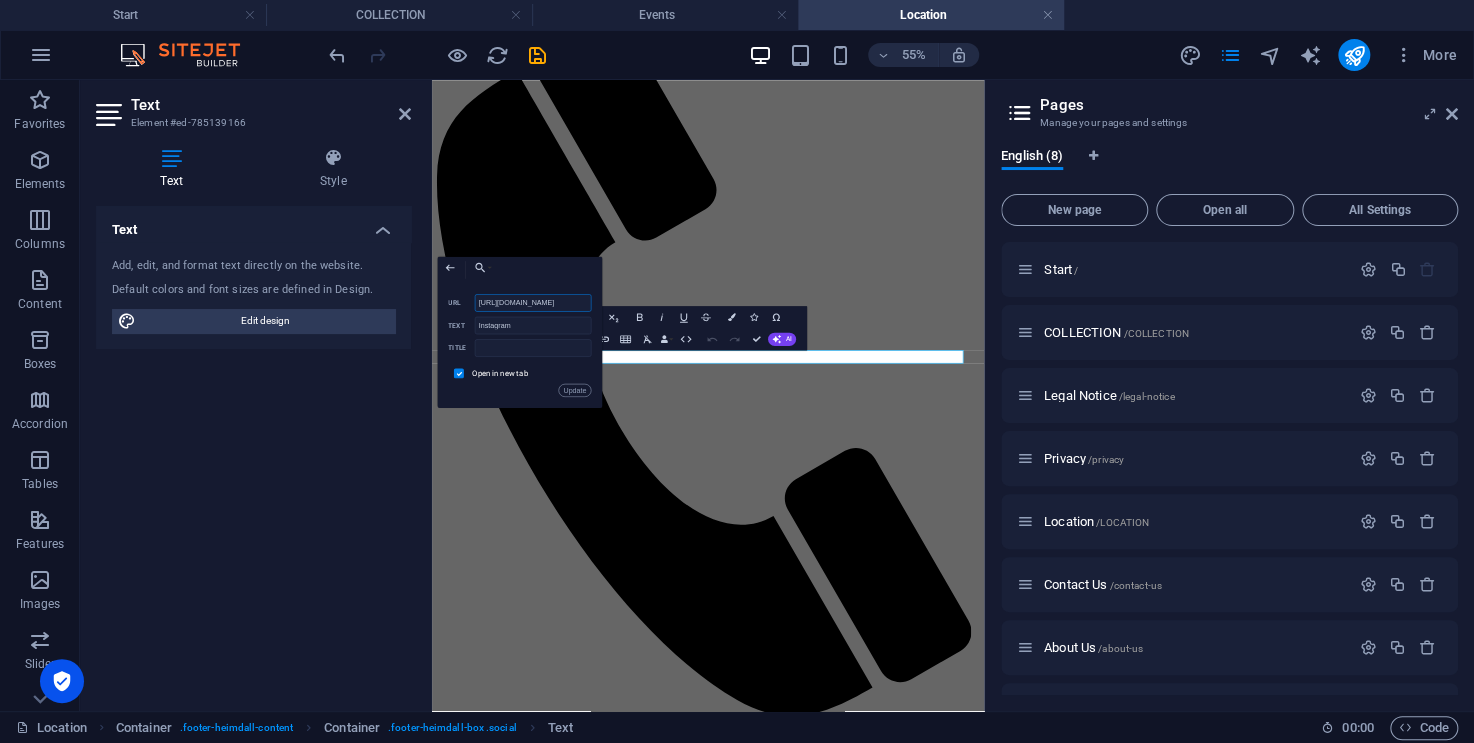 drag, startPoint x: 571, startPoint y: 300, endPoint x: 454, endPoint y: 308, distance: 117.273186 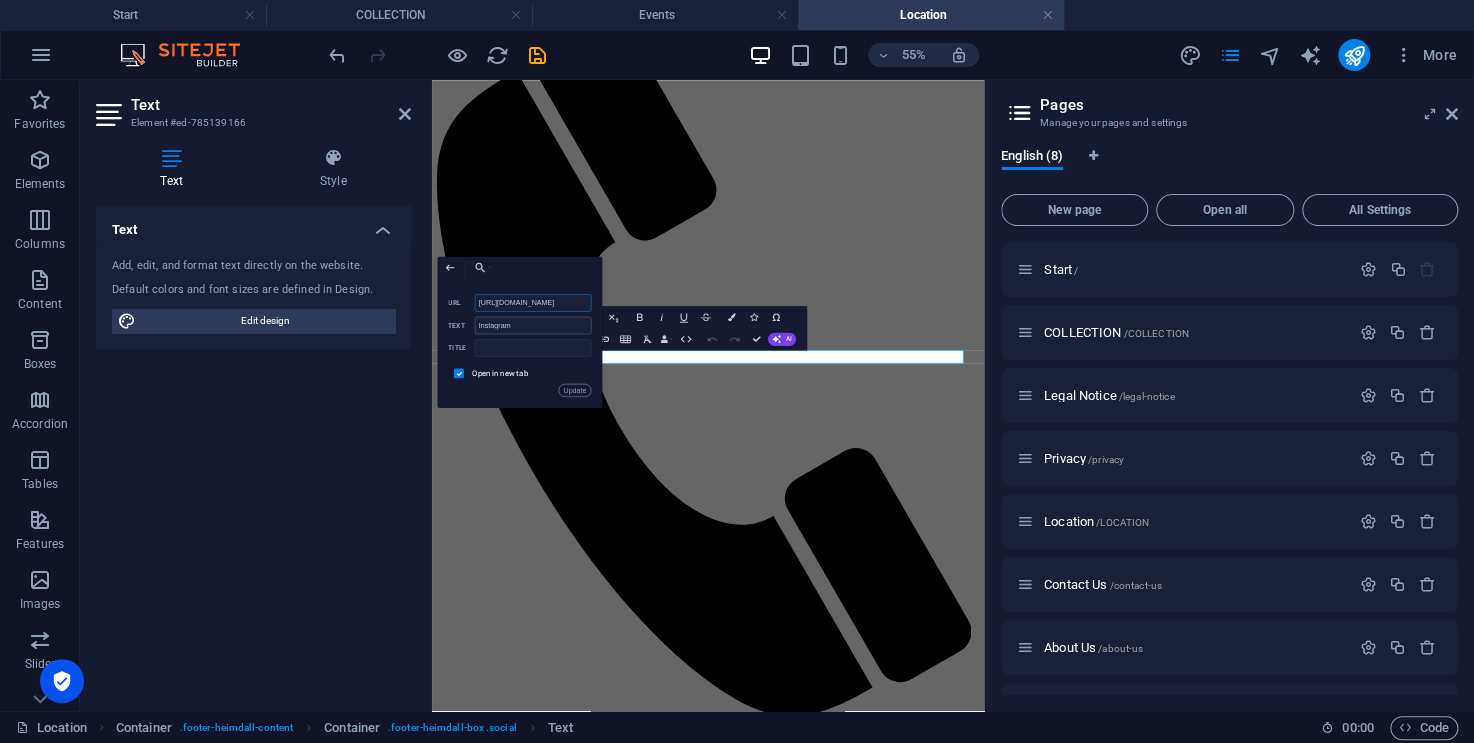 paste on "sabigallery_/" 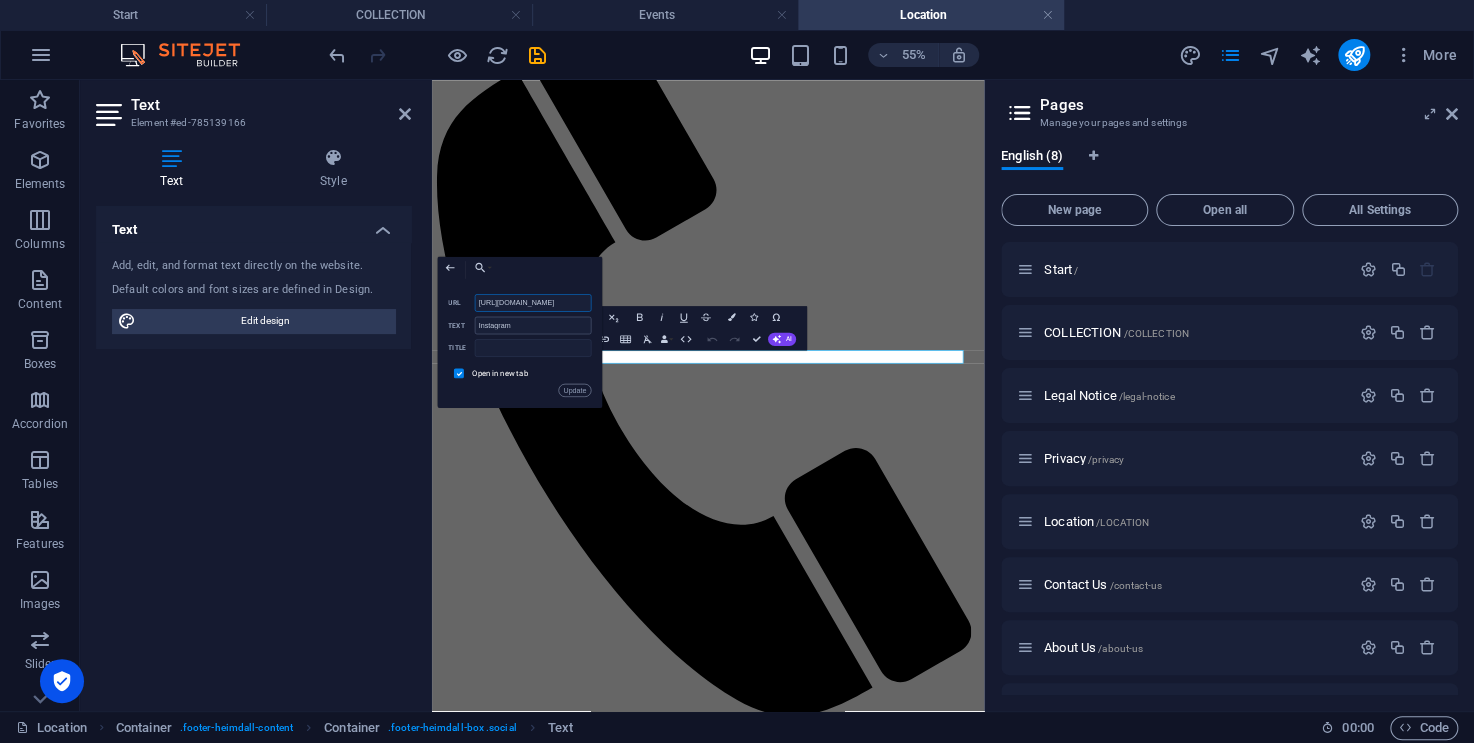 type on "[URL][DOMAIN_NAME]" 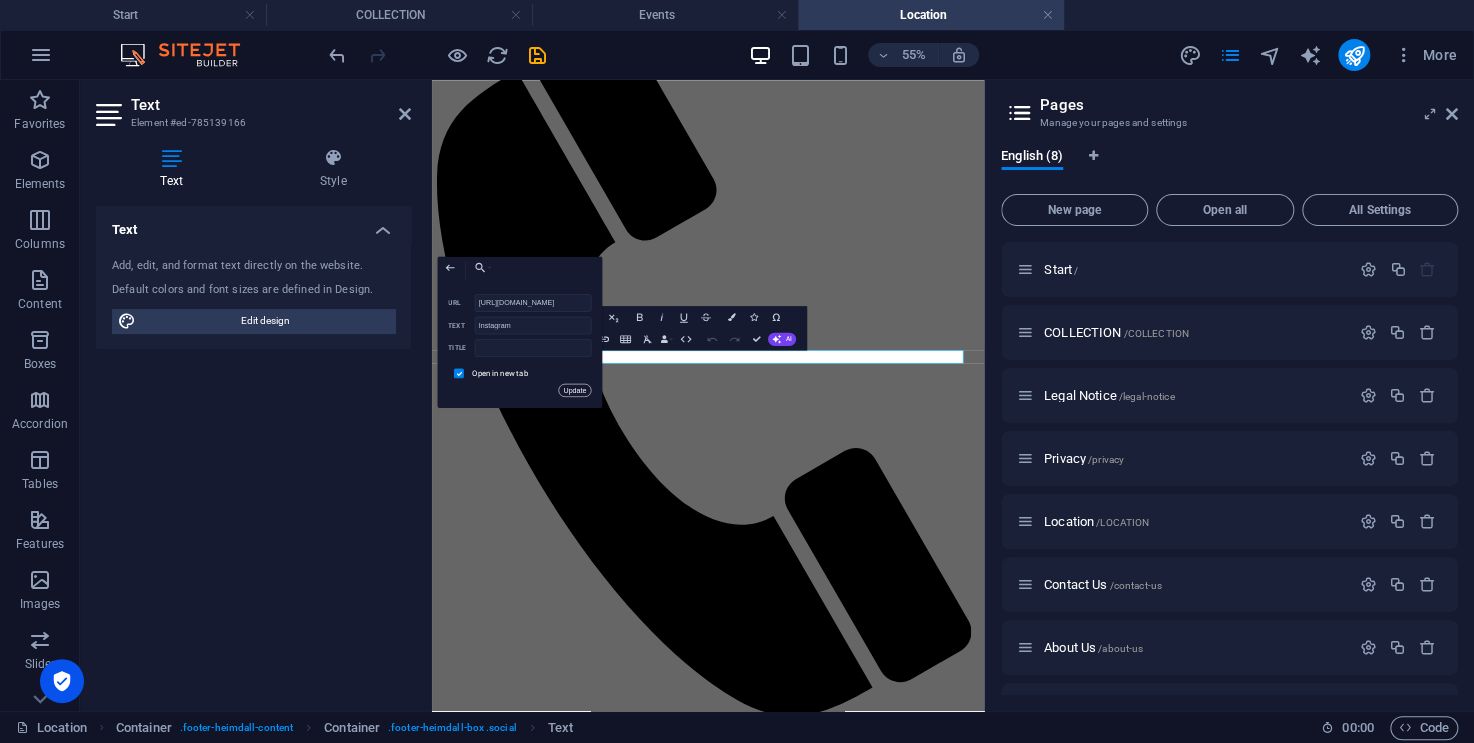 click on "Update" at bounding box center (575, 389) 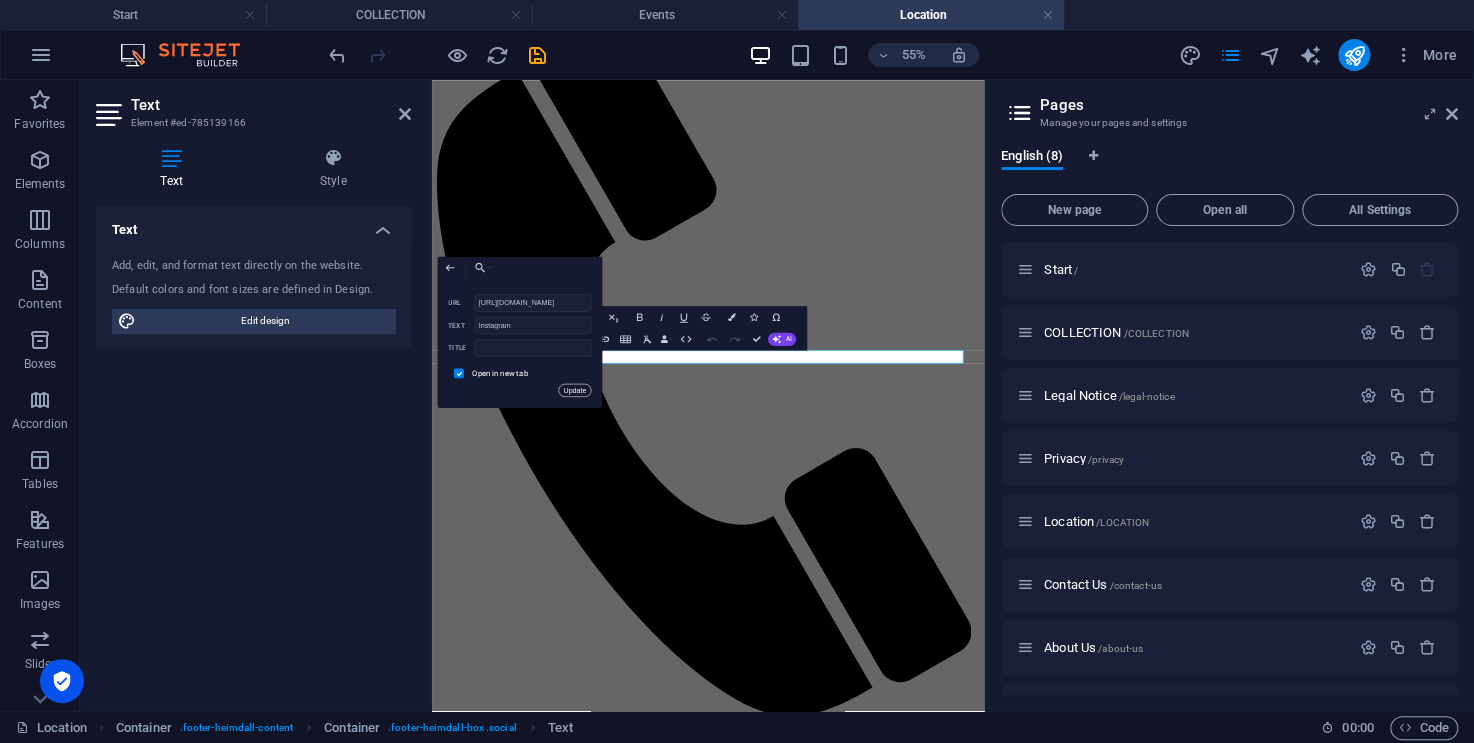 scroll, scrollTop: 0, scrollLeft: 0, axis: both 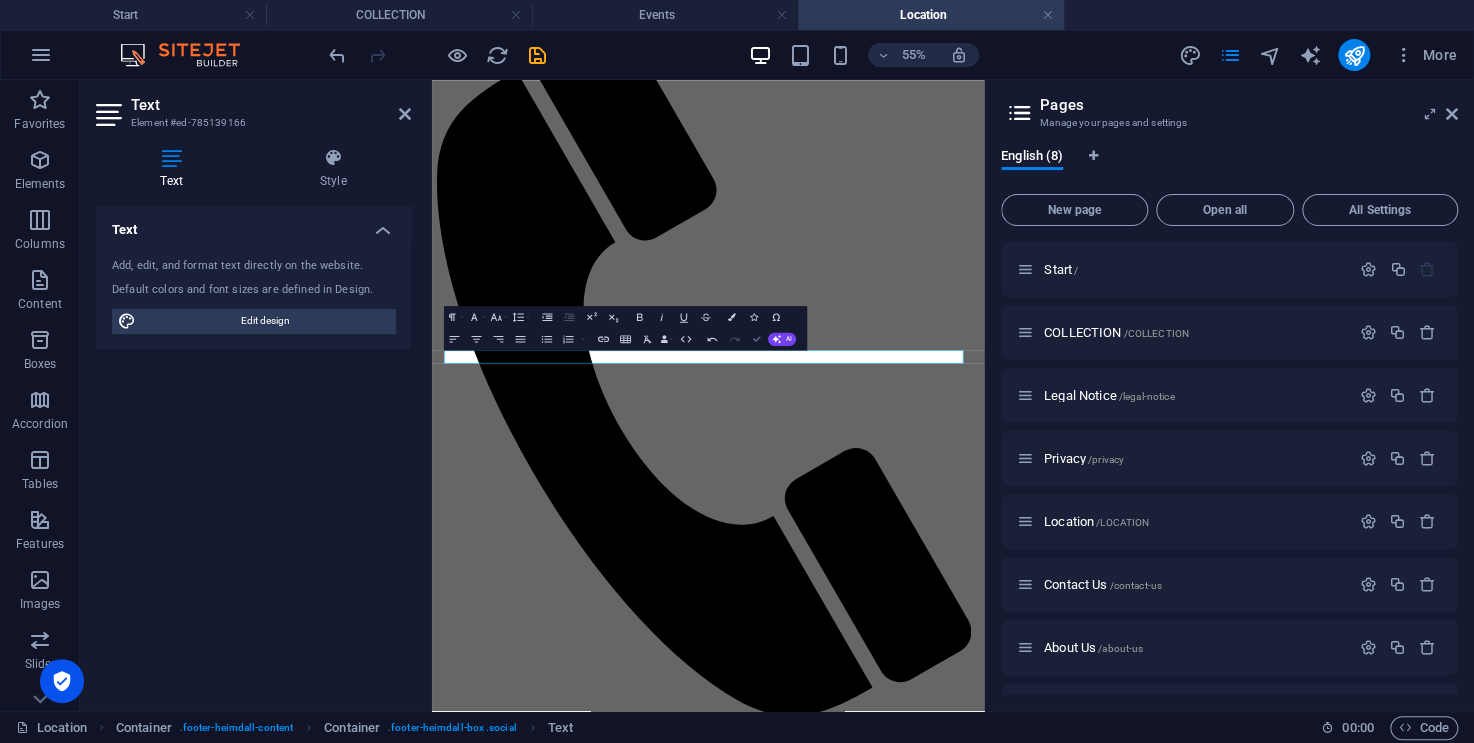 drag, startPoint x: 759, startPoint y: 342, endPoint x: 770, endPoint y: 278, distance: 64.93843 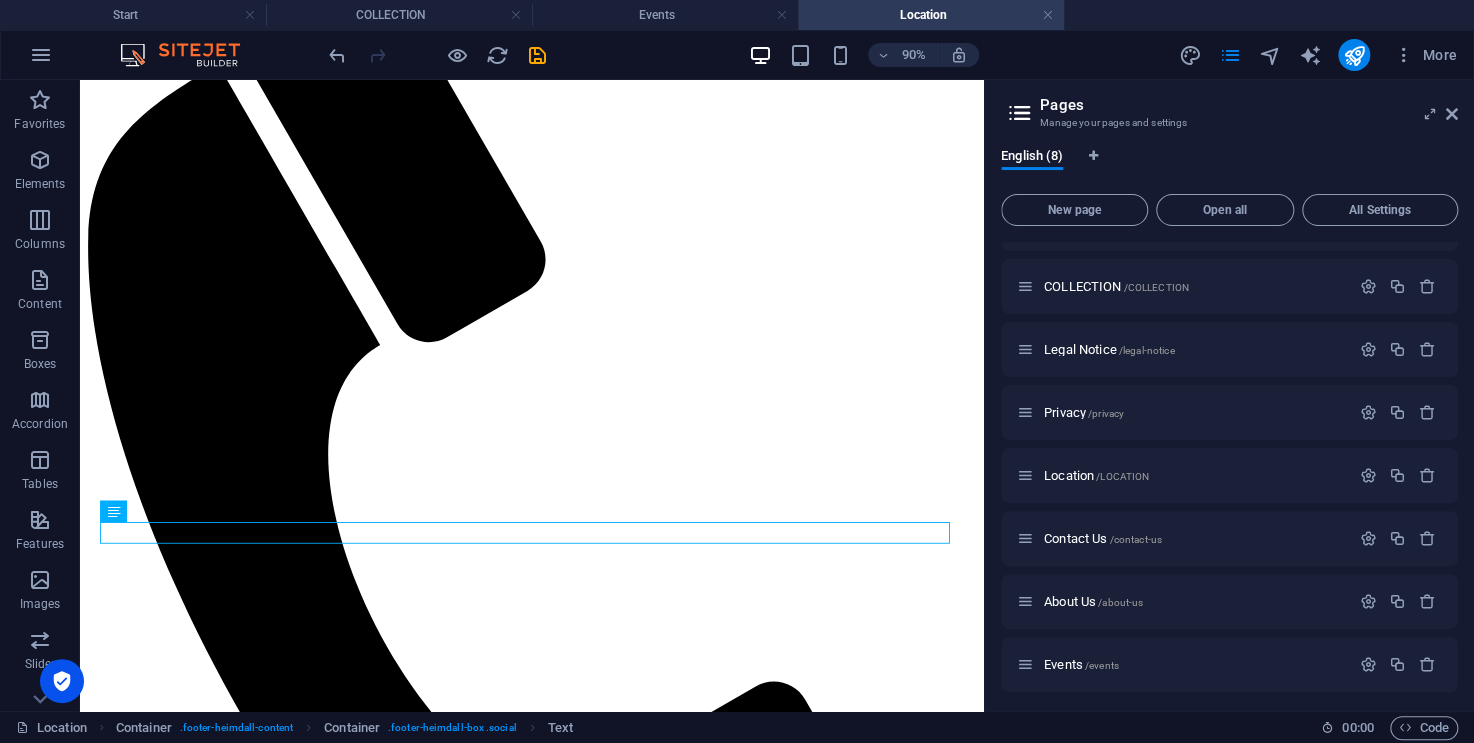 scroll, scrollTop: 50, scrollLeft: 0, axis: vertical 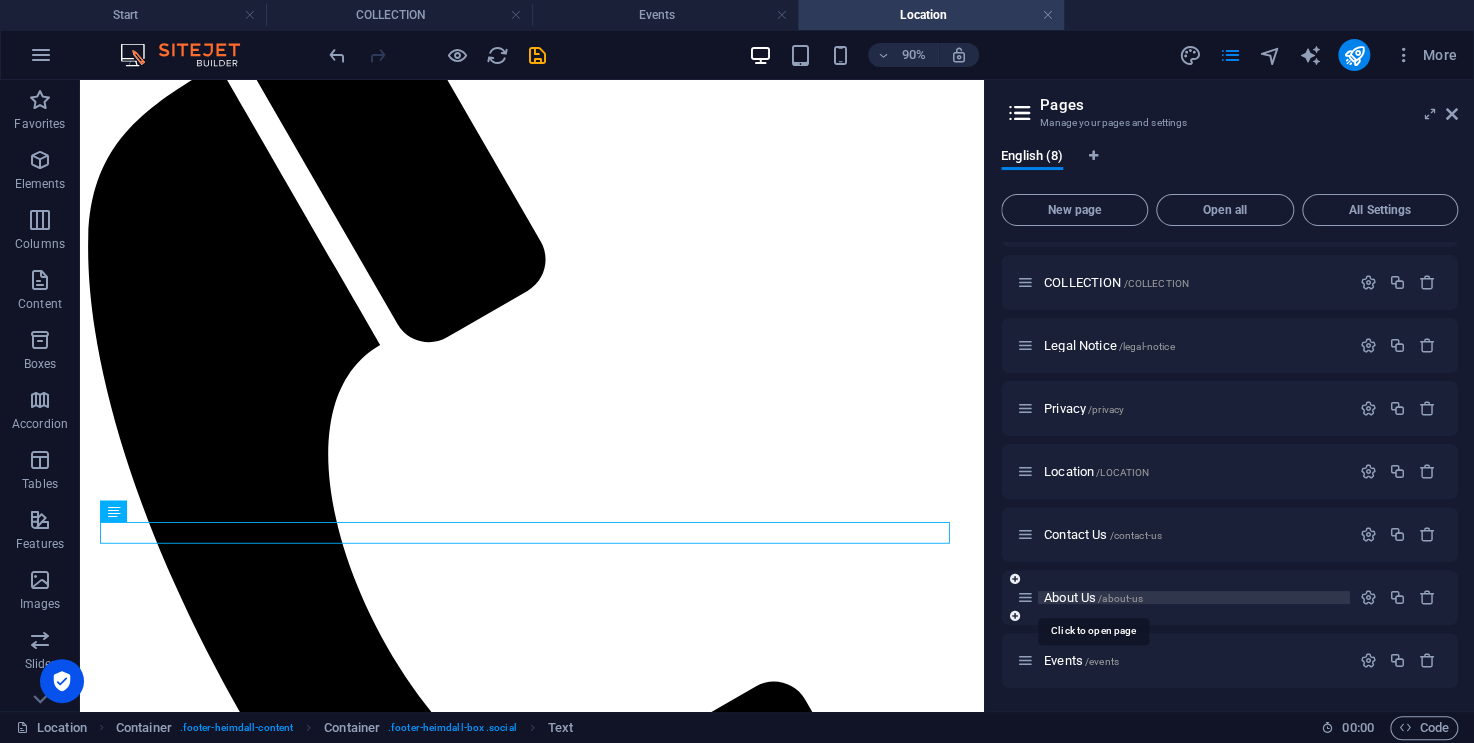 click on "About Us /about-us" at bounding box center [1093, 597] 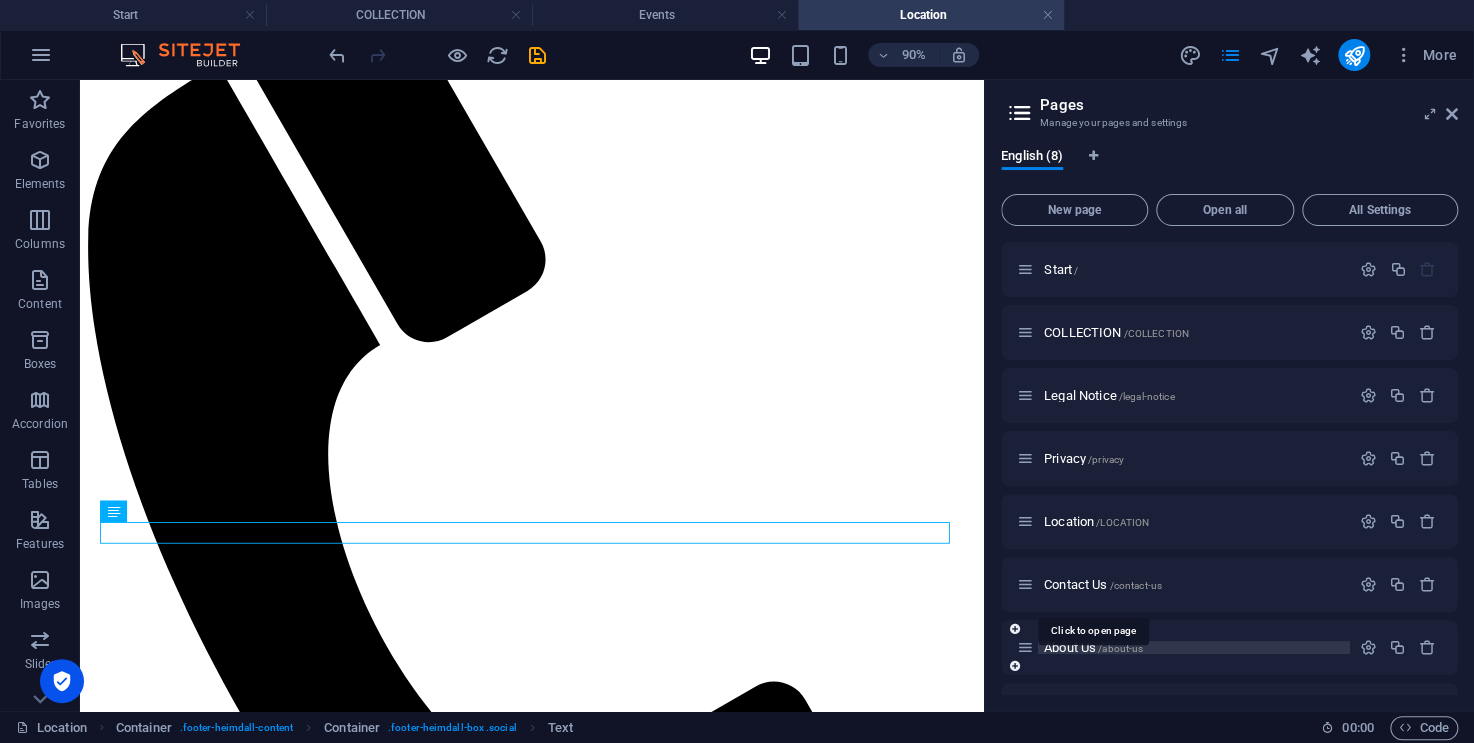 scroll, scrollTop: 0, scrollLeft: 0, axis: both 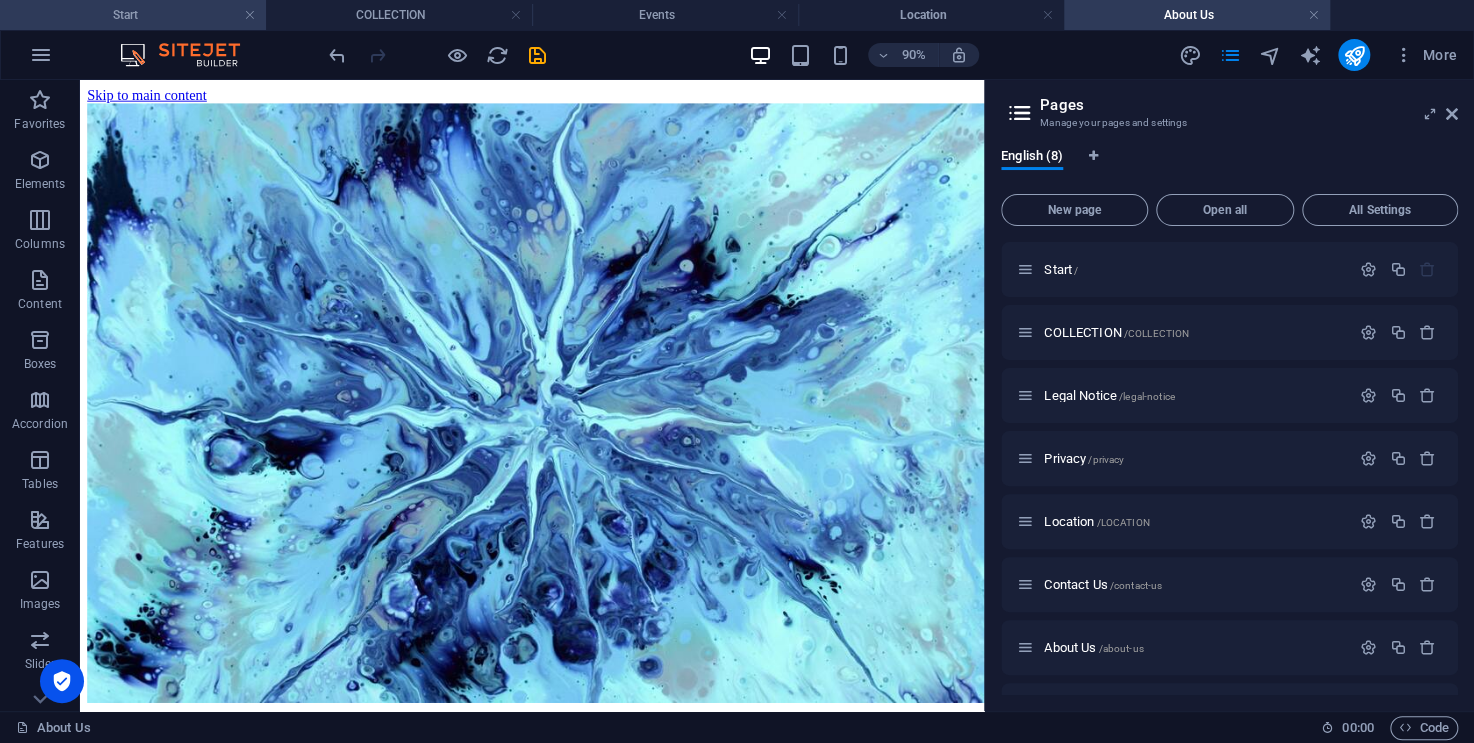 click on "Start" at bounding box center (133, 15) 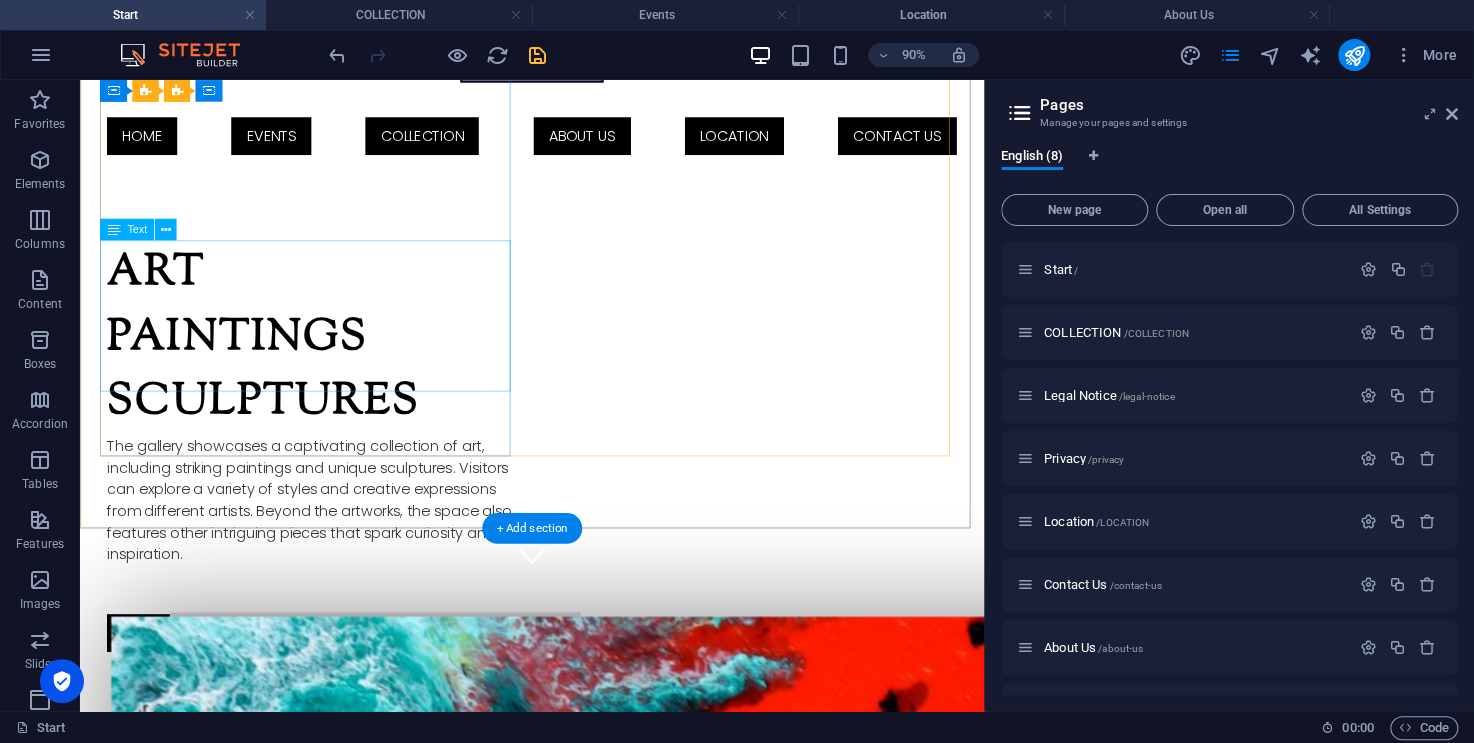 scroll, scrollTop: 0, scrollLeft: 0, axis: both 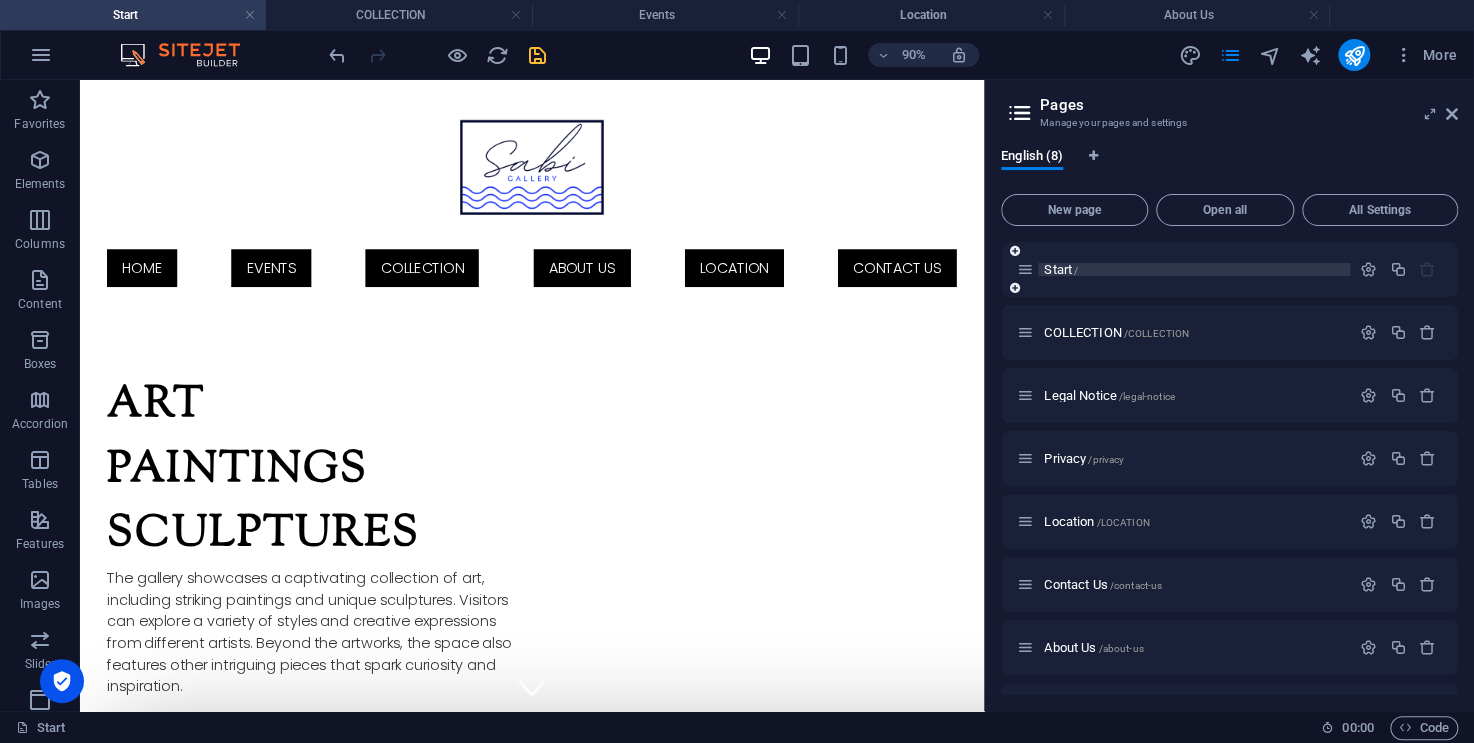 click on "Start /" at bounding box center (1061, 269) 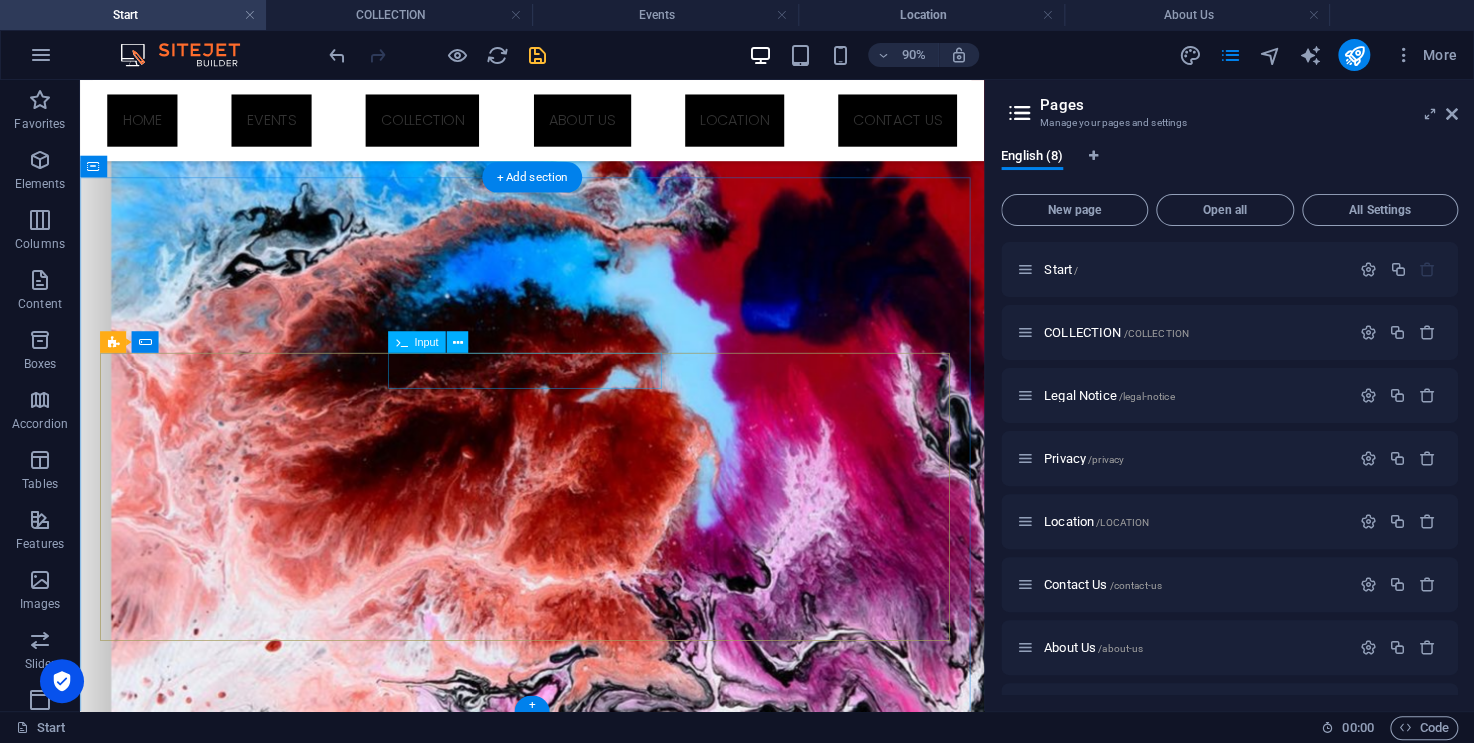scroll, scrollTop: 1238, scrollLeft: 0, axis: vertical 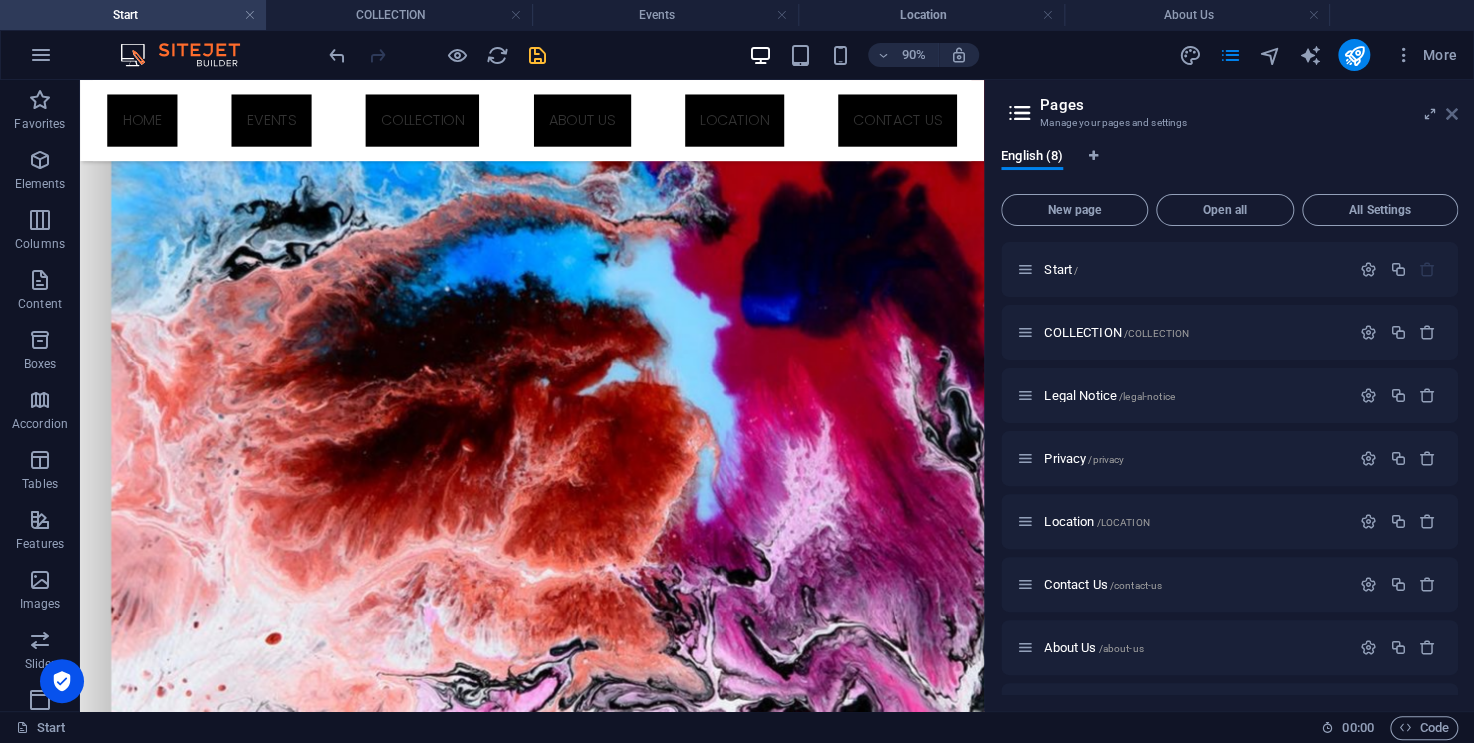 drag, startPoint x: 1454, startPoint y: 119, endPoint x: 1349, endPoint y: 48, distance: 126.751724 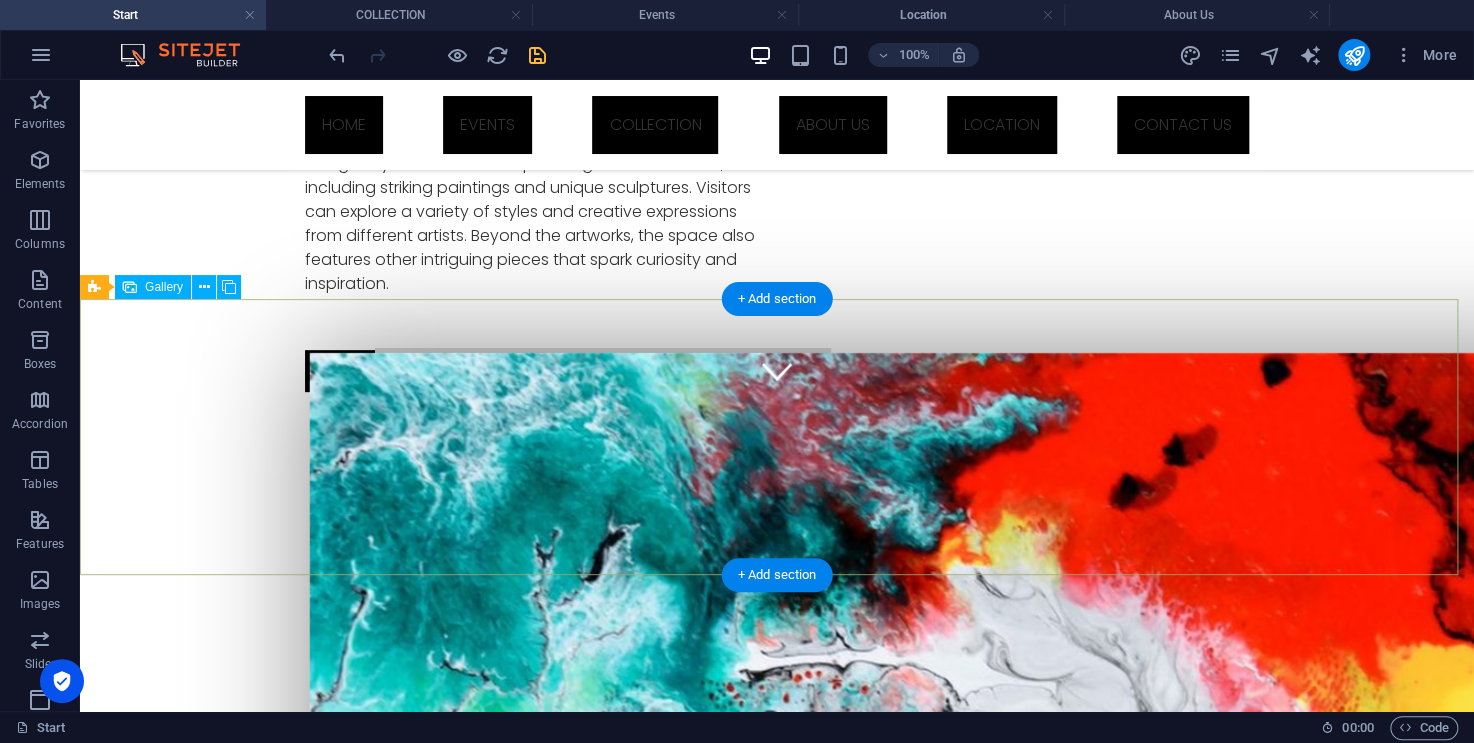 scroll, scrollTop: 0, scrollLeft: 0, axis: both 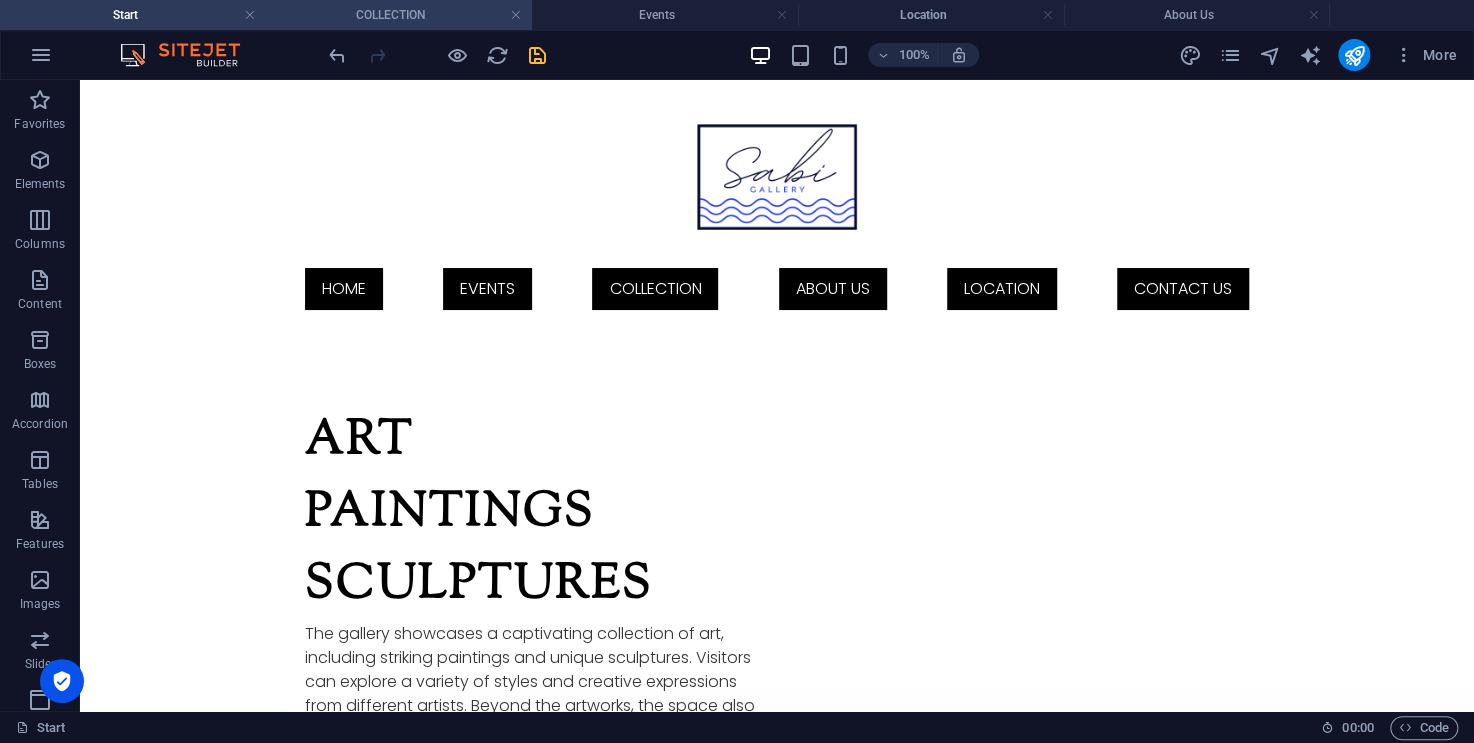 click on "COLLECTION" at bounding box center [399, 15] 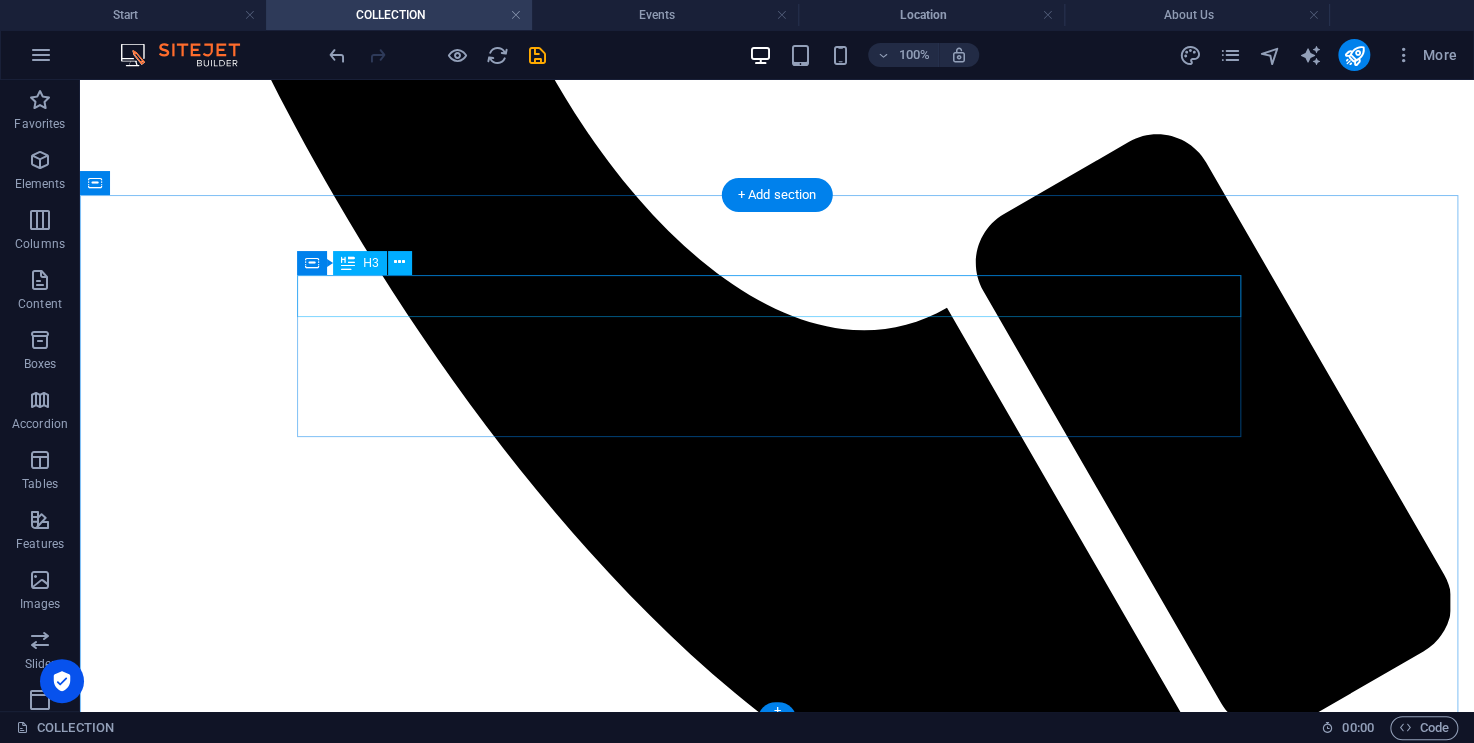 scroll, scrollTop: 1157, scrollLeft: 0, axis: vertical 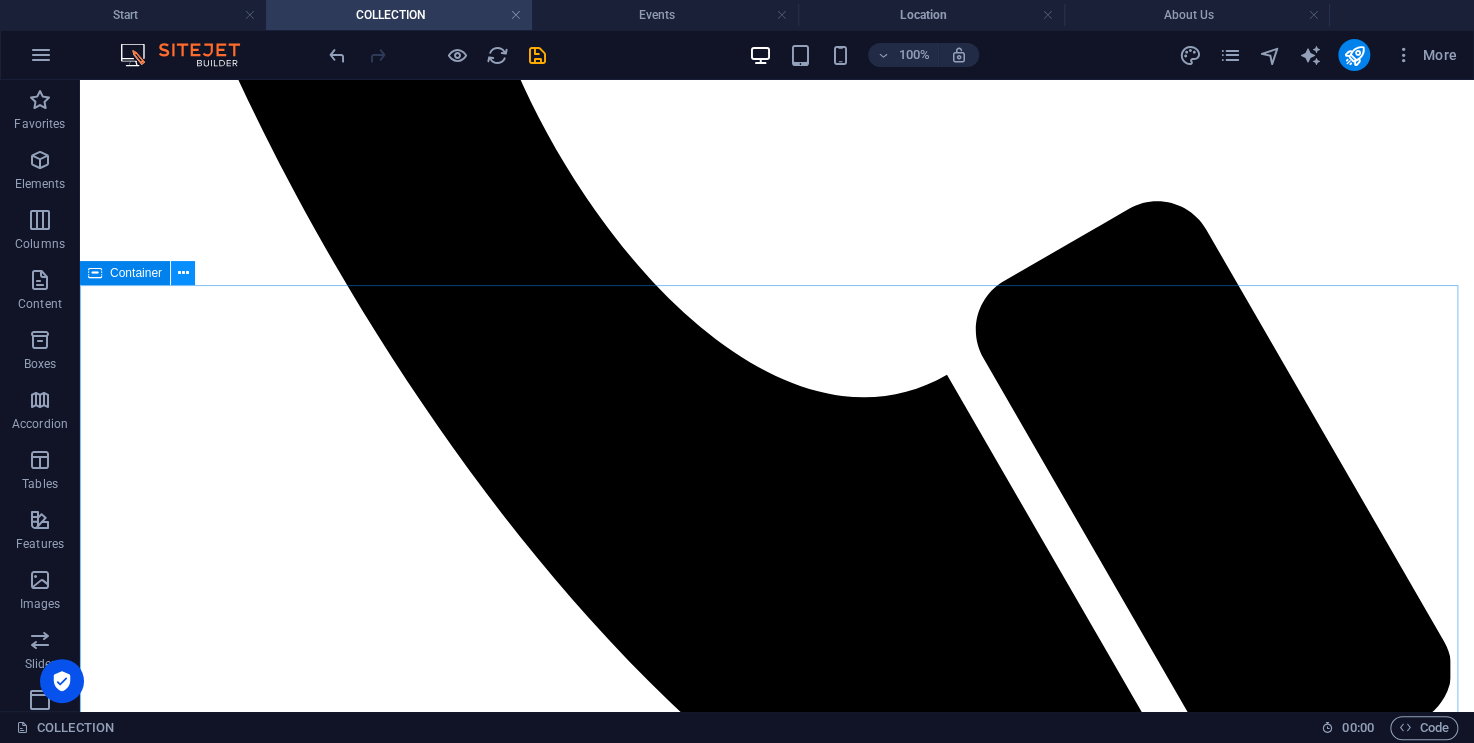 click at bounding box center [183, 273] 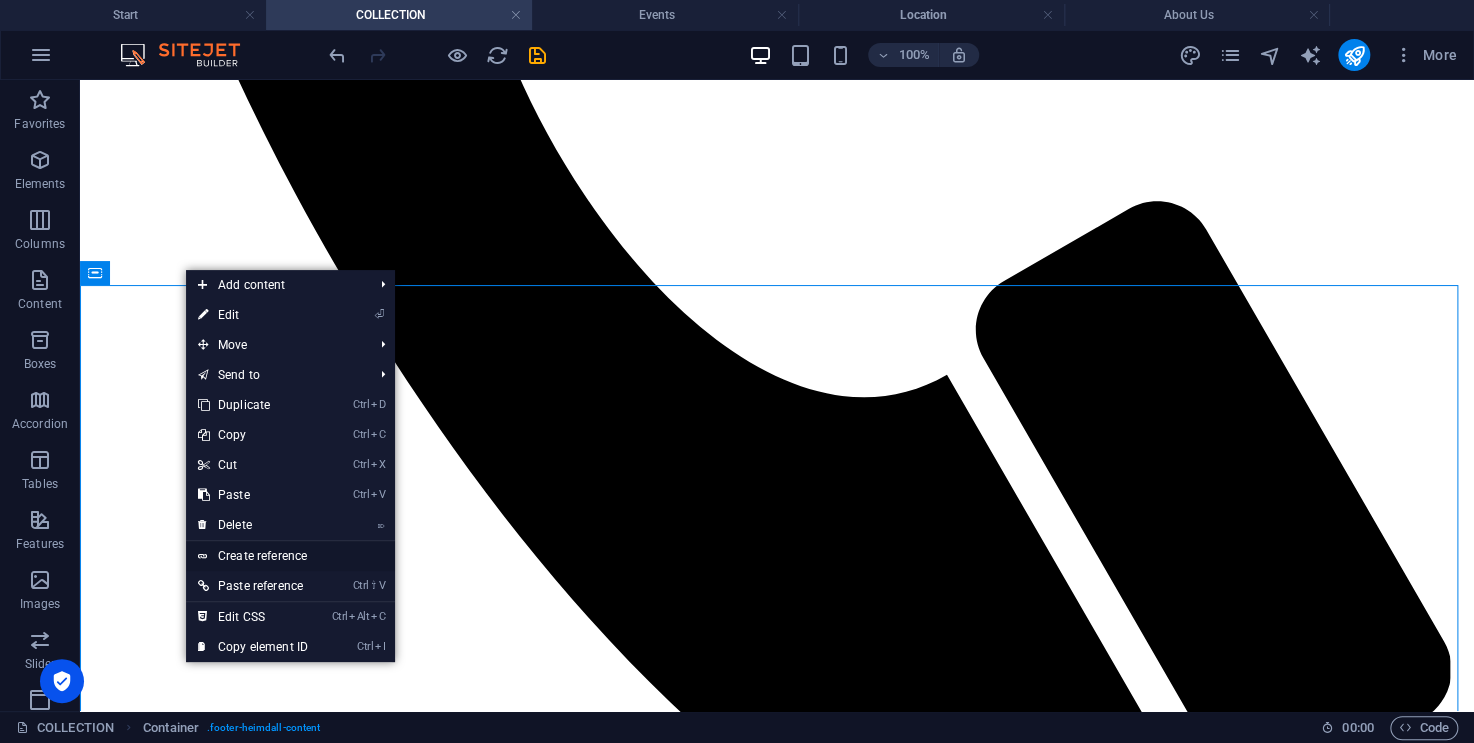 click on "Create reference" at bounding box center (290, 556) 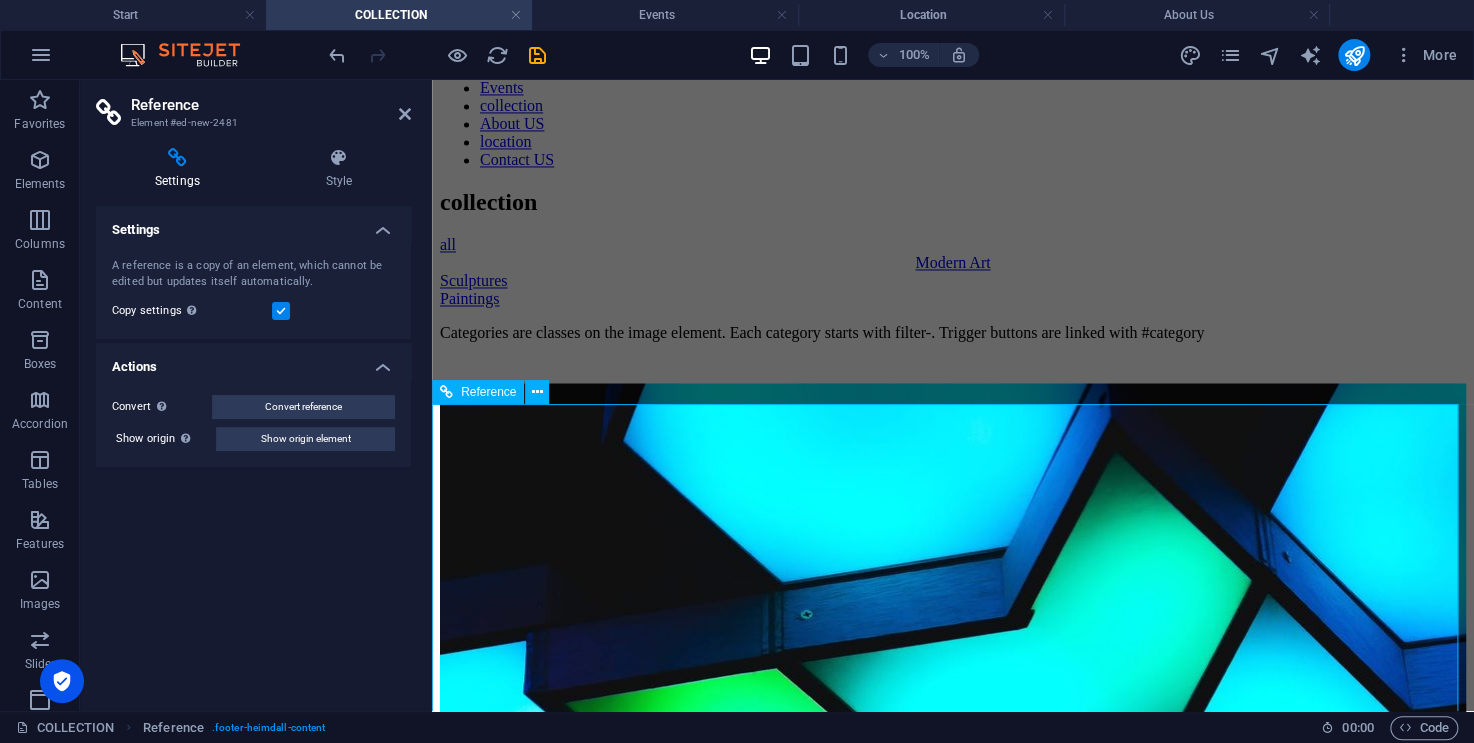 scroll, scrollTop: 1784, scrollLeft: 0, axis: vertical 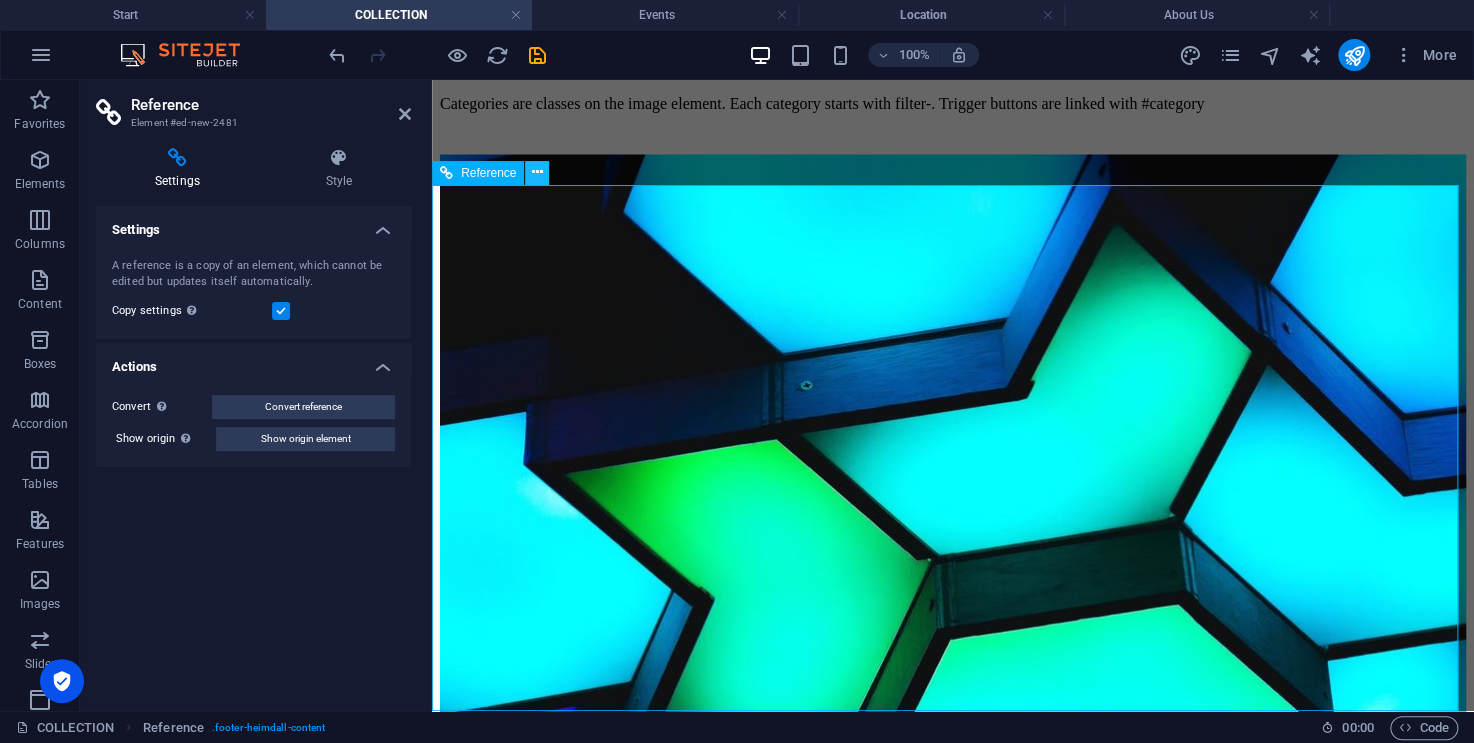 click at bounding box center (537, 172) 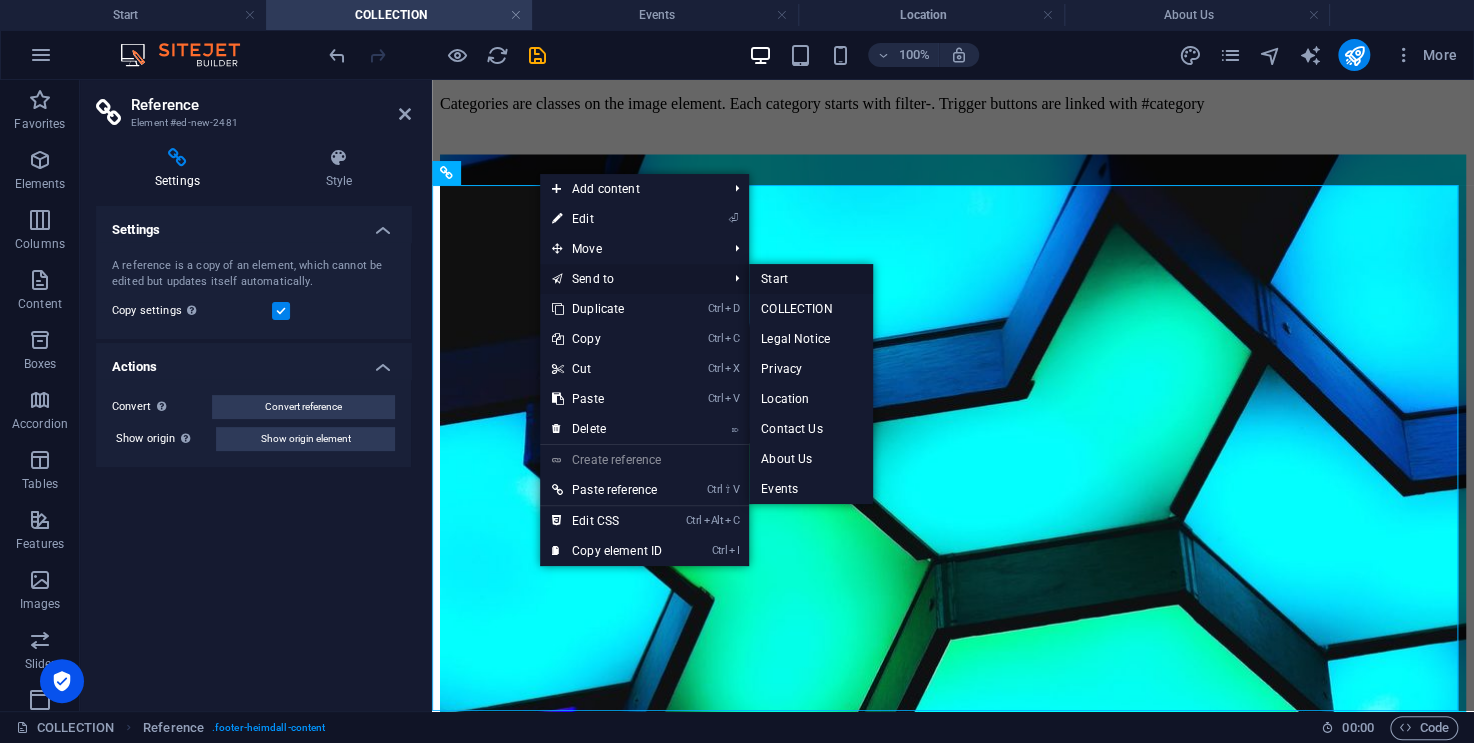 click on "Start" at bounding box center (810, 279) 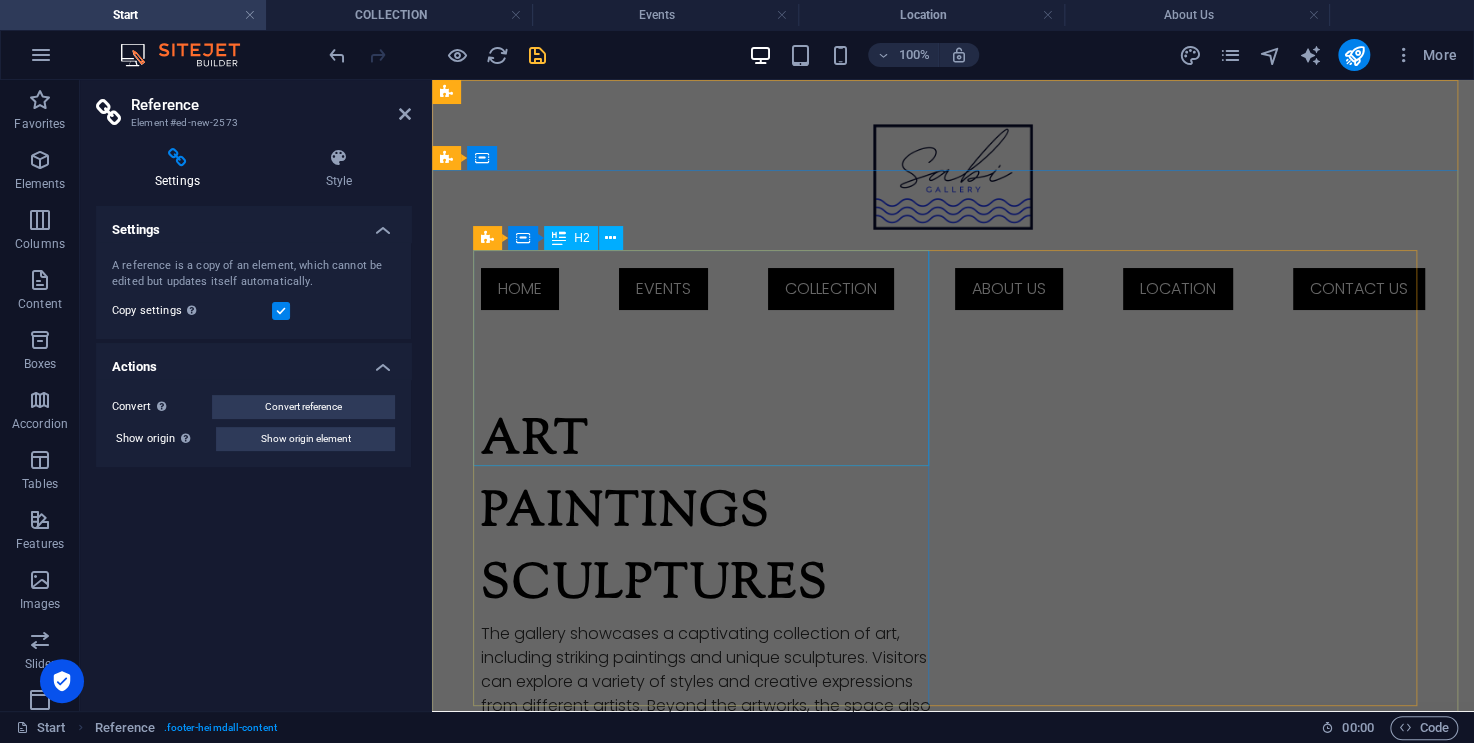 scroll, scrollTop: 0, scrollLeft: 0, axis: both 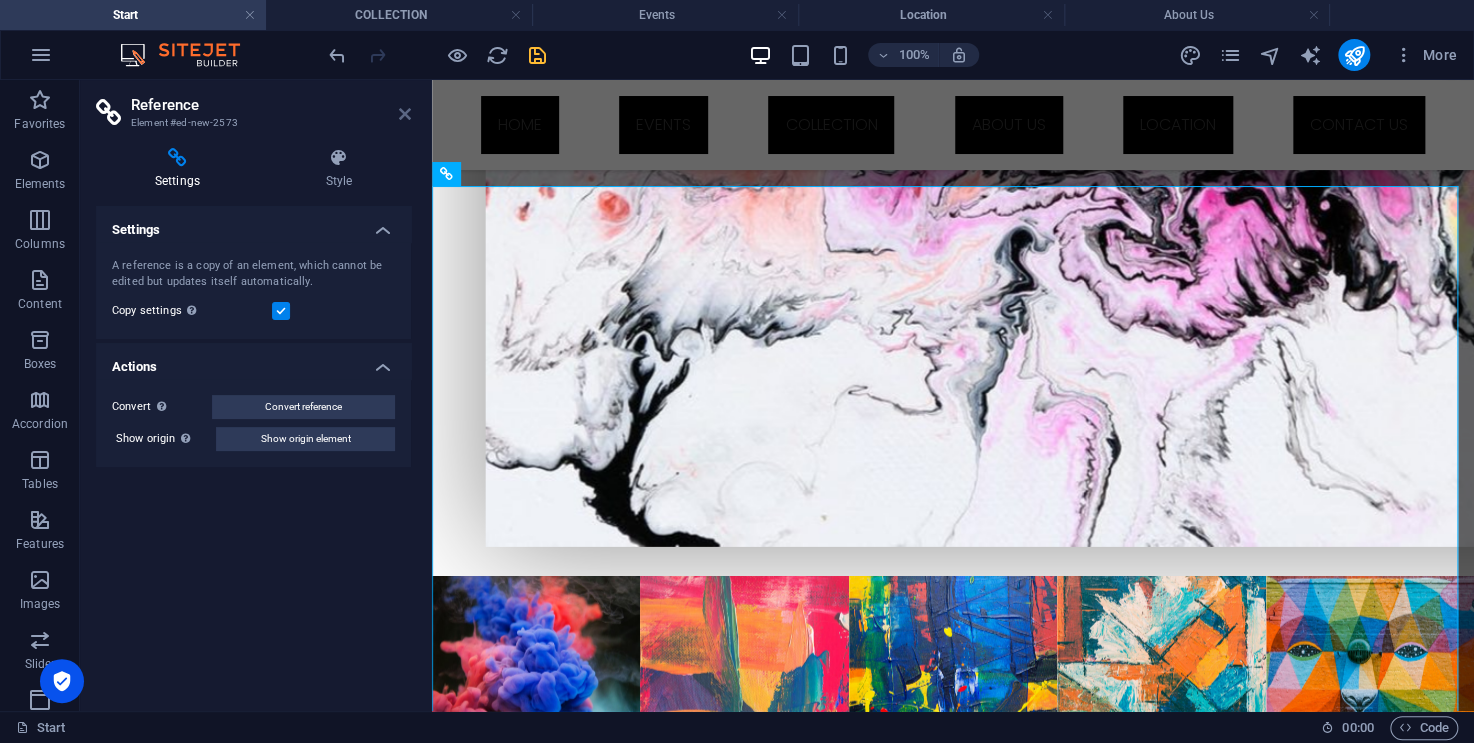drag, startPoint x: 401, startPoint y: 109, endPoint x: 384, endPoint y: 67, distance: 45.310043 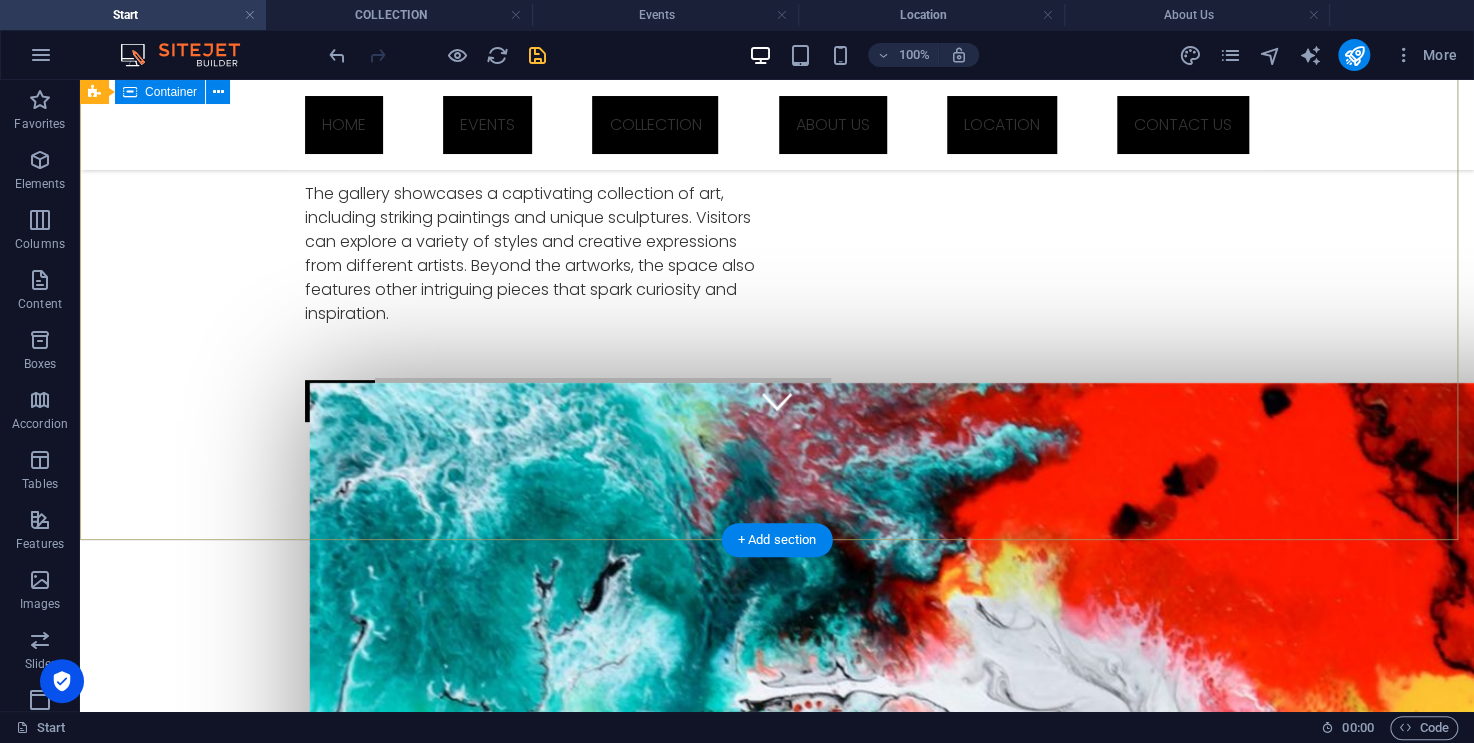 scroll, scrollTop: 445, scrollLeft: 0, axis: vertical 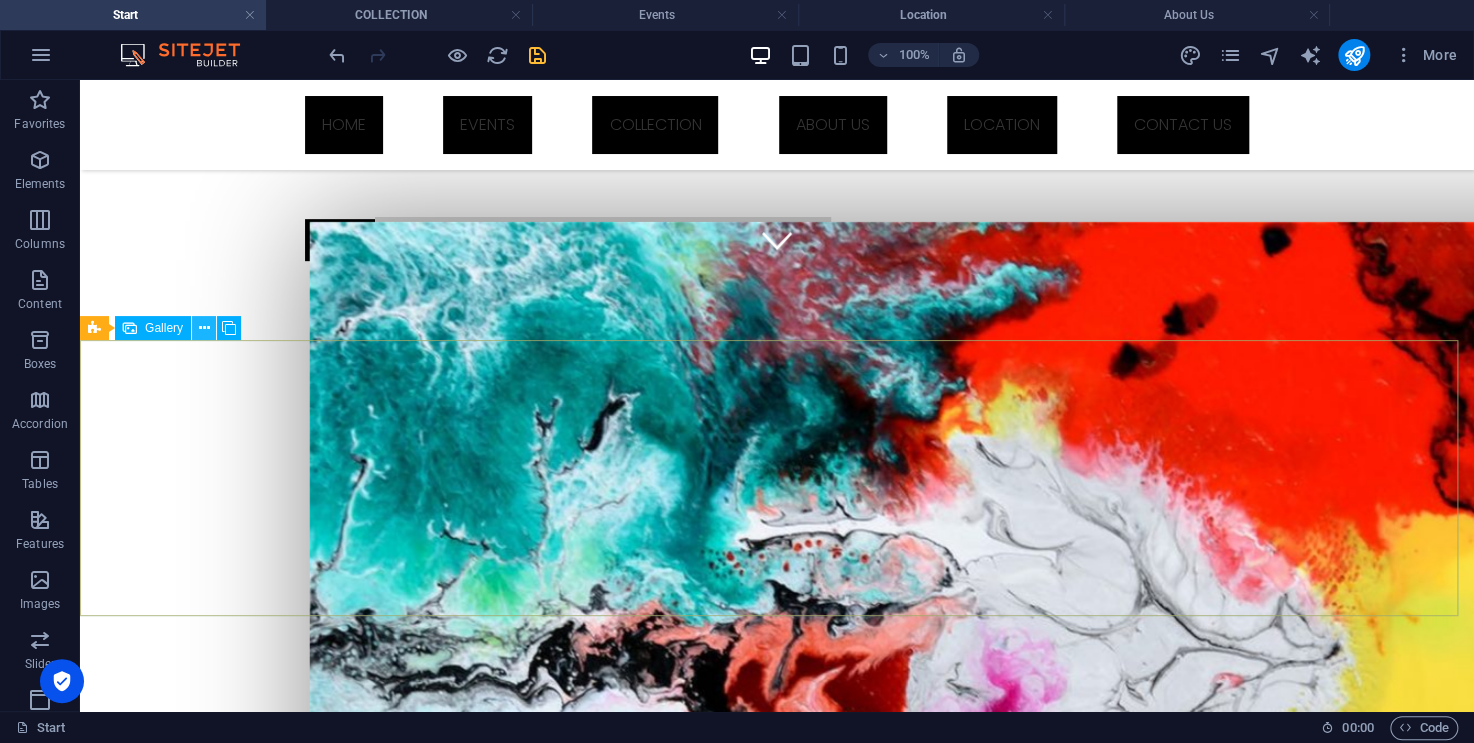 click at bounding box center (204, 328) 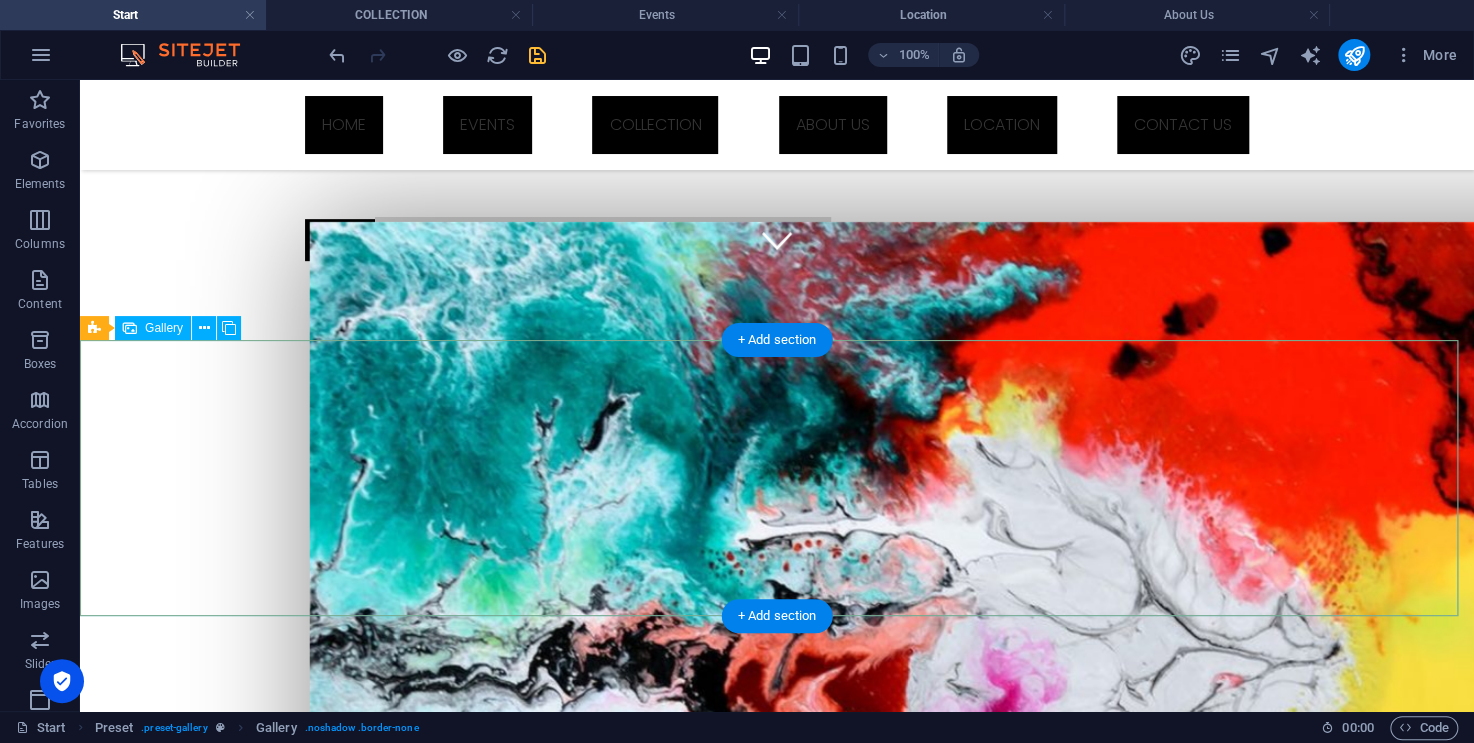 click at bounding box center (219, 2110) 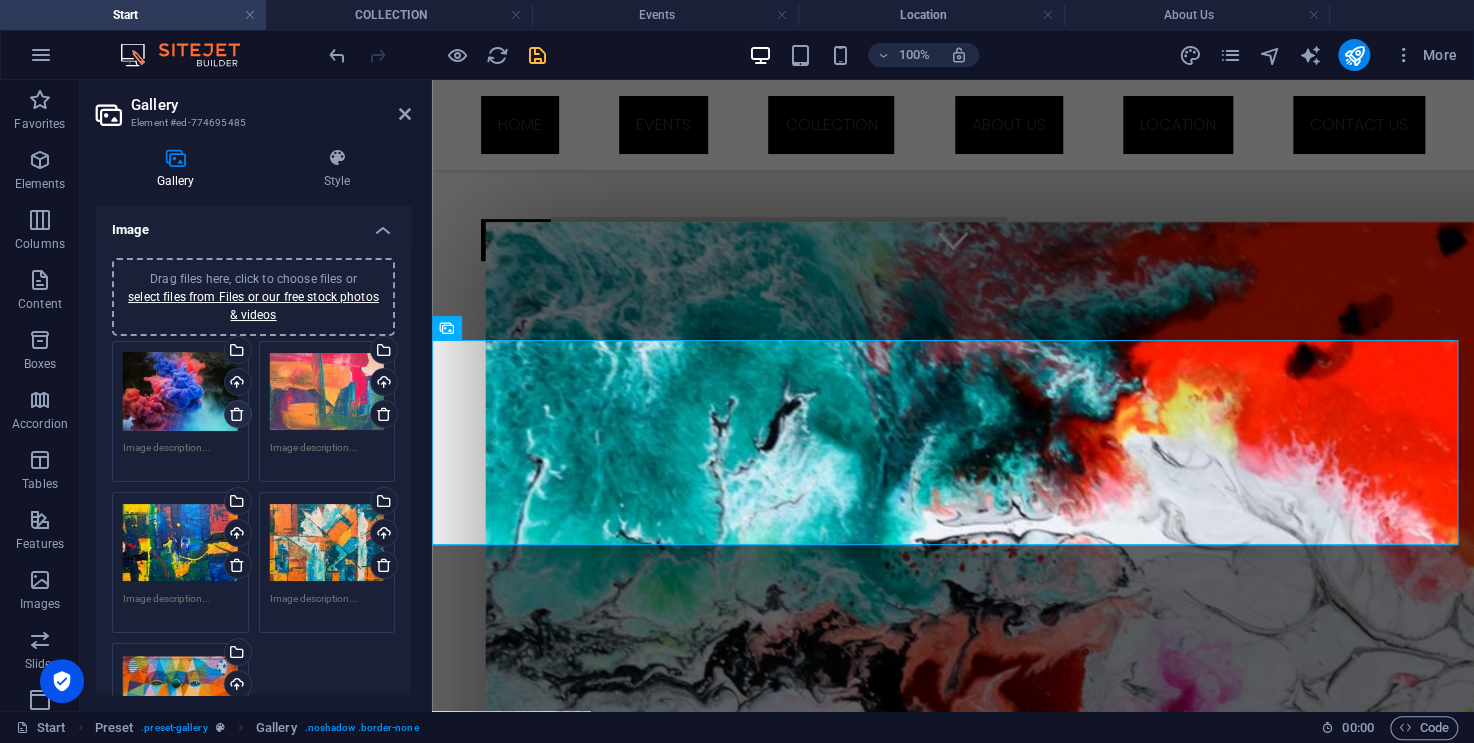 click at bounding box center (237, 414) 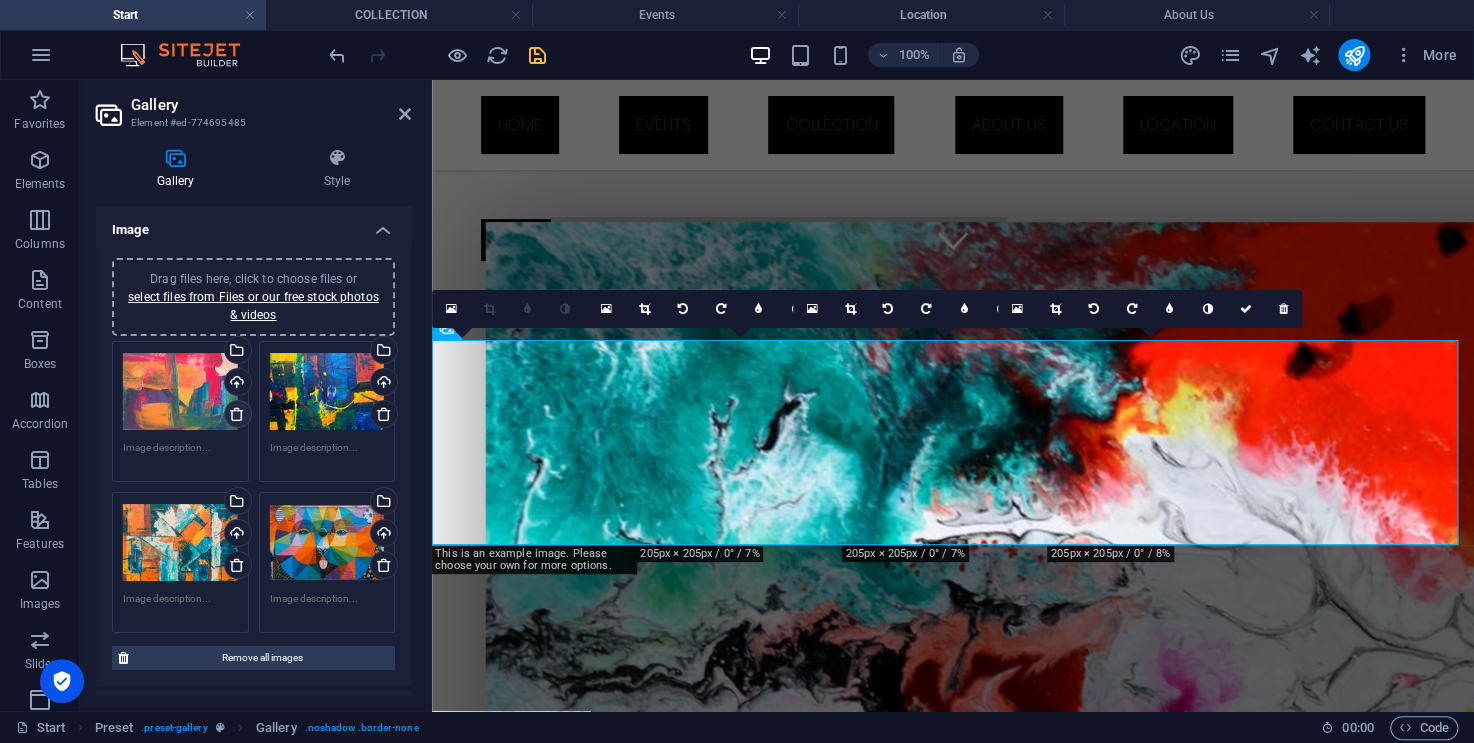 click at bounding box center (237, 414) 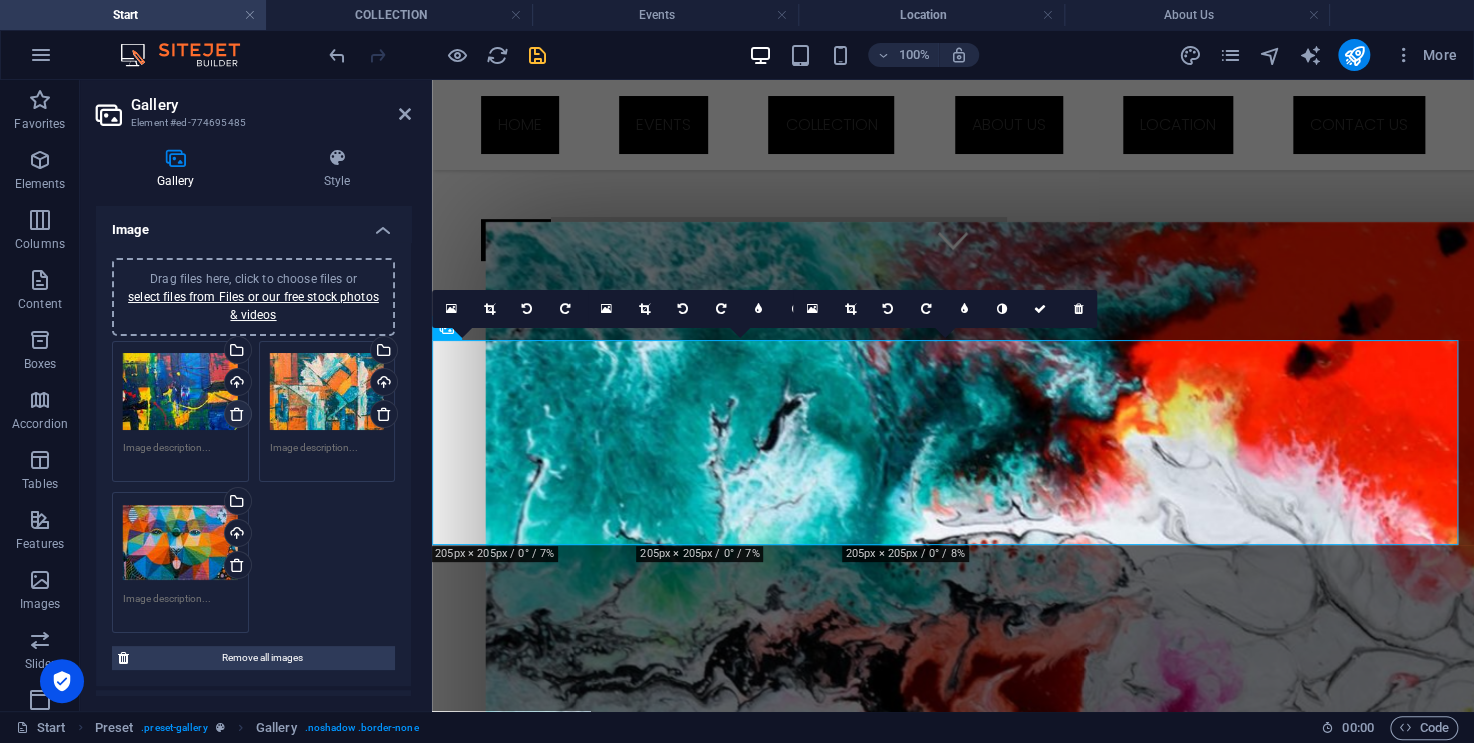 click at bounding box center [237, 414] 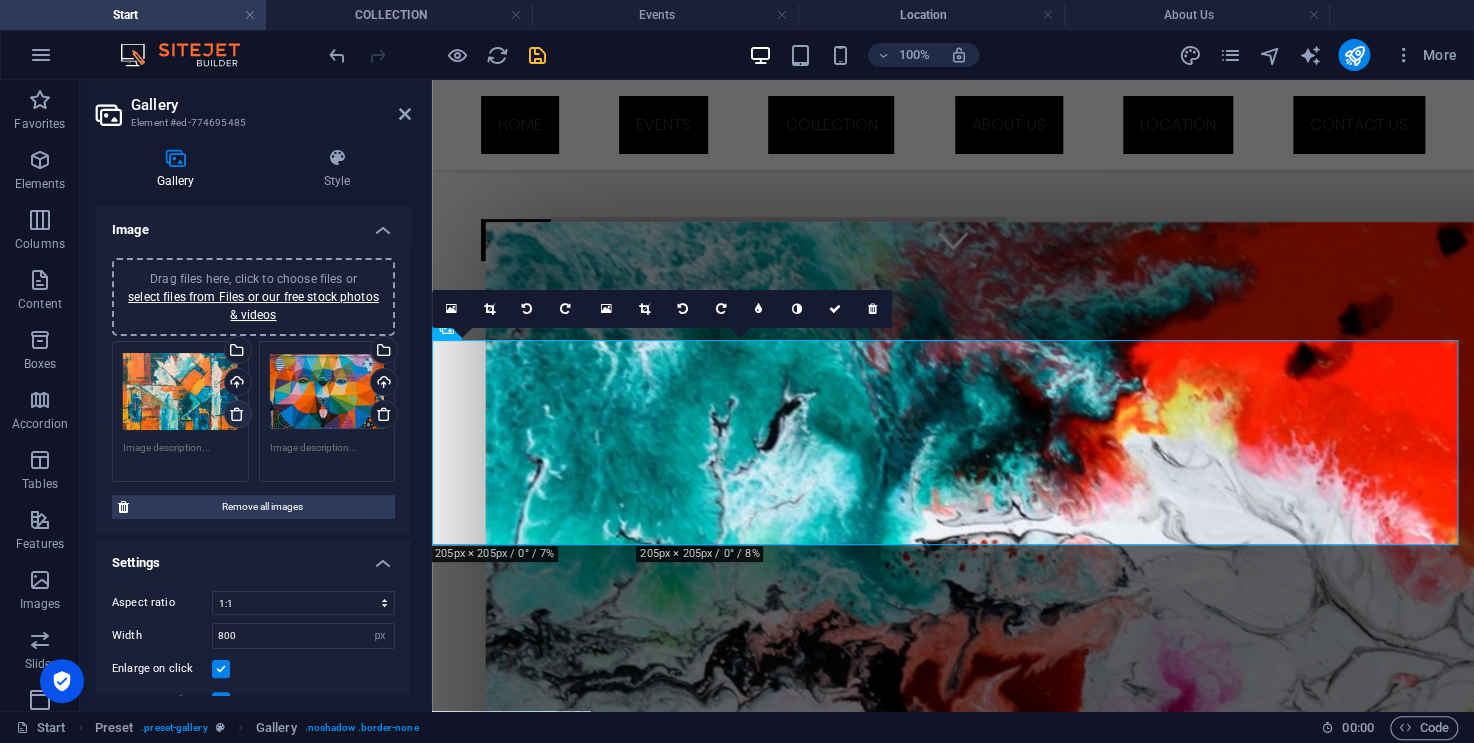 click at bounding box center (237, 414) 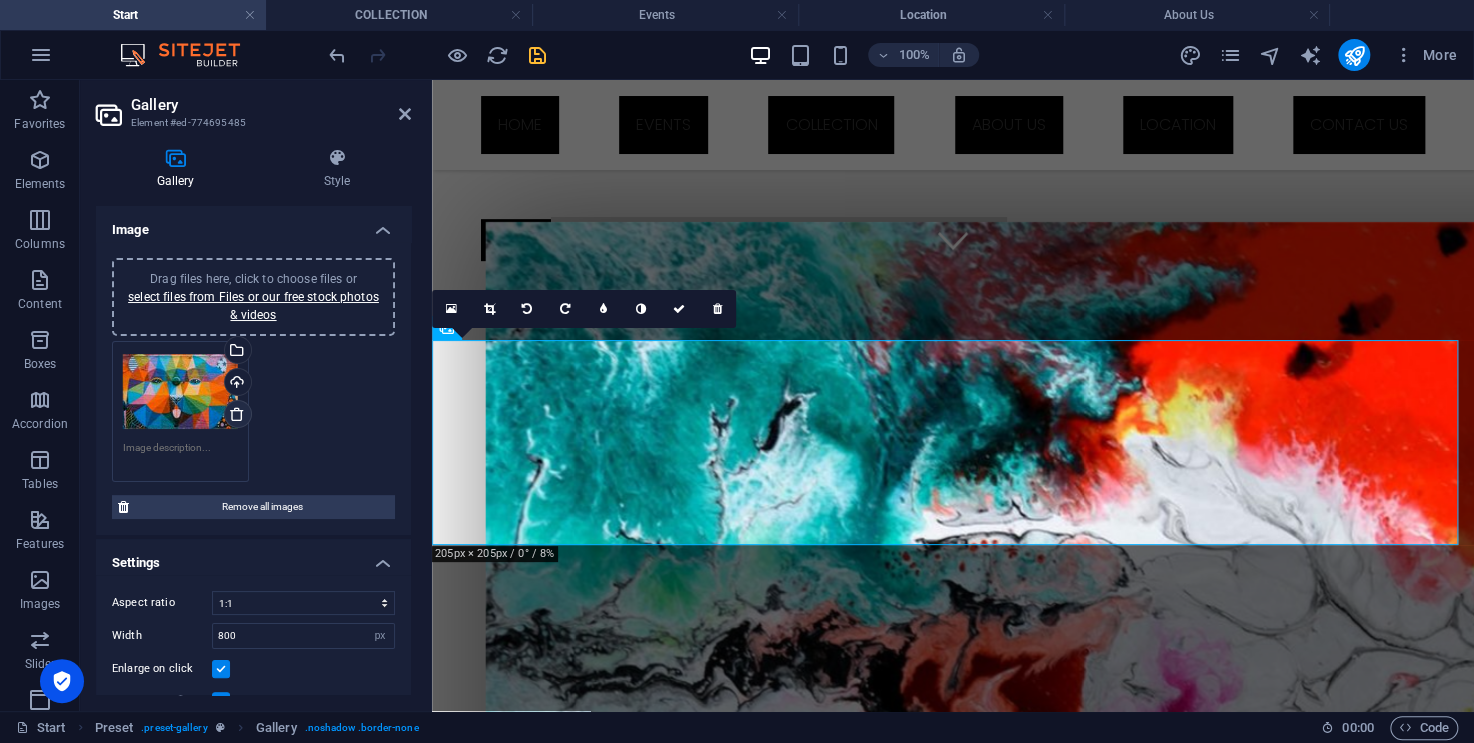 click at bounding box center [237, 414] 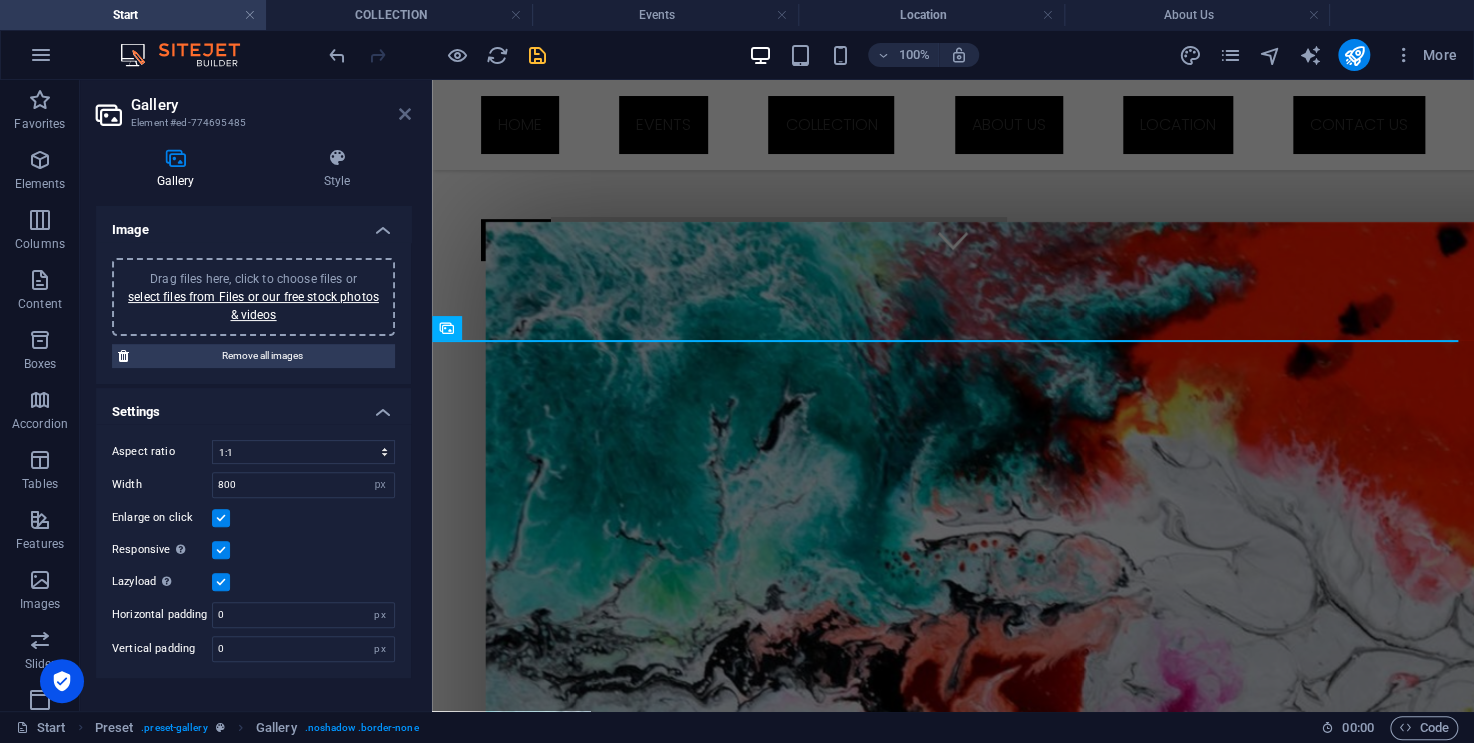 click at bounding box center [405, 114] 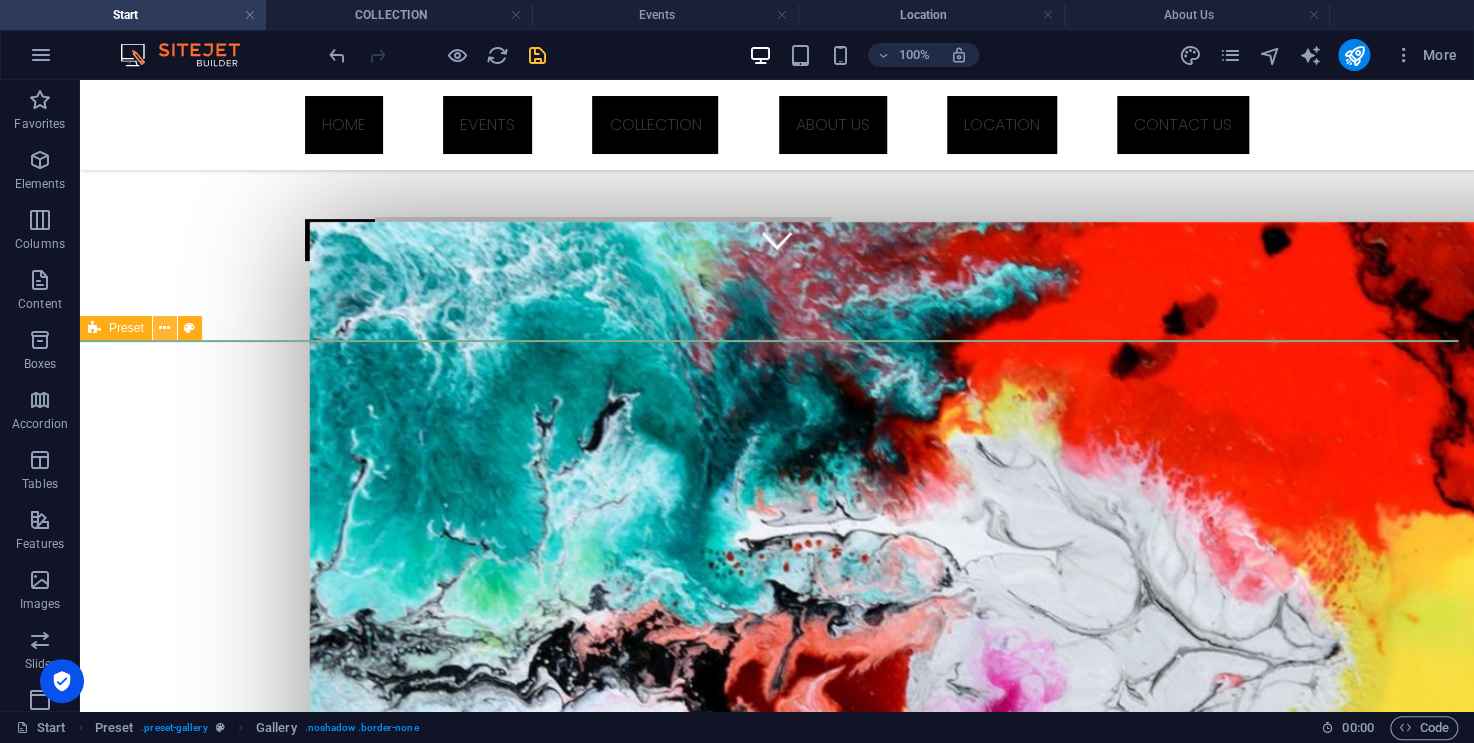 click at bounding box center (165, 328) 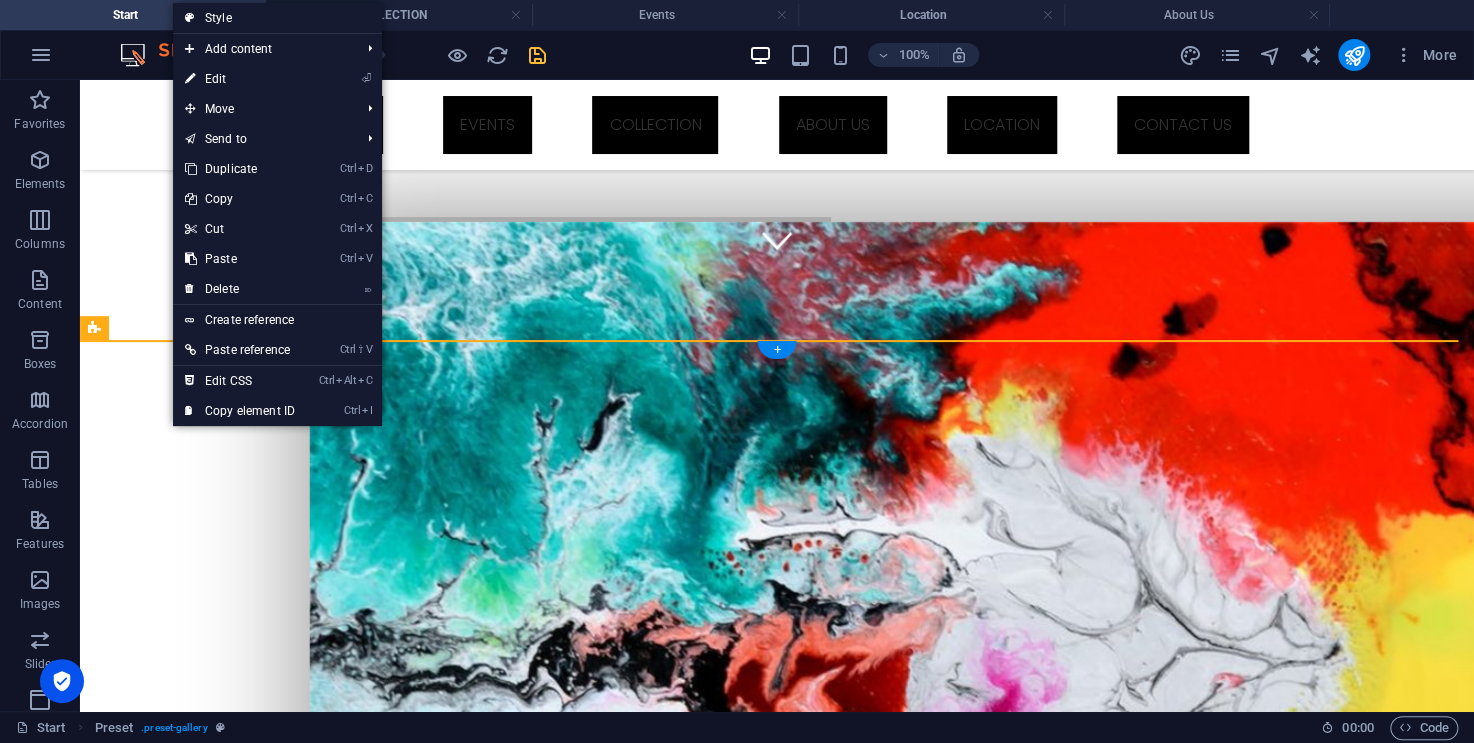 click at bounding box center (777, 2080) 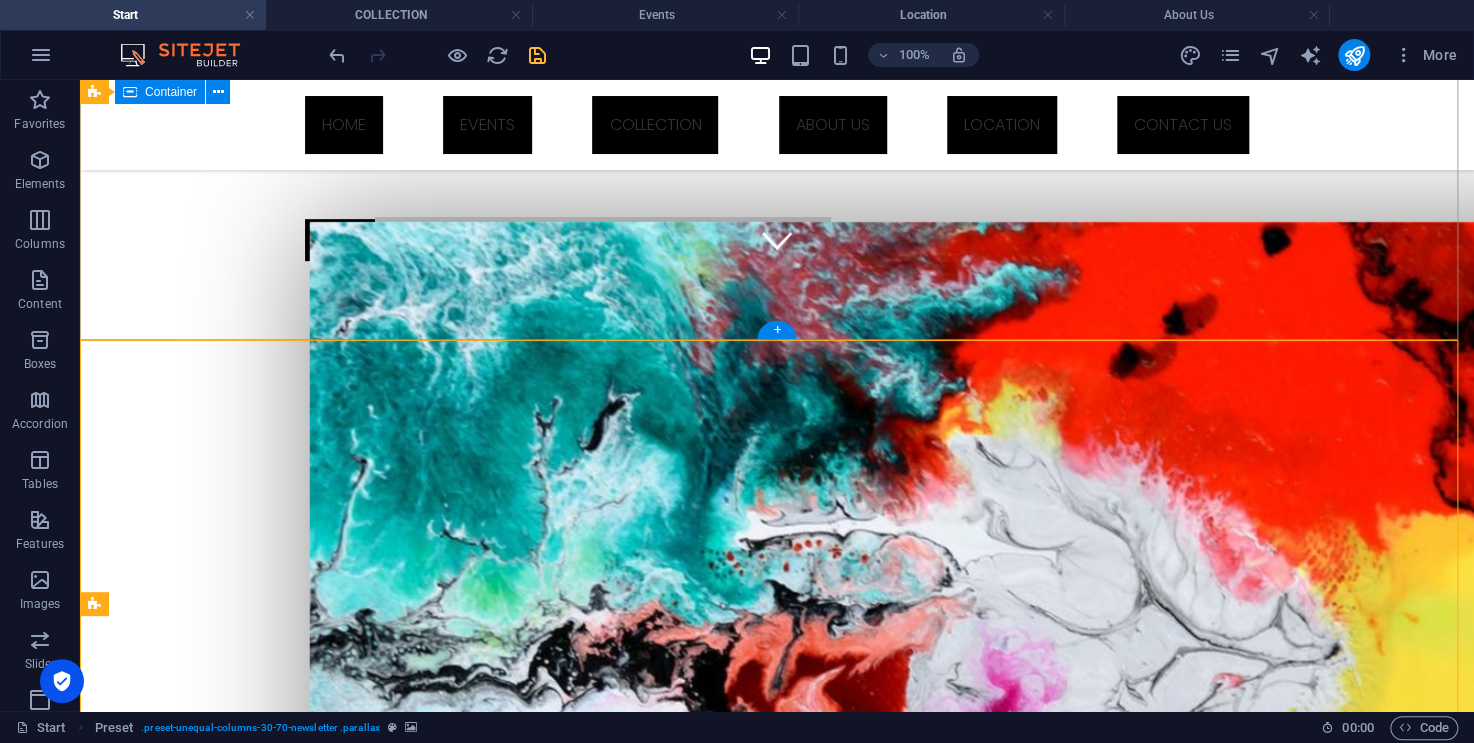 click on "Art Paintings Sculptures The gallery showcases a captivating collection of art, including striking paintings and unique sculptures. Visitors can explore a variety of styles and creative expressions from different artists. Beyond the artworks, the space also features other intriguing pieces that spark curiosity and inspiration. Read more" at bounding box center (777, 848) 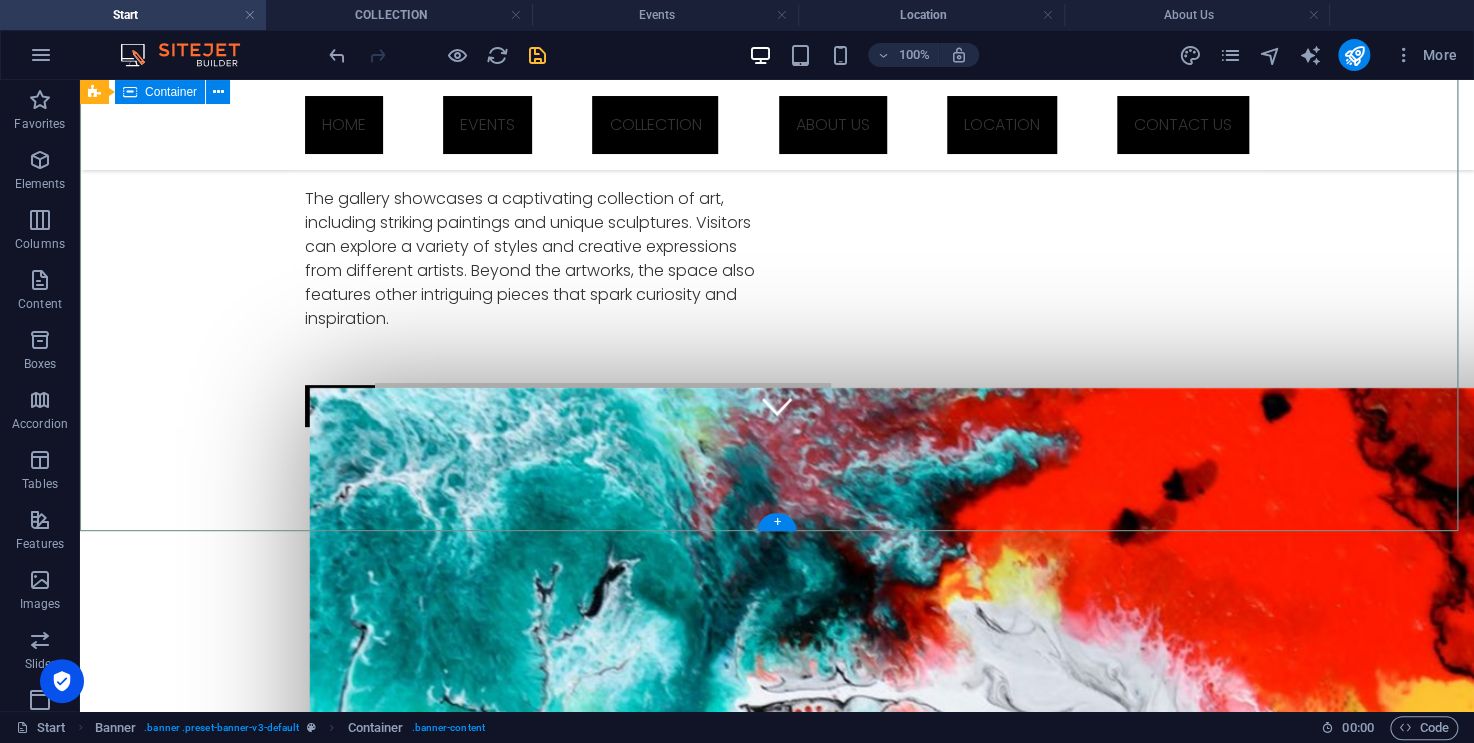 scroll, scrollTop: 245, scrollLeft: 0, axis: vertical 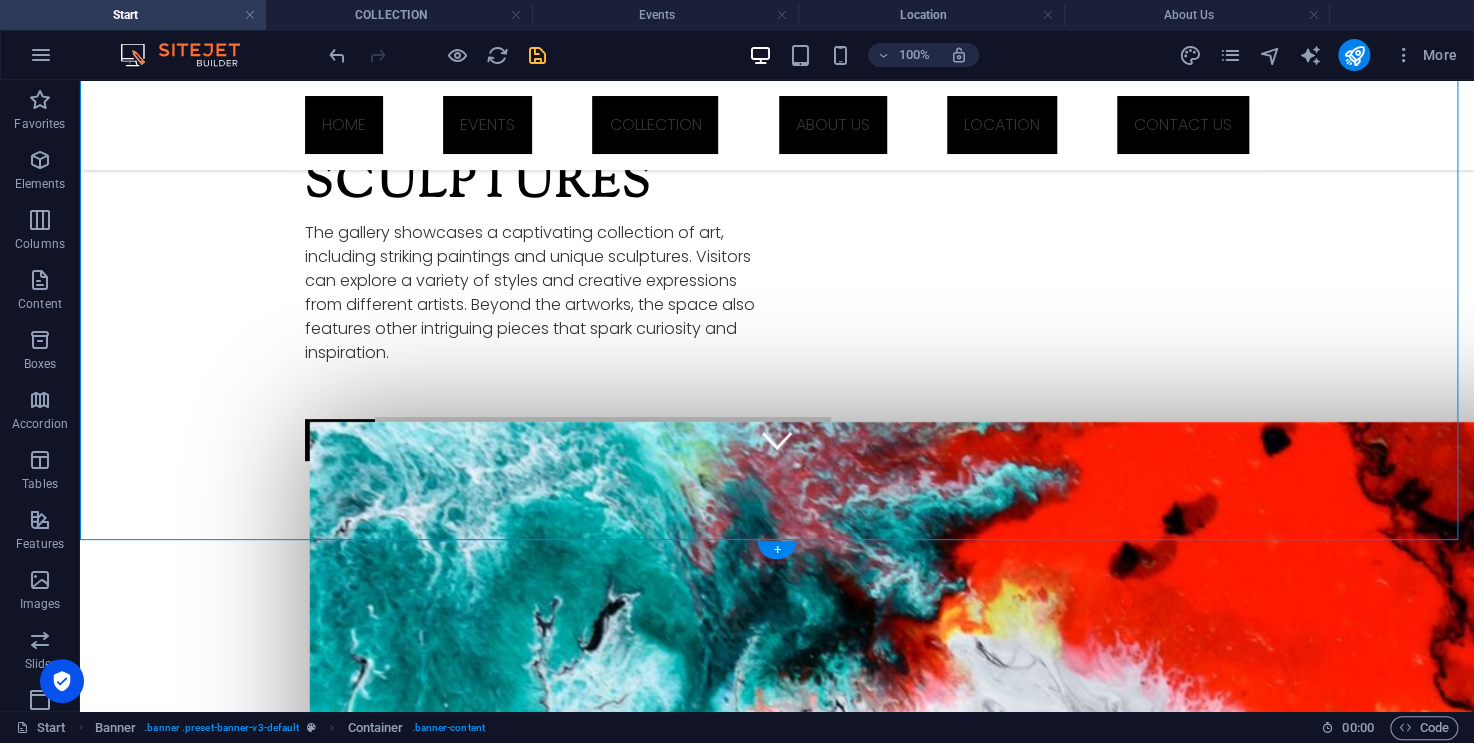 click at bounding box center [777, 2282] 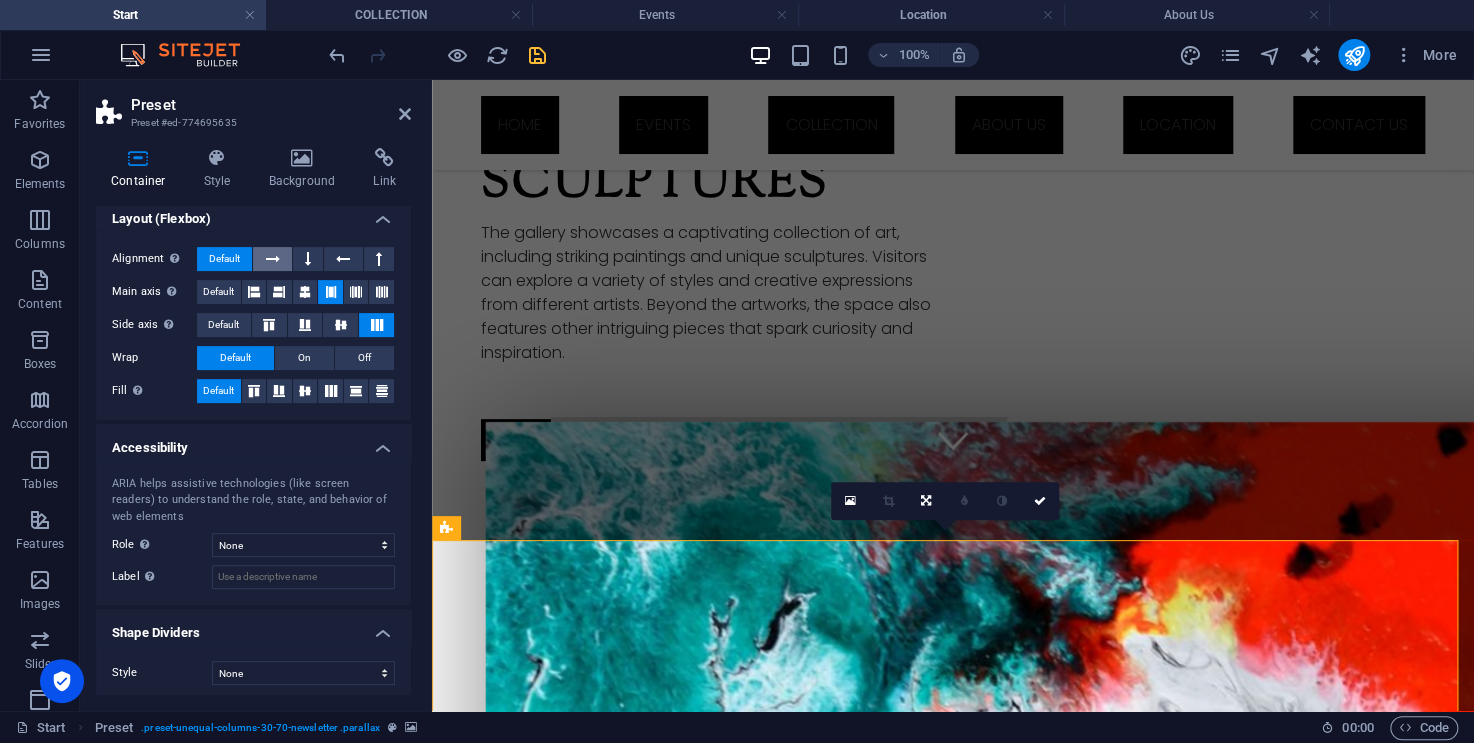 scroll, scrollTop: 284, scrollLeft: 0, axis: vertical 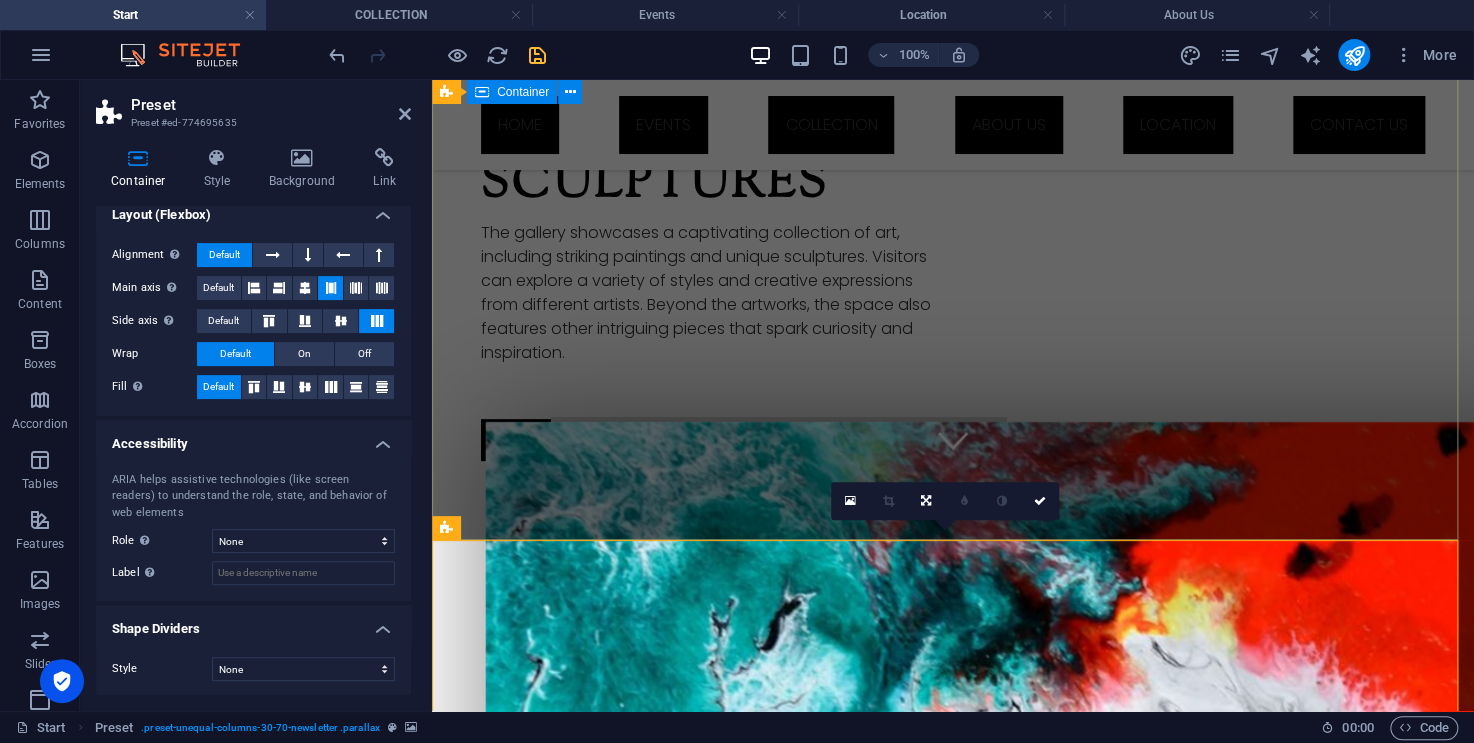 click on "Art Paintings Sculptures The gallery showcases a captivating collection of art, including striking paintings and unique sculptures. Visitors can explore a variety of styles and creative expressions from different artists. Beyond the artworks, the space also features other intriguing pieces that spark curiosity and inspiration. Read more" at bounding box center (953, 1048) 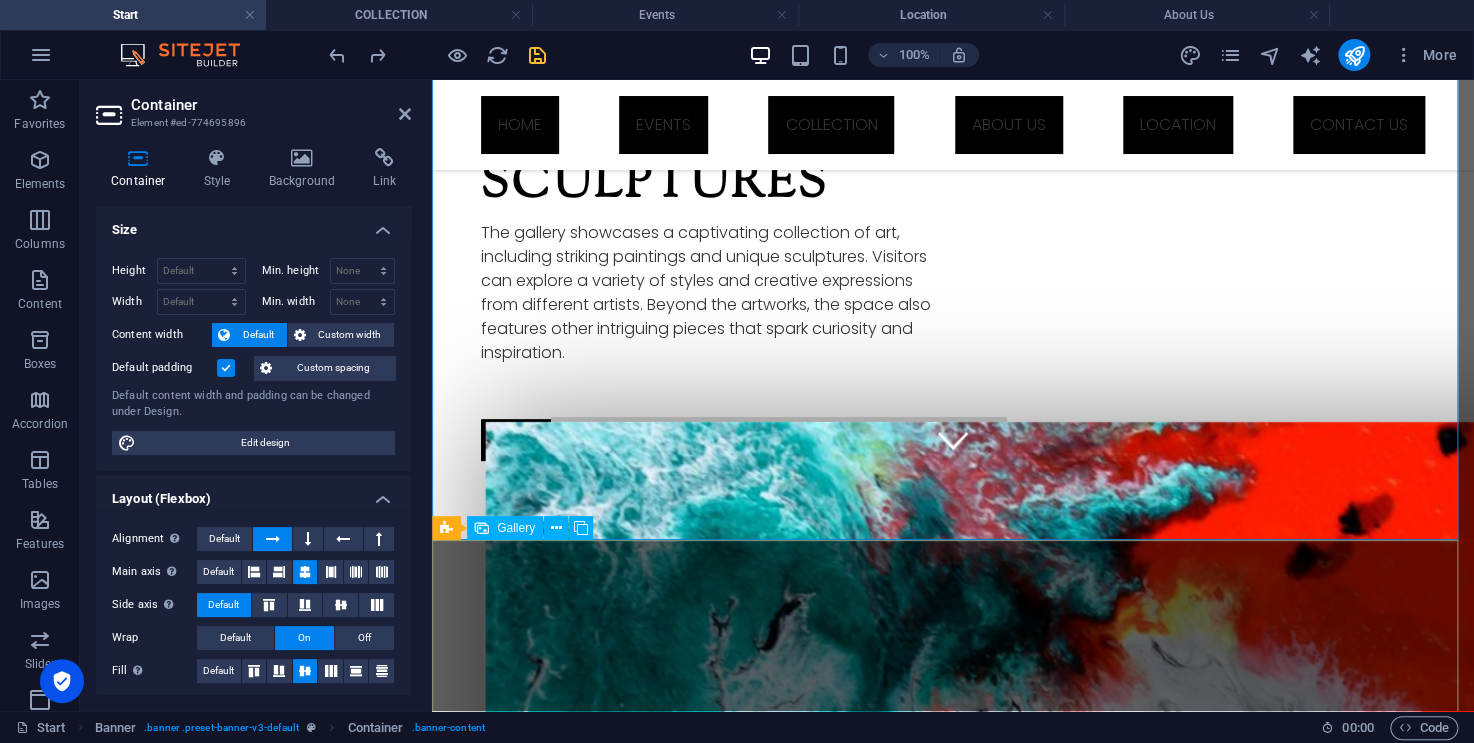 drag, startPoint x: 812, startPoint y: 603, endPoint x: 769, endPoint y: 568, distance: 55.443665 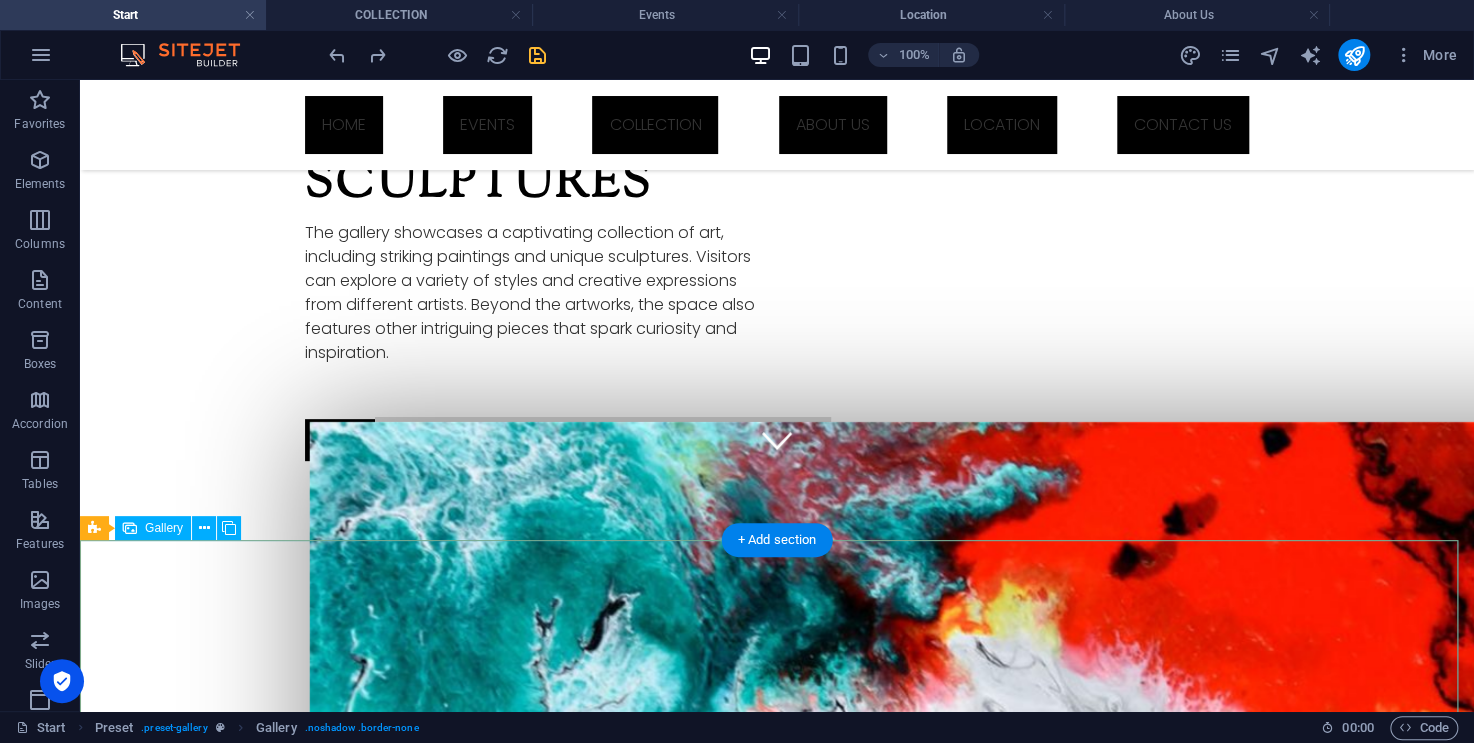 click at bounding box center (219, 2310) 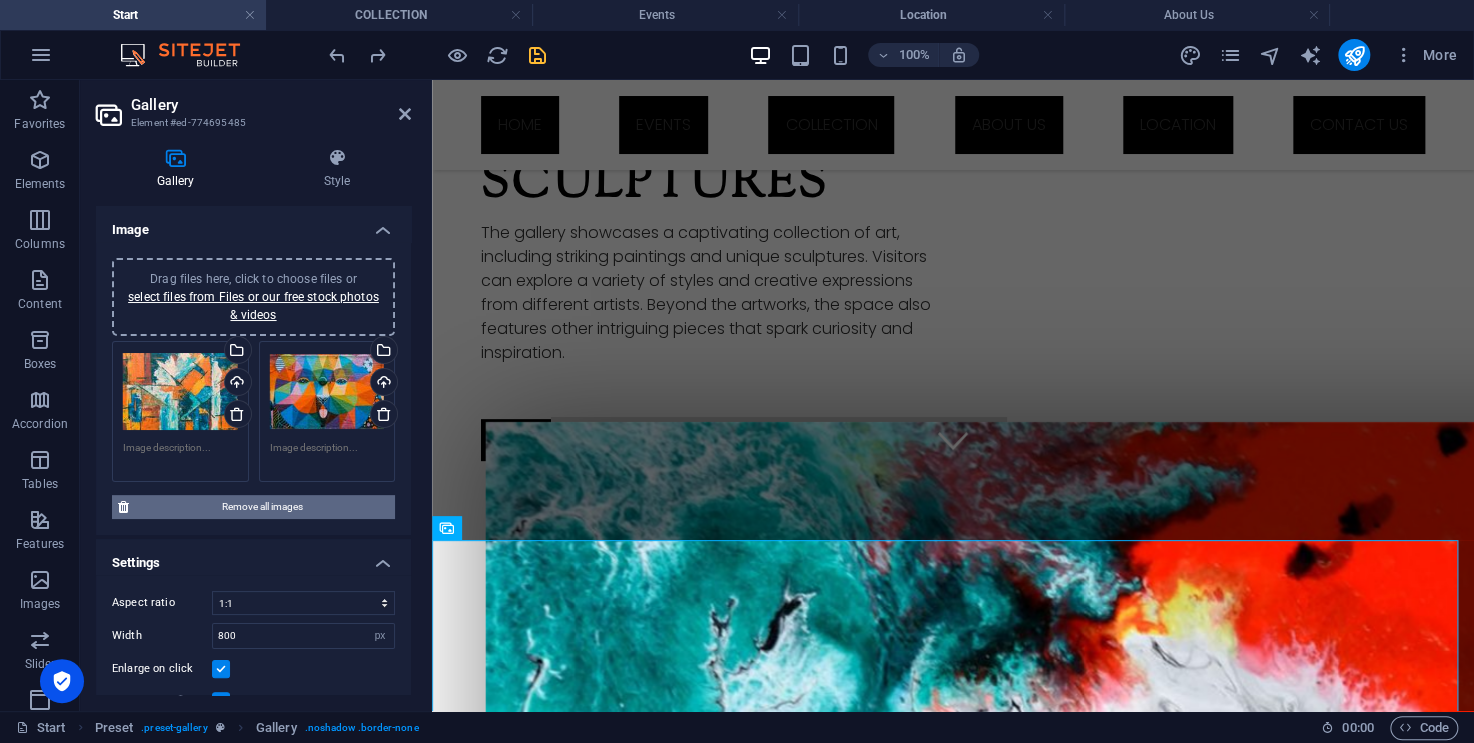 click on "Remove all images" at bounding box center (262, 507) 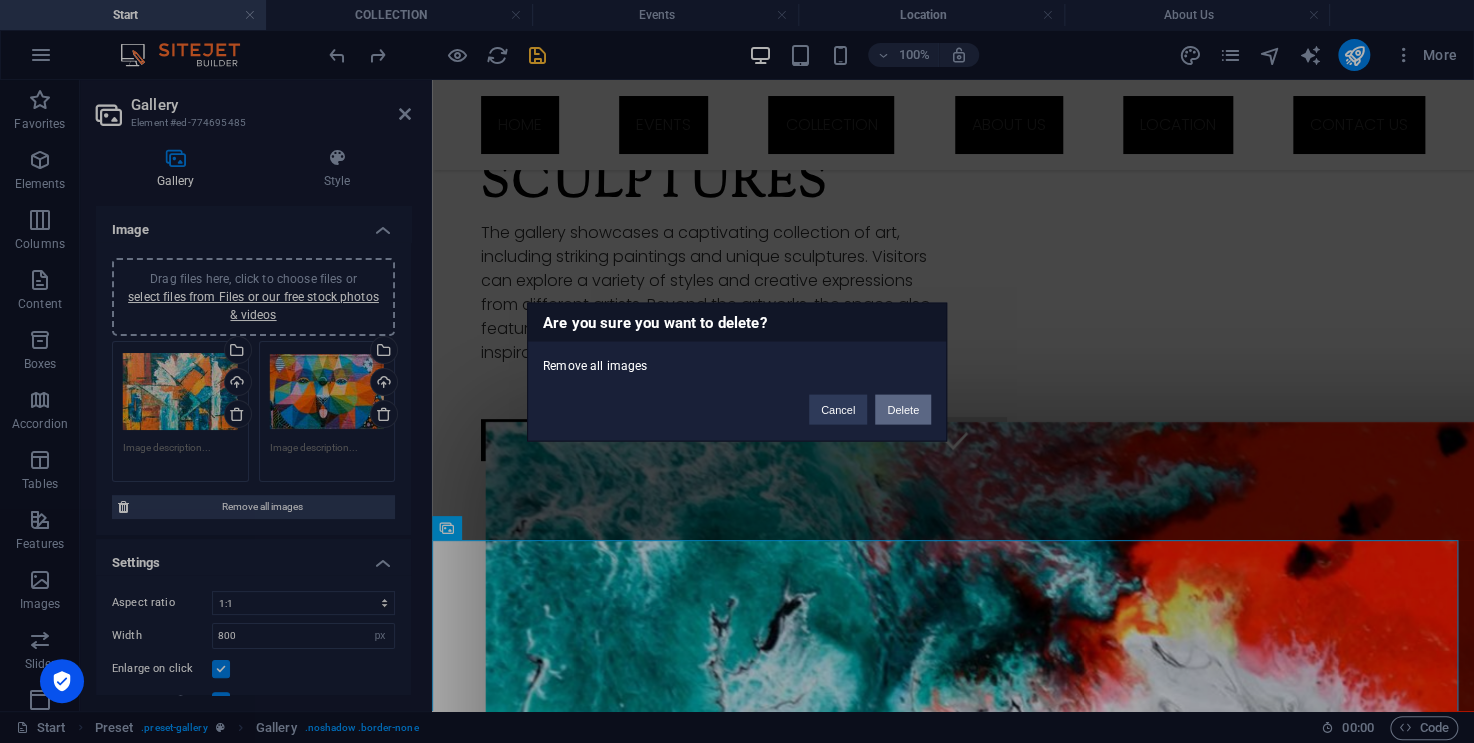 click on "Delete" at bounding box center (903, 409) 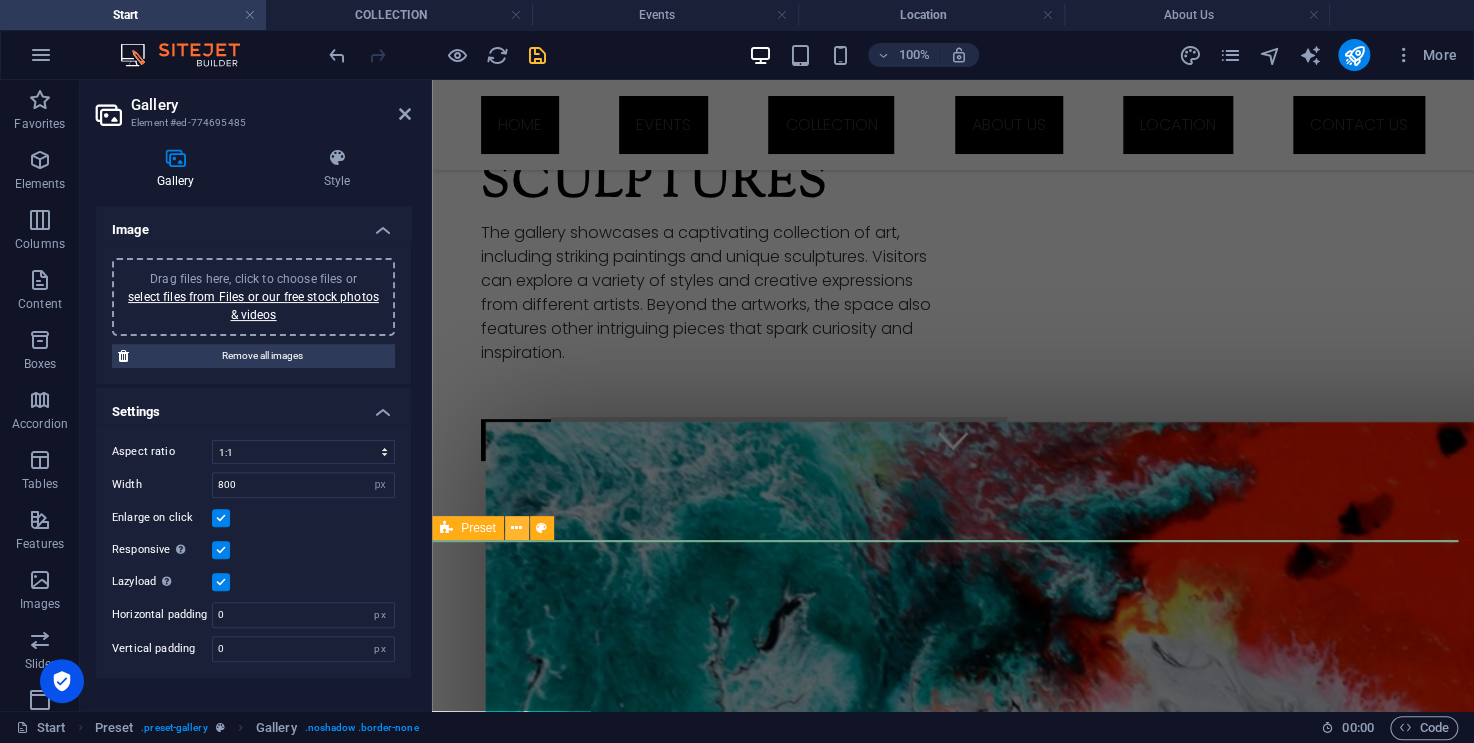 click at bounding box center (516, 528) 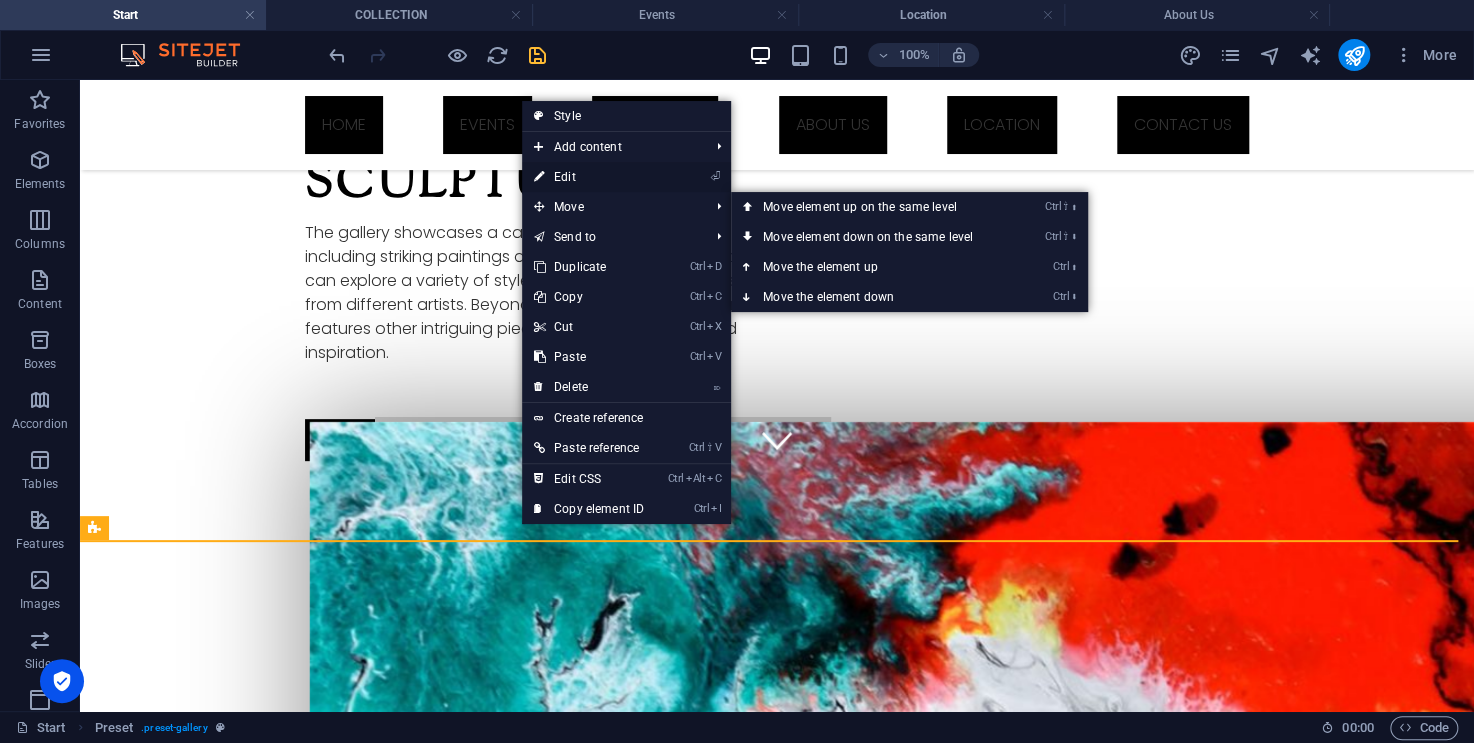 click on "⏎  Edit" at bounding box center (589, 177) 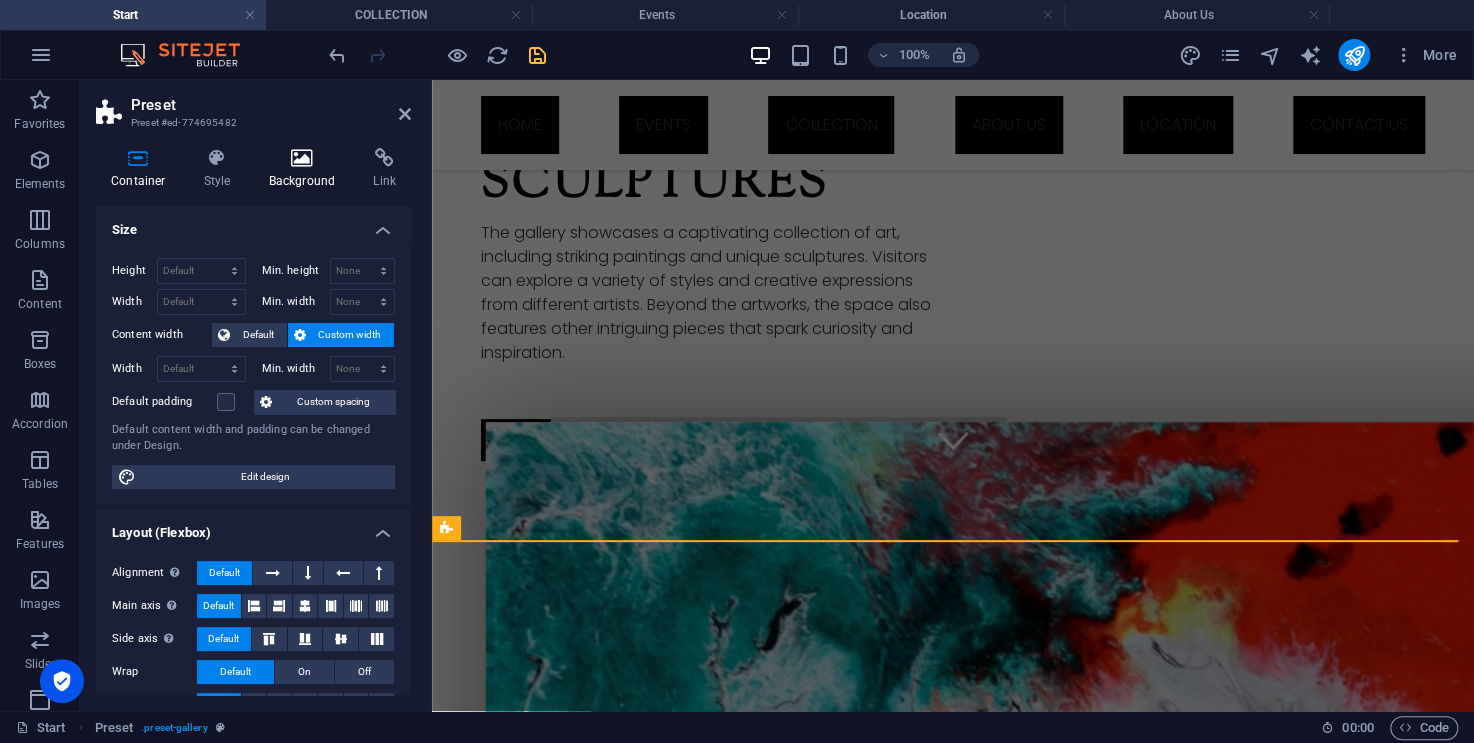 click on "Background" at bounding box center (306, 169) 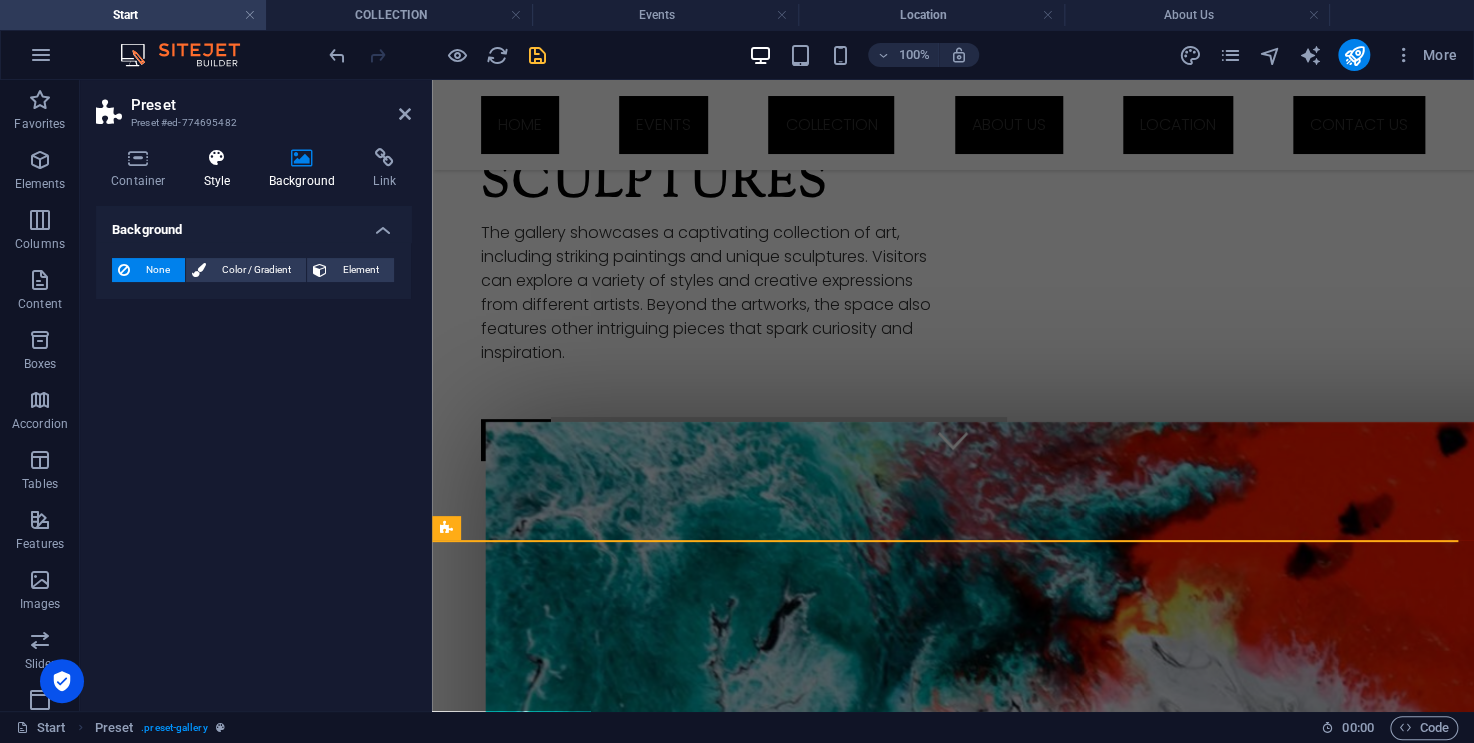 click on "Style" at bounding box center [221, 169] 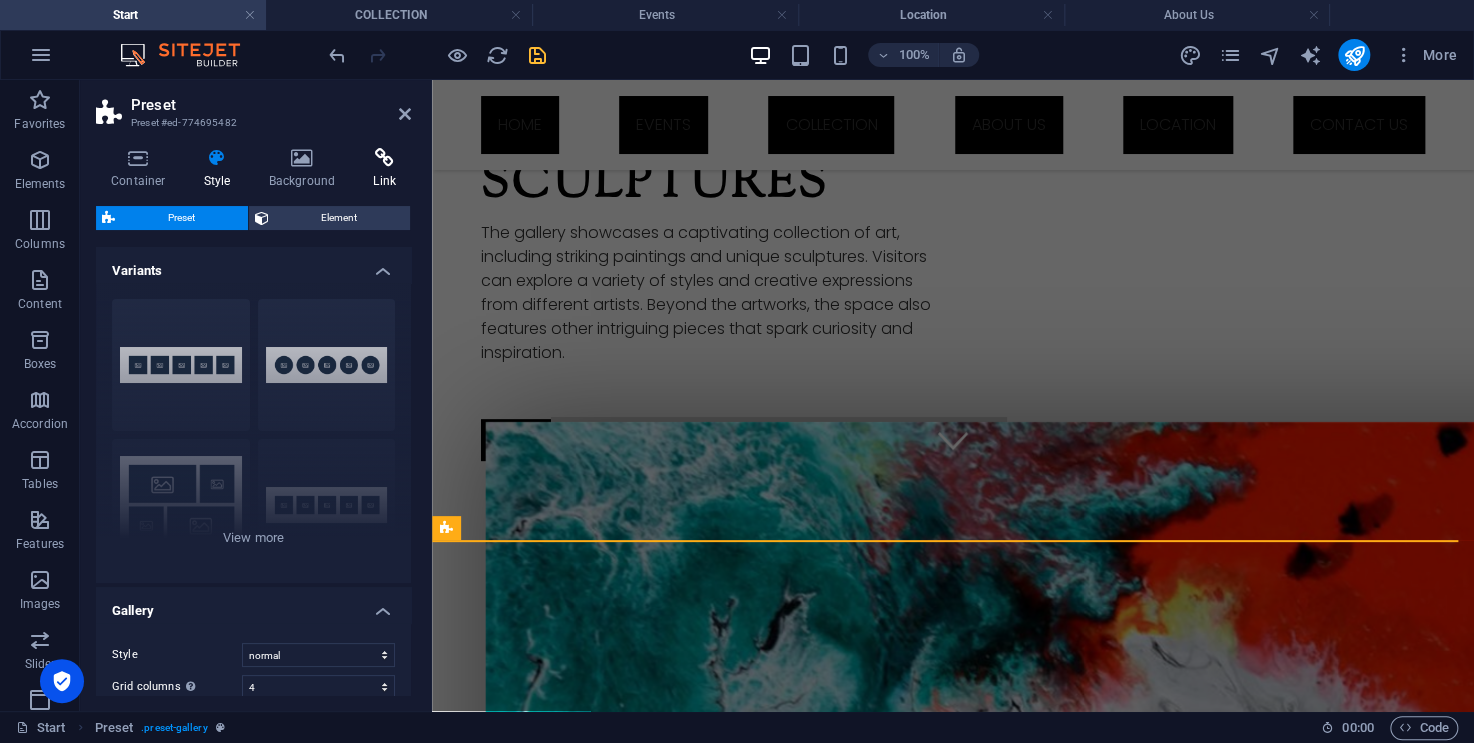 click at bounding box center (384, 158) 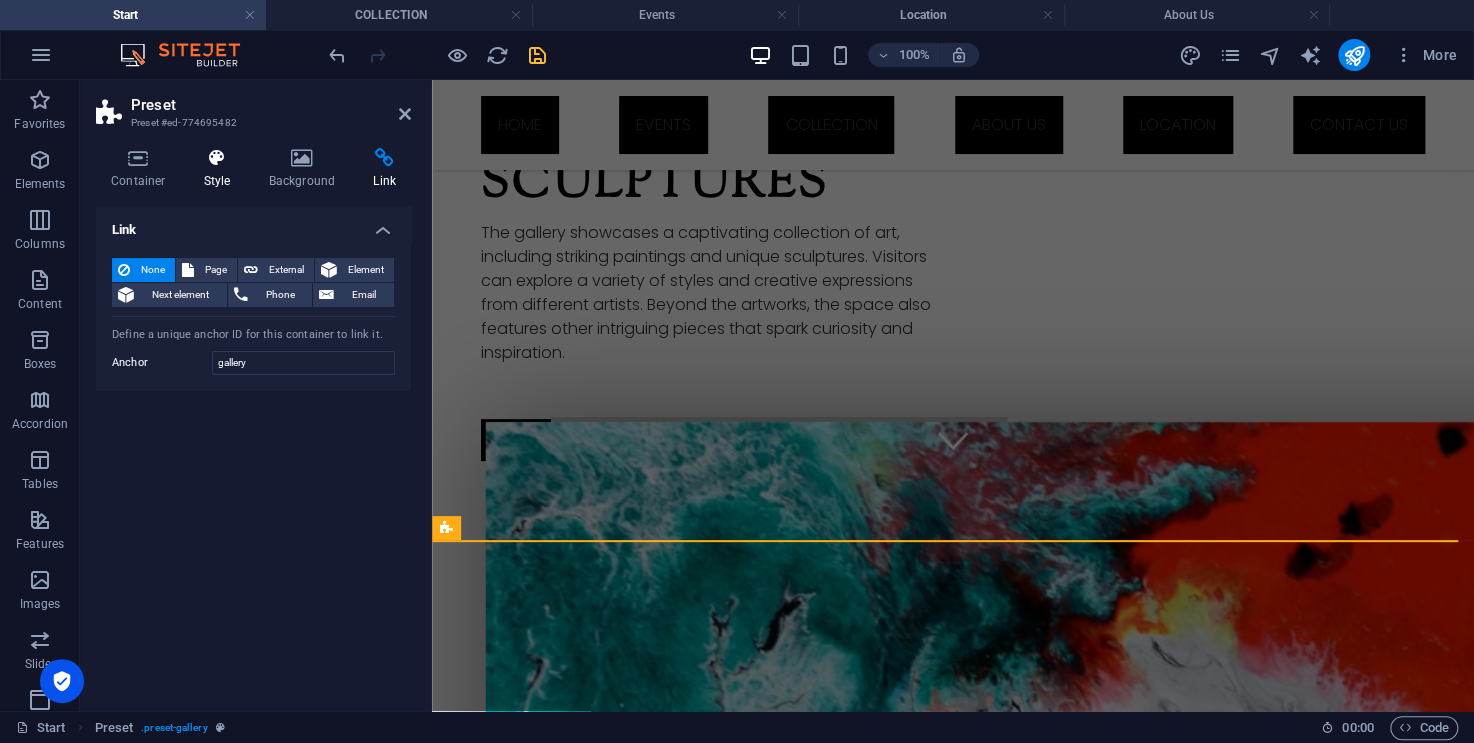 click at bounding box center (217, 158) 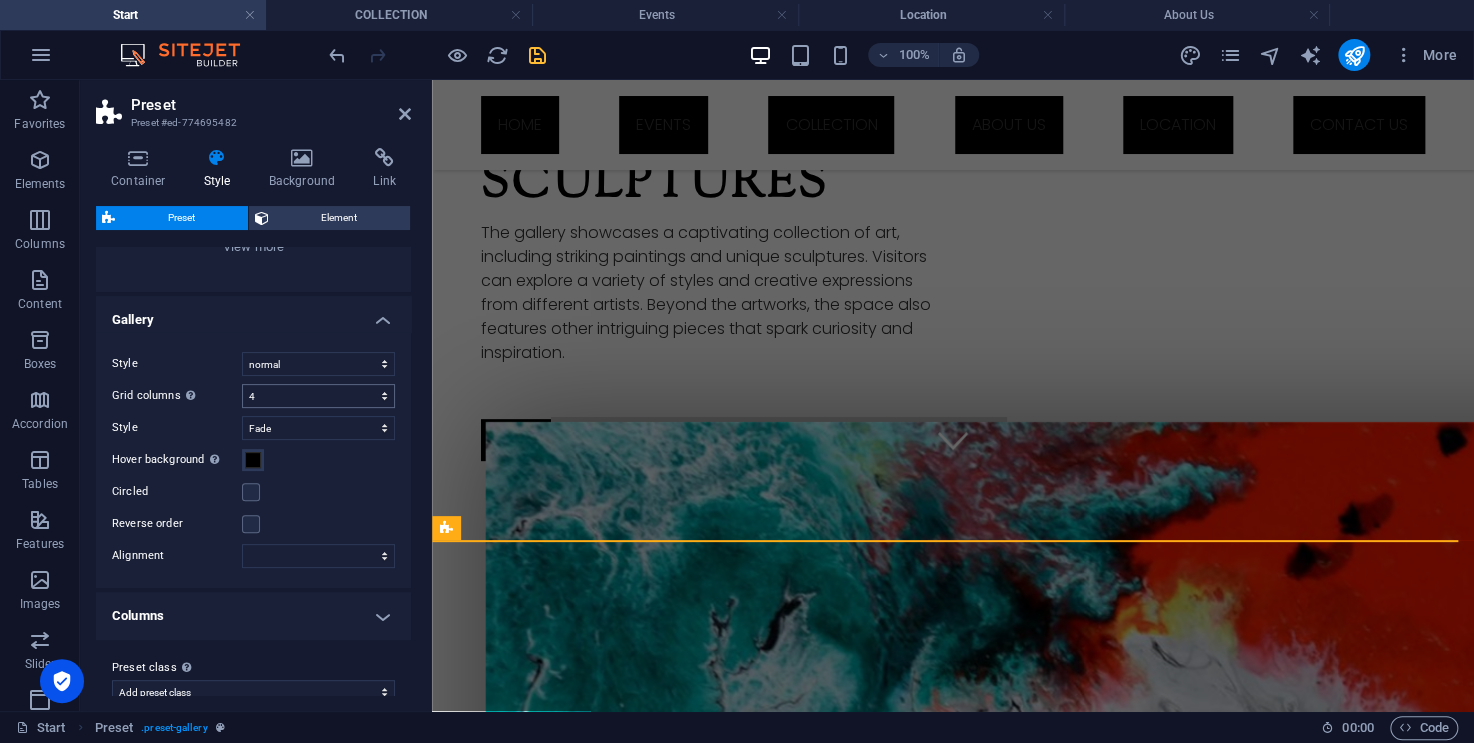 scroll, scrollTop: 315, scrollLeft: 0, axis: vertical 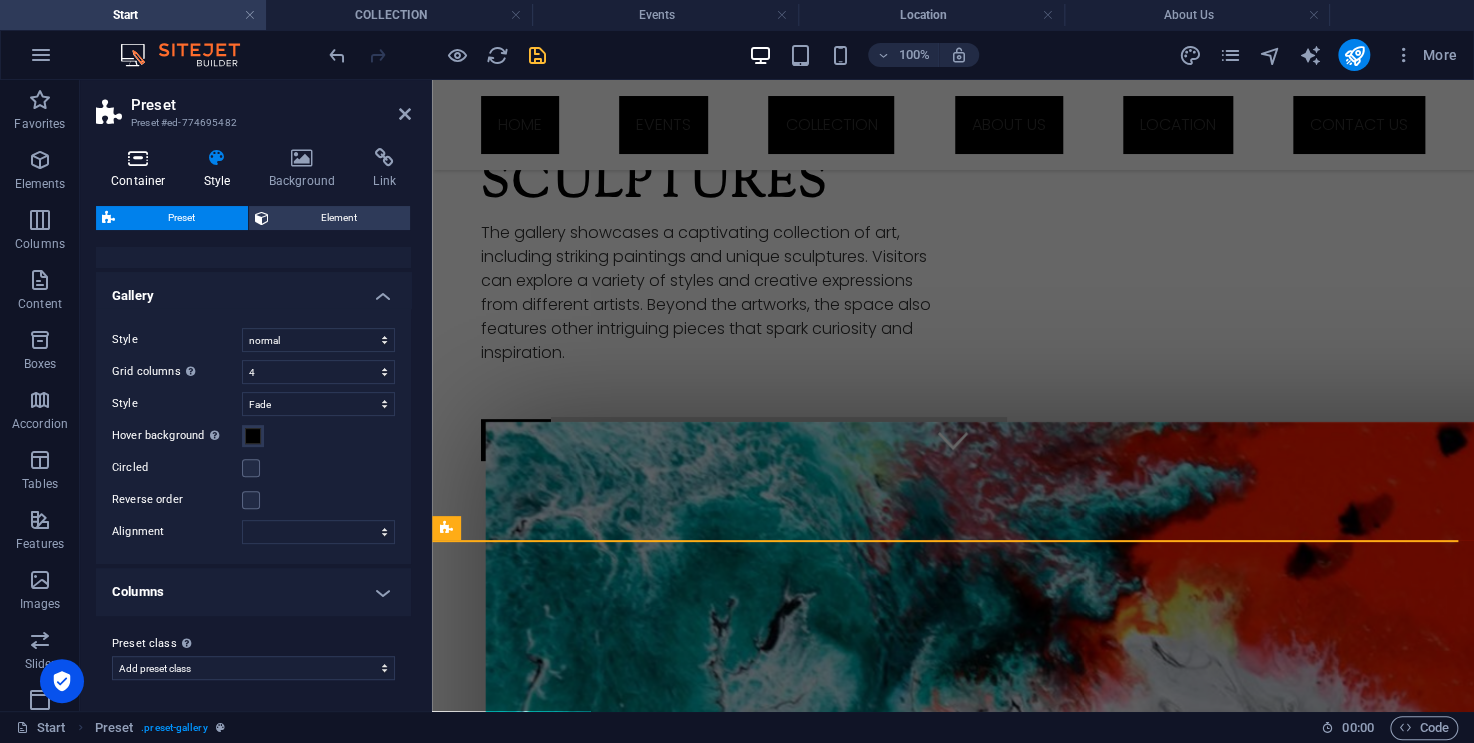 click at bounding box center [138, 158] 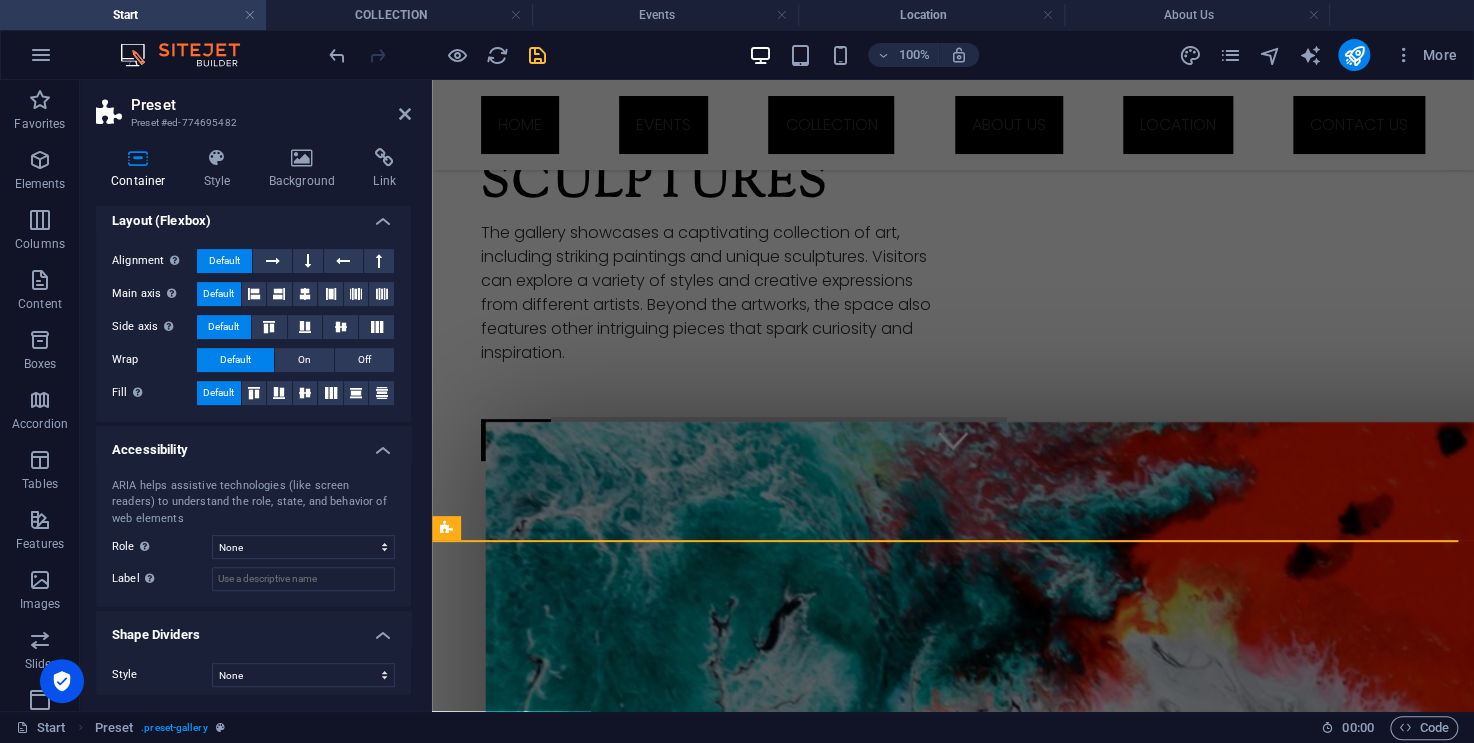 scroll, scrollTop: 318, scrollLeft: 0, axis: vertical 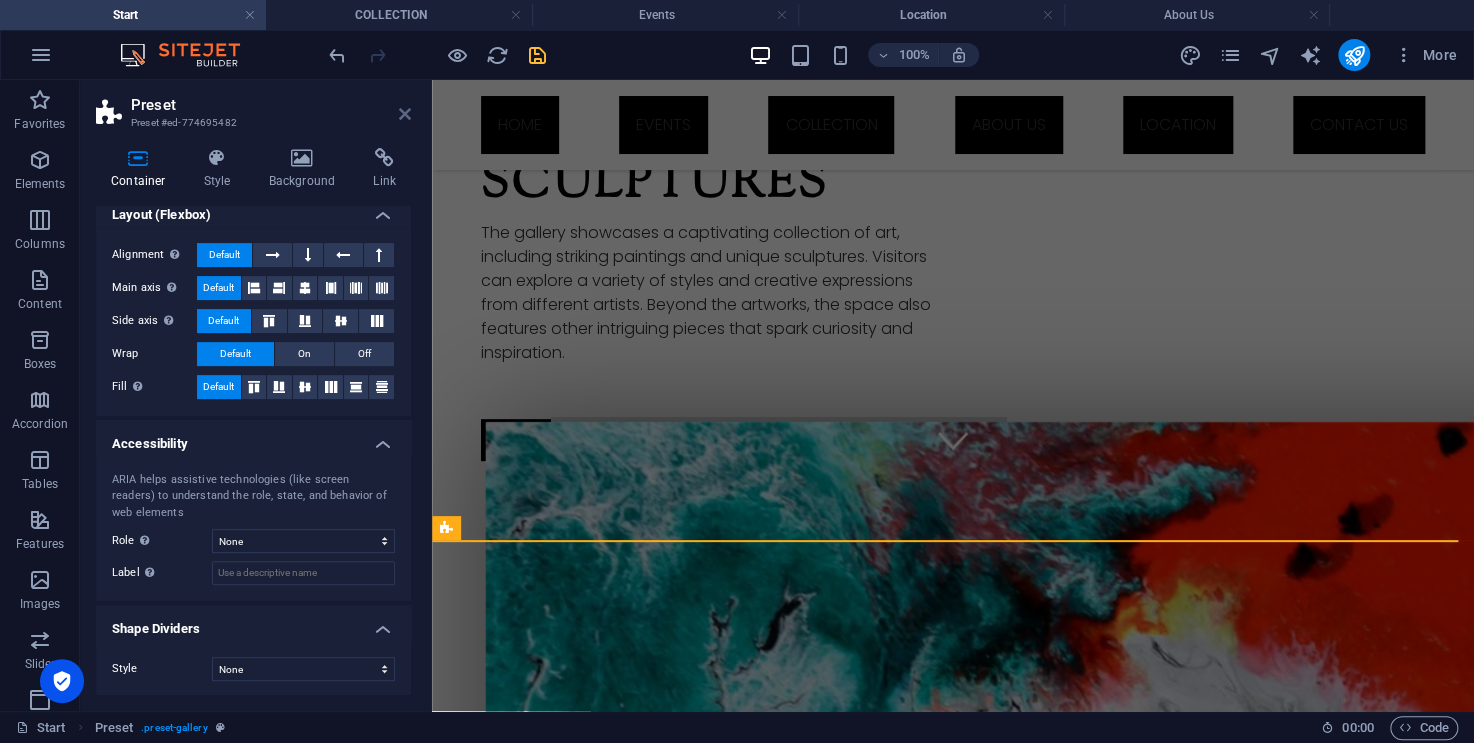 drag, startPoint x: 400, startPoint y: 119, endPoint x: 300, endPoint y: 175, distance: 114.61239 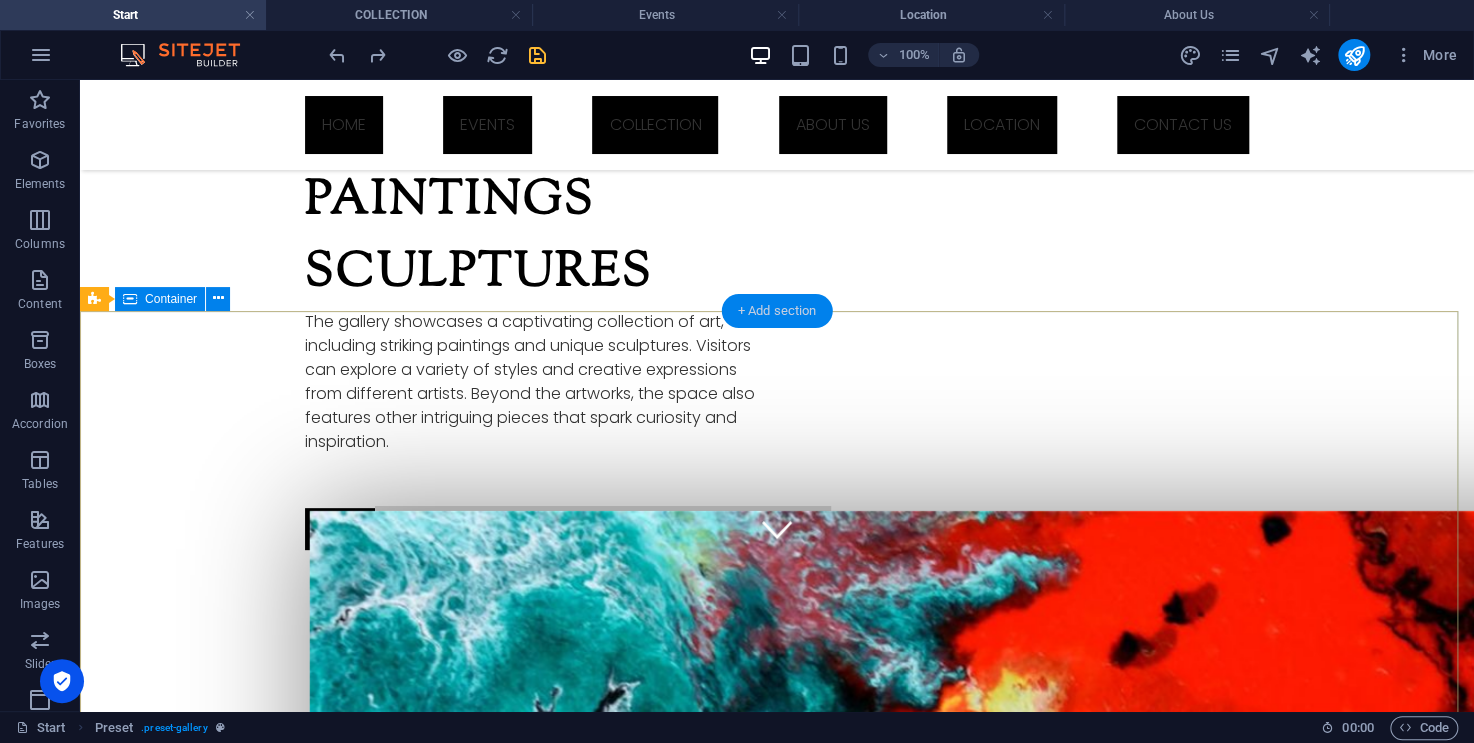 scroll, scrollTop: 0, scrollLeft: 0, axis: both 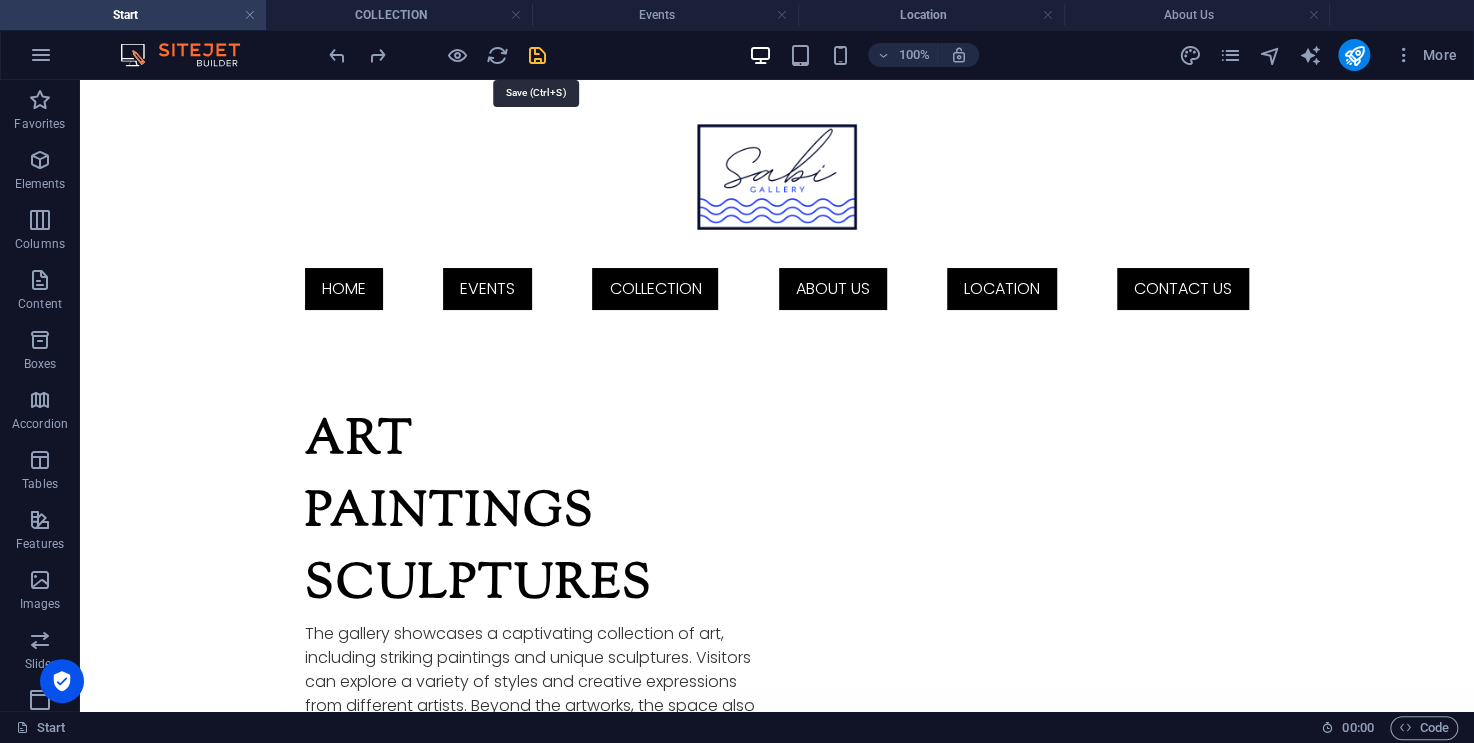 click at bounding box center [537, 55] 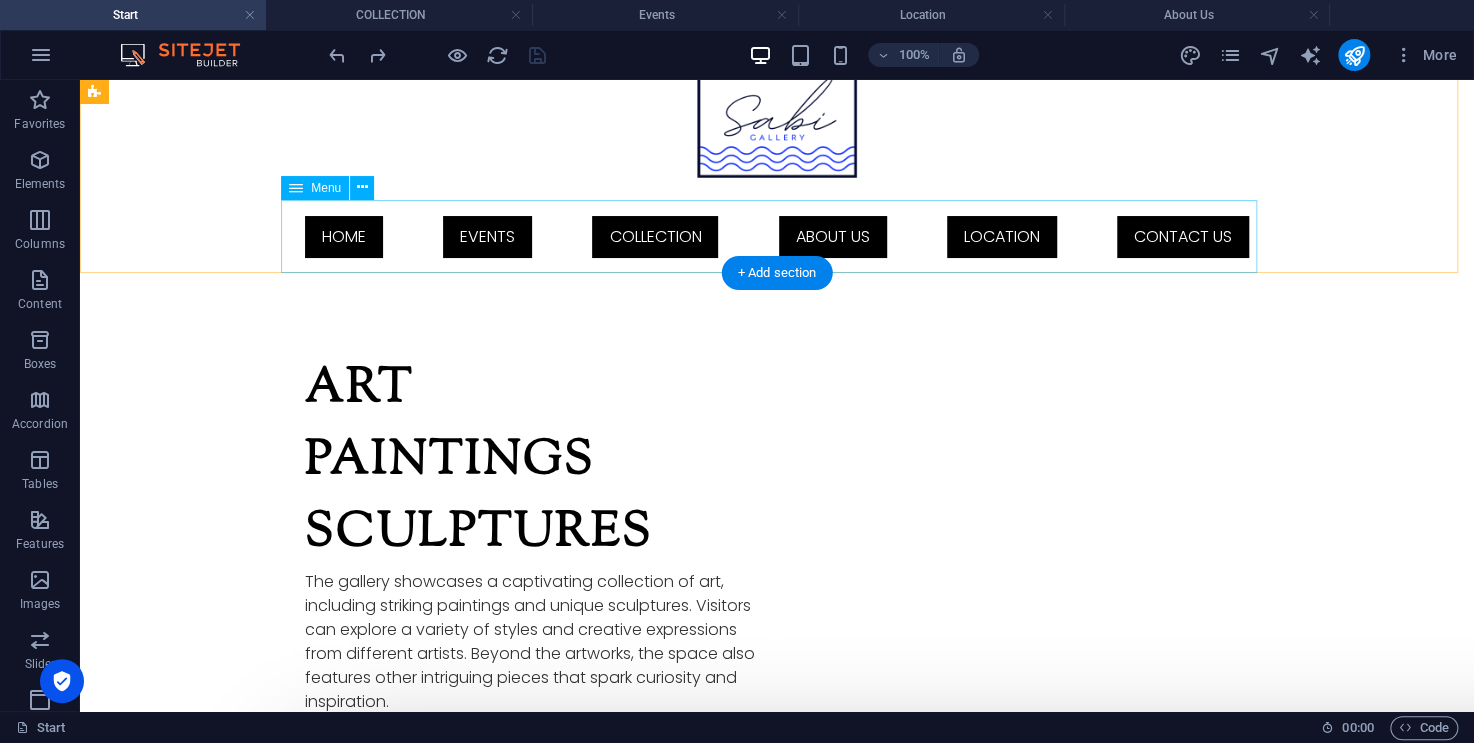scroll, scrollTop: 0, scrollLeft: 0, axis: both 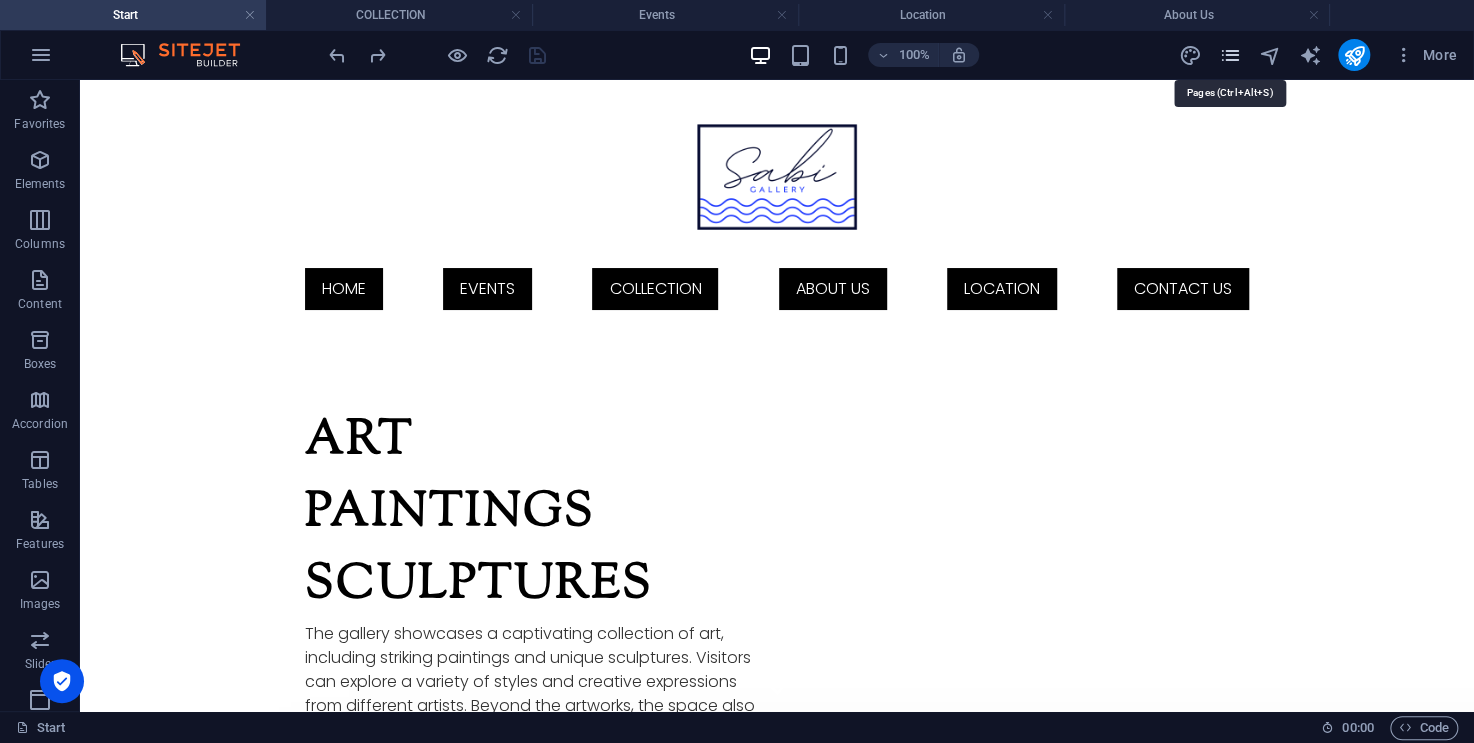 click at bounding box center [1229, 55] 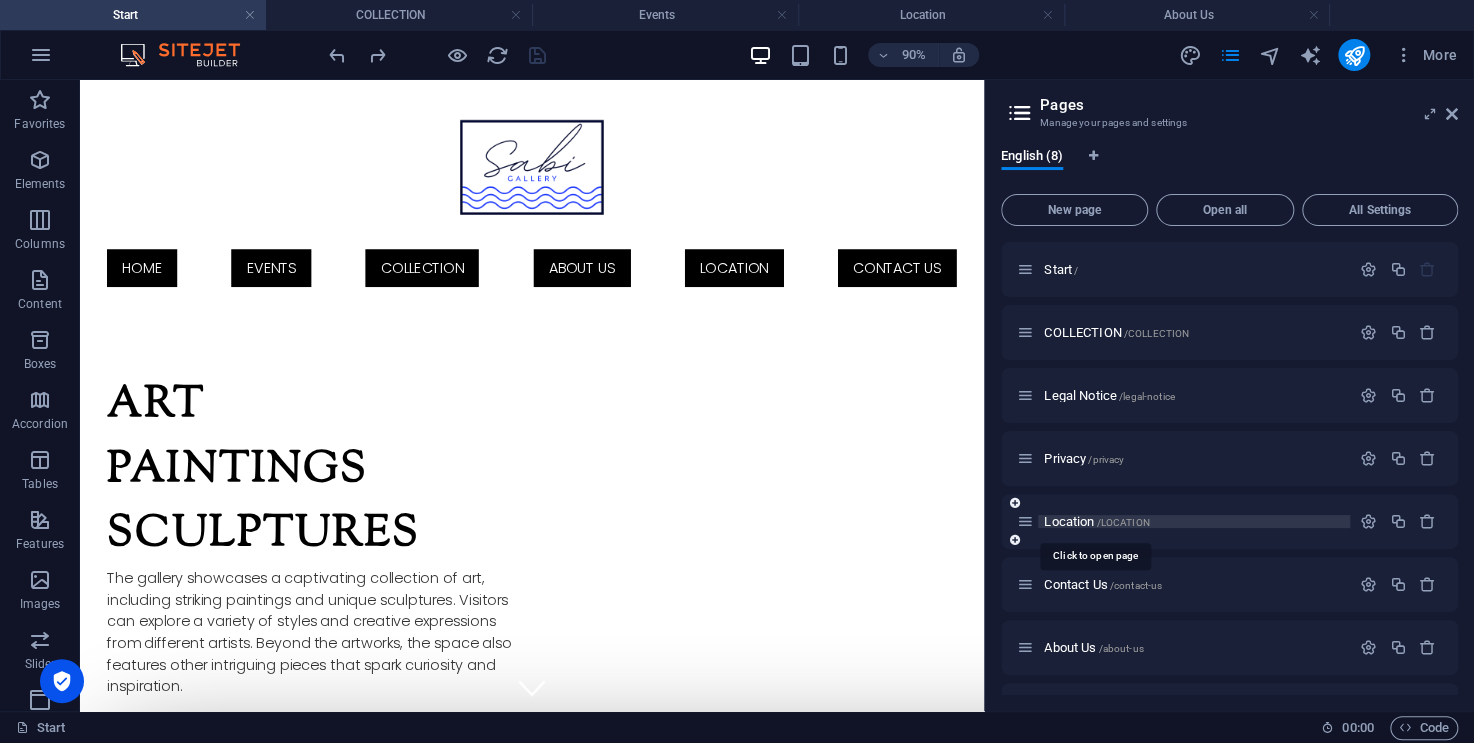 click on "Location /LOCATION" at bounding box center (1096, 521) 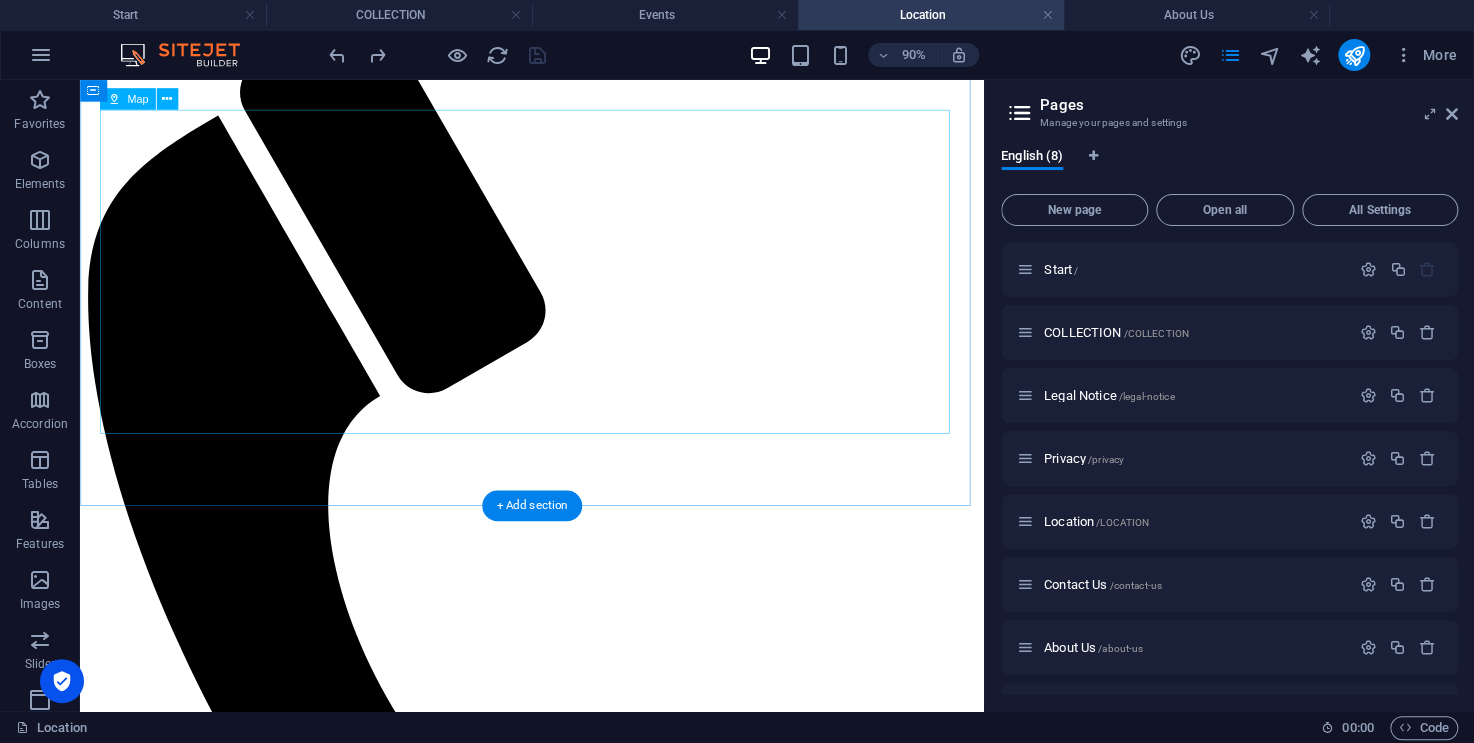 scroll, scrollTop: 423, scrollLeft: 0, axis: vertical 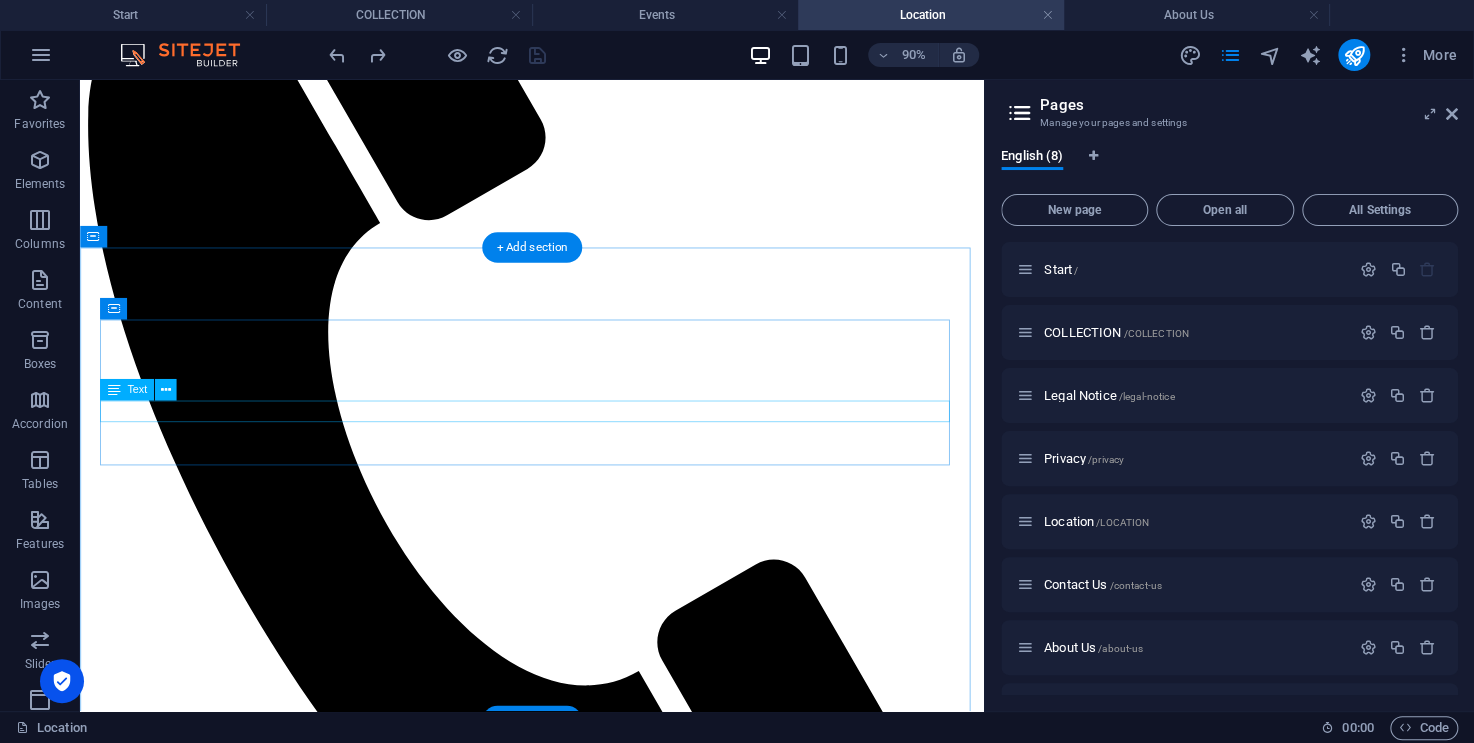 click on "Instagram" at bounding box center [582, 1763] 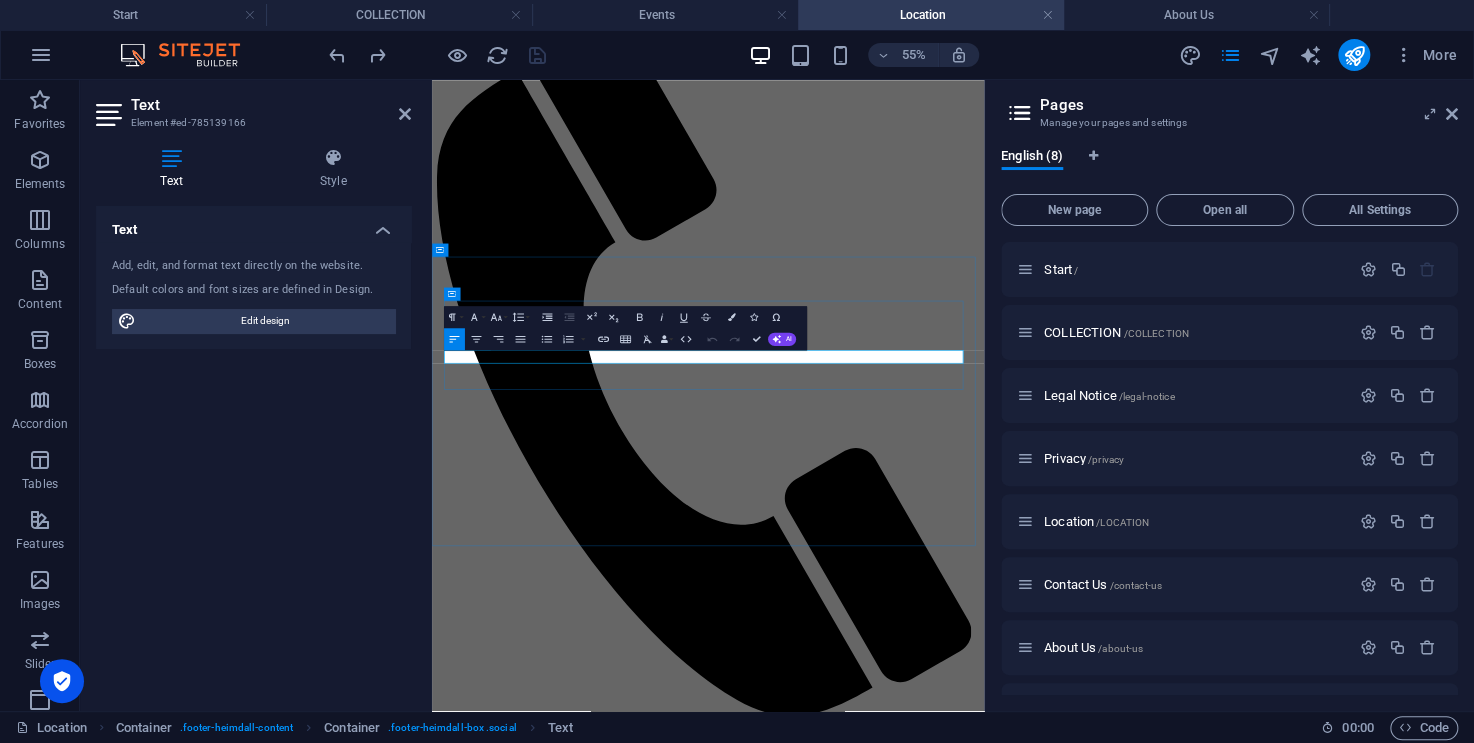 click on "Instagram" at bounding box center (472, 1897) 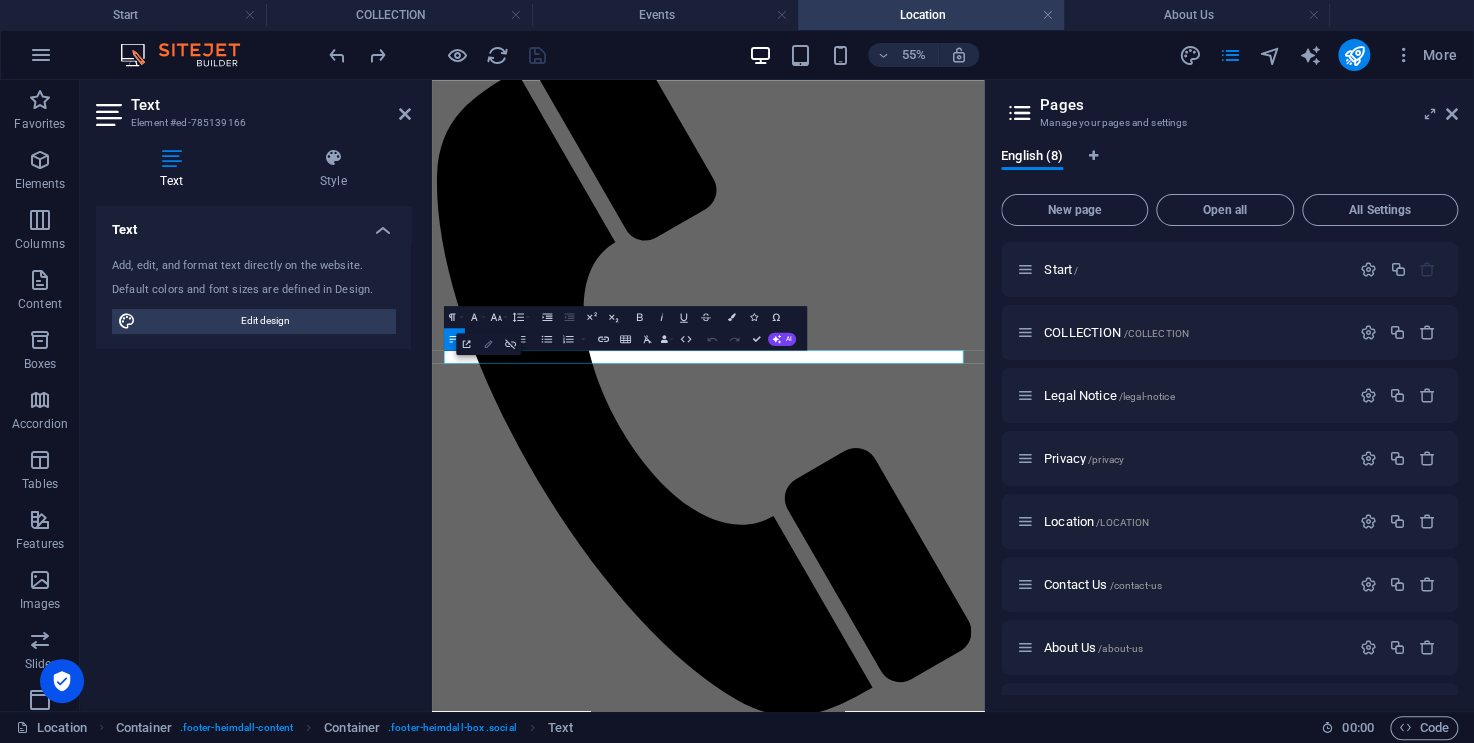 click 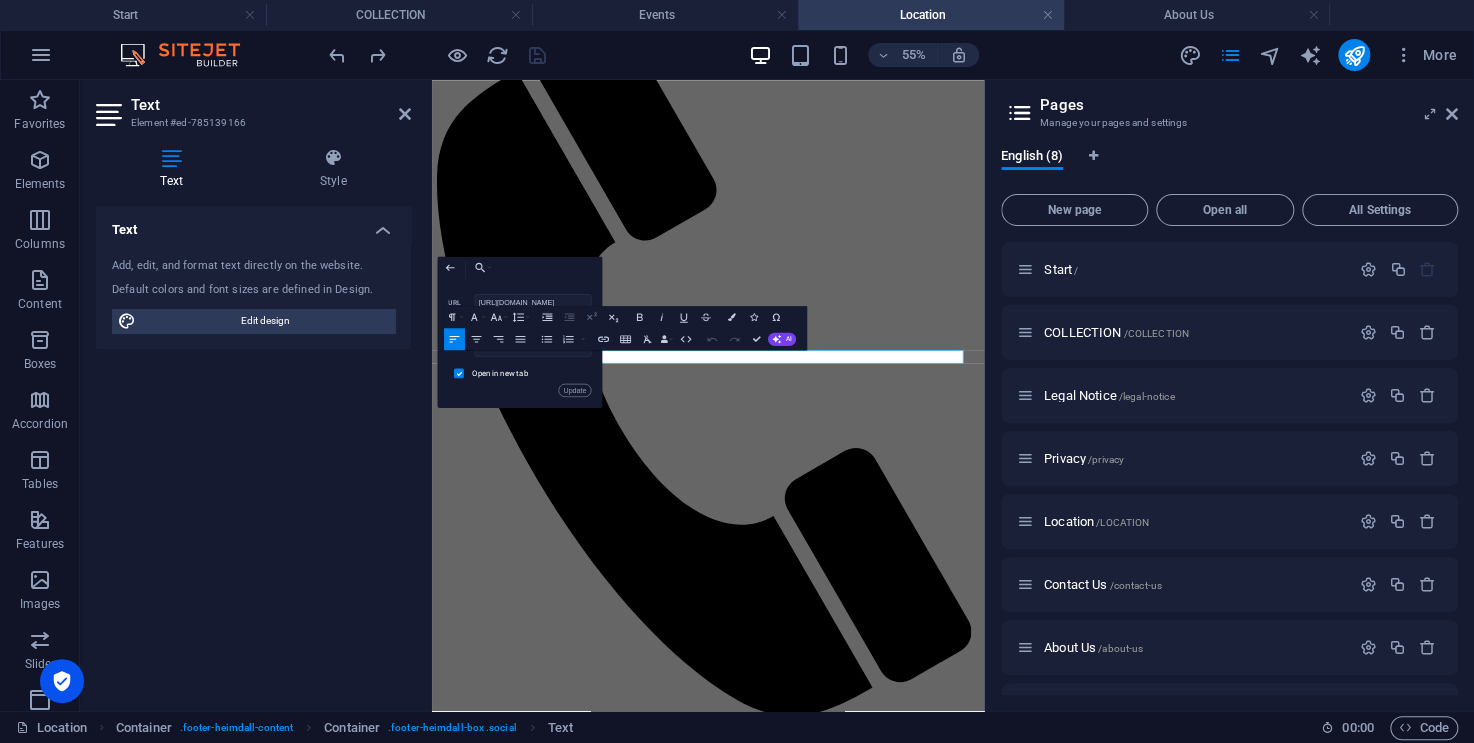 scroll, scrollTop: 0, scrollLeft: 33, axis: horizontal 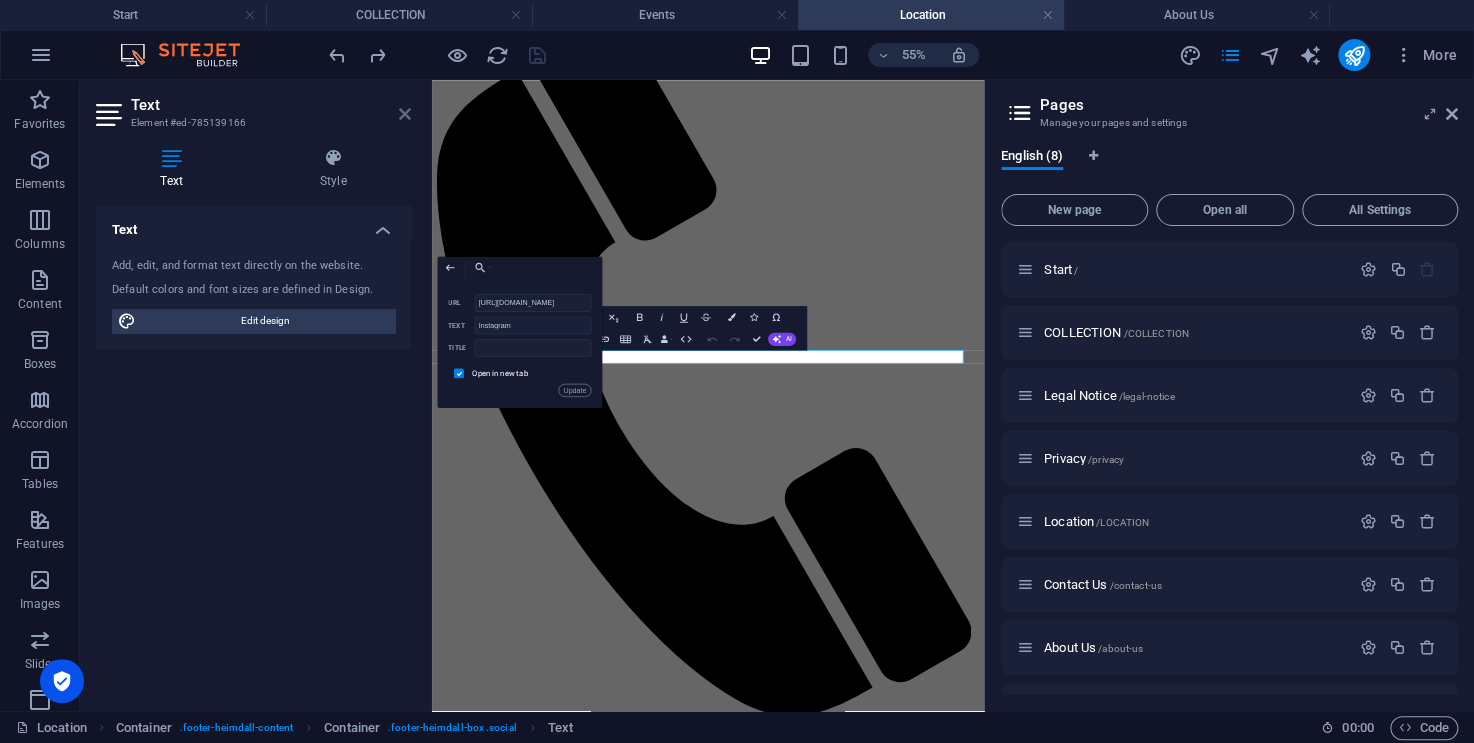 click at bounding box center (405, 114) 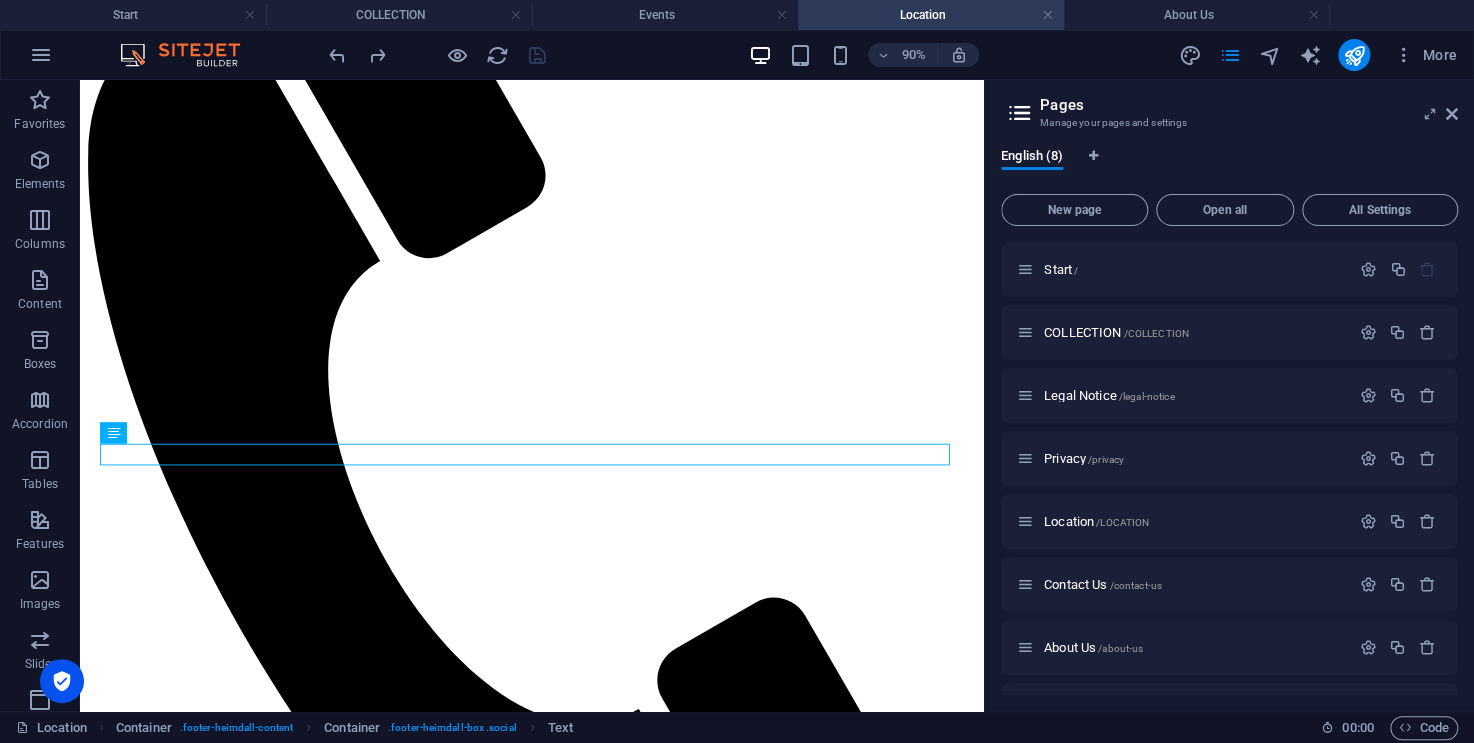 scroll, scrollTop: 388, scrollLeft: 0, axis: vertical 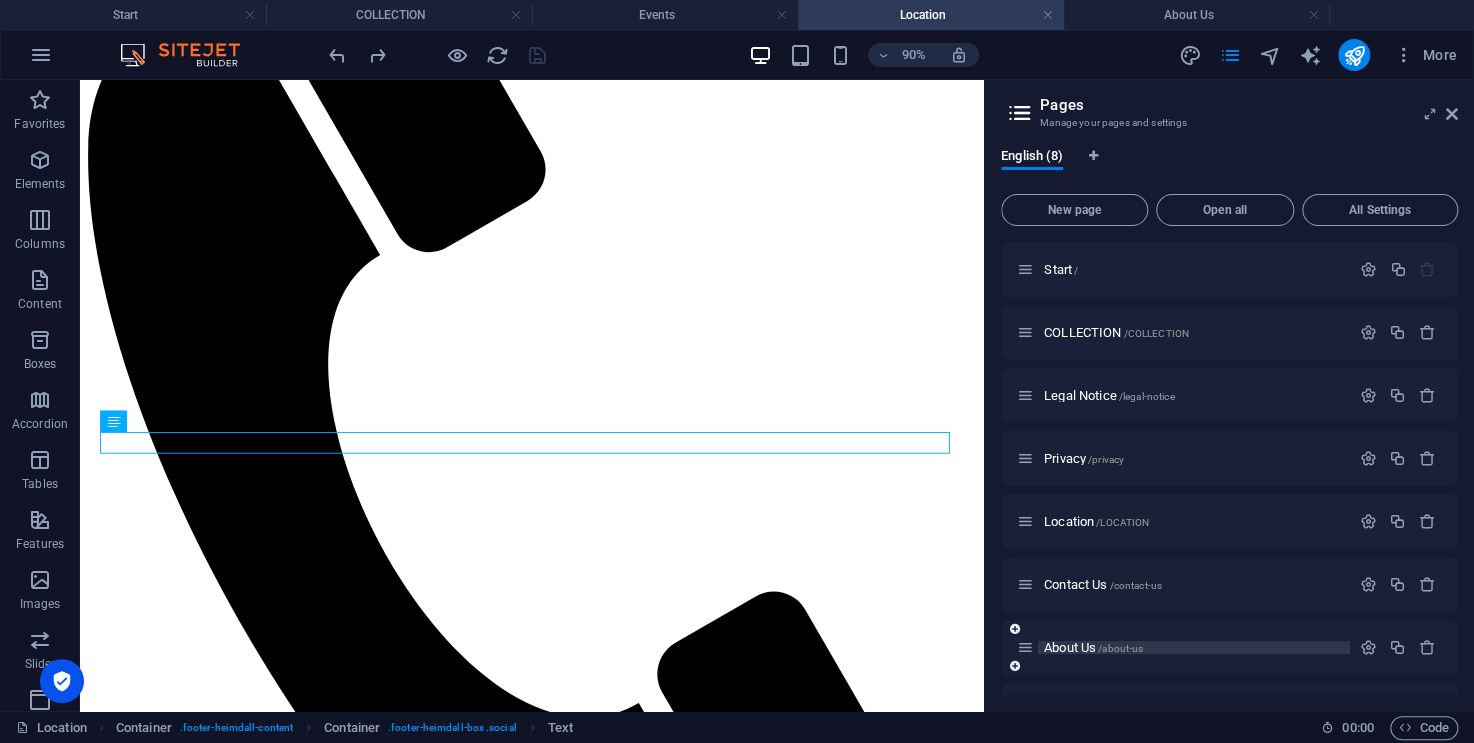 drag, startPoint x: 1078, startPoint y: 647, endPoint x: 948, endPoint y: 539, distance: 169.00888 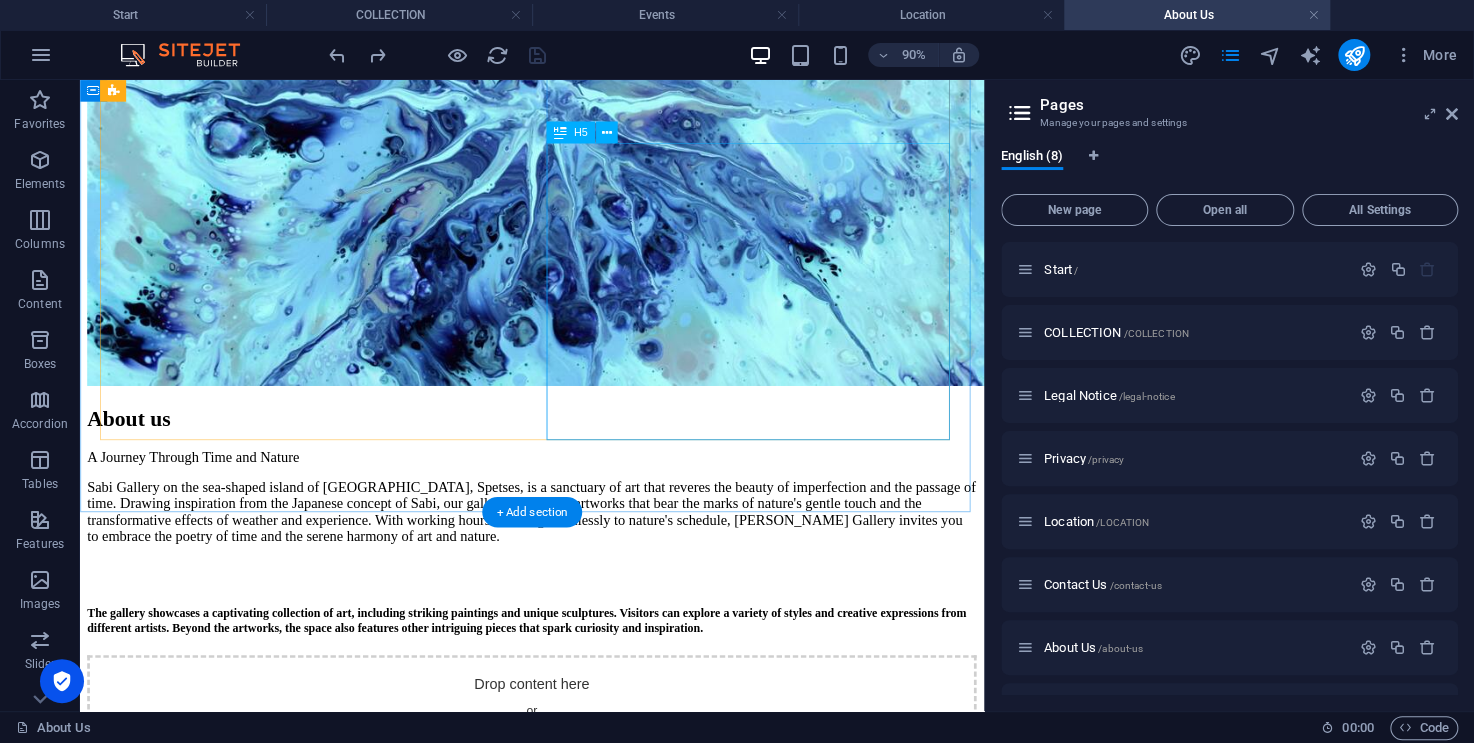 scroll, scrollTop: 0, scrollLeft: 0, axis: both 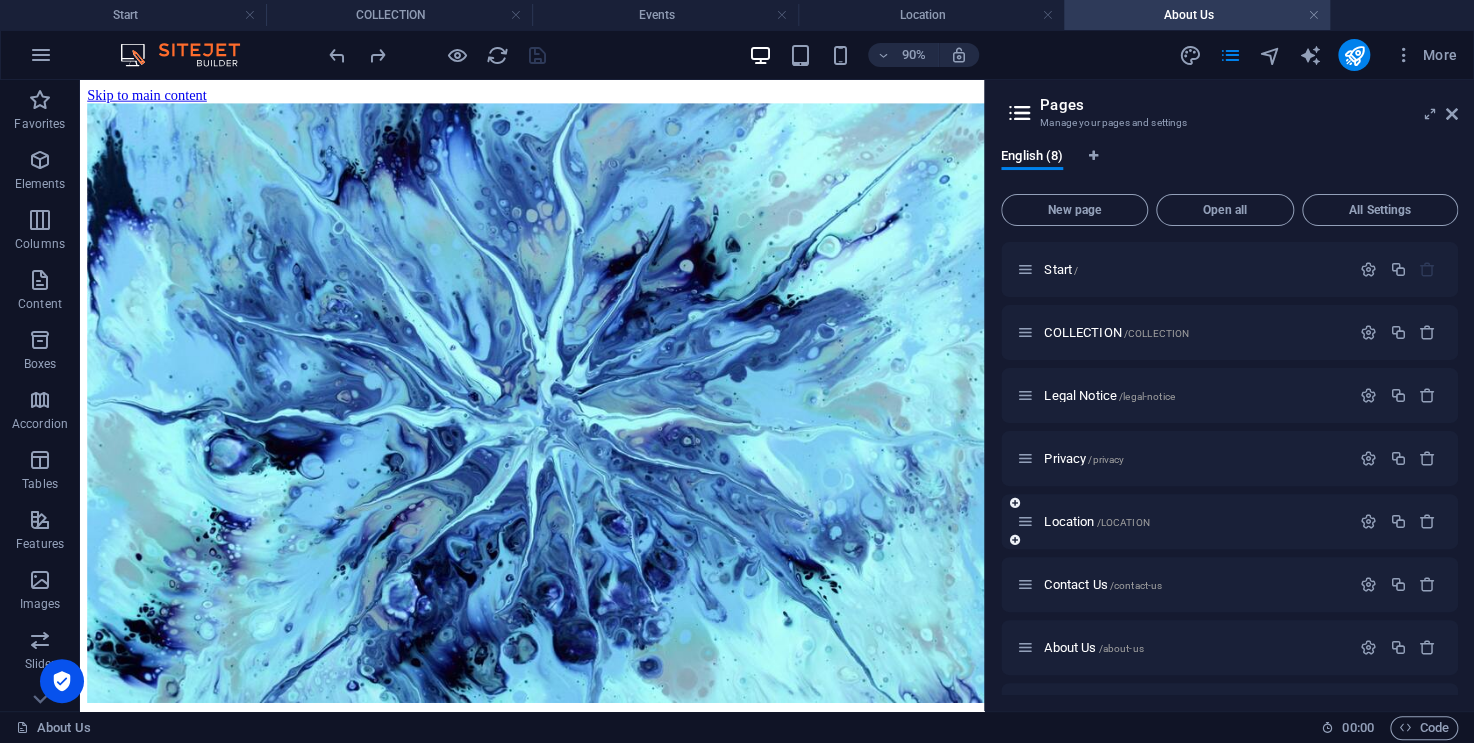click on "Location /LOCATION" at bounding box center (1183, 521) 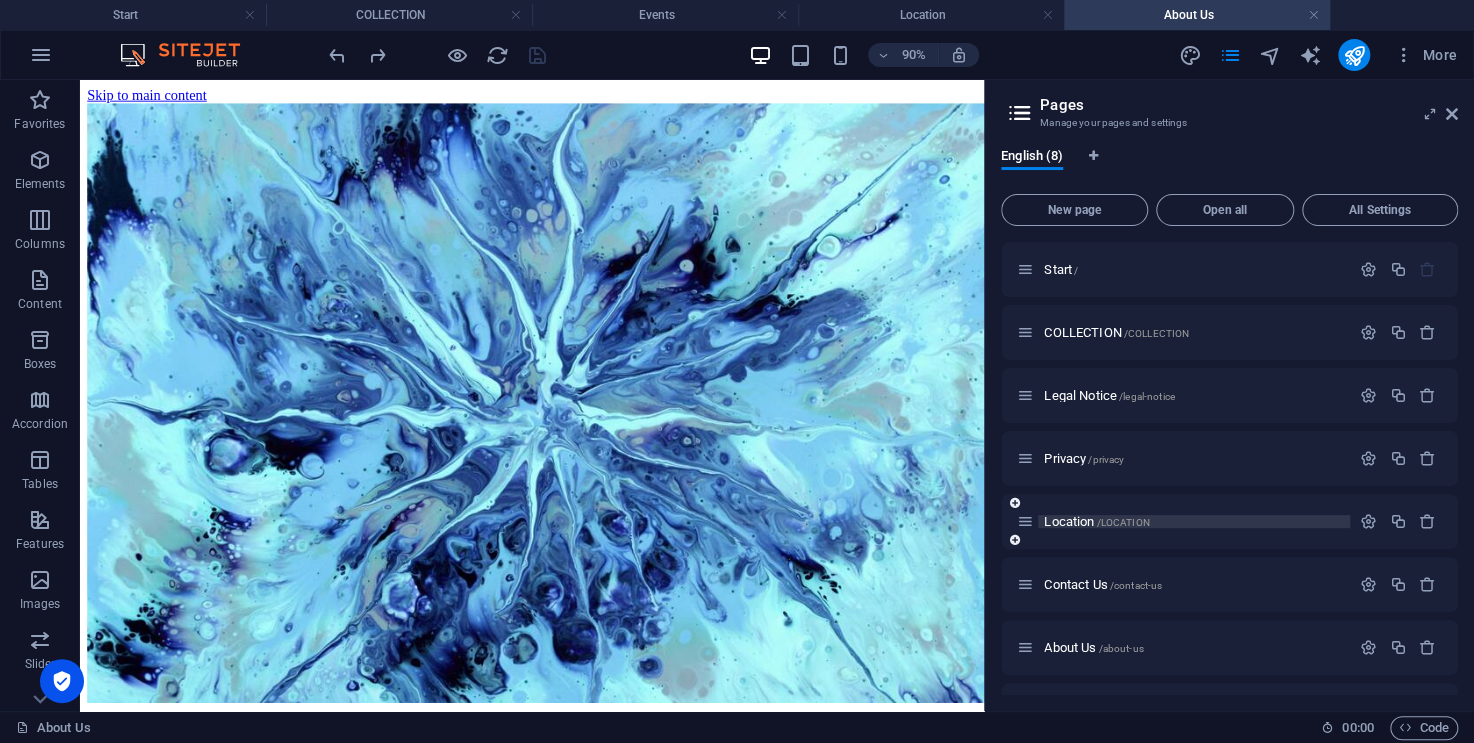 click on "Location /LOCATION" at bounding box center (1096, 521) 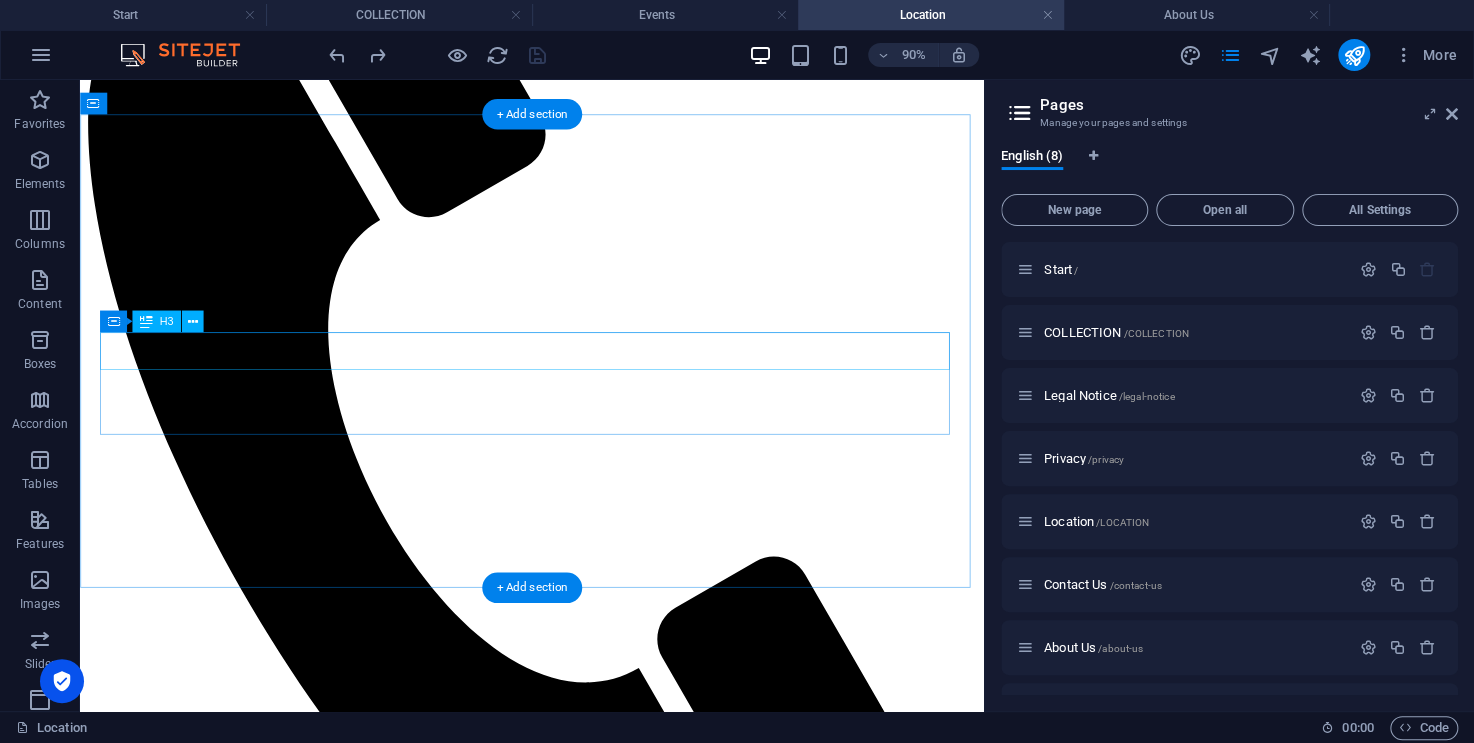 scroll, scrollTop: 417, scrollLeft: 0, axis: vertical 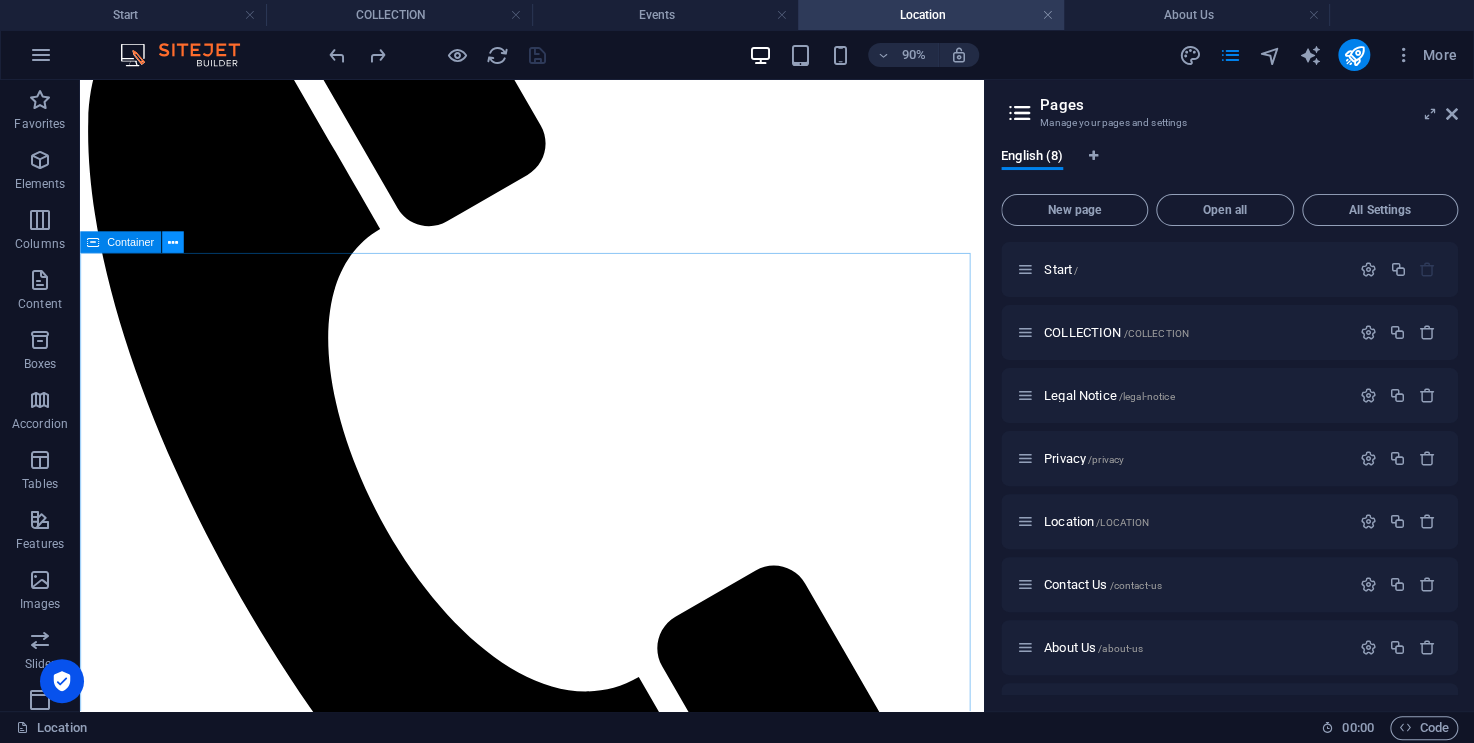 click at bounding box center (173, 242) 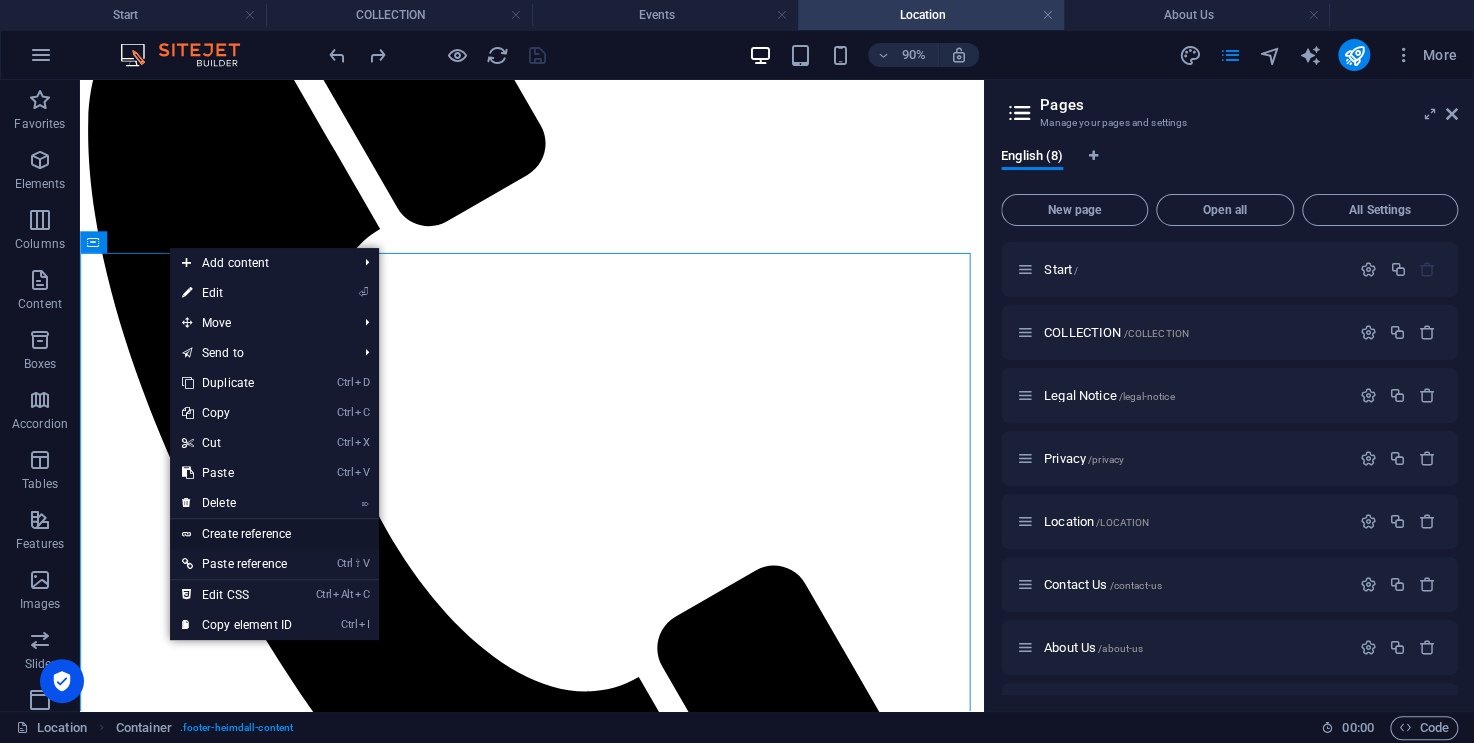 click on "Create reference" at bounding box center (274, 534) 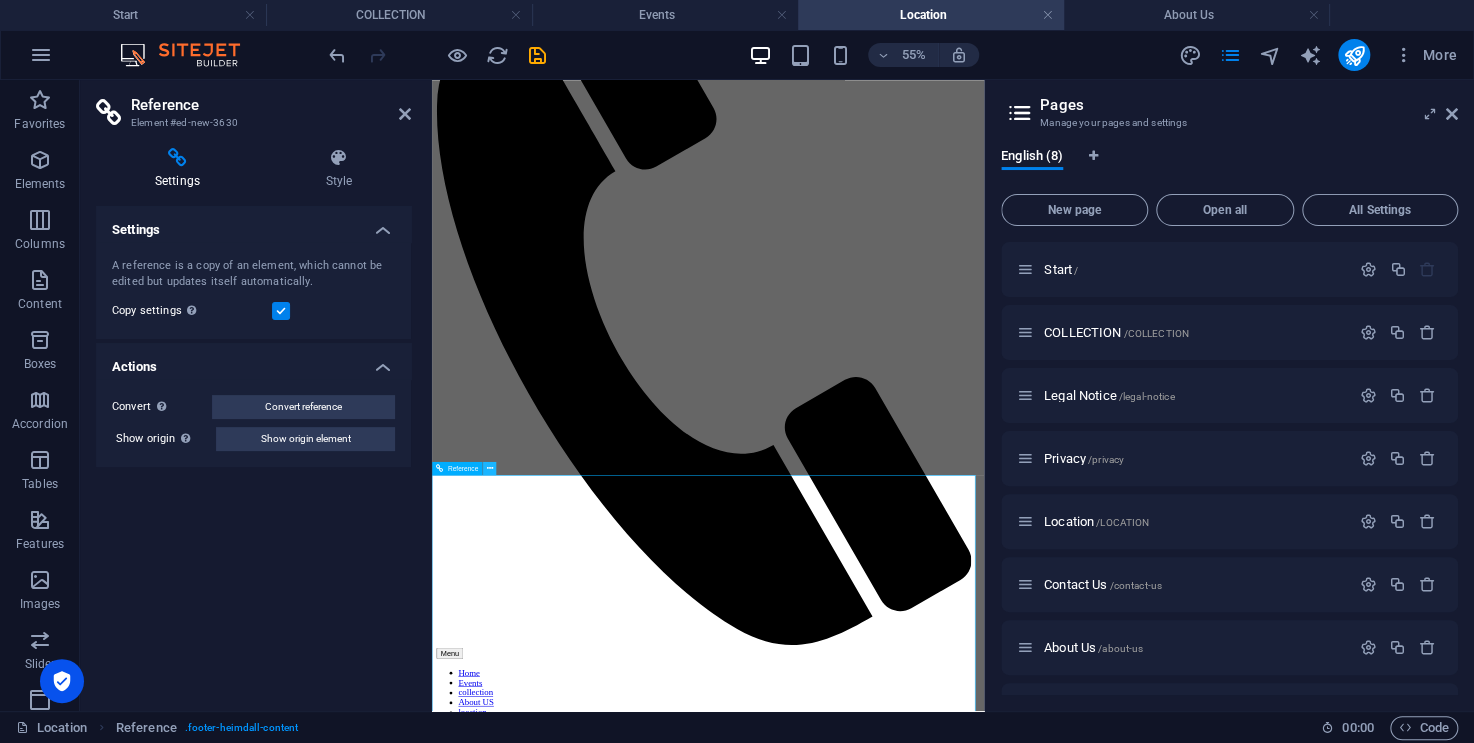 click at bounding box center (490, 469) 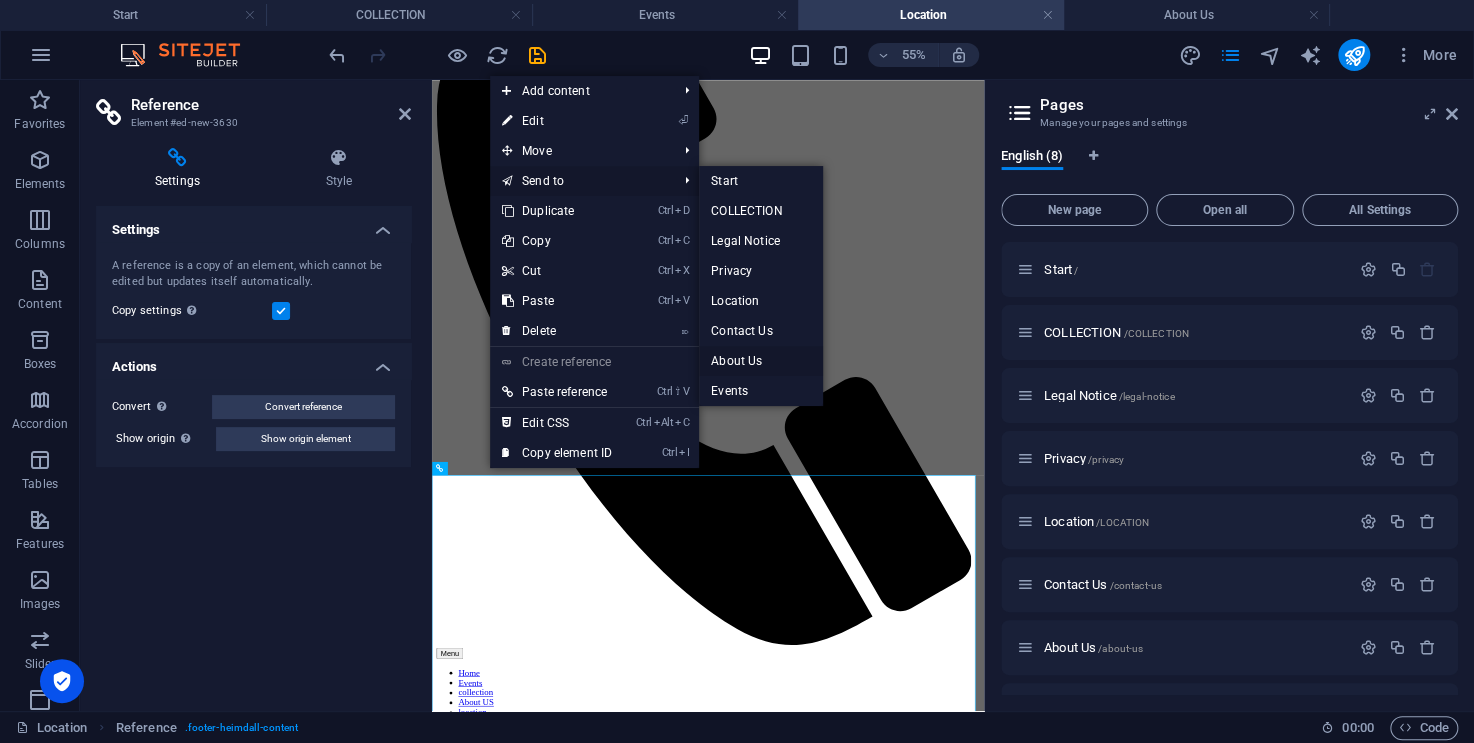 click on "About Us" at bounding box center [760, 361] 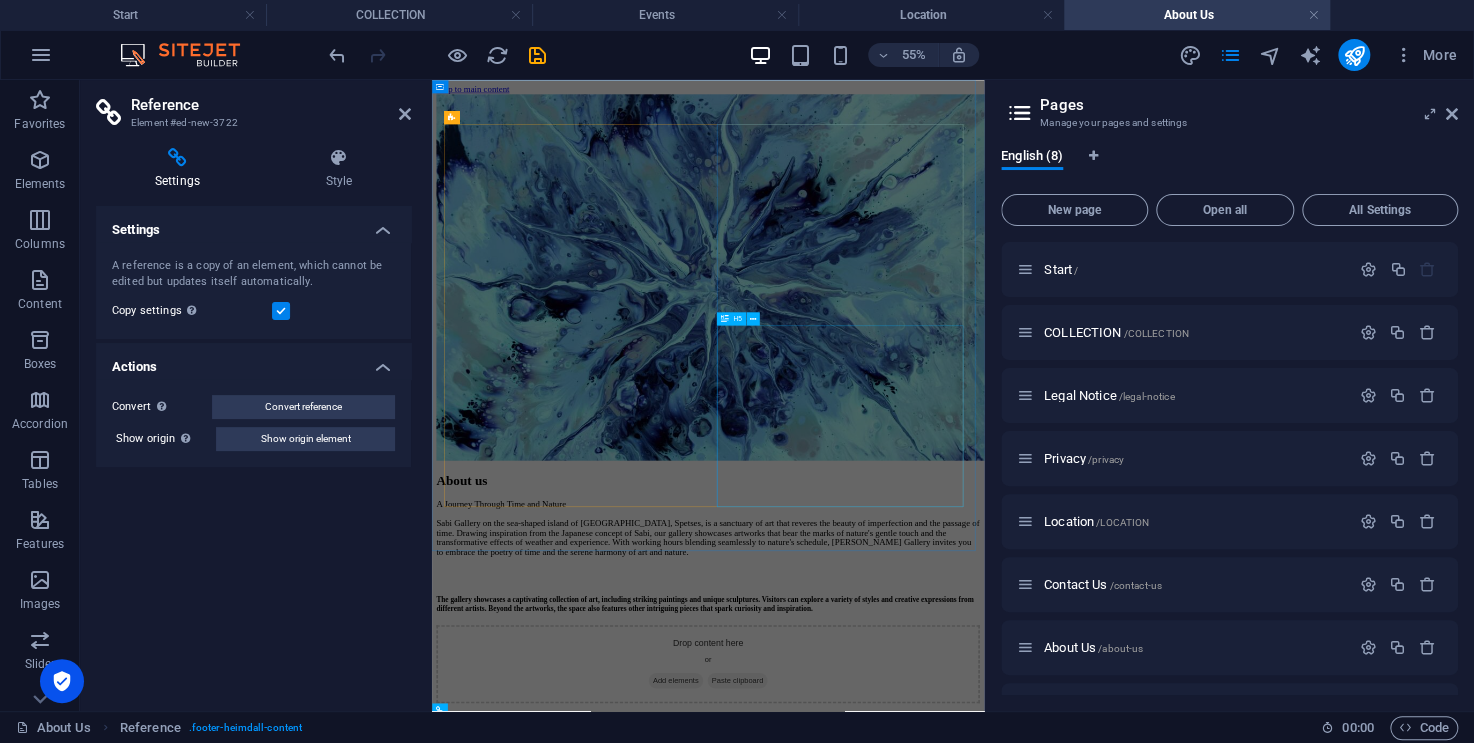 scroll, scrollTop: 0, scrollLeft: 0, axis: both 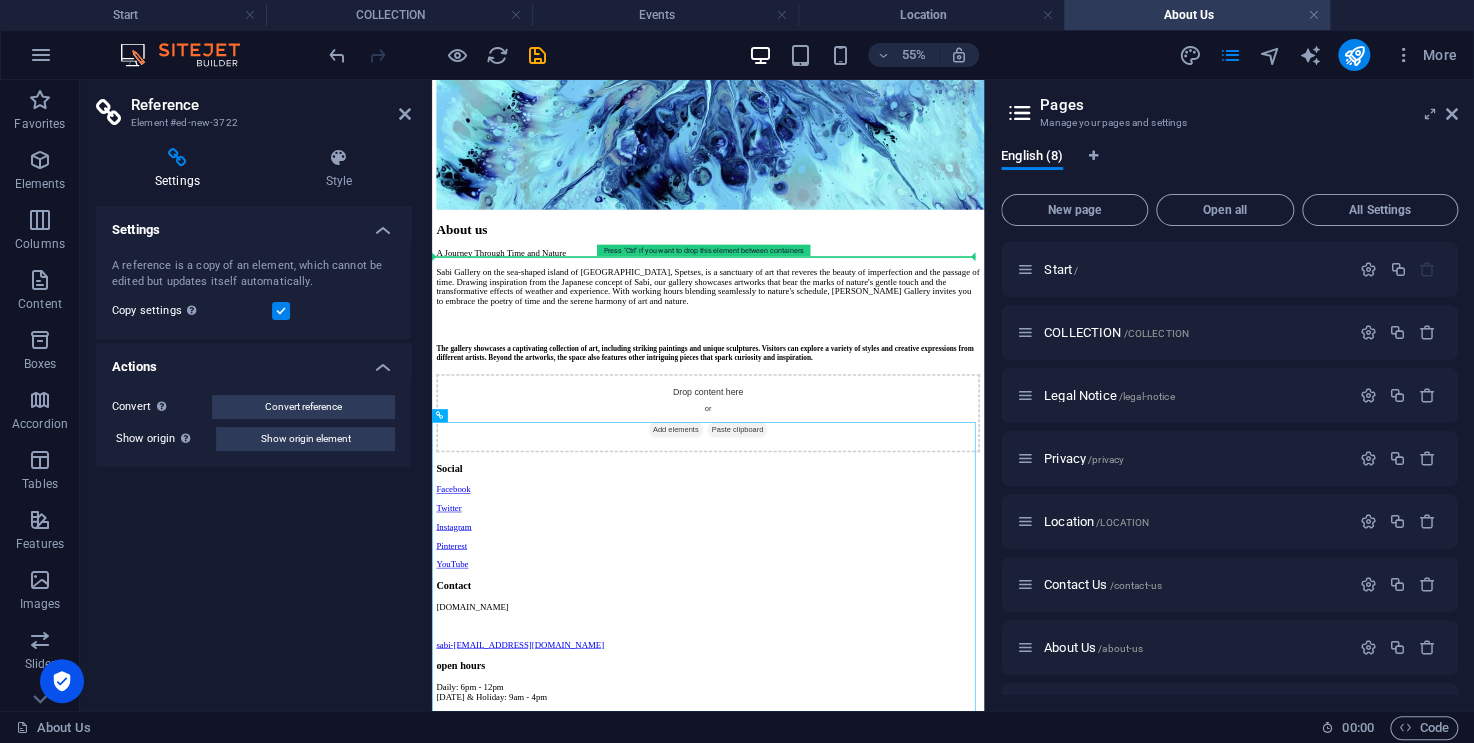 drag, startPoint x: 699, startPoint y: 729, endPoint x: 698, endPoint y: 462, distance: 267.00186 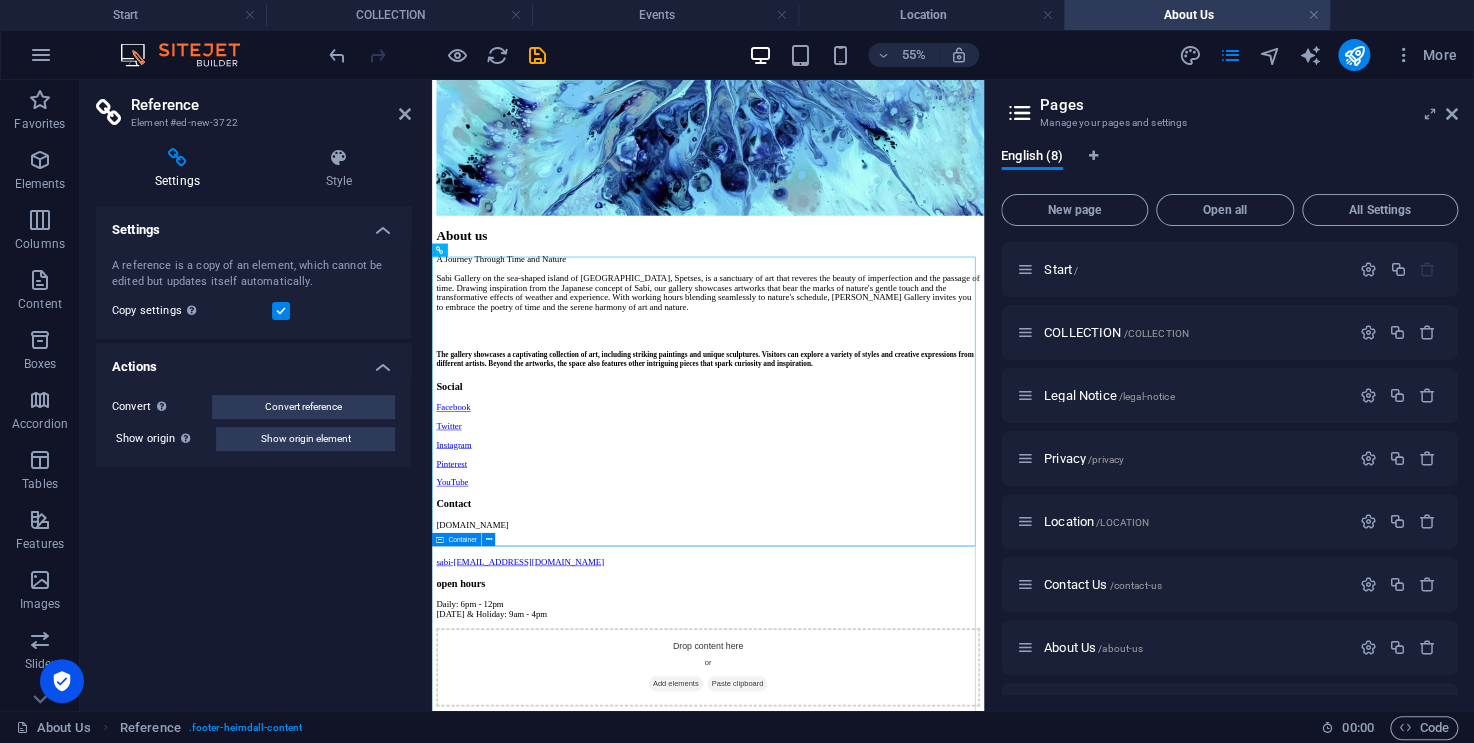 click on "Drop content here or  Add elements  Paste clipboard" at bounding box center [934, 1148] 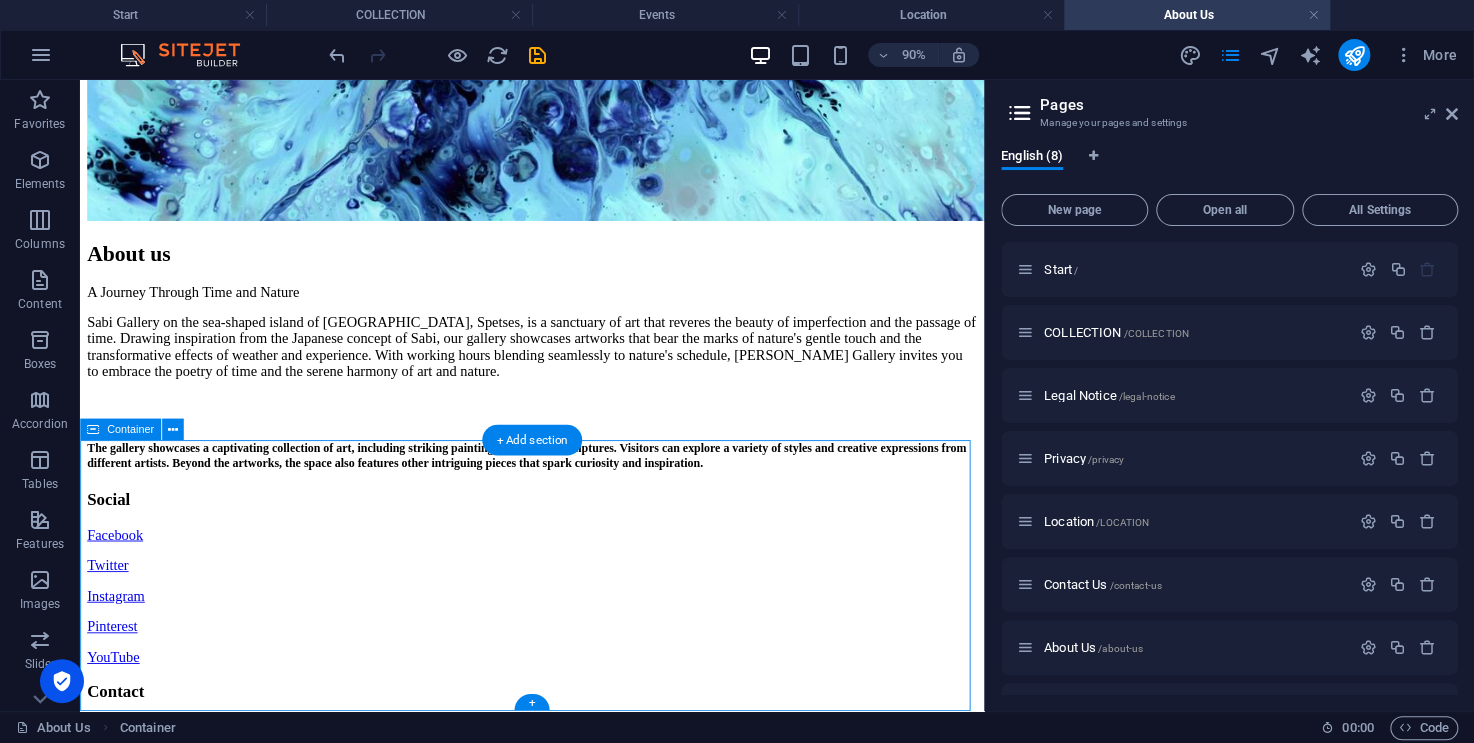 scroll, scrollTop: 981, scrollLeft: 0, axis: vertical 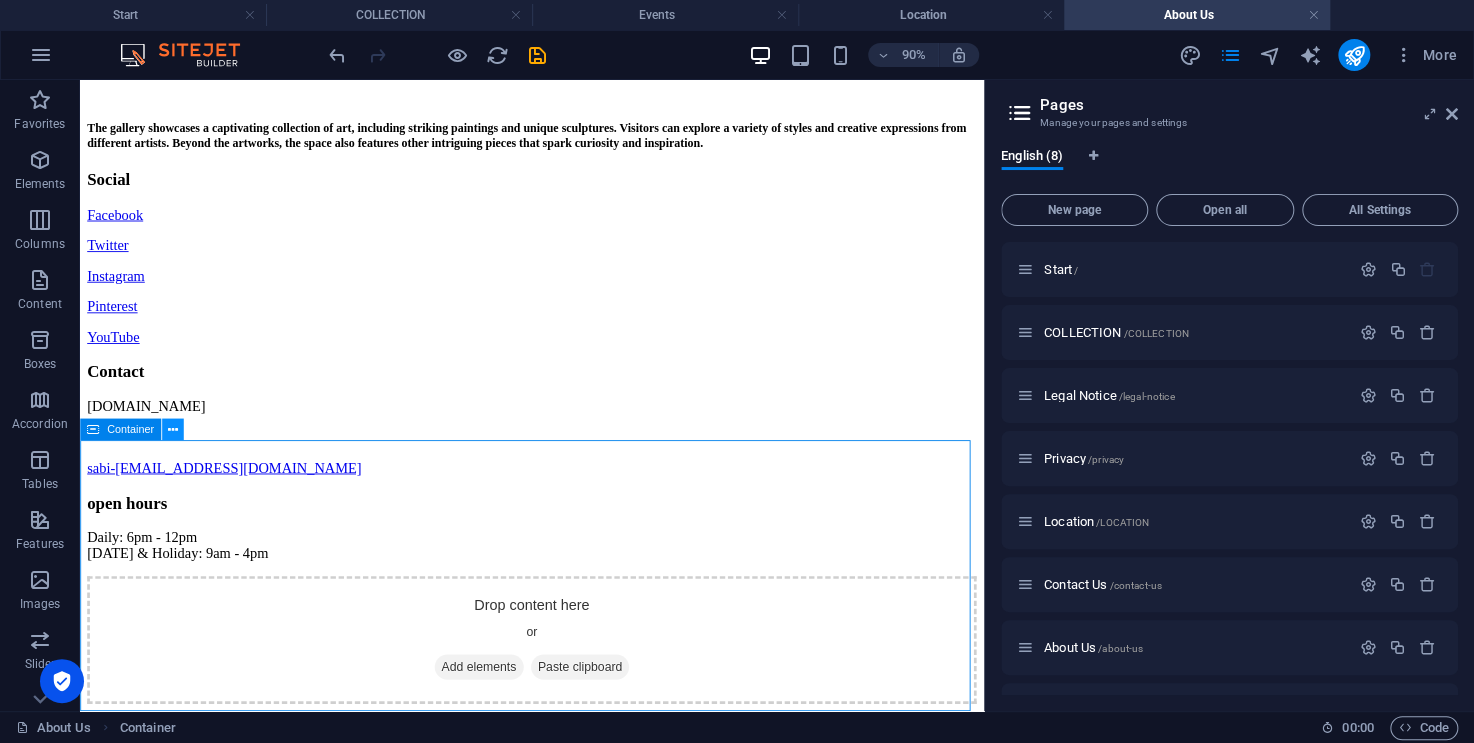 click at bounding box center (173, 429) 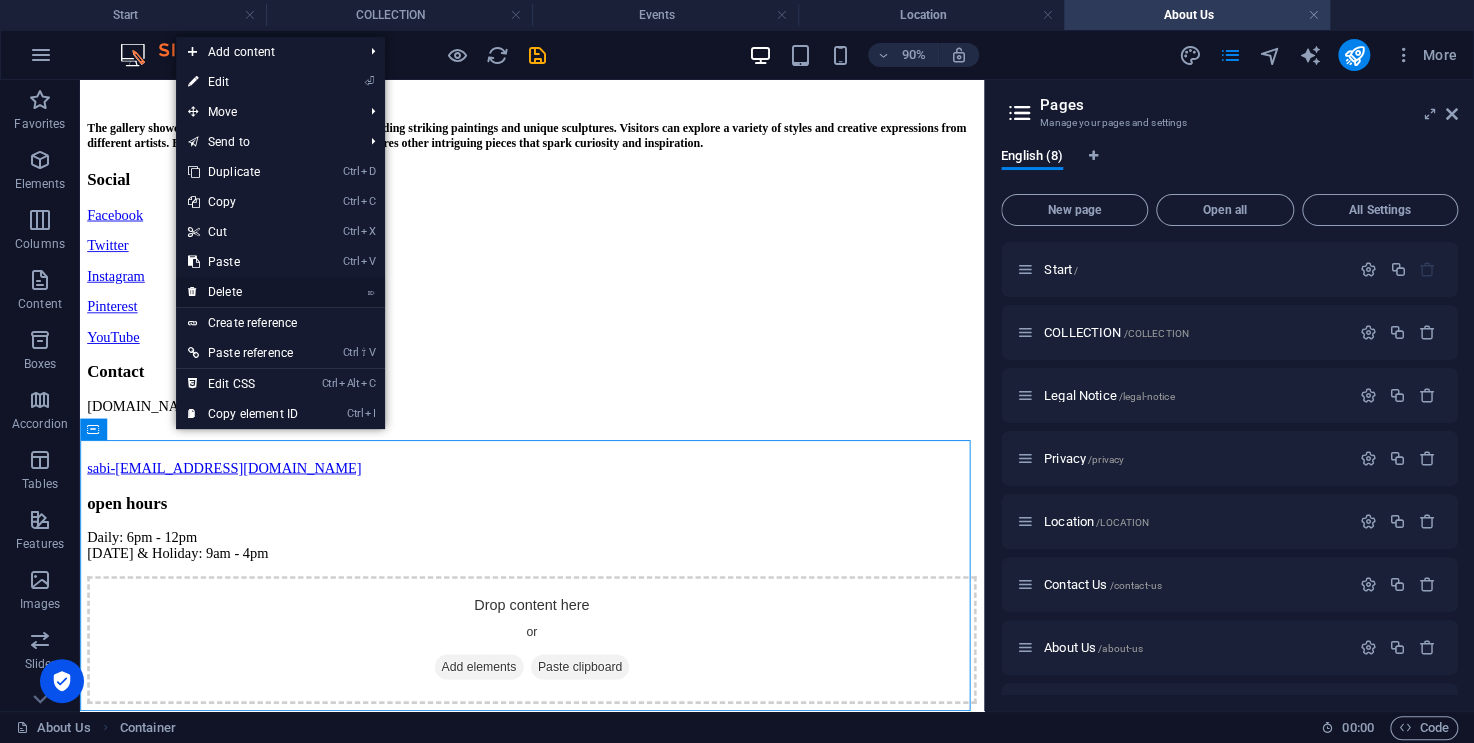 click on "⌦  Delete" at bounding box center (243, 292) 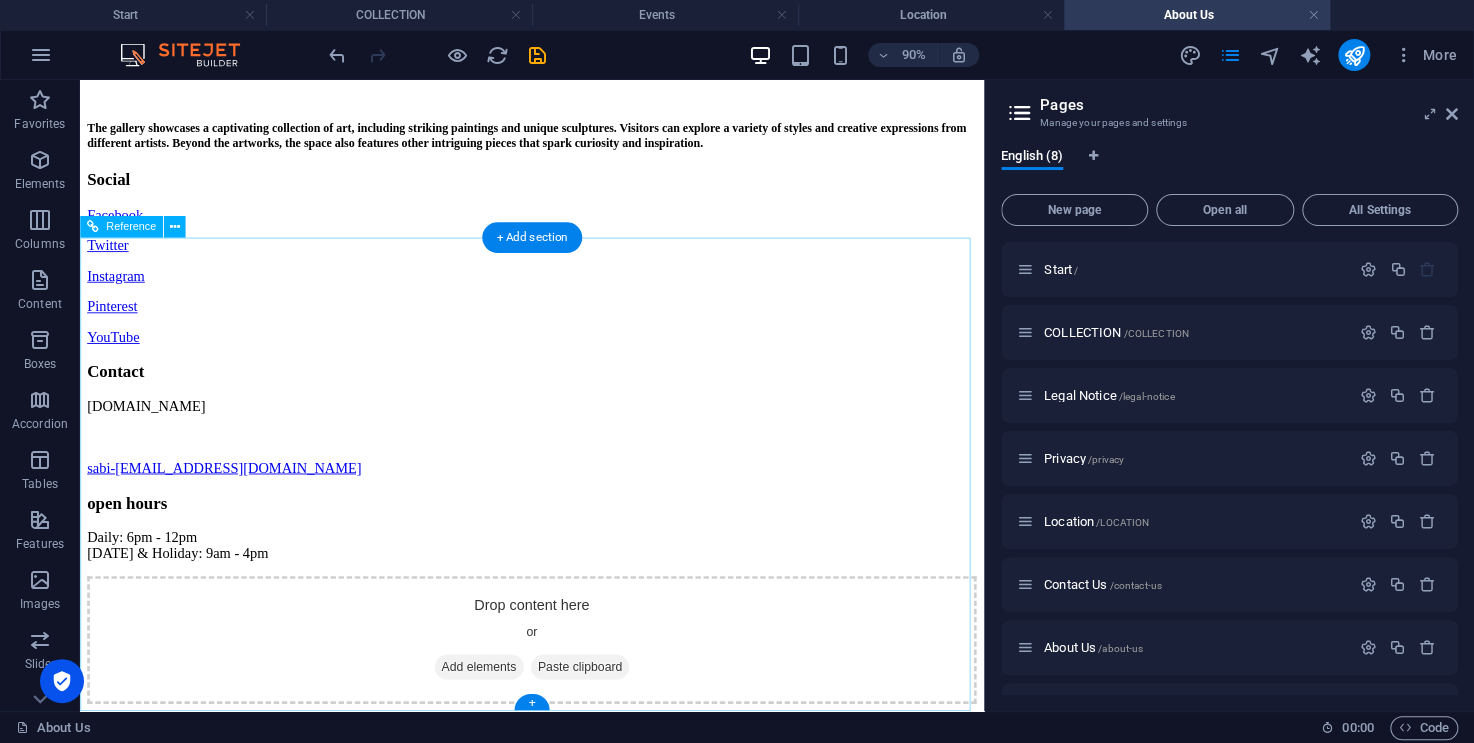scroll, scrollTop: 680, scrollLeft: 0, axis: vertical 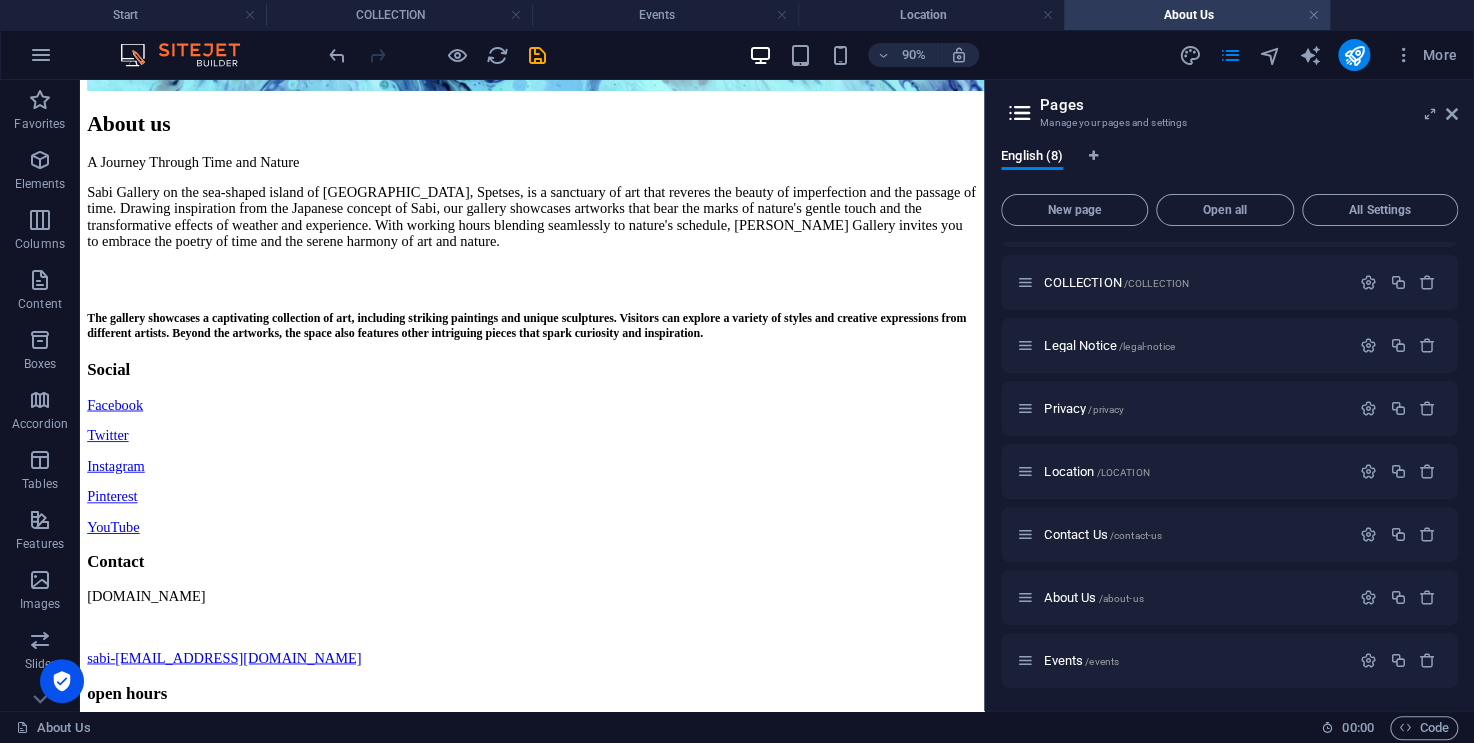 drag, startPoint x: 1087, startPoint y: 640, endPoint x: 1254, endPoint y: 124, distance: 542.3514 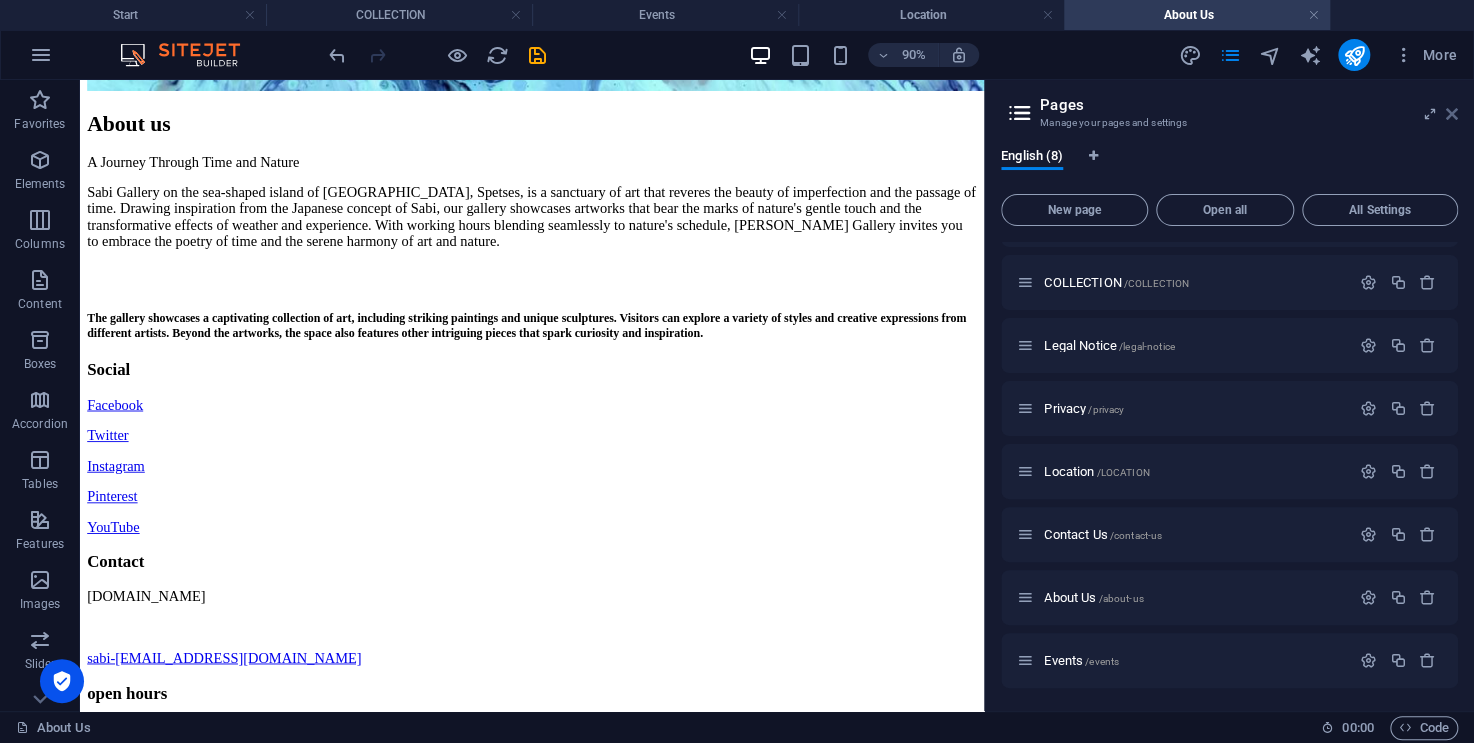 click at bounding box center (1452, 114) 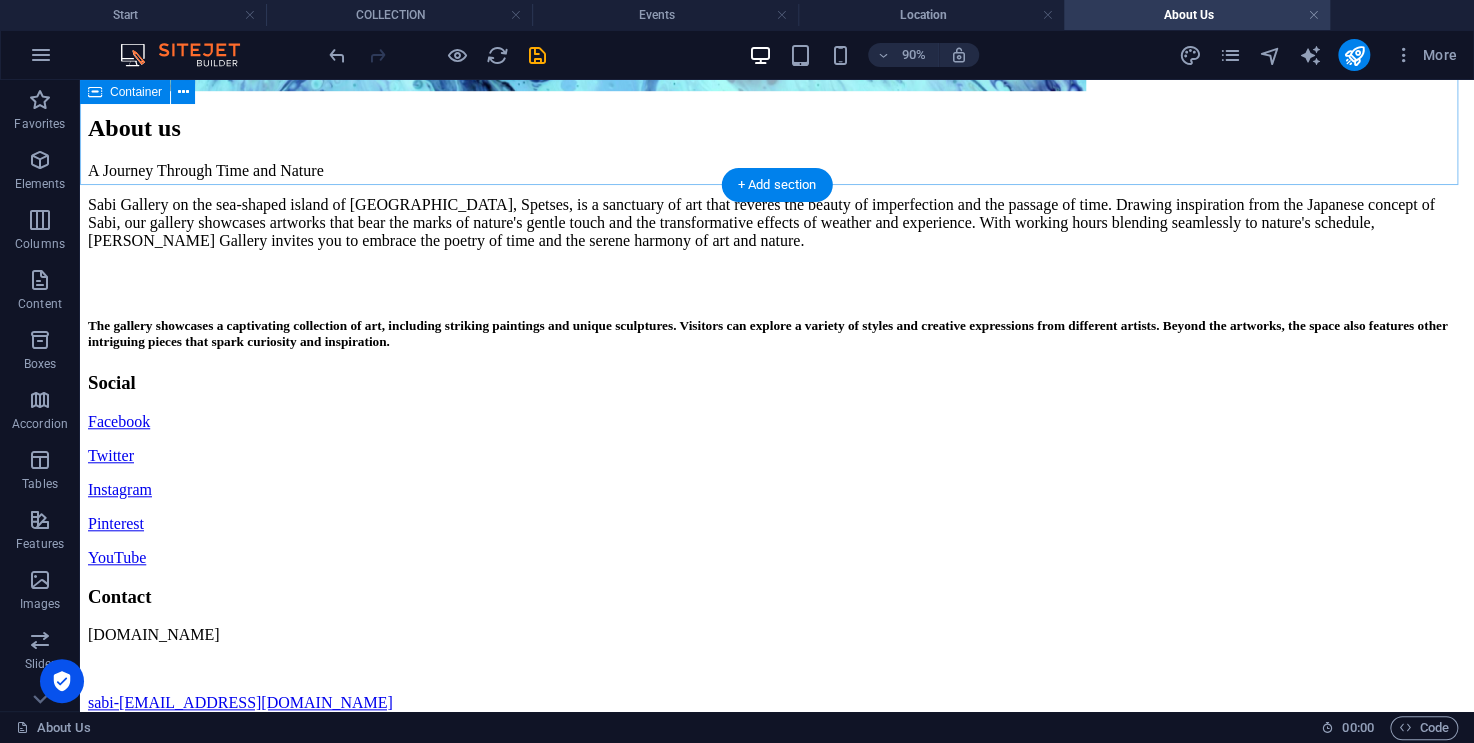 scroll, scrollTop: 751, scrollLeft: 0, axis: vertical 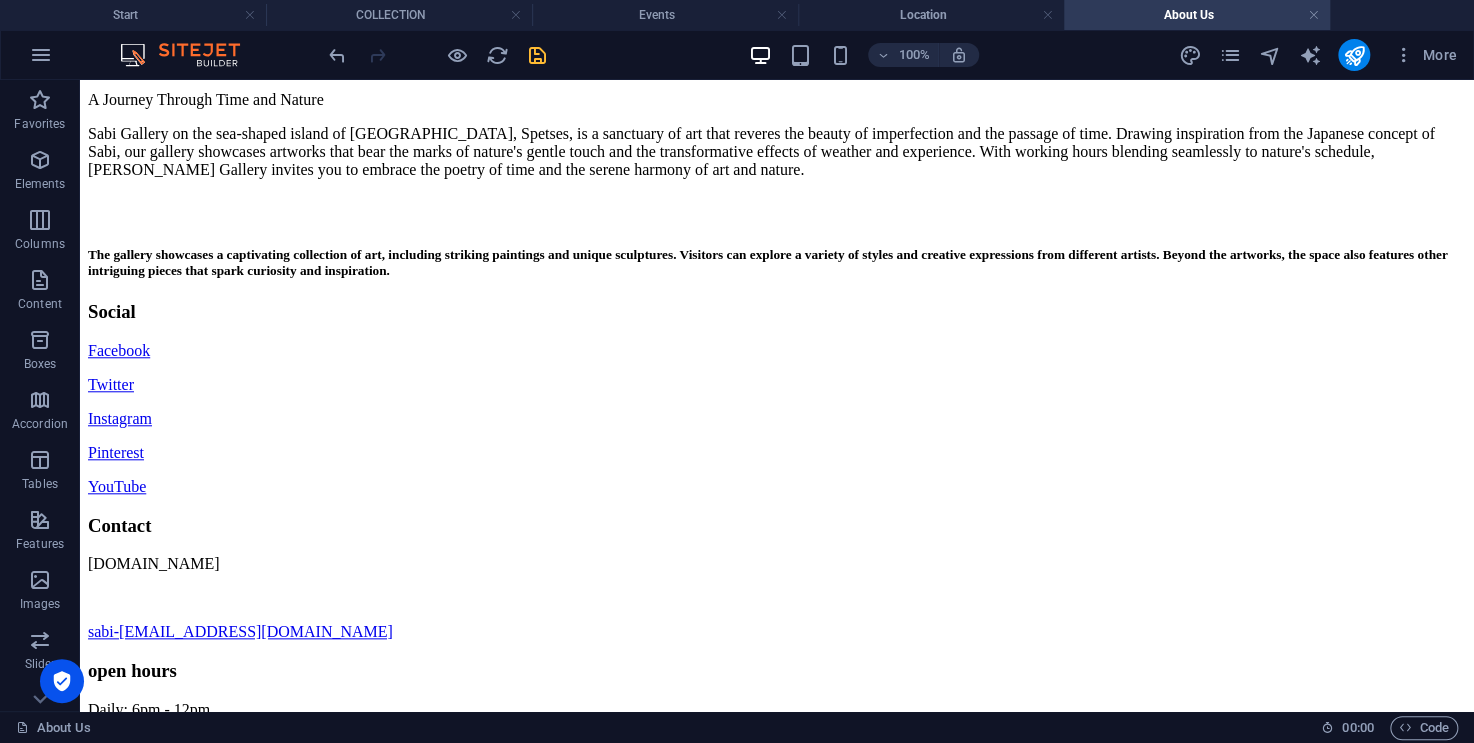 click on "100% More" at bounding box center (895, 55) 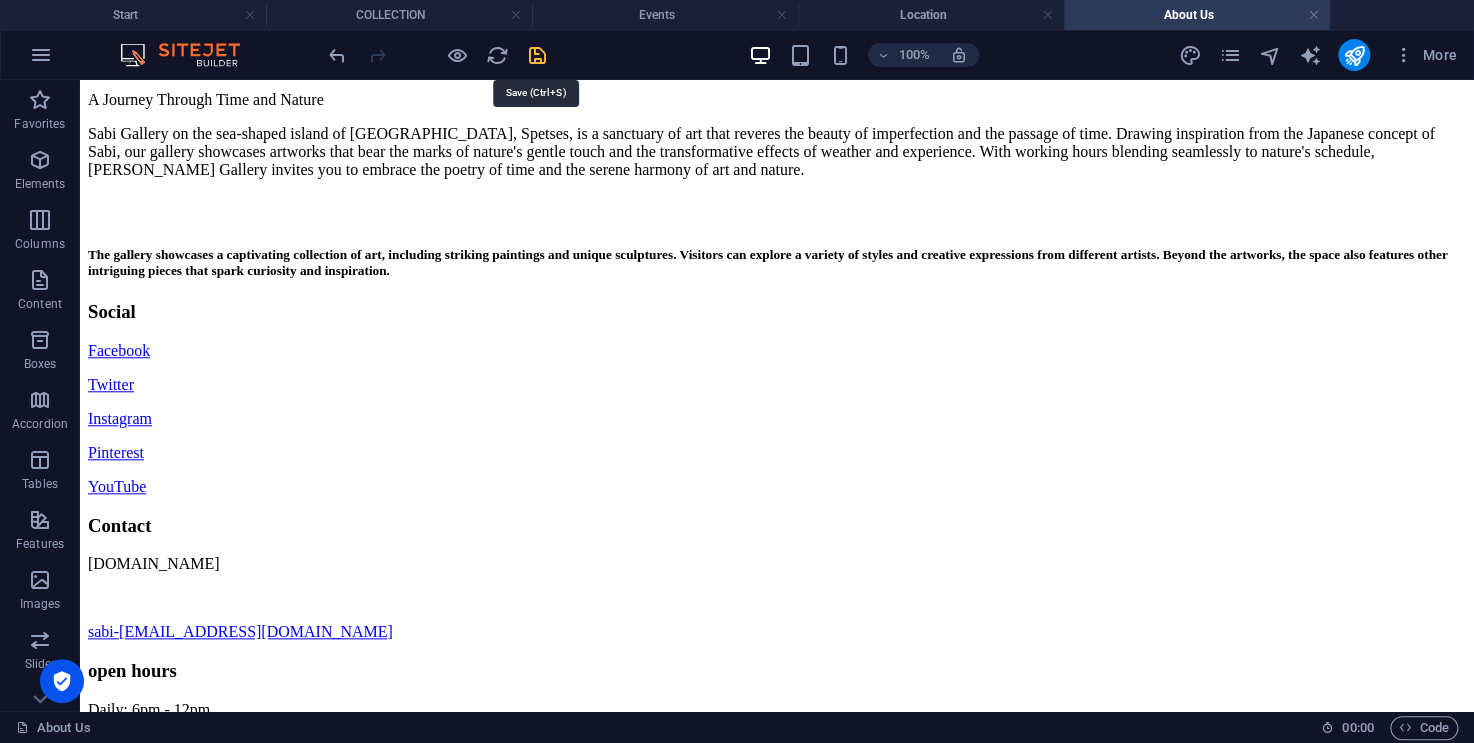click at bounding box center [537, 55] 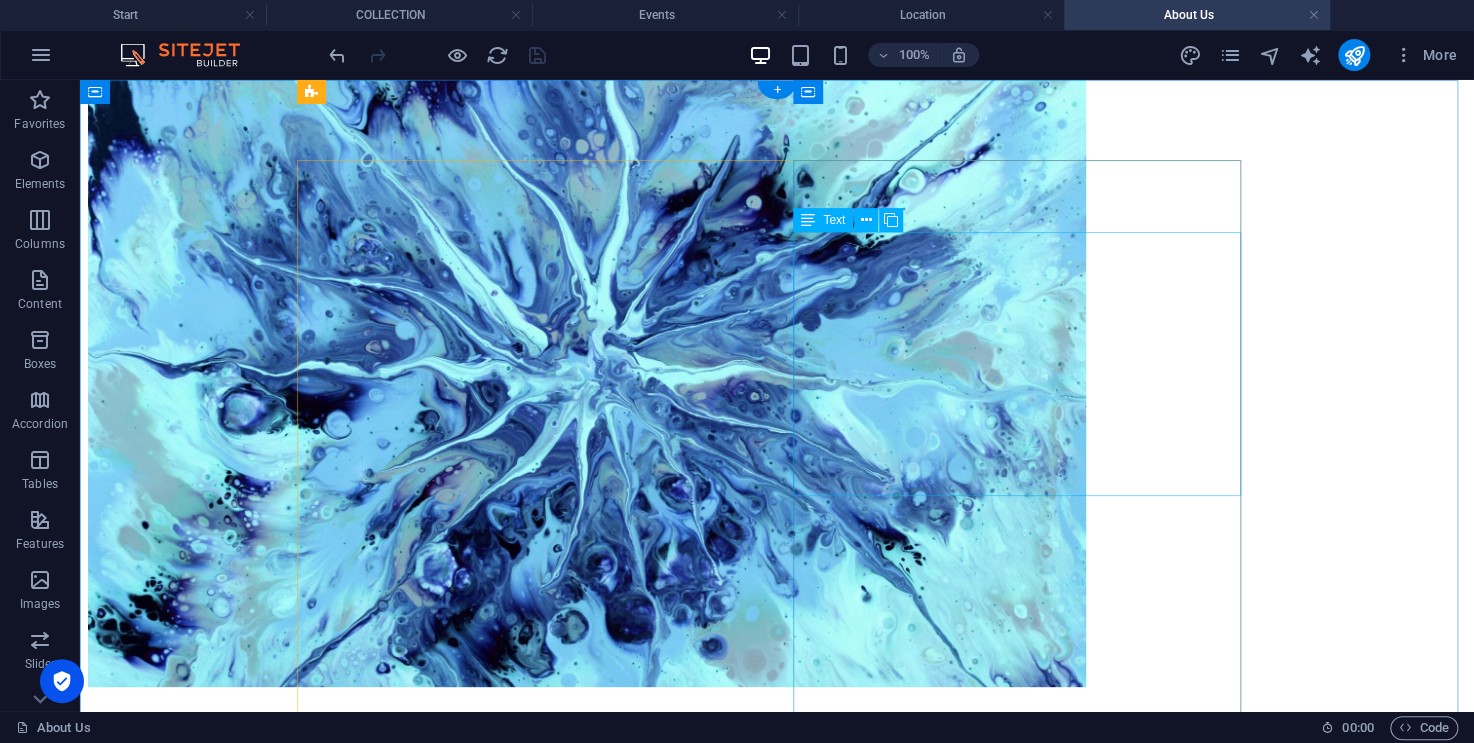 scroll, scrollTop: 0, scrollLeft: 0, axis: both 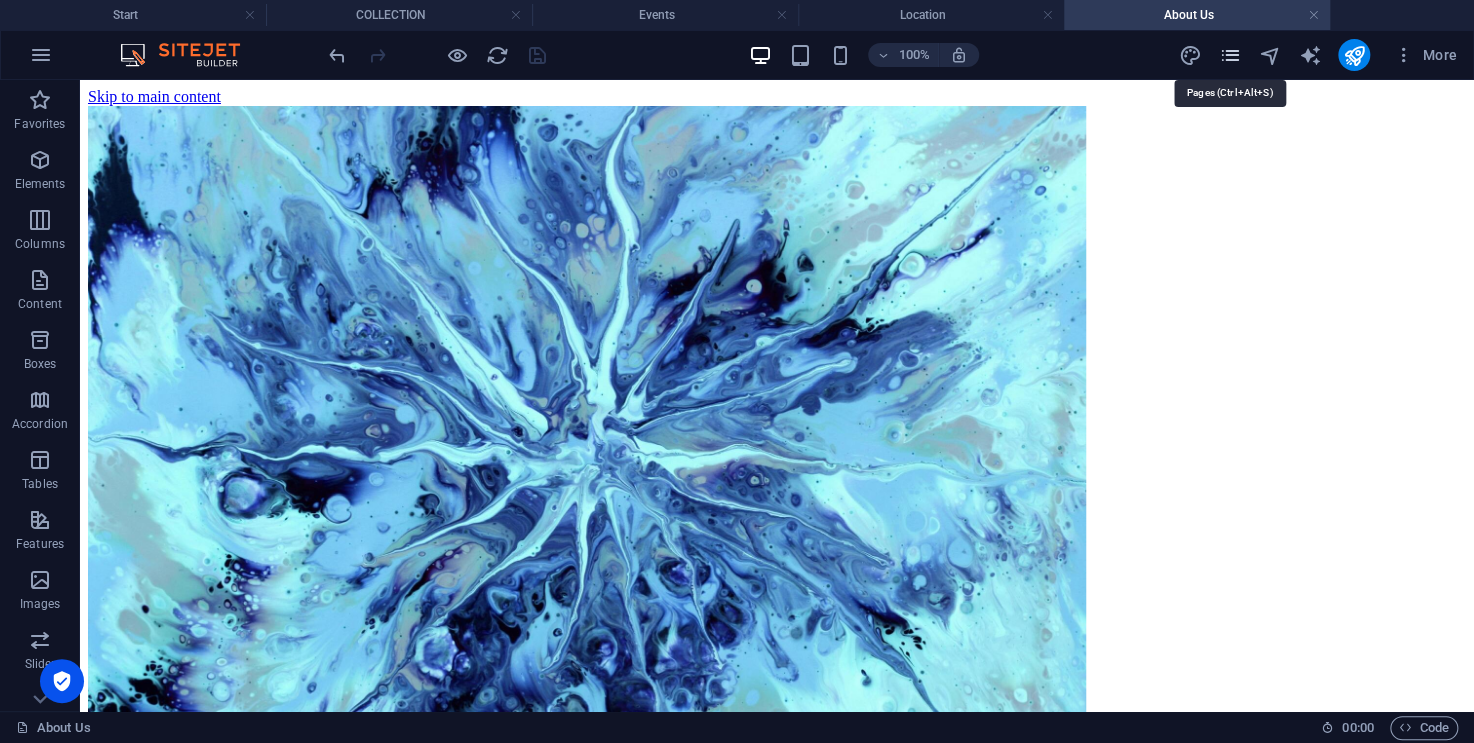 click at bounding box center [1229, 55] 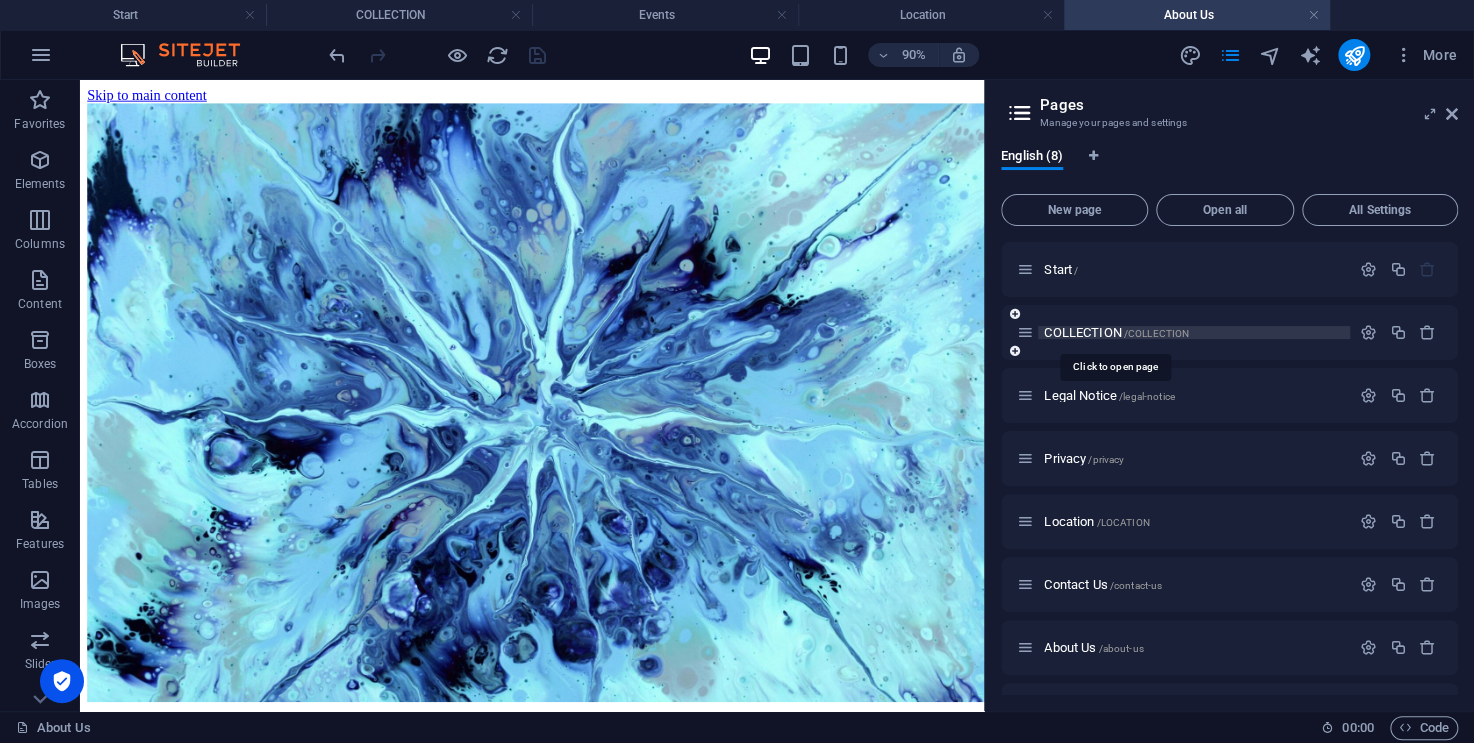 click on "COLLECTION /COLLECTION" at bounding box center [1116, 332] 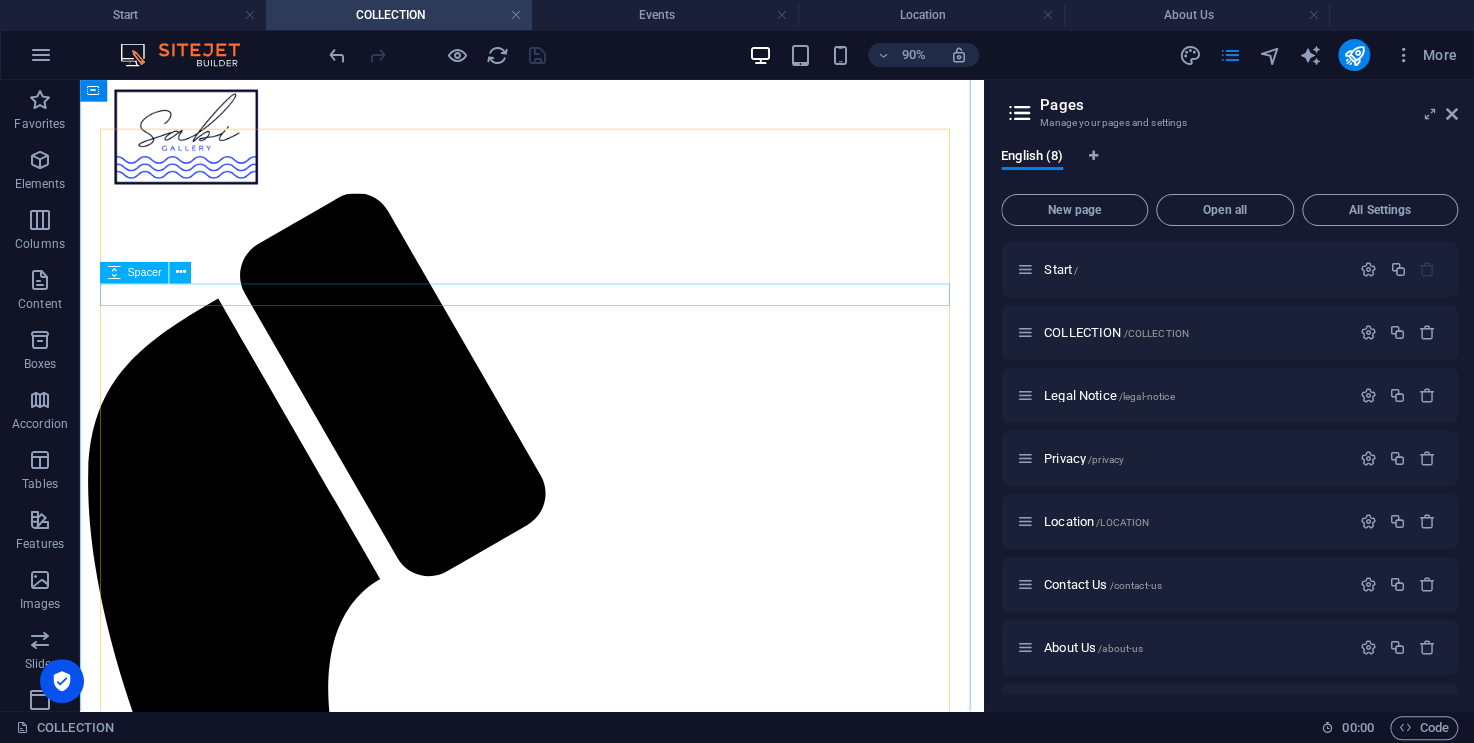 scroll, scrollTop: 0, scrollLeft: 0, axis: both 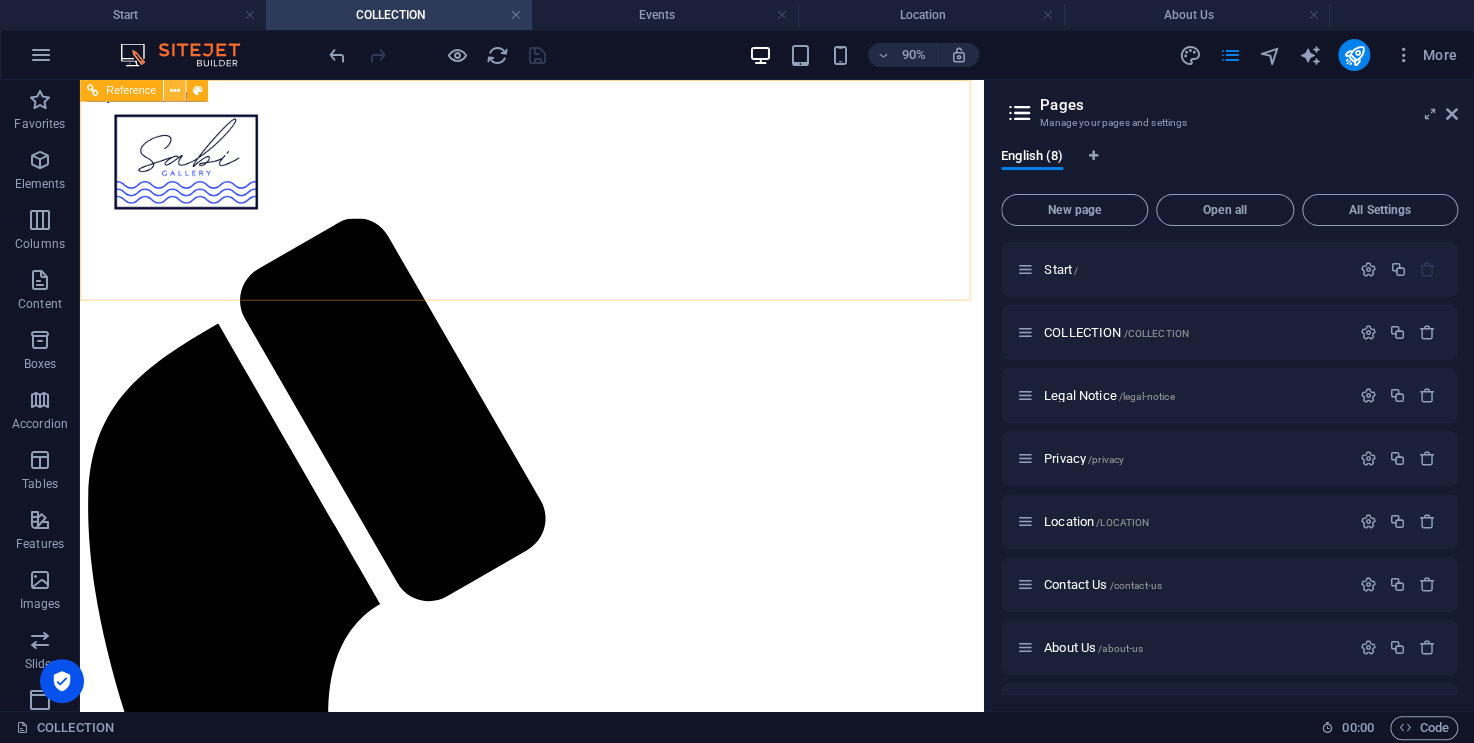 click at bounding box center (175, 90) 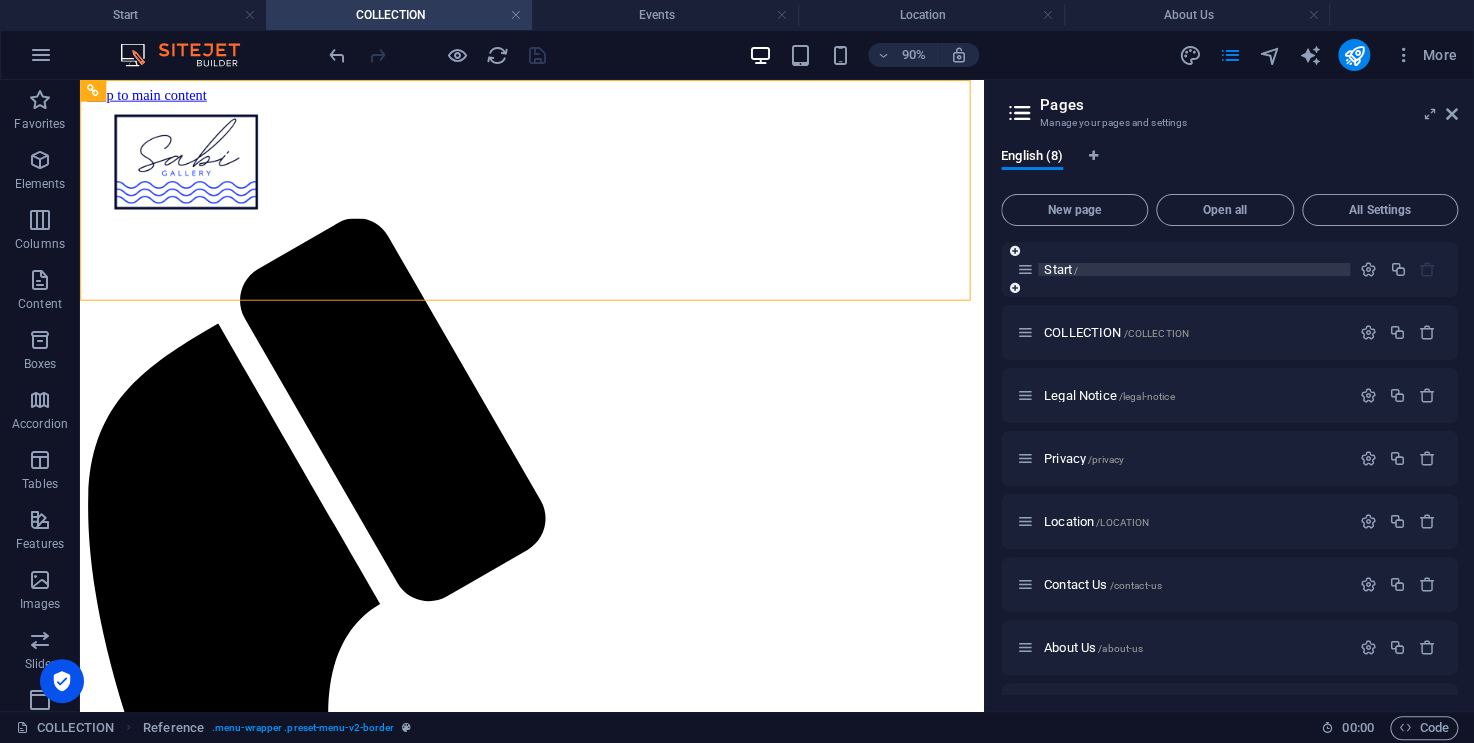 click on "Start /" at bounding box center (1061, 269) 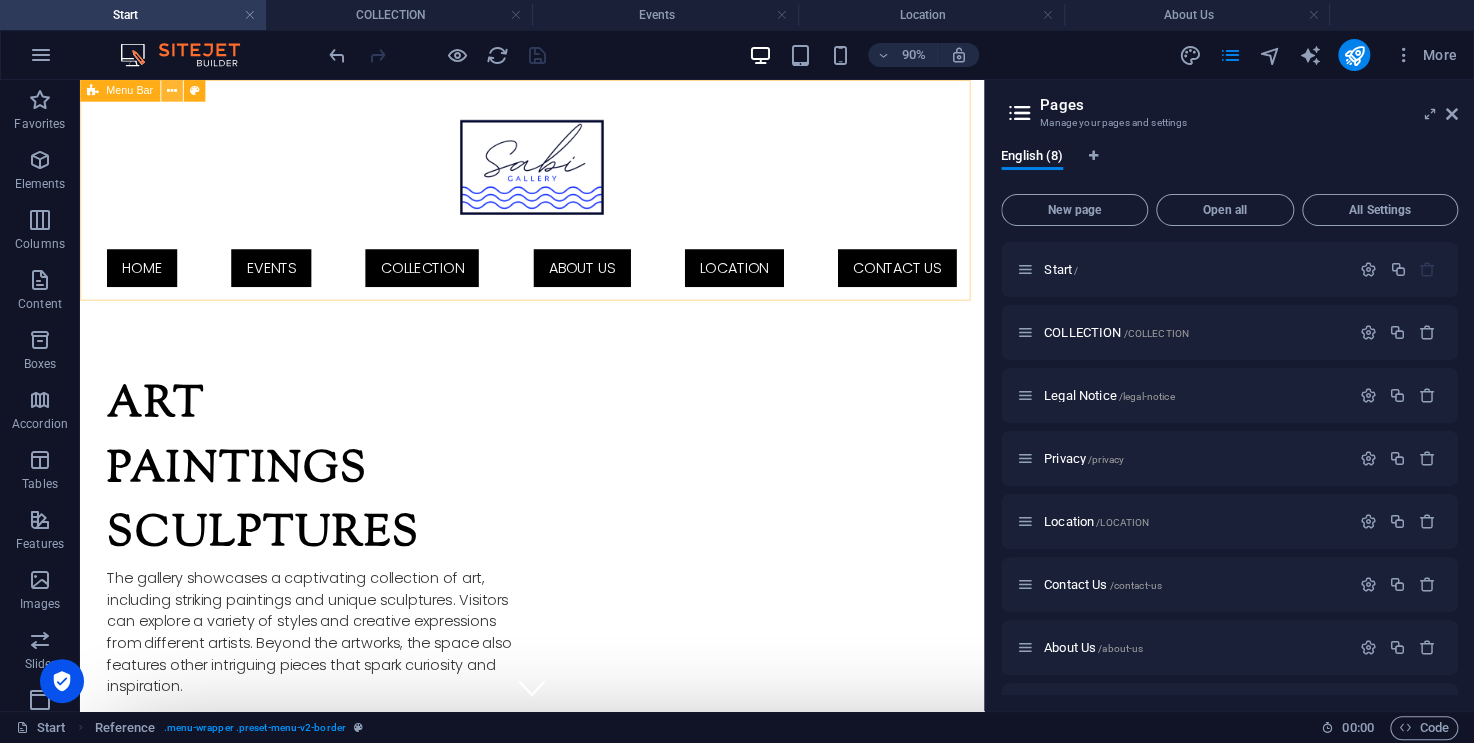 click at bounding box center [172, 90] 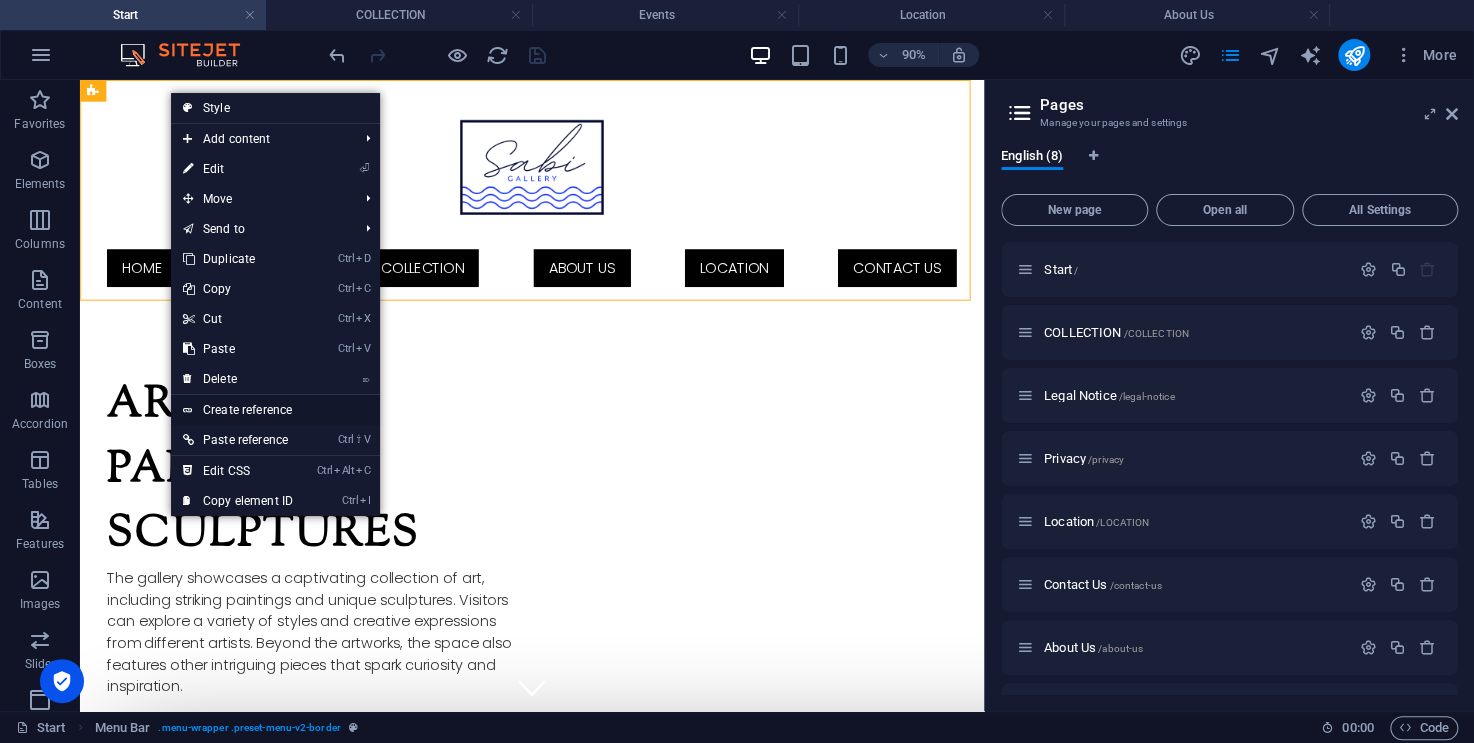 click on "Create reference" at bounding box center (275, 410) 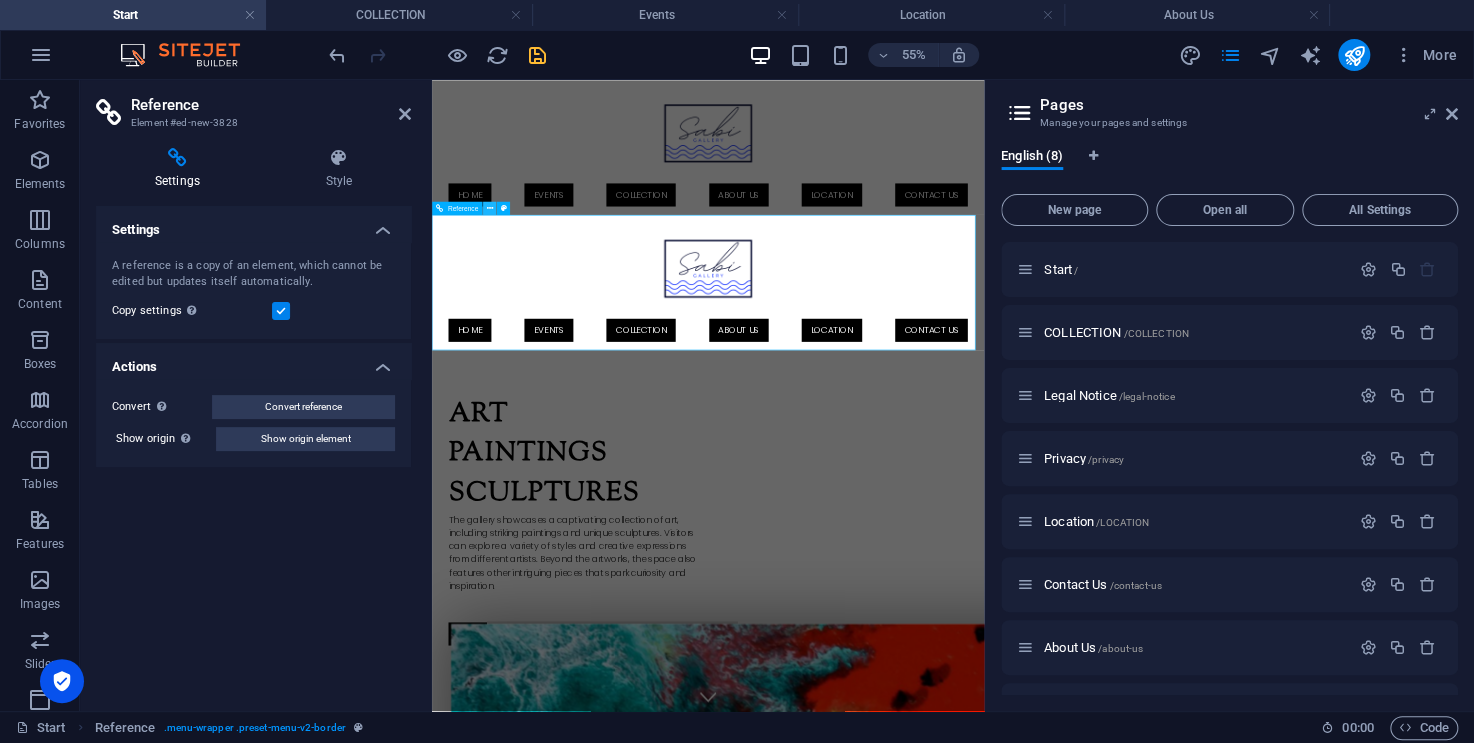 click at bounding box center (490, 209) 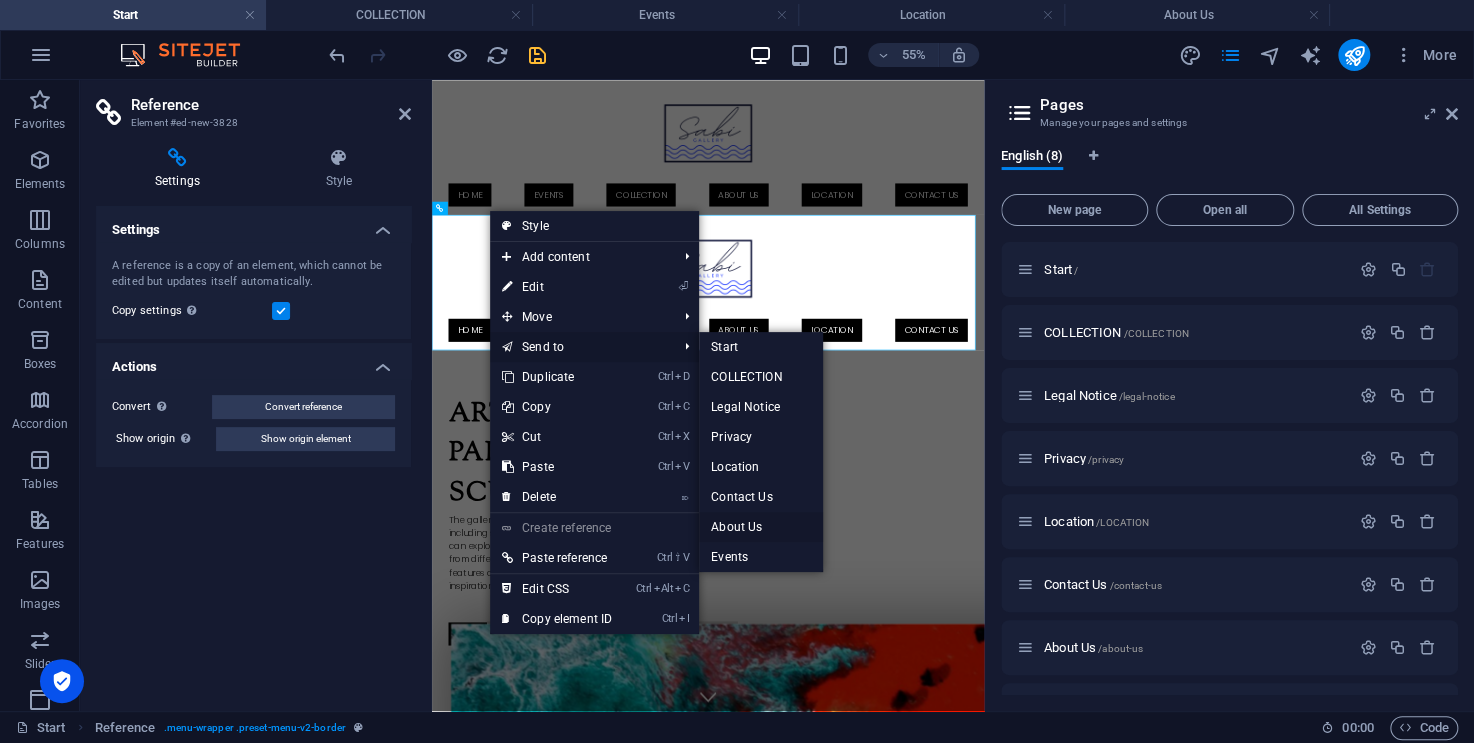 click on "About Us" at bounding box center (760, 527) 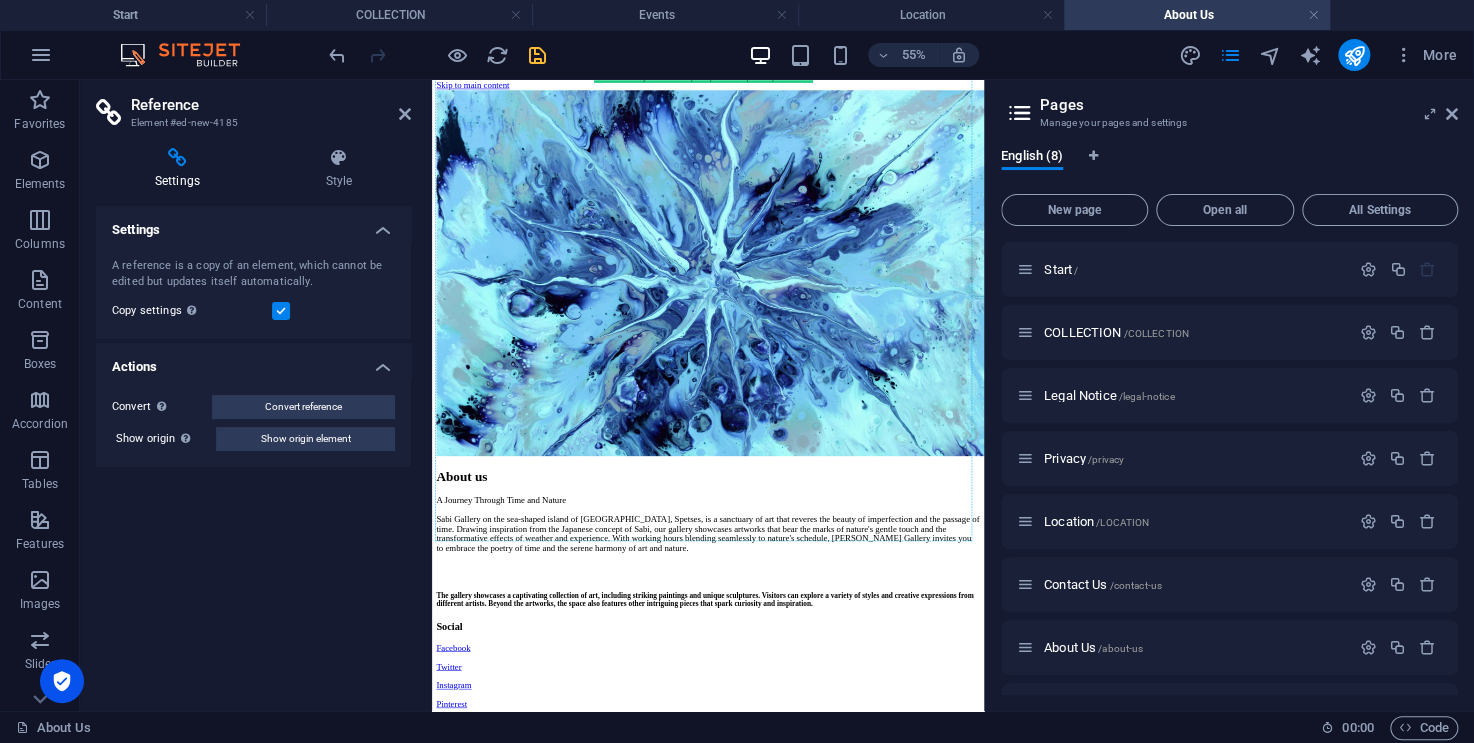 scroll, scrollTop: 0, scrollLeft: 0, axis: both 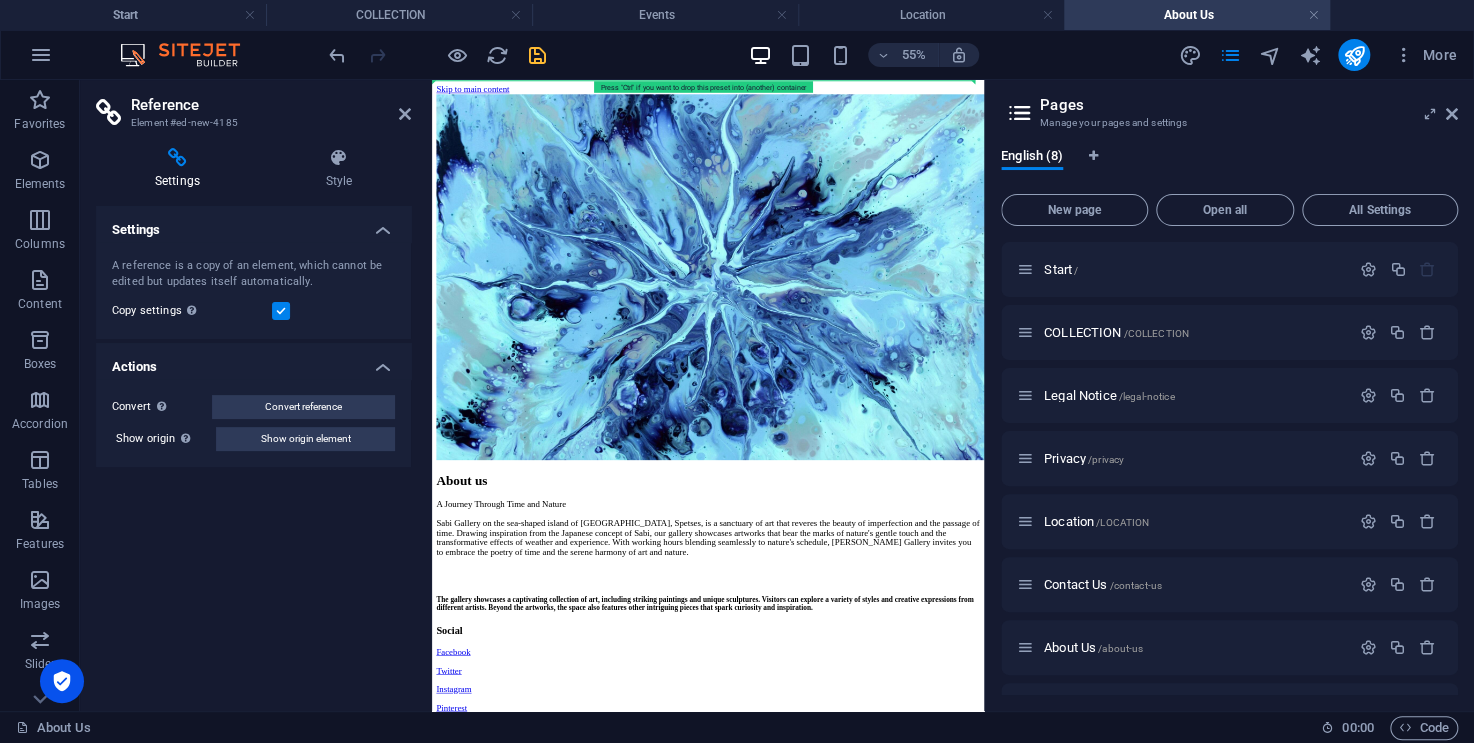 drag, startPoint x: 731, startPoint y: 883, endPoint x: 846, endPoint y: 99, distance: 792.3894 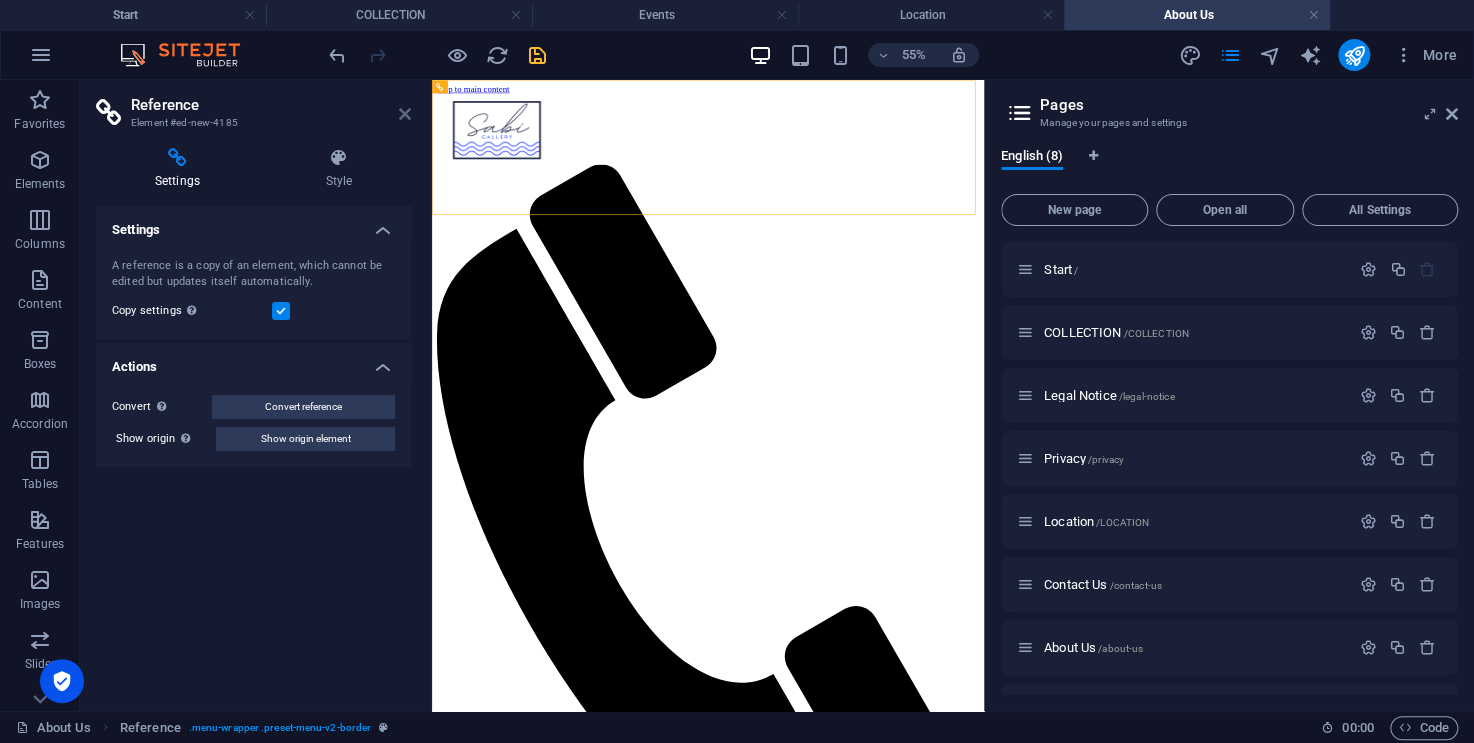 click at bounding box center (405, 114) 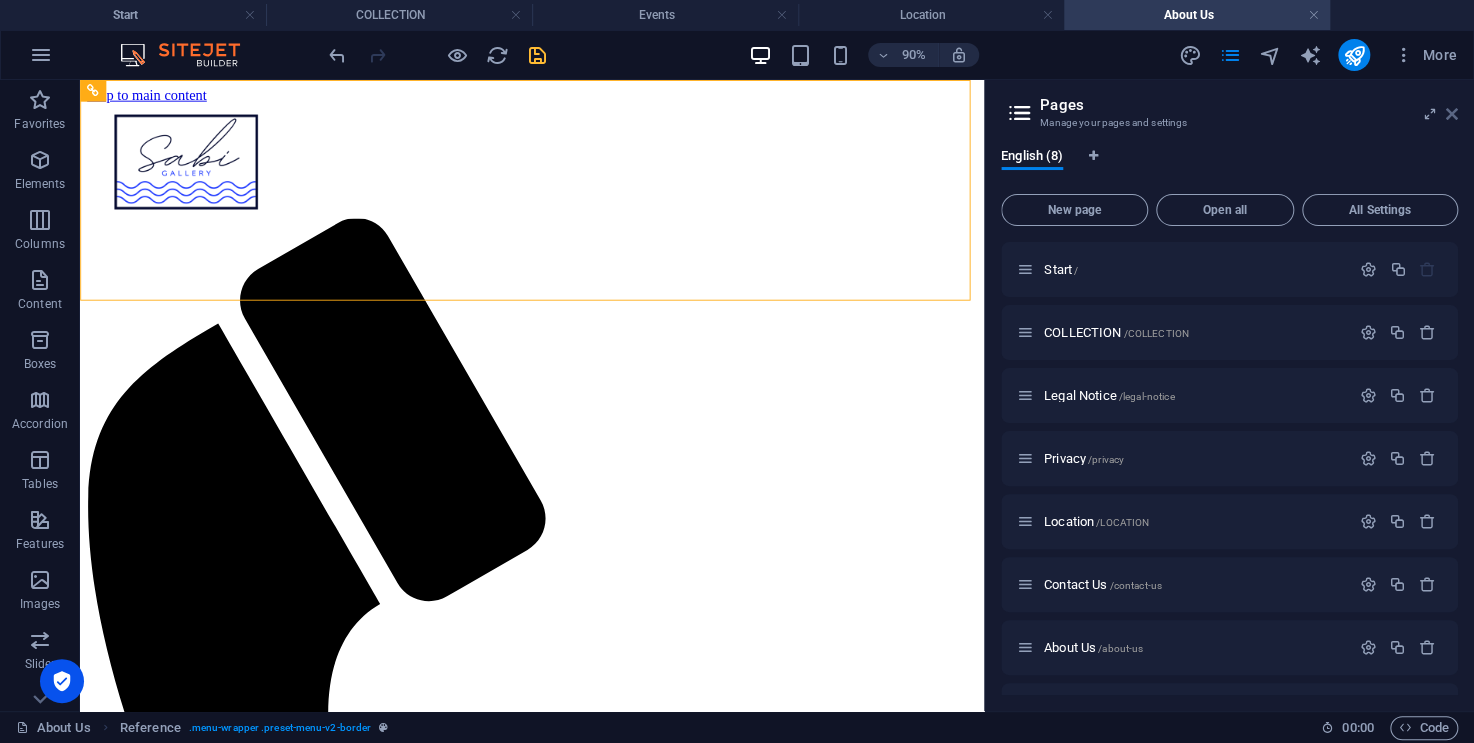 click at bounding box center (1452, 114) 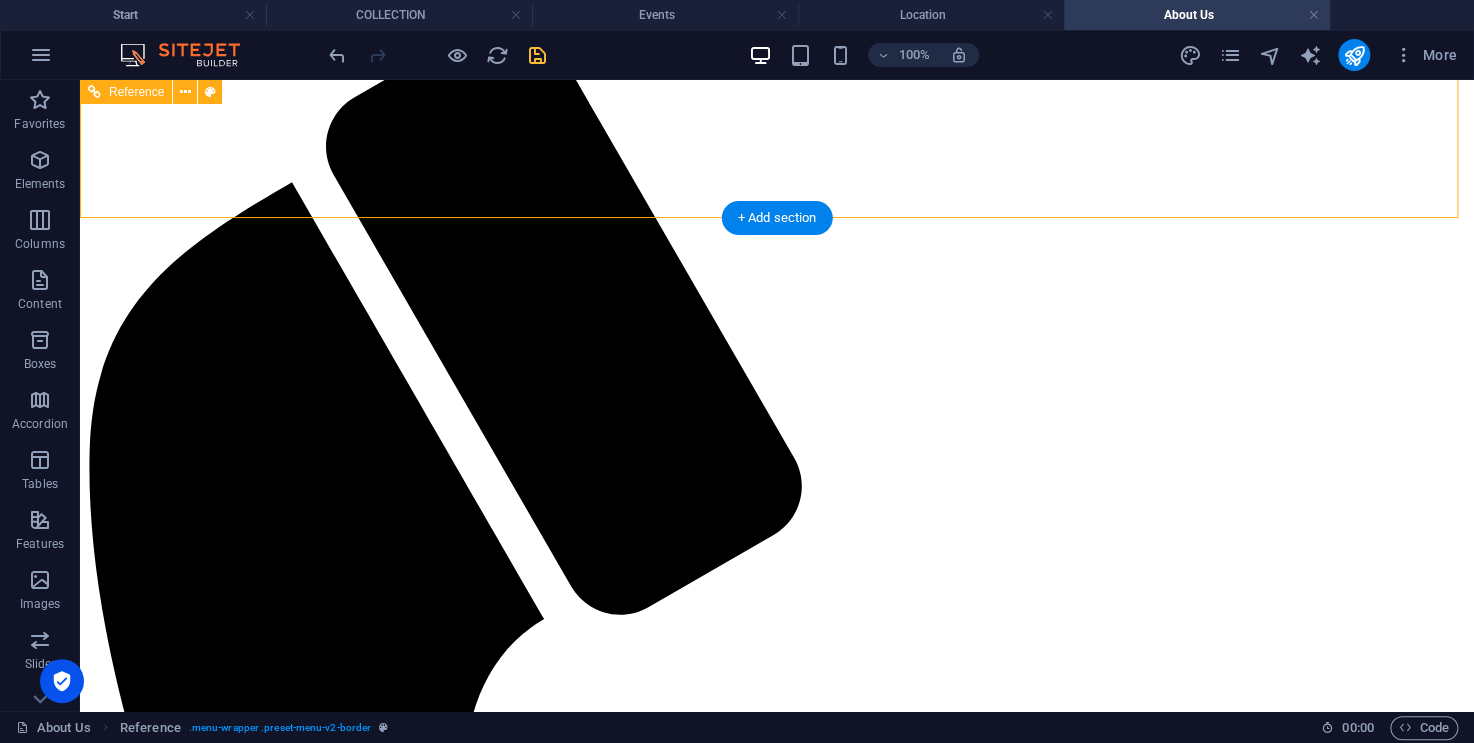 scroll, scrollTop: 0, scrollLeft: 0, axis: both 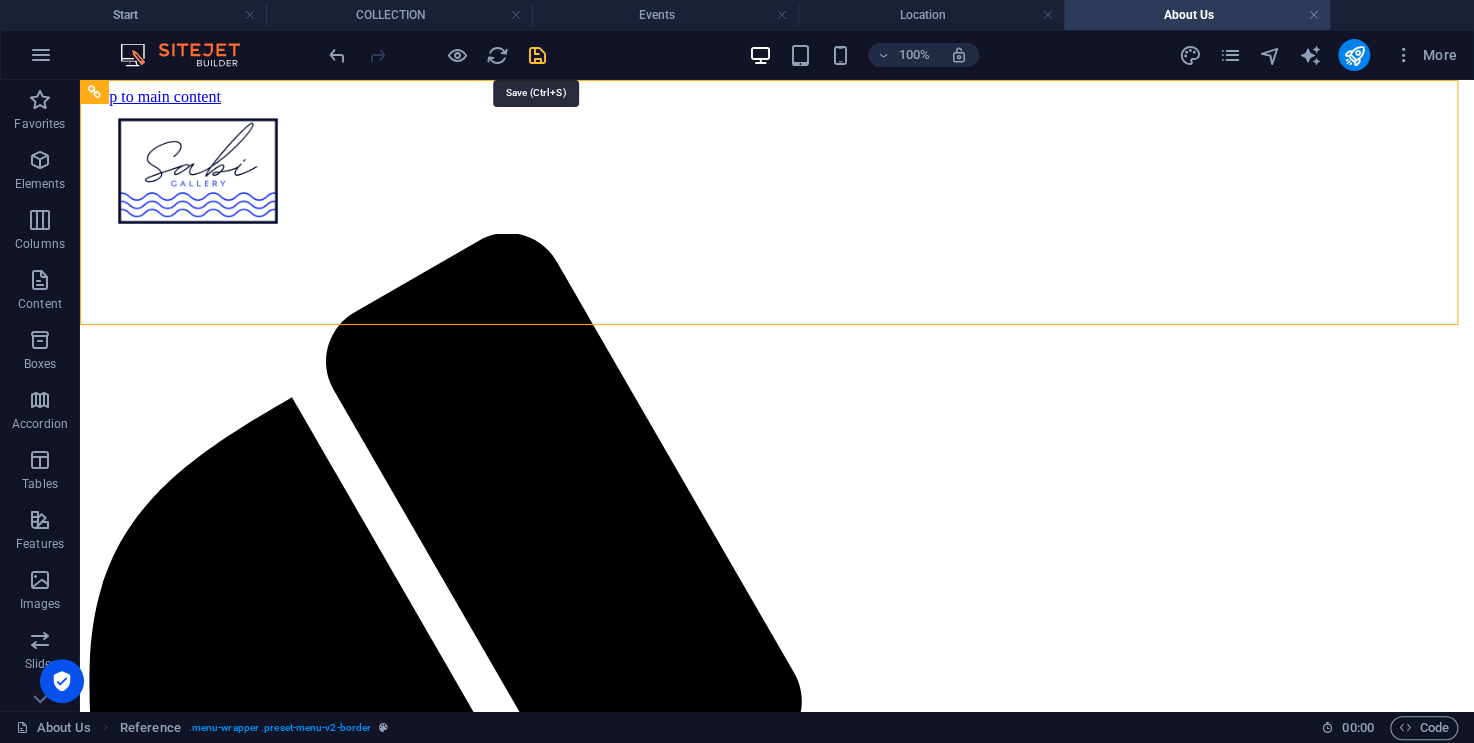 drag, startPoint x: 537, startPoint y: 57, endPoint x: 576, endPoint y: 99, distance: 57.31492 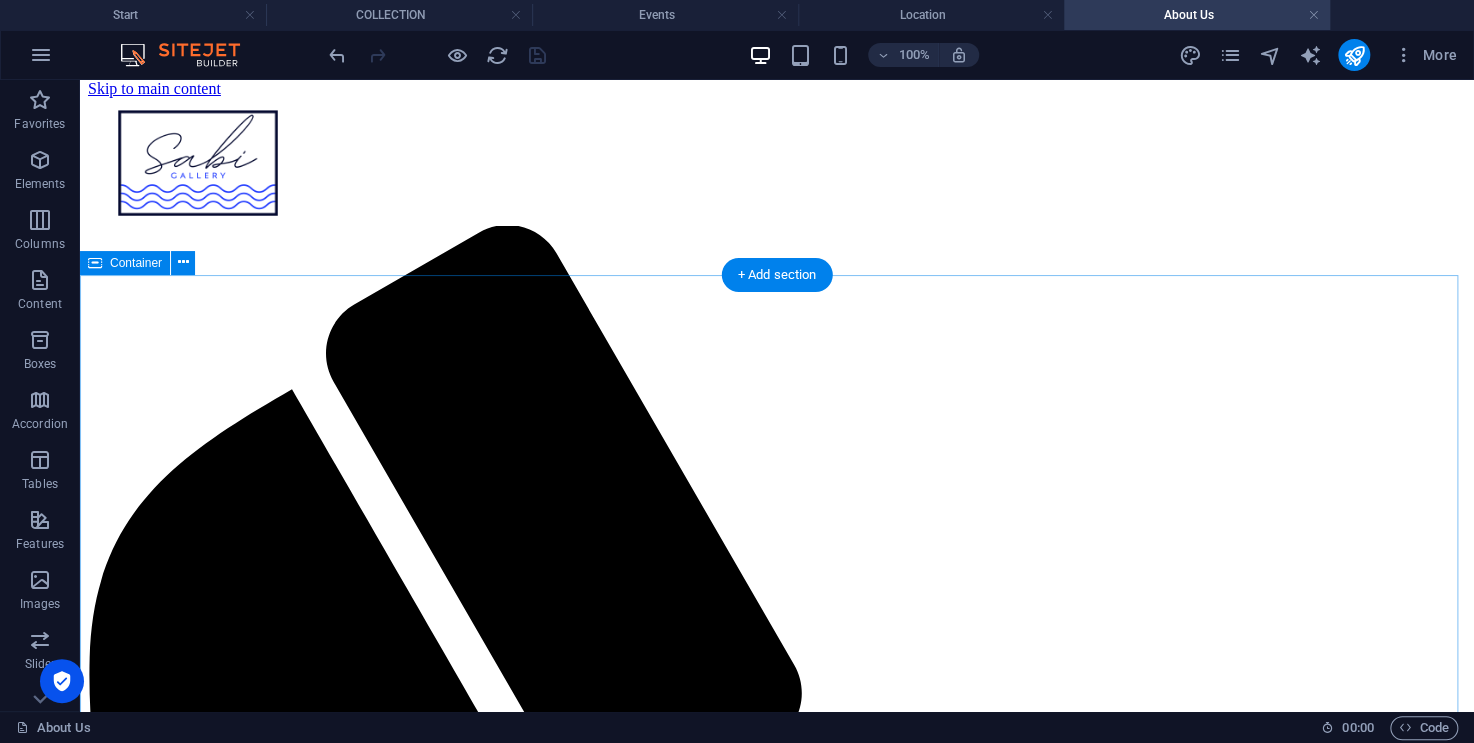 scroll, scrollTop: 0, scrollLeft: 0, axis: both 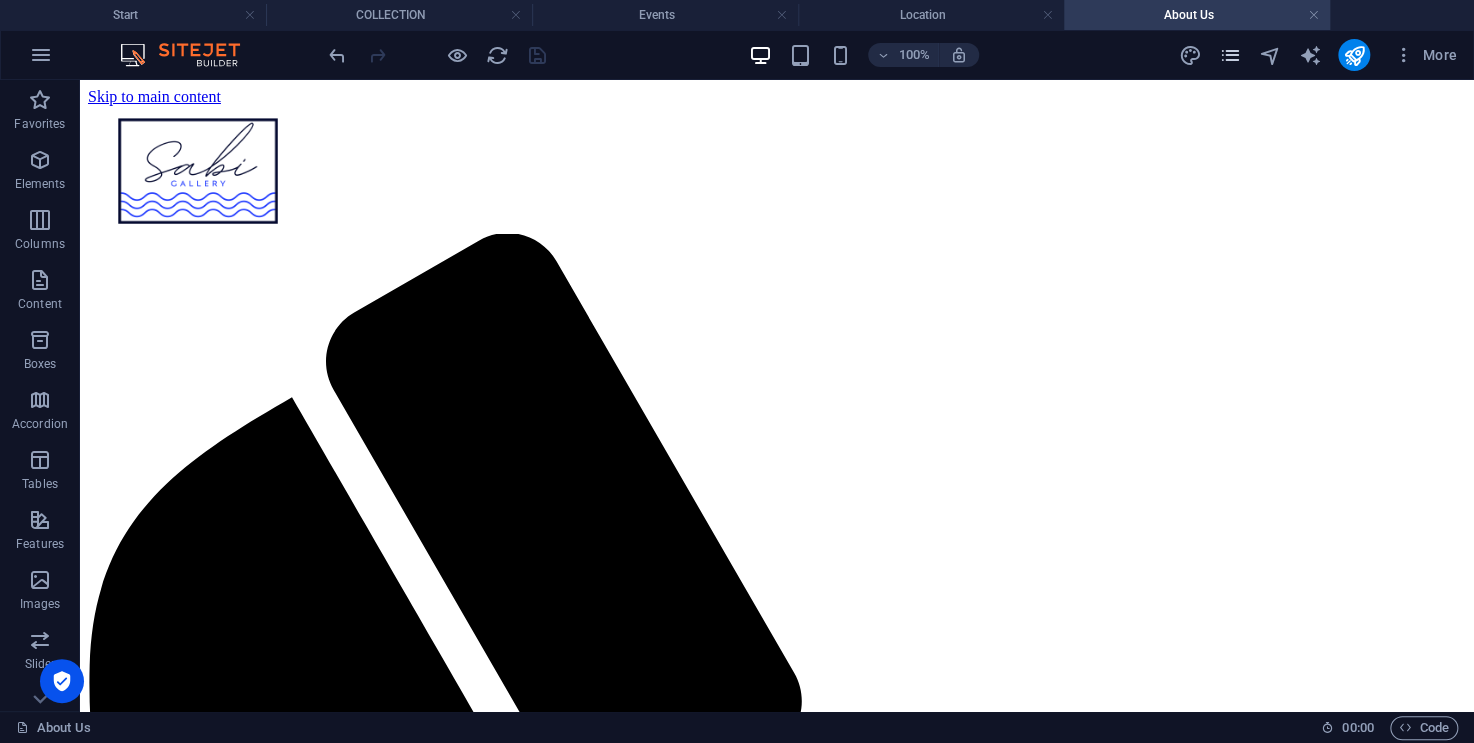 click at bounding box center [1229, 55] 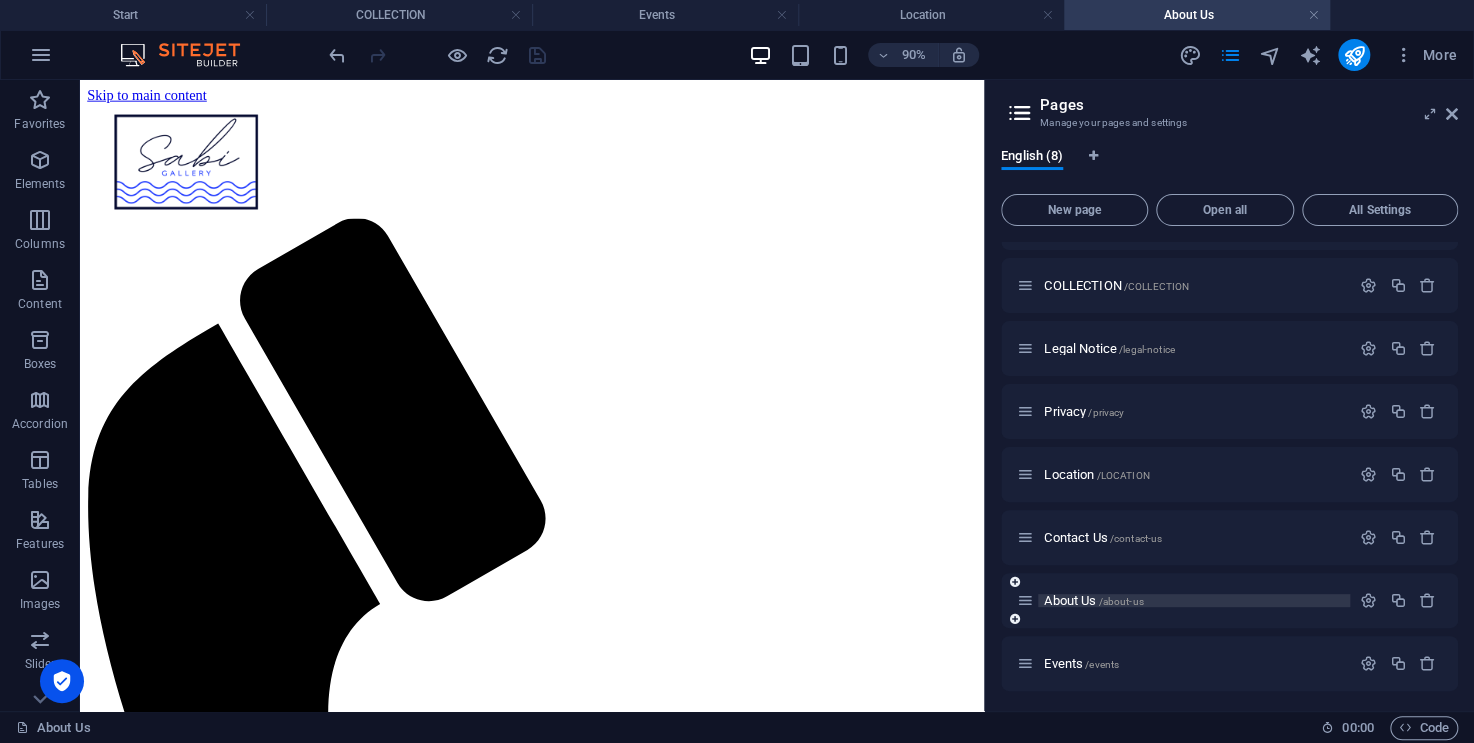 scroll, scrollTop: 50, scrollLeft: 0, axis: vertical 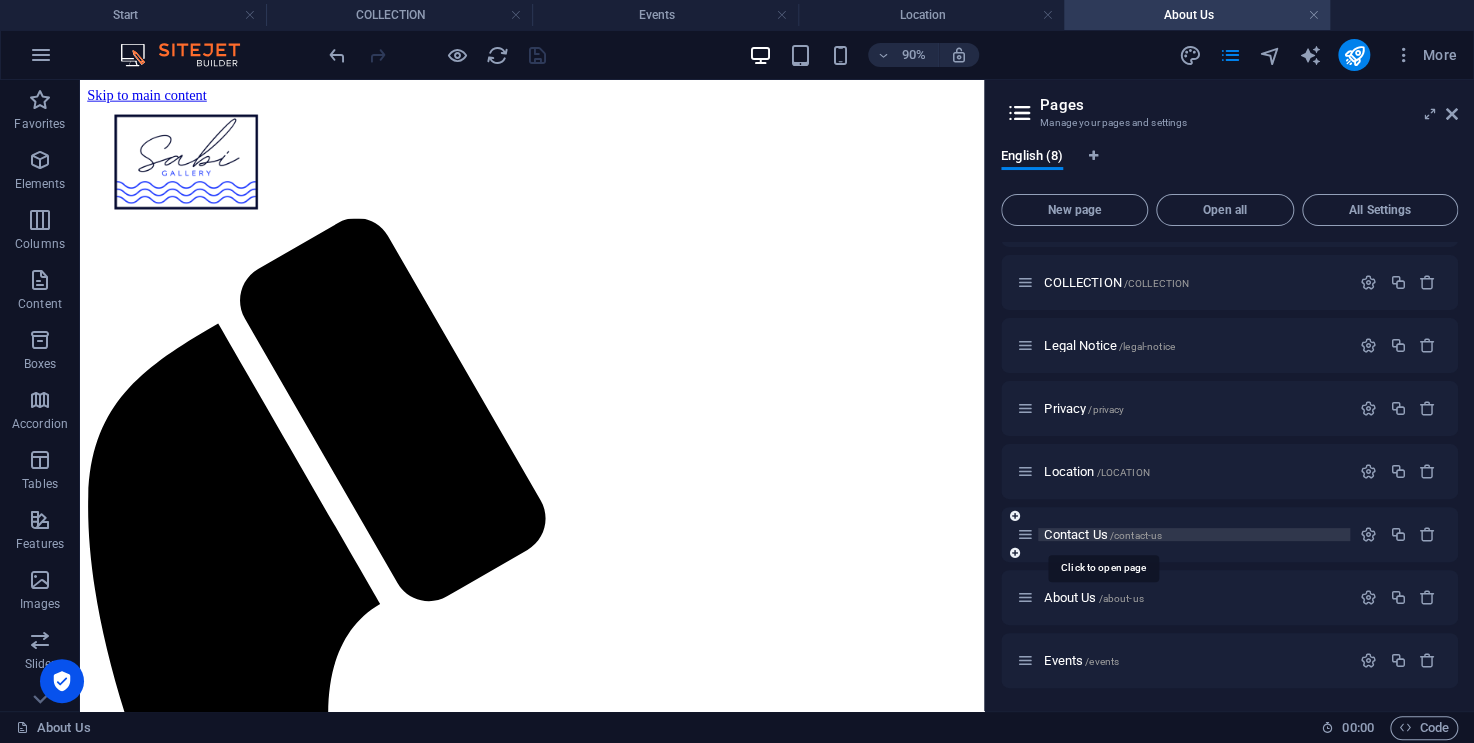 click on "Contact Us /contact-us" at bounding box center (1103, 534) 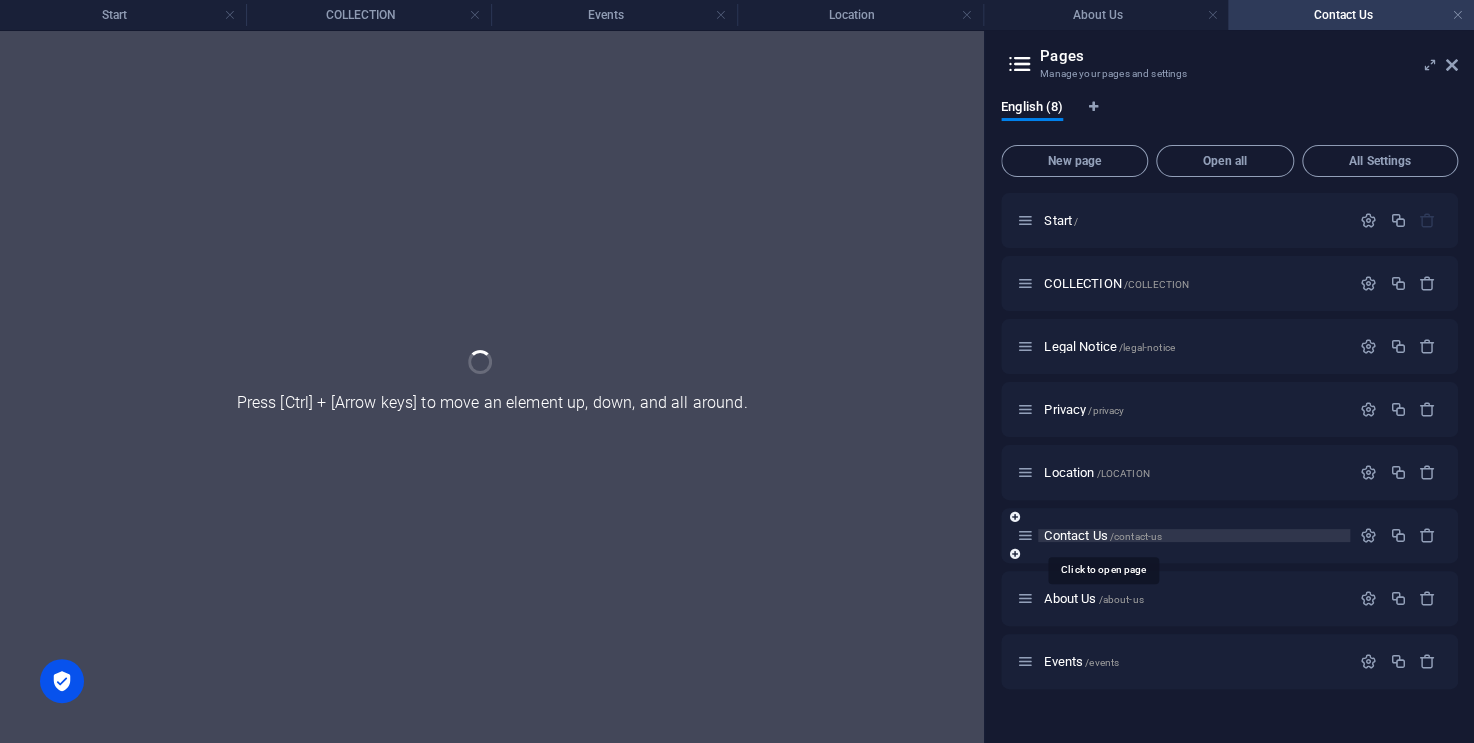 scroll, scrollTop: 0, scrollLeft: 0, axis: both 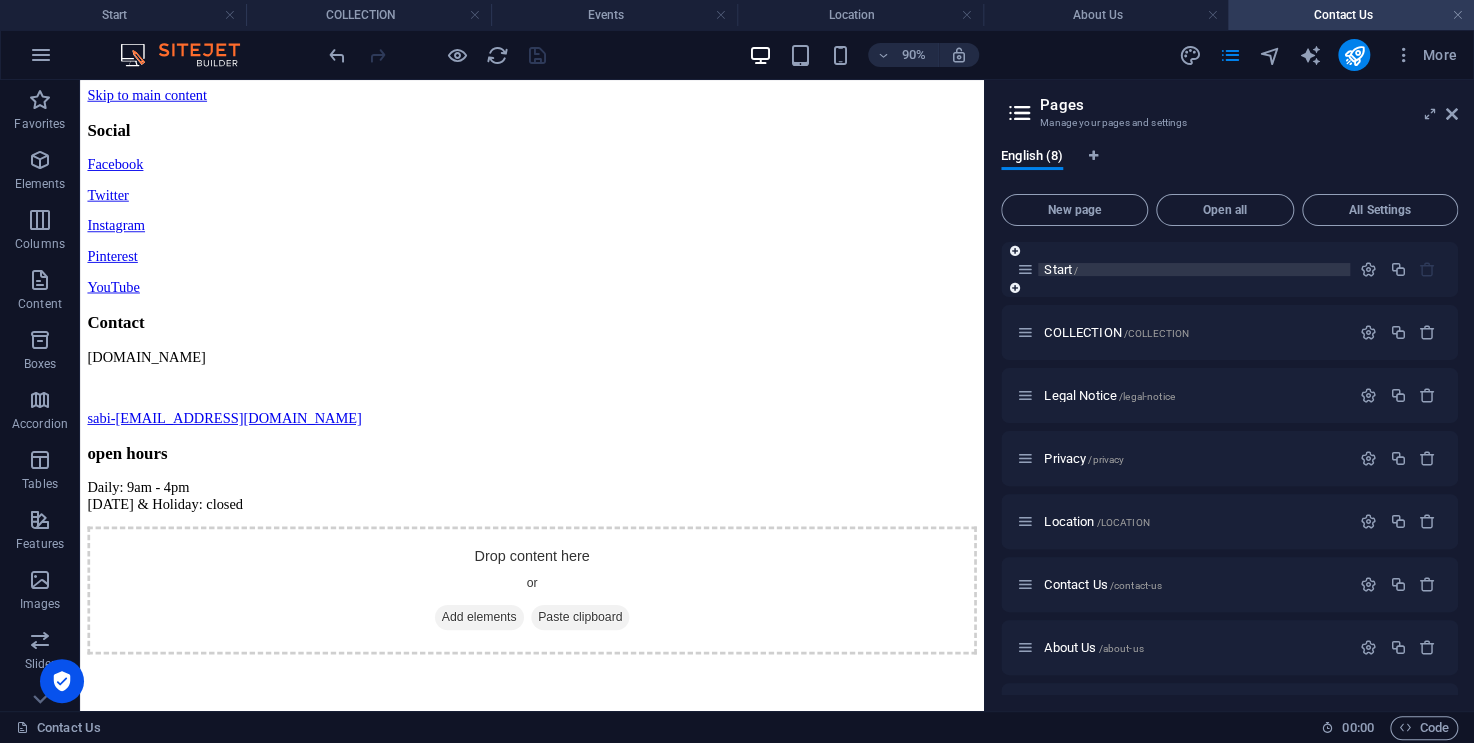 click on "Start /" at bounding box center [1194, 269] 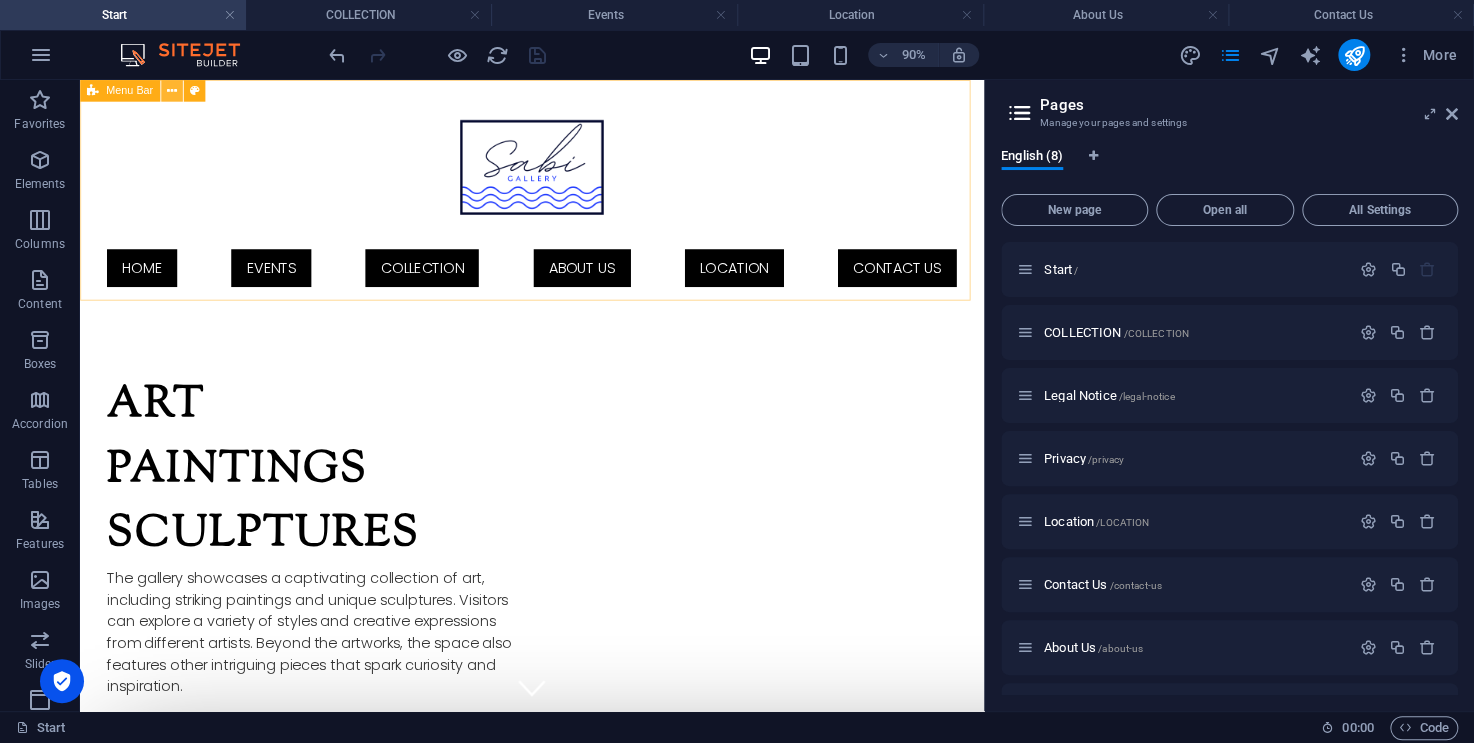 click at bounding box center [172, 90] 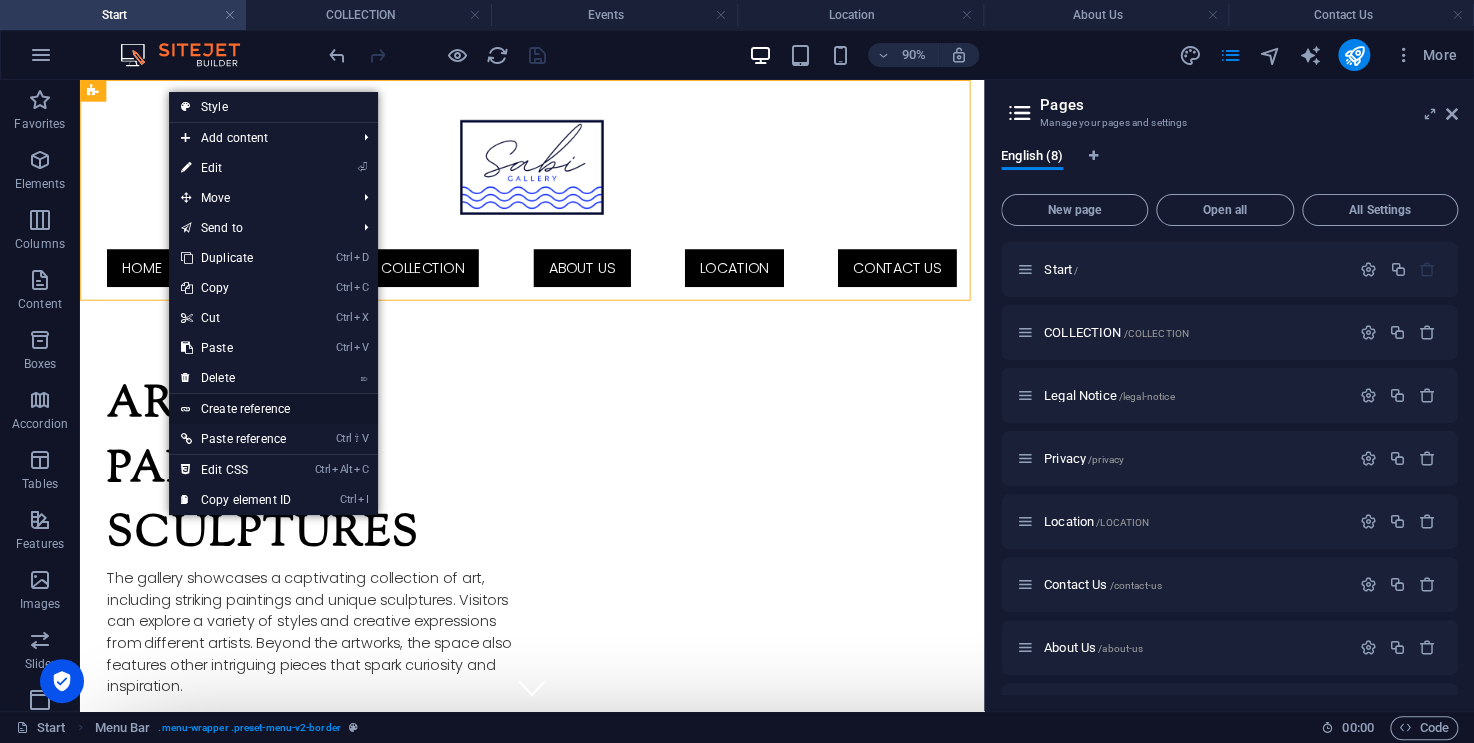 click on "Create reference" at bounding box center (273, 409) 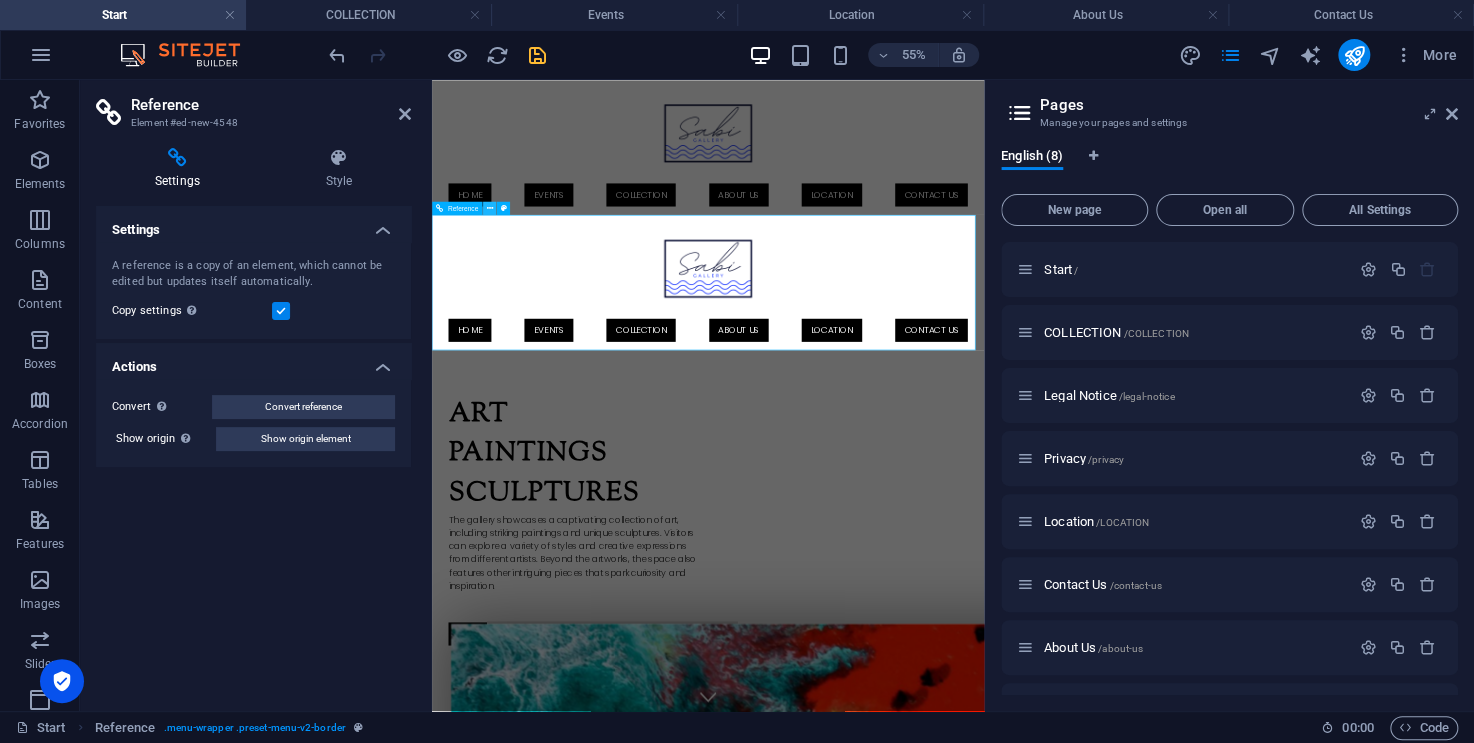 click at bounding box center (490, 209) 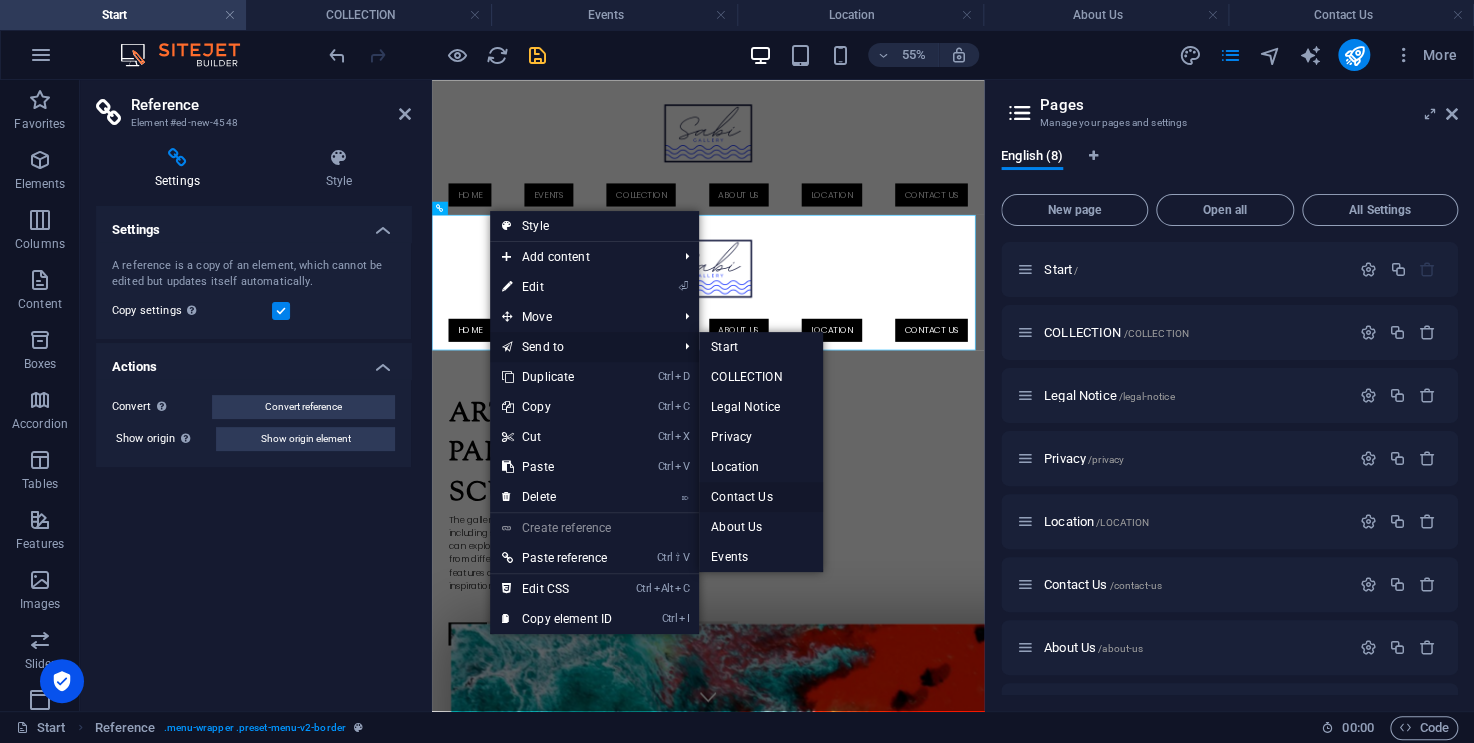 click on "Contact Us" at bounding box center (760, 497) 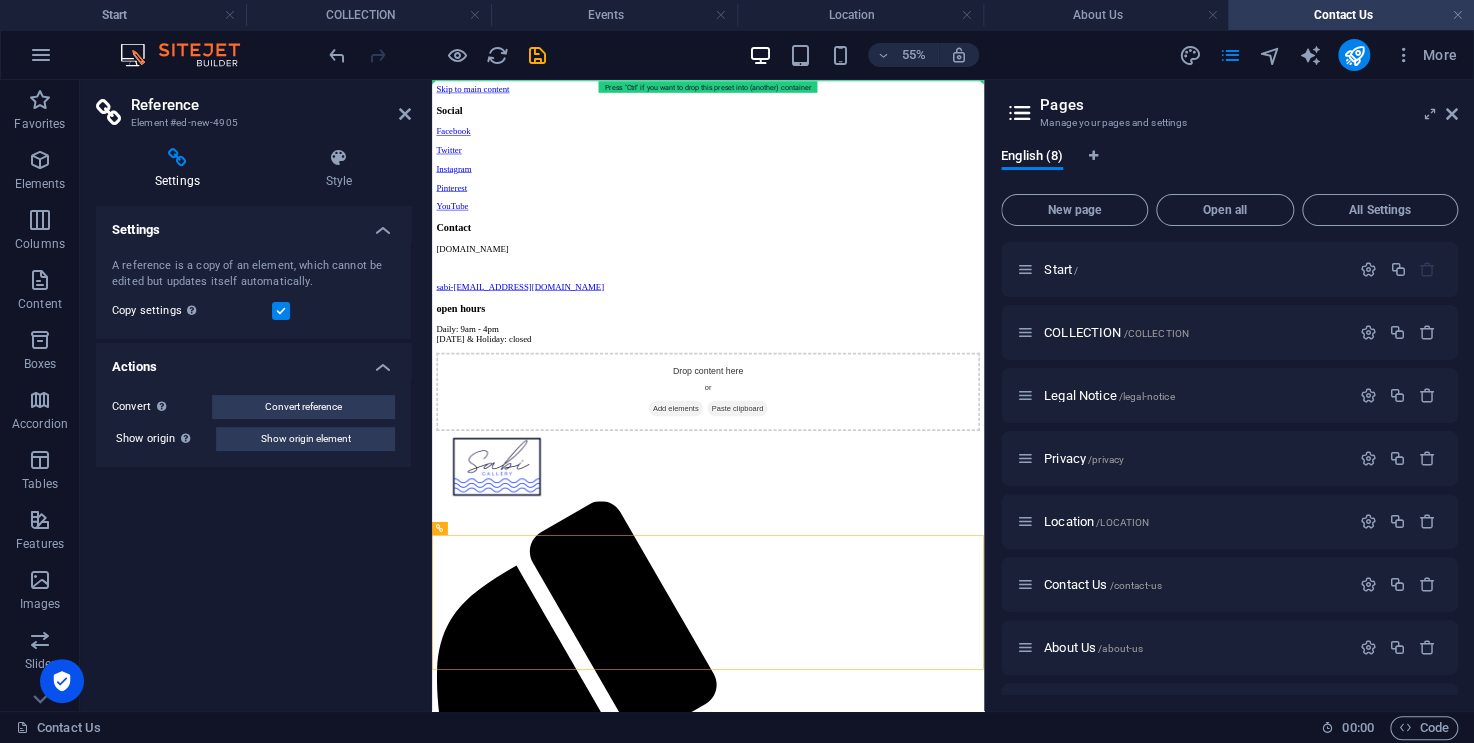 drag, startPoint x: 709, startPoint y: 350, endPoint x: 680, endPoint y: 88, distance: 263.60007 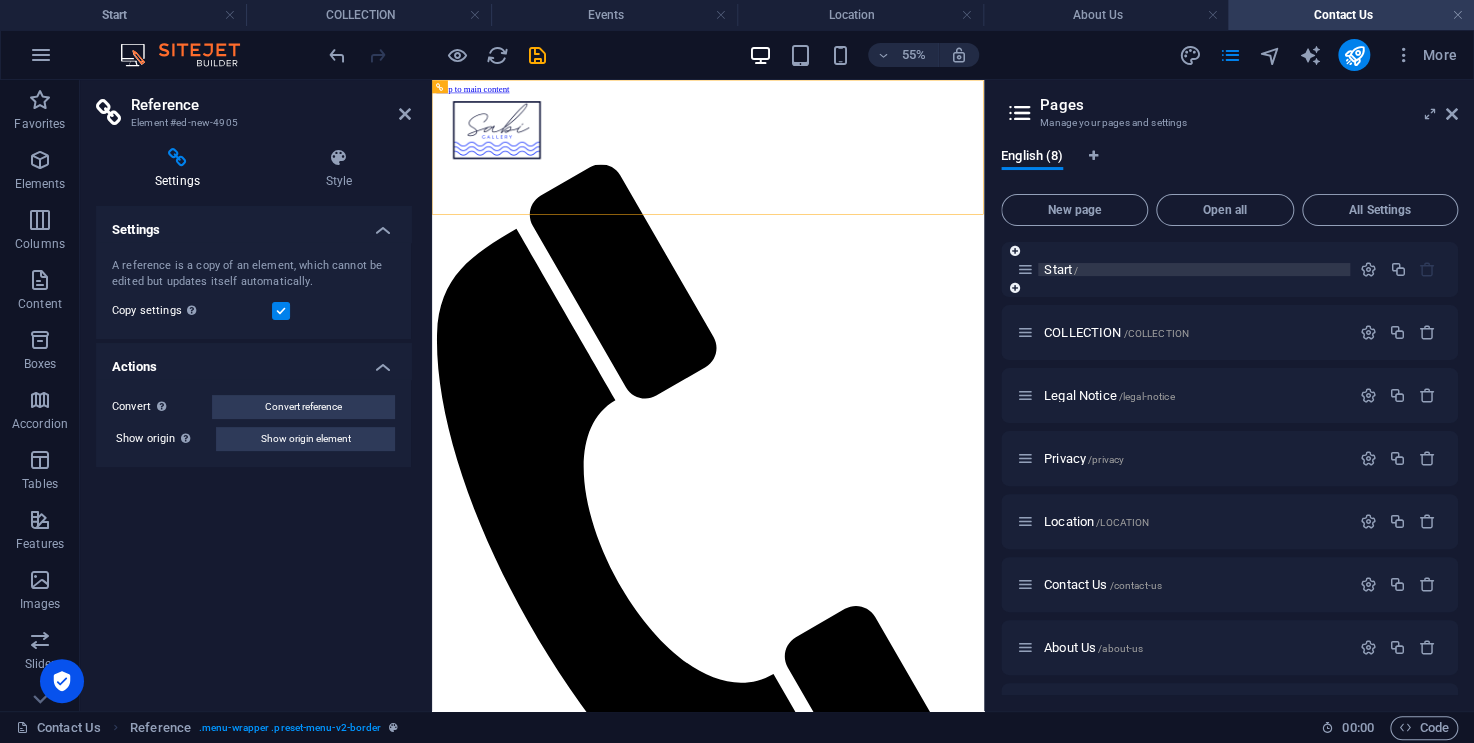 click on "Start /" at bounding box center (1061, 269) 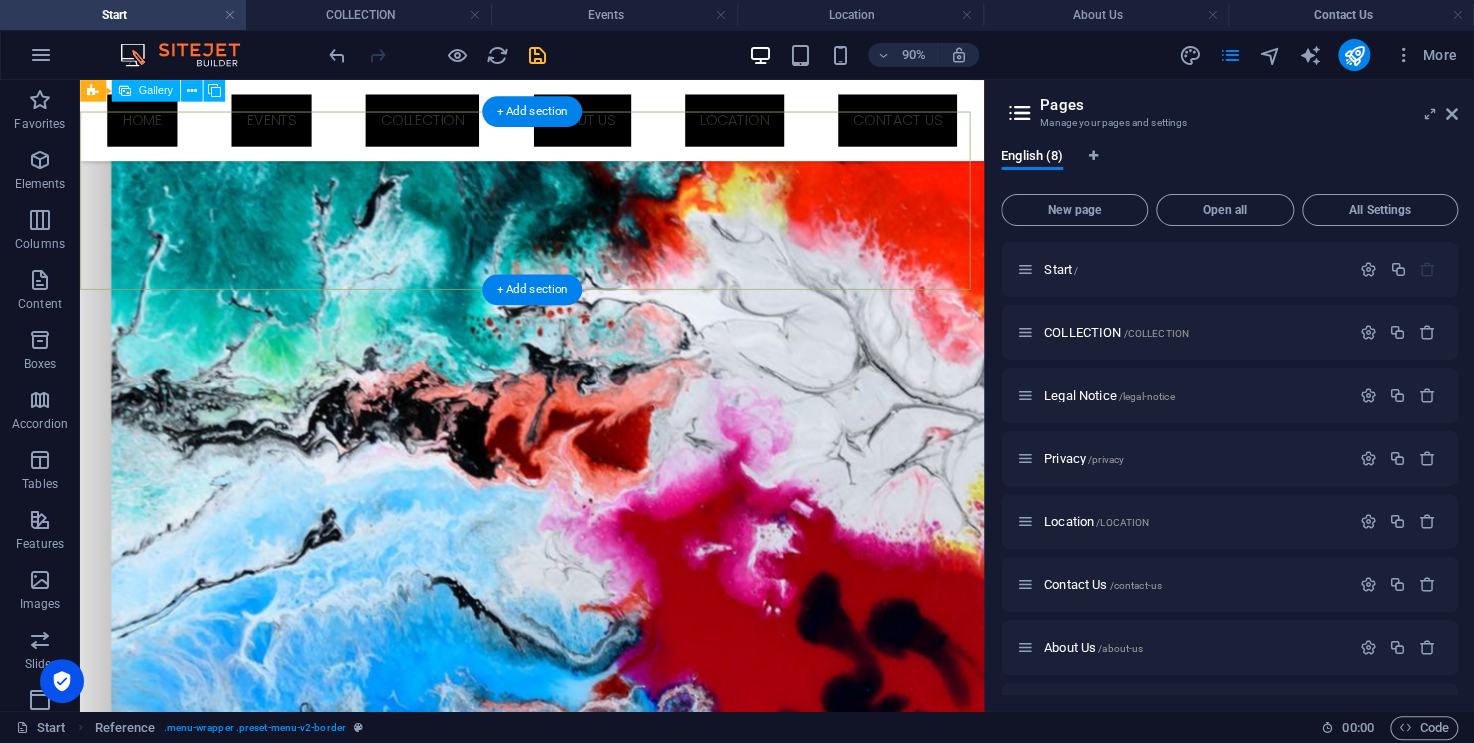 scroll, scrollTop: 644, scrollLeft: 0, axis: vertical 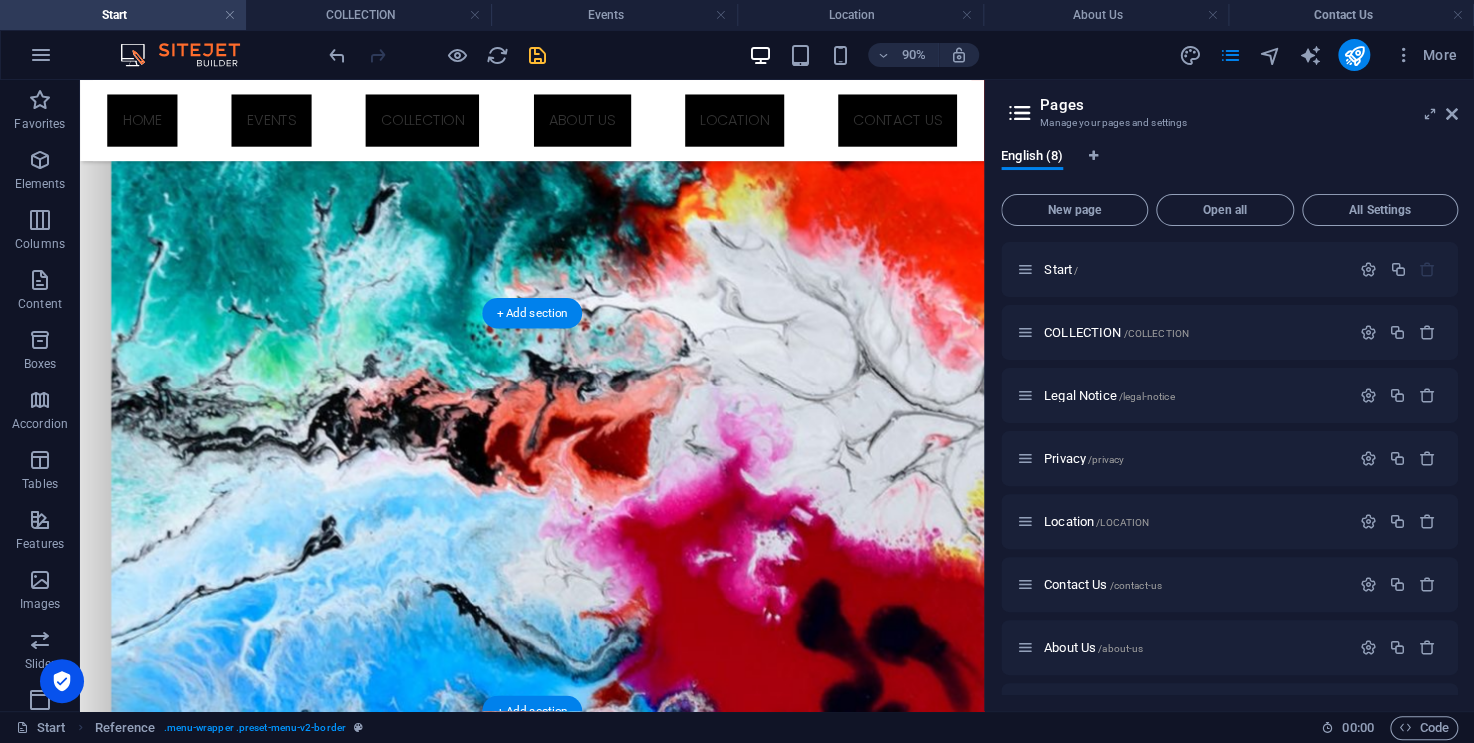 click at bounding box center (582, 2155) 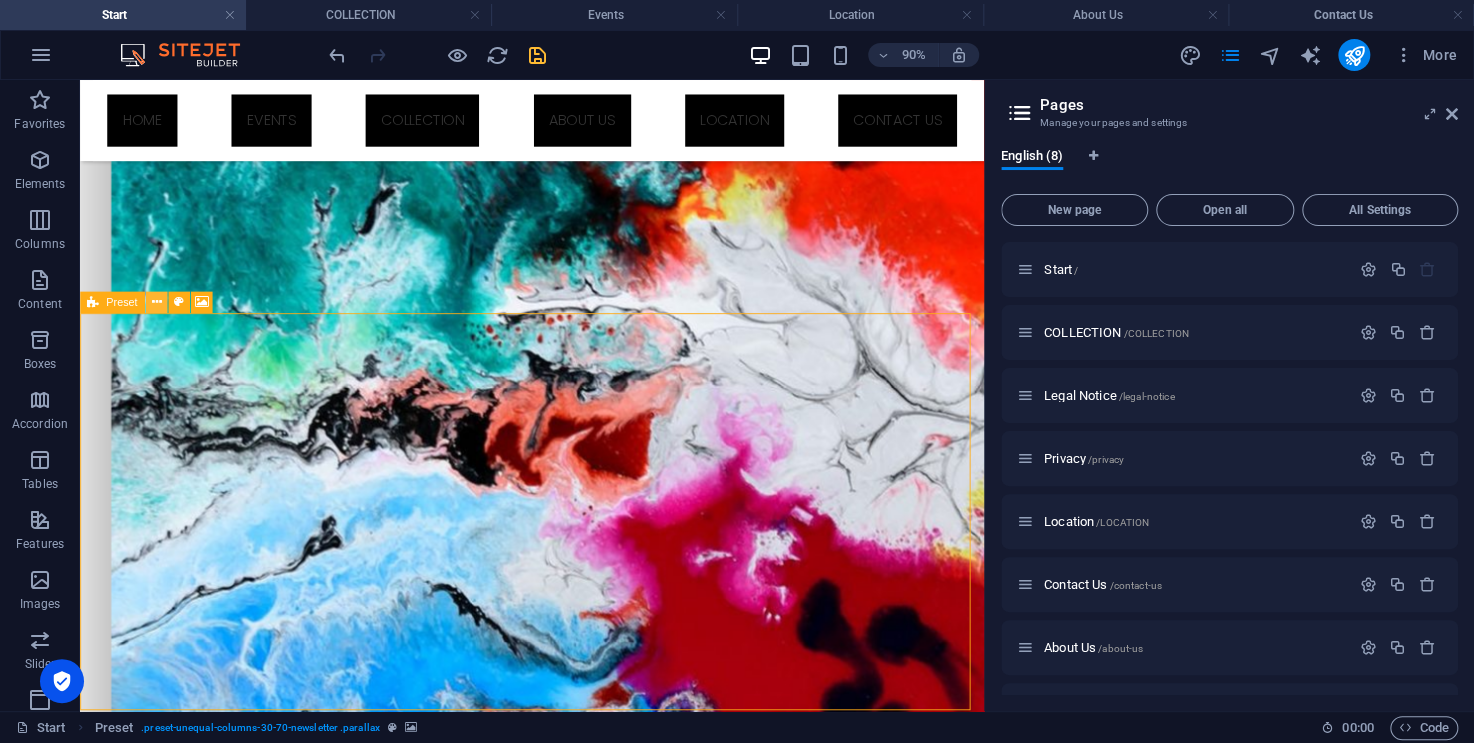 click at bounding box center [156, 301] 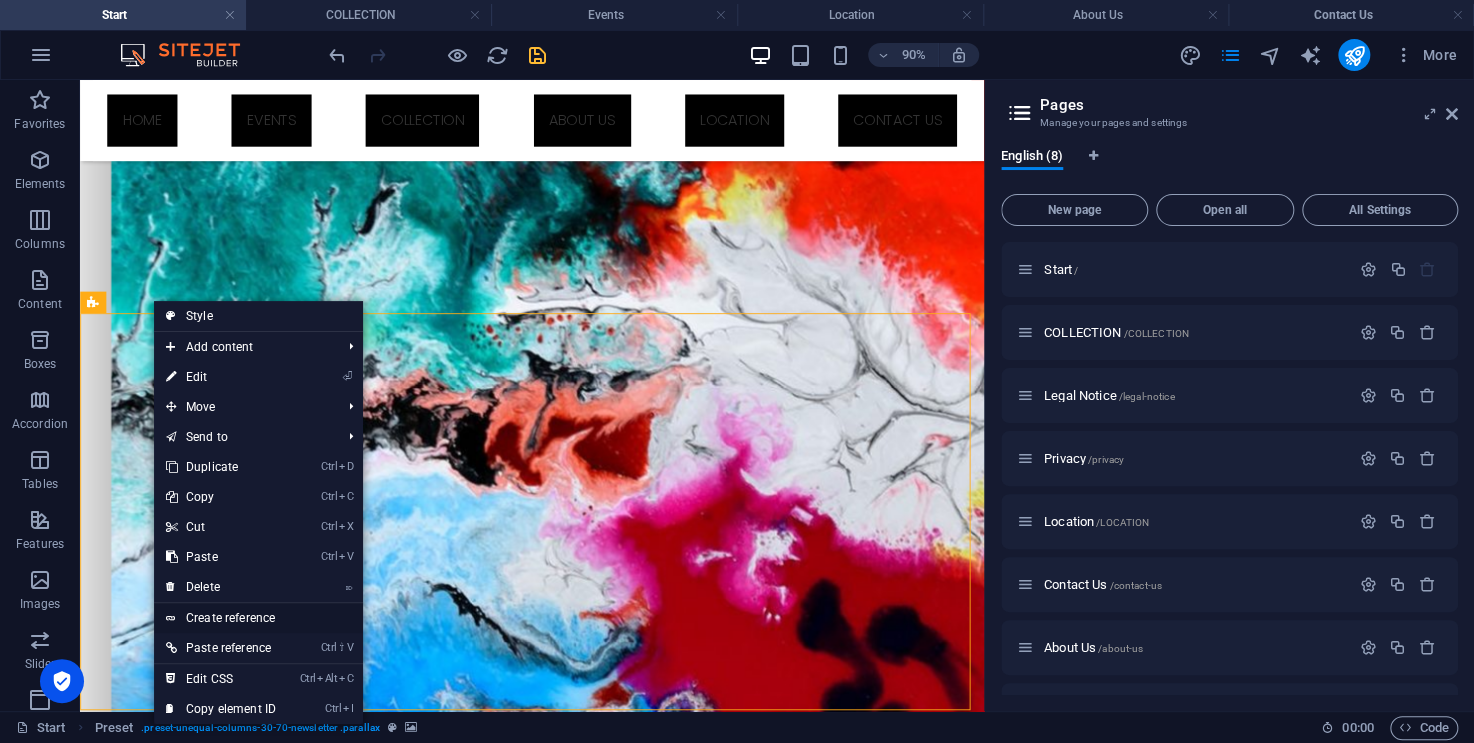 click on "Create reference" at bounding box center (258, 618) 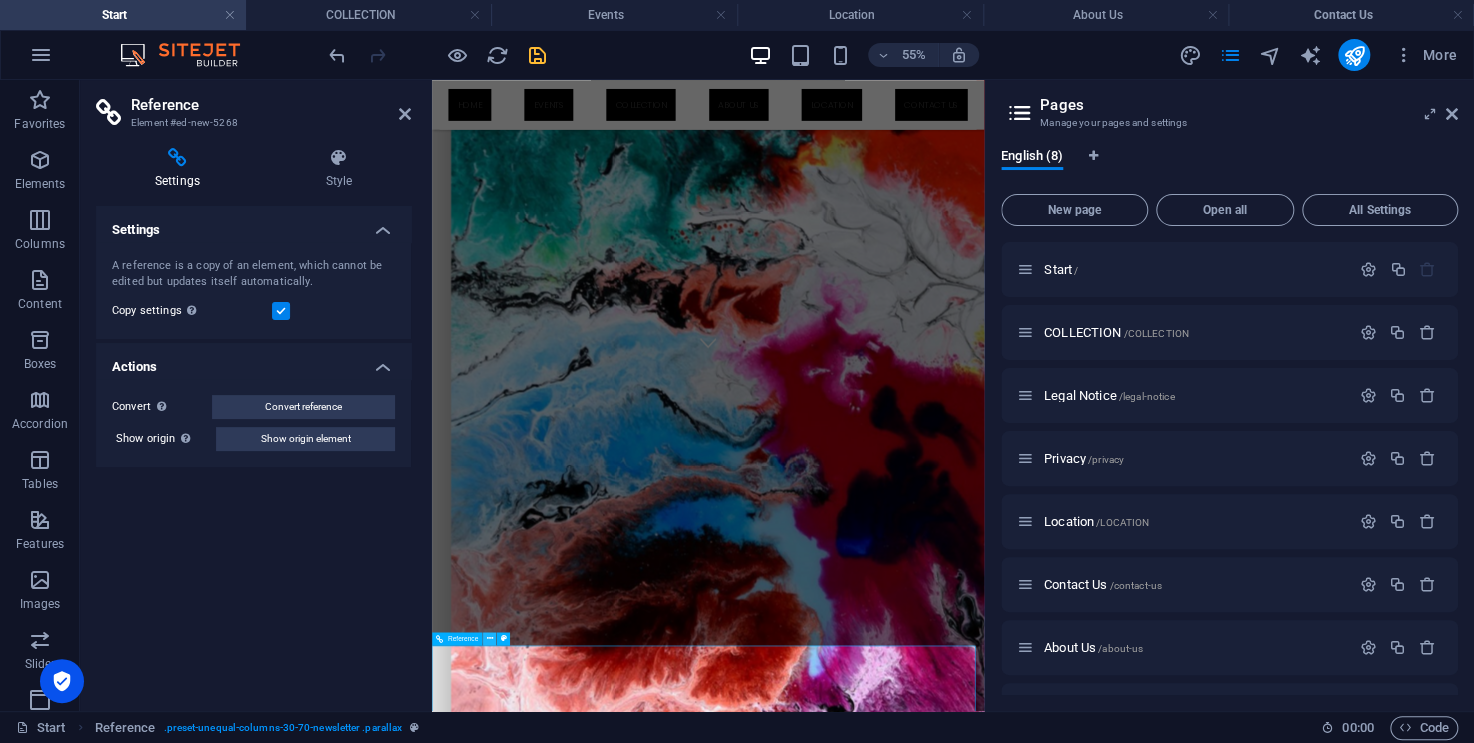 click at bounding box center [490, 639] 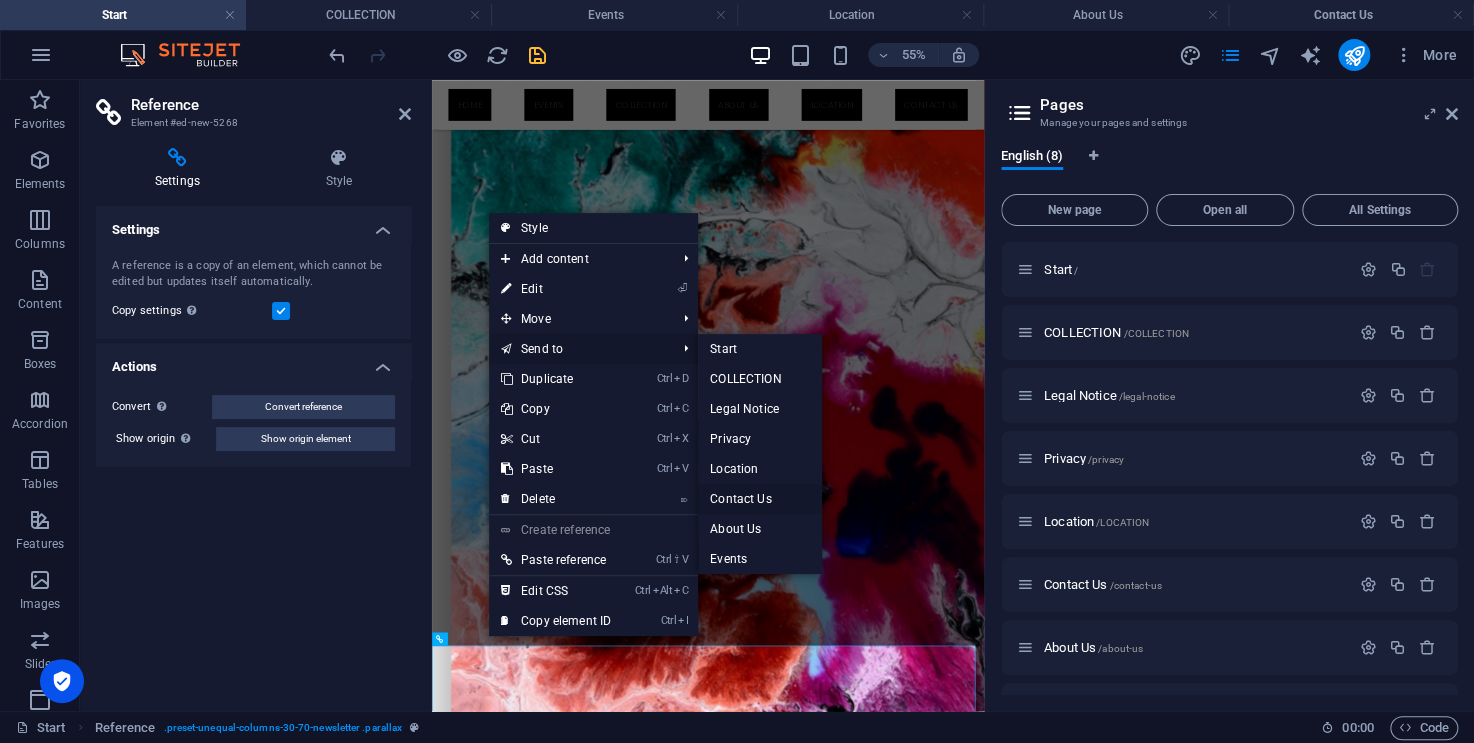 click on "Contact Us" at bounding box center [759, 499] 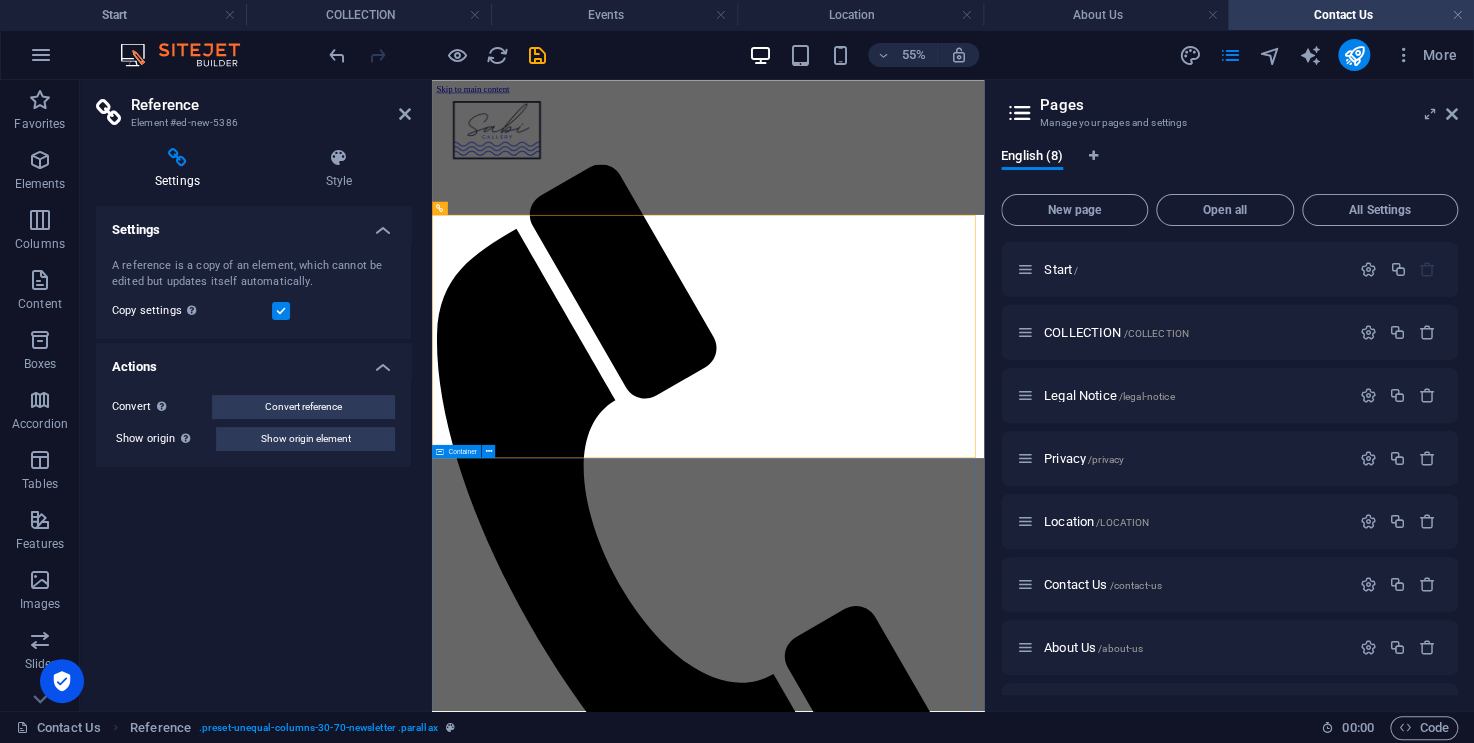 scroll, scrollTop: 0, scrollLeft: 0, axis: both 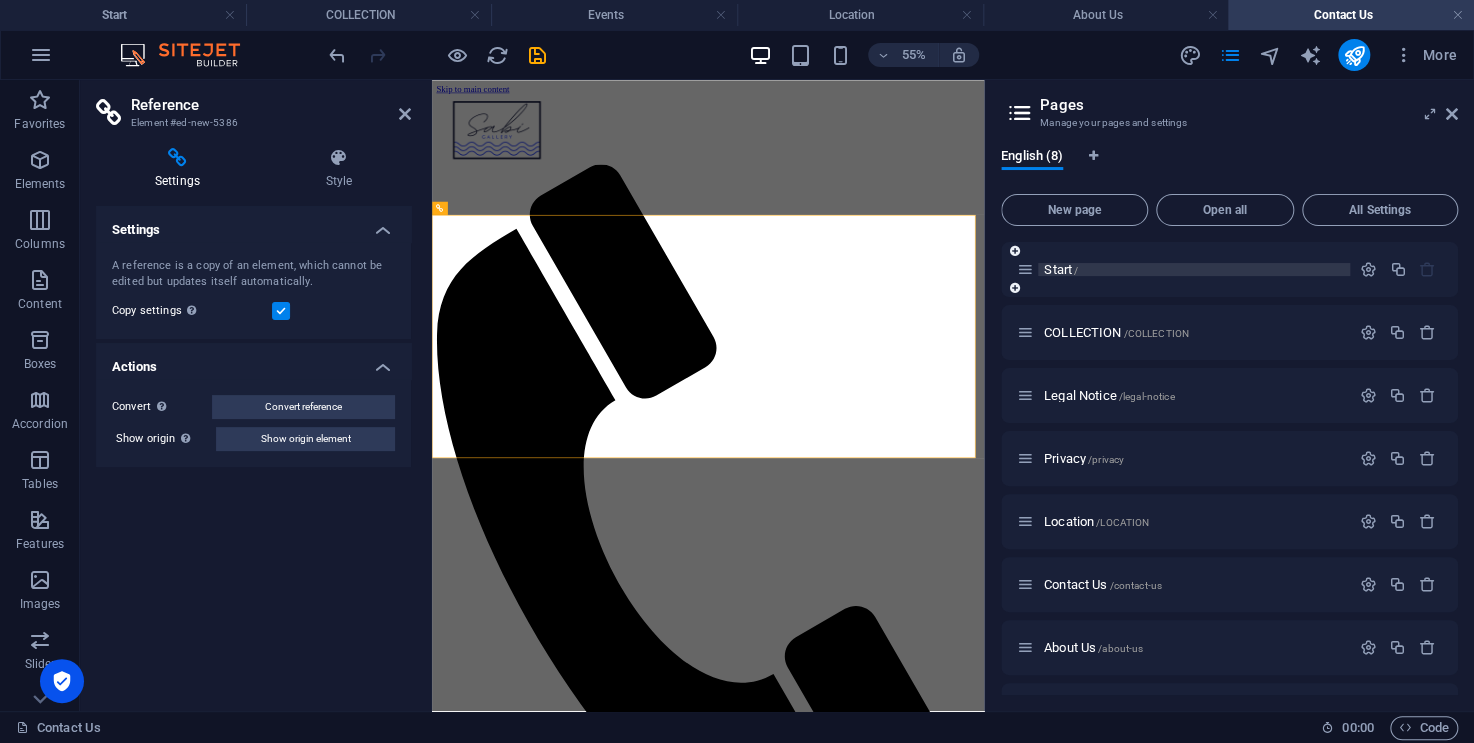 click on "Start /" at bounding box center (1061, 269) 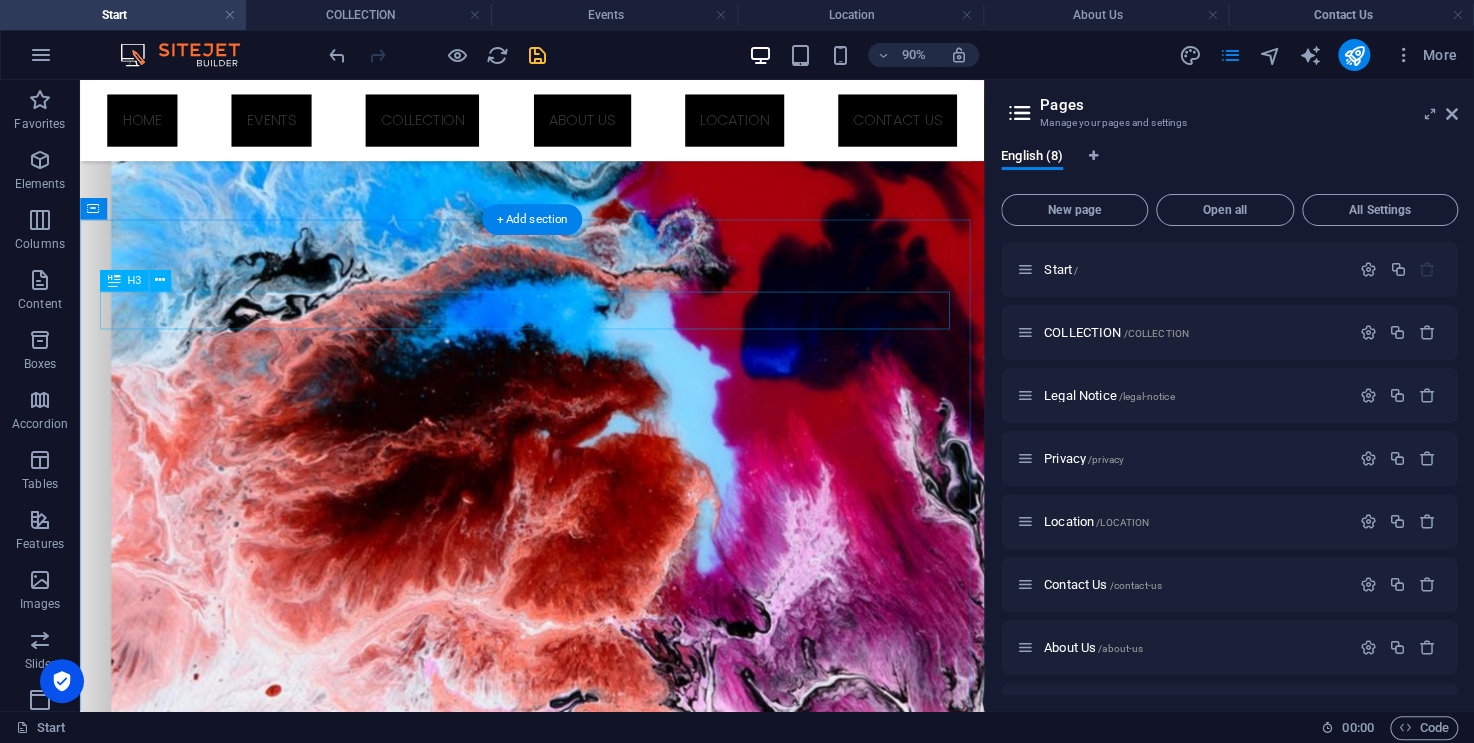 scroll, scrollTop: 1173, scrollLeft: 0, axis: vertical 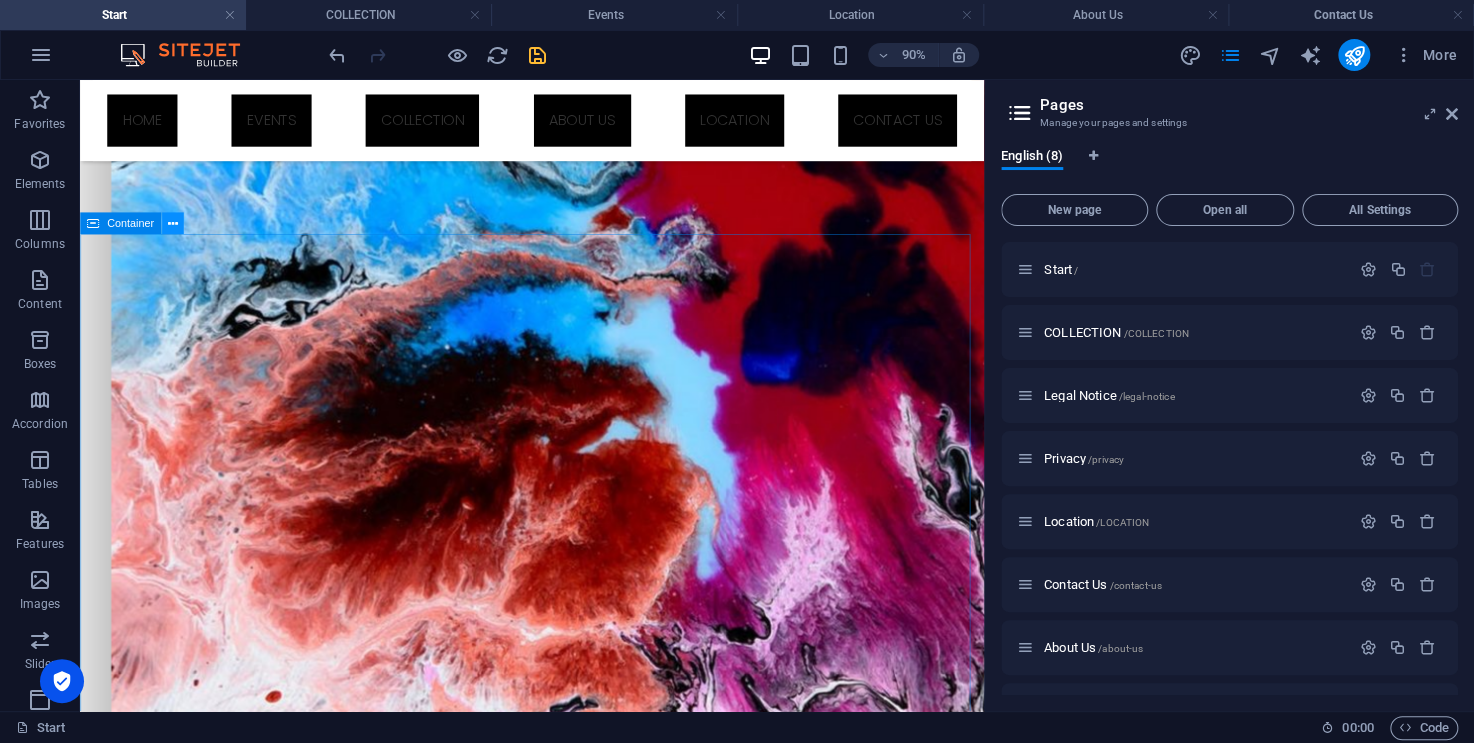 click at bounding box center (173, 224) 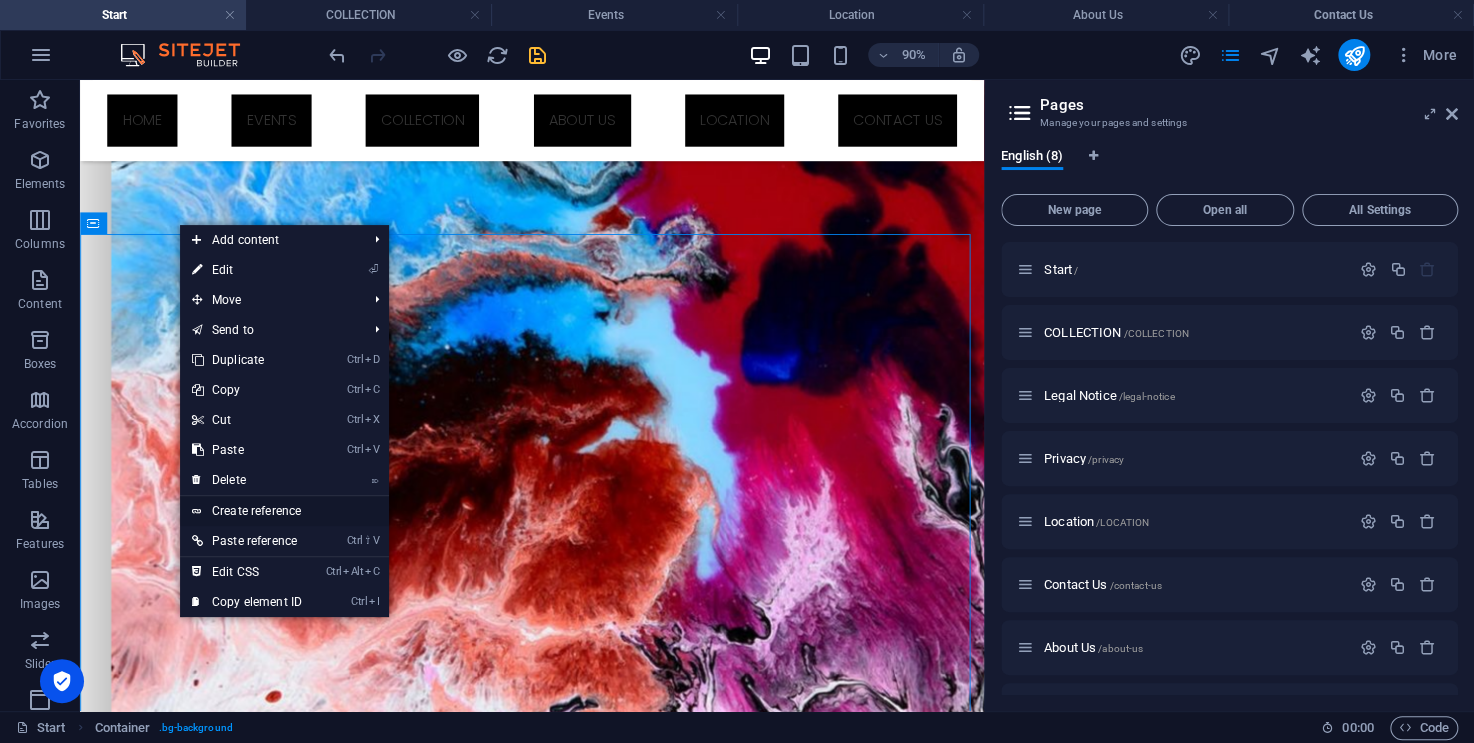 click on "Create reference" at bounding box center (284, 511) 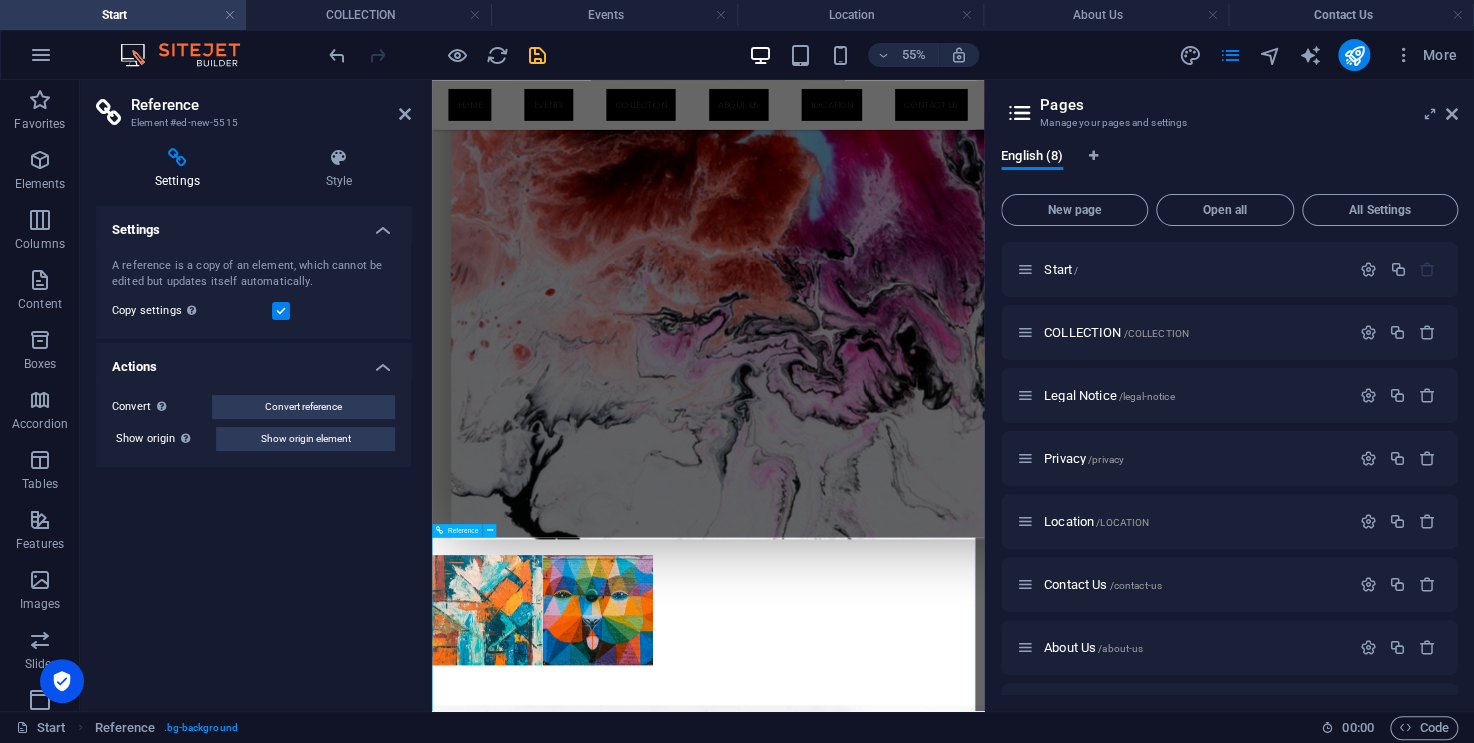 scroll, scrollTop: 1473, scrollLeft: 0, axis: vertical 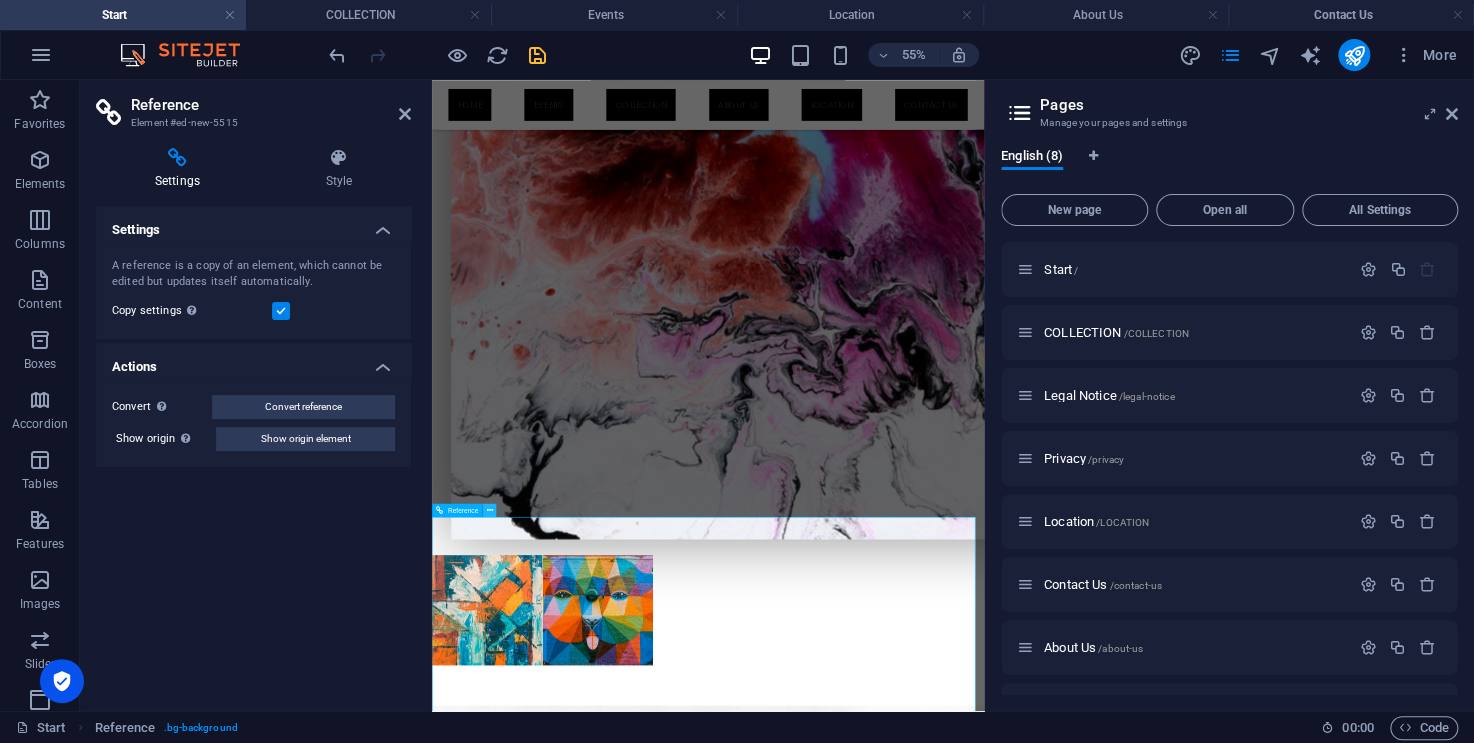 click at bounding box center (490, 510) 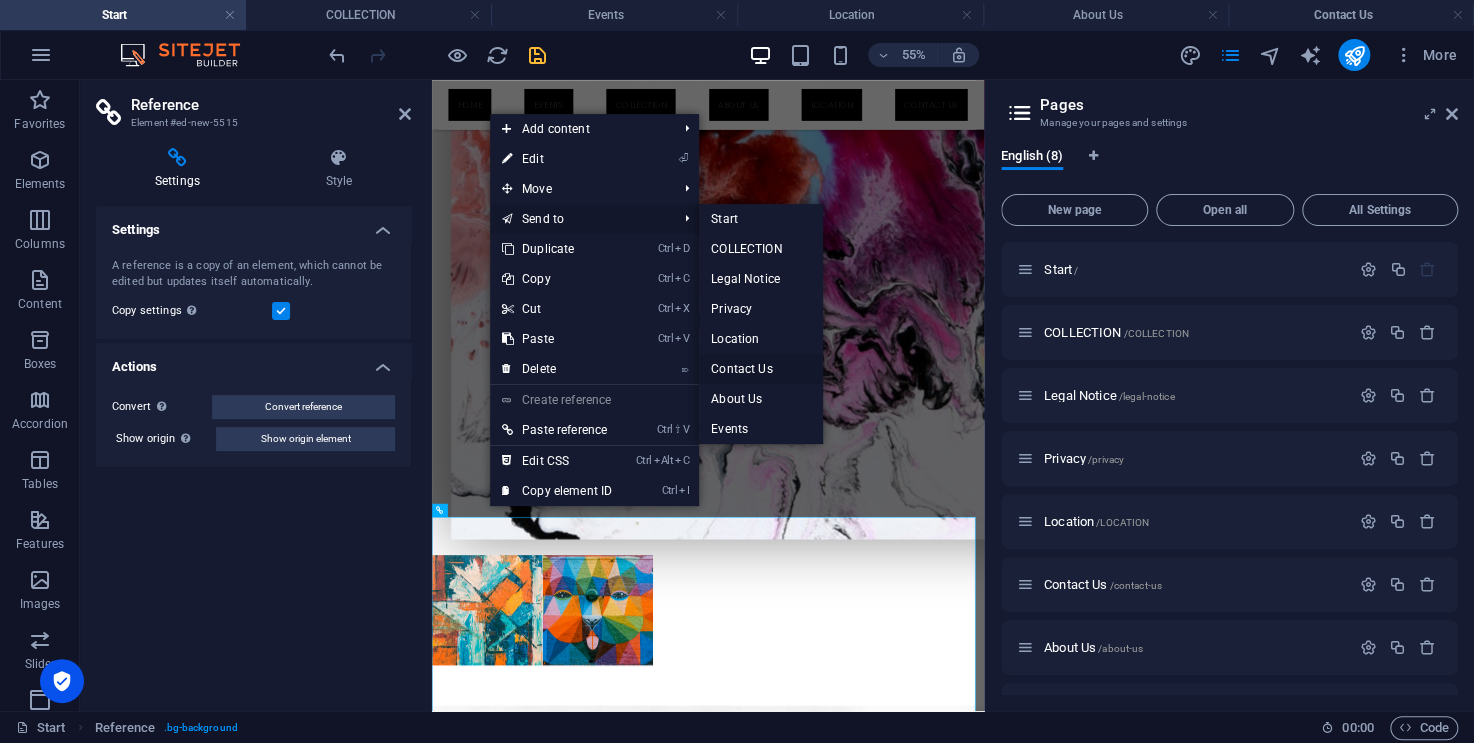 click on "Contact Us" at bounding box center (760, 369) 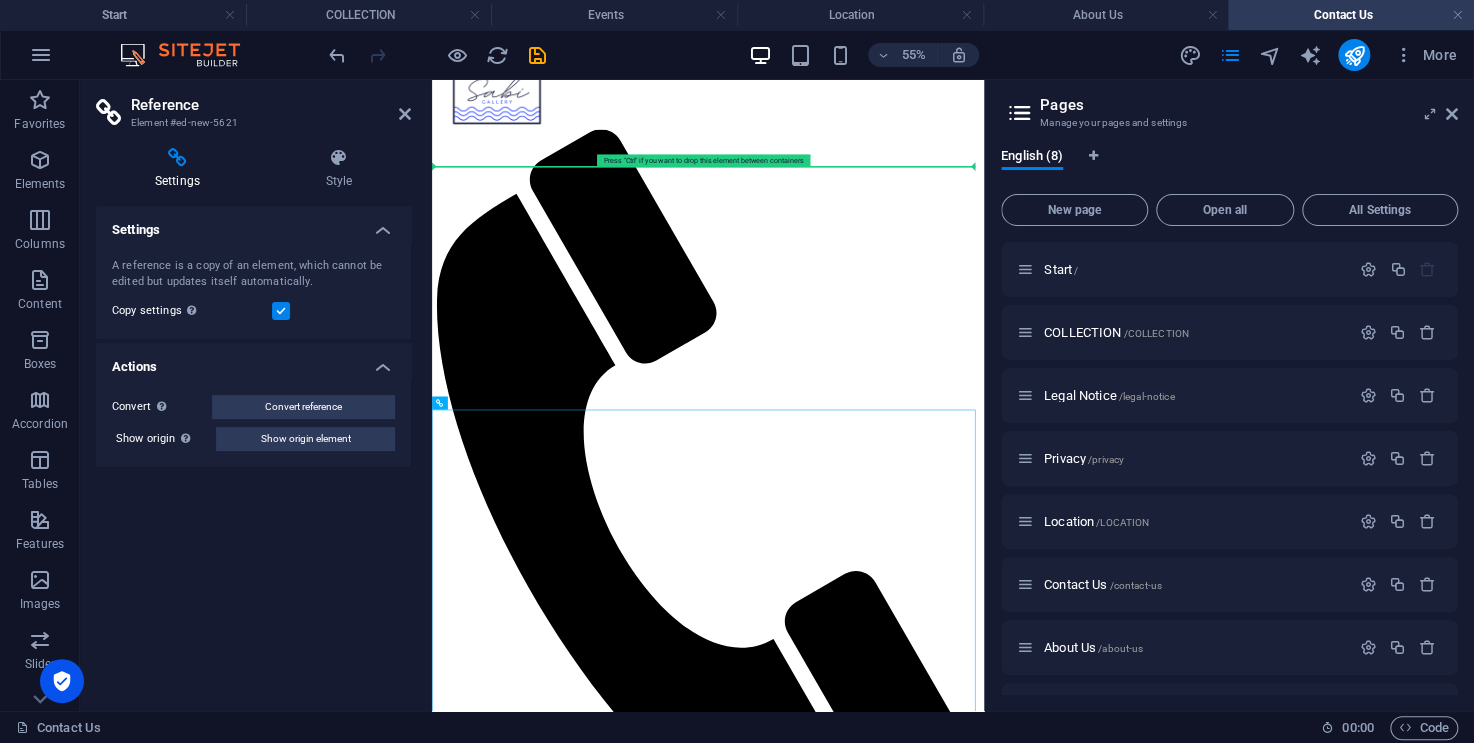scroll, scrollTop: 19, scrollLeft: 0, axis: vertical 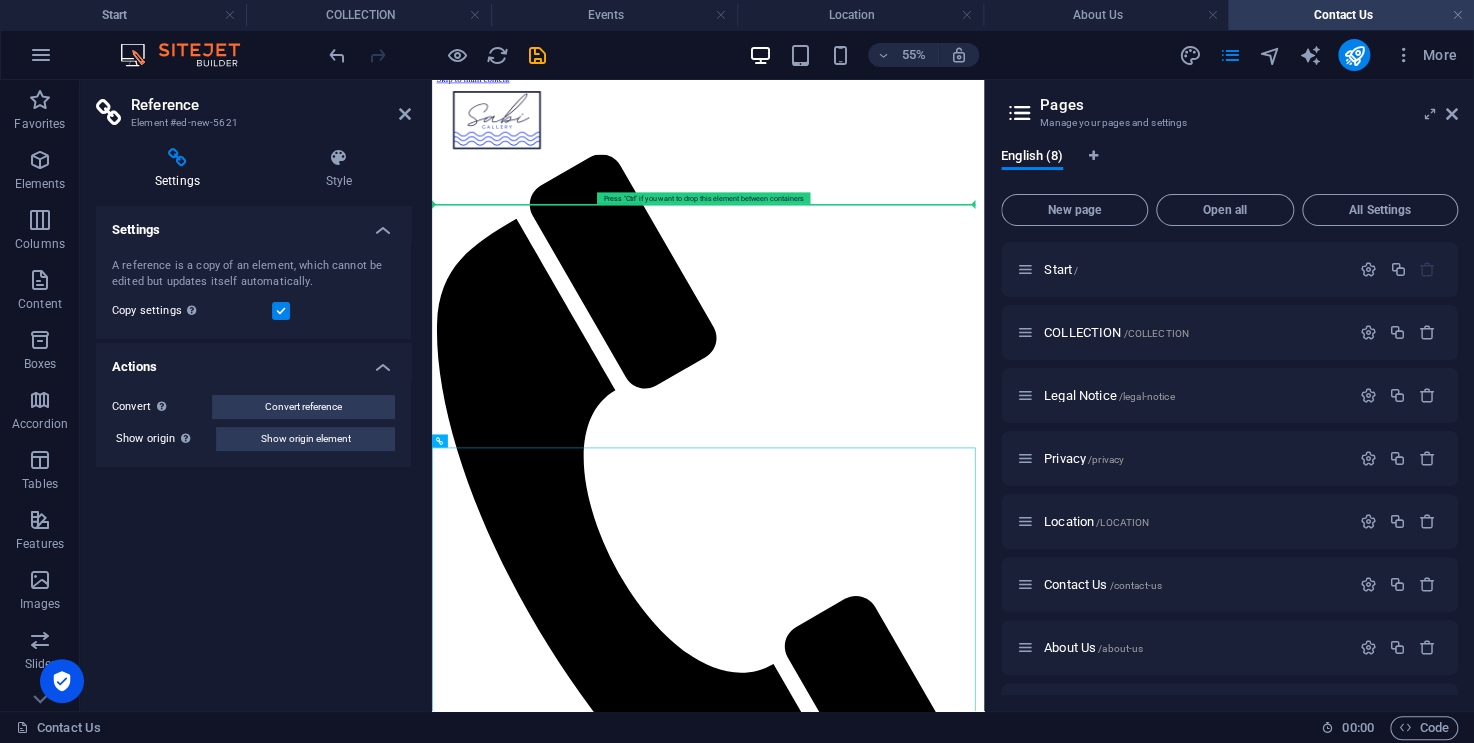 drag, startPoint x: 753, startPoint y: 750, endPoint x: 760, endPoint y: 306, distance: 444.05518 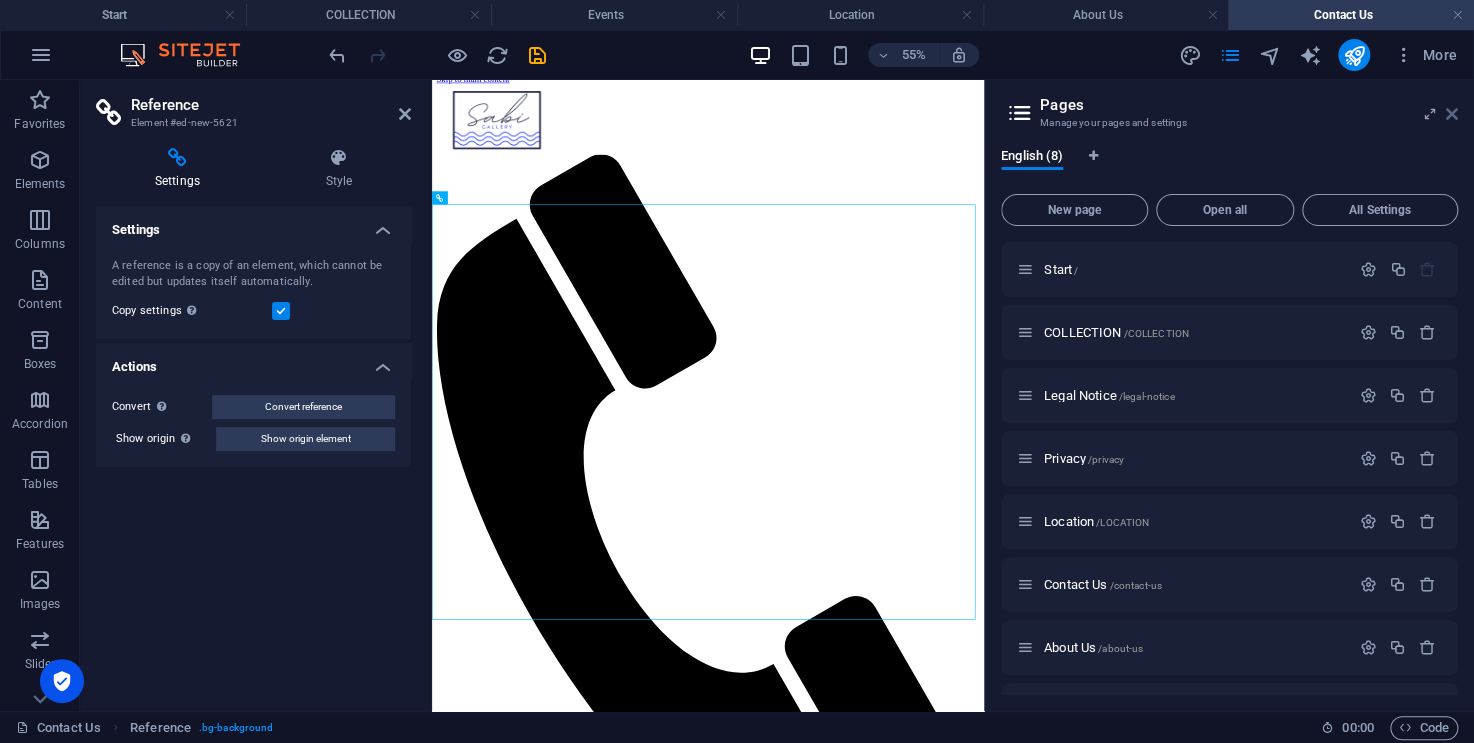 click at bounding box center [1452, 114] 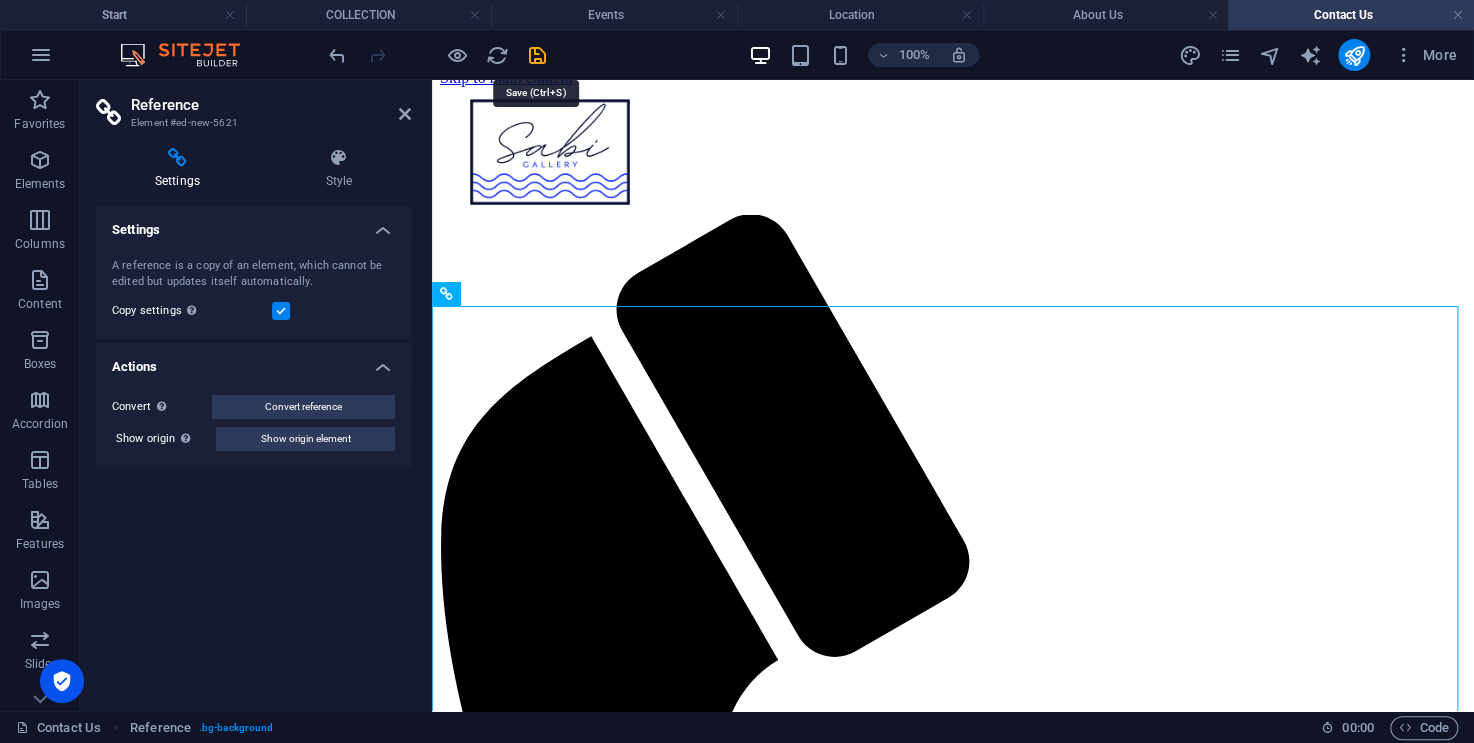 drag, startPoint x: 541, startPoint y: 53, endPoint x: 948, endPoint y: 71, distance: 407.39783 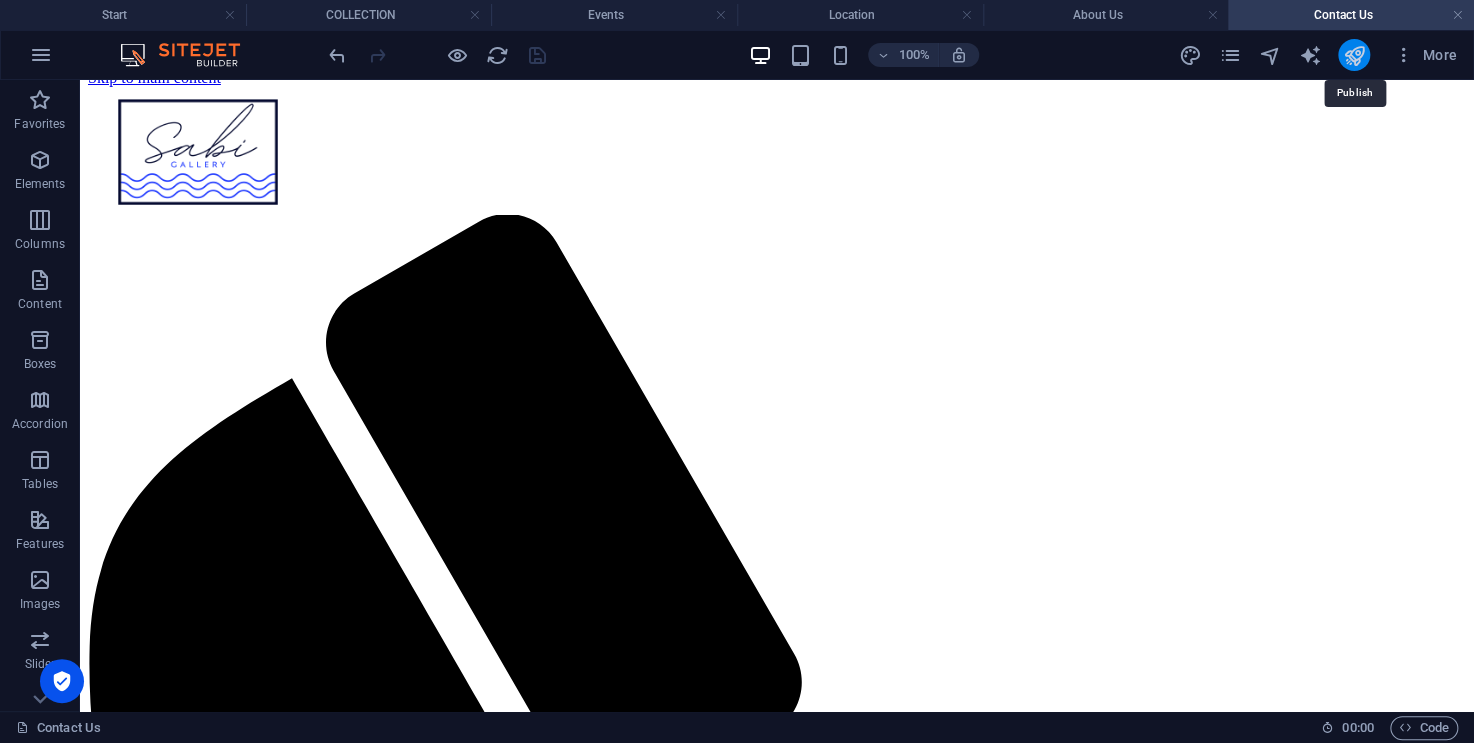 click at bounding box center [1353, 55] 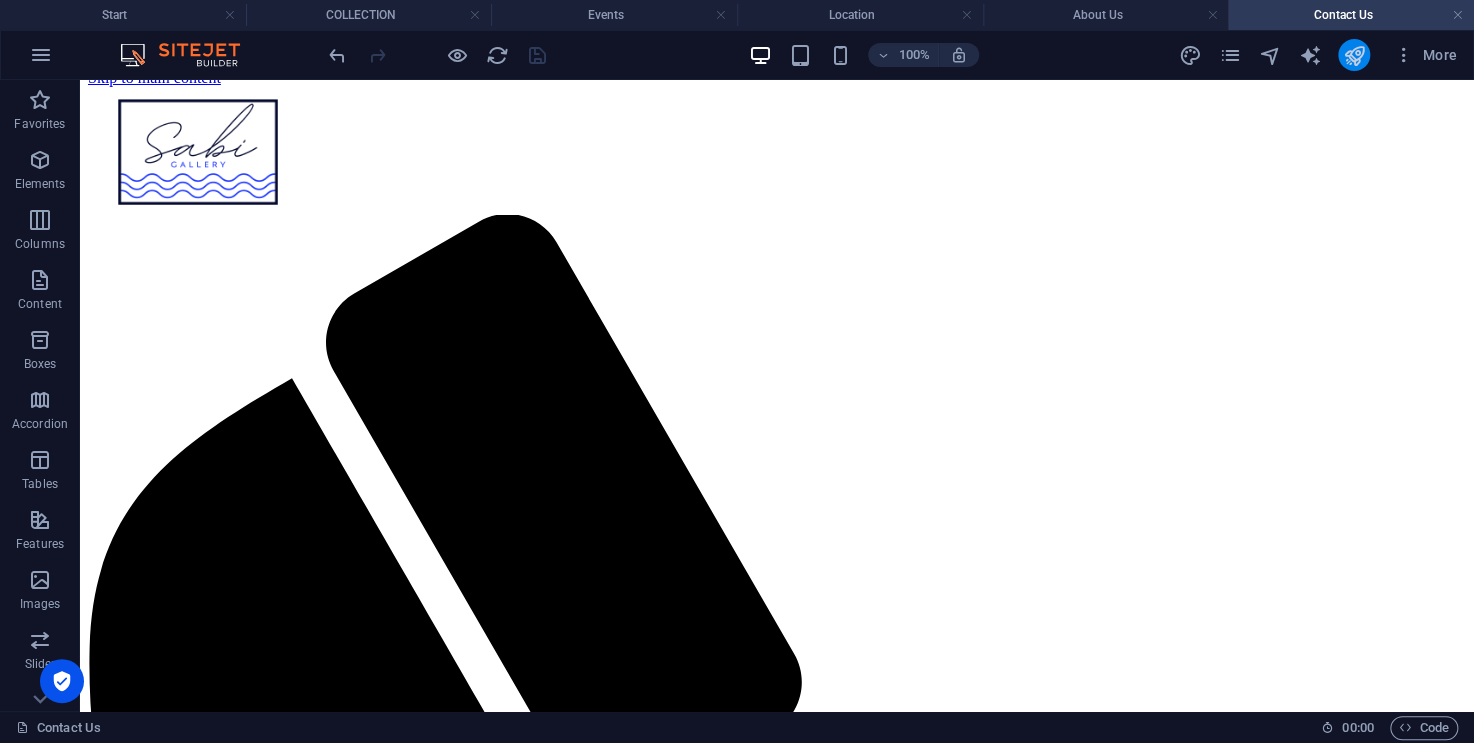 click at bounding box center (1353, 55) 